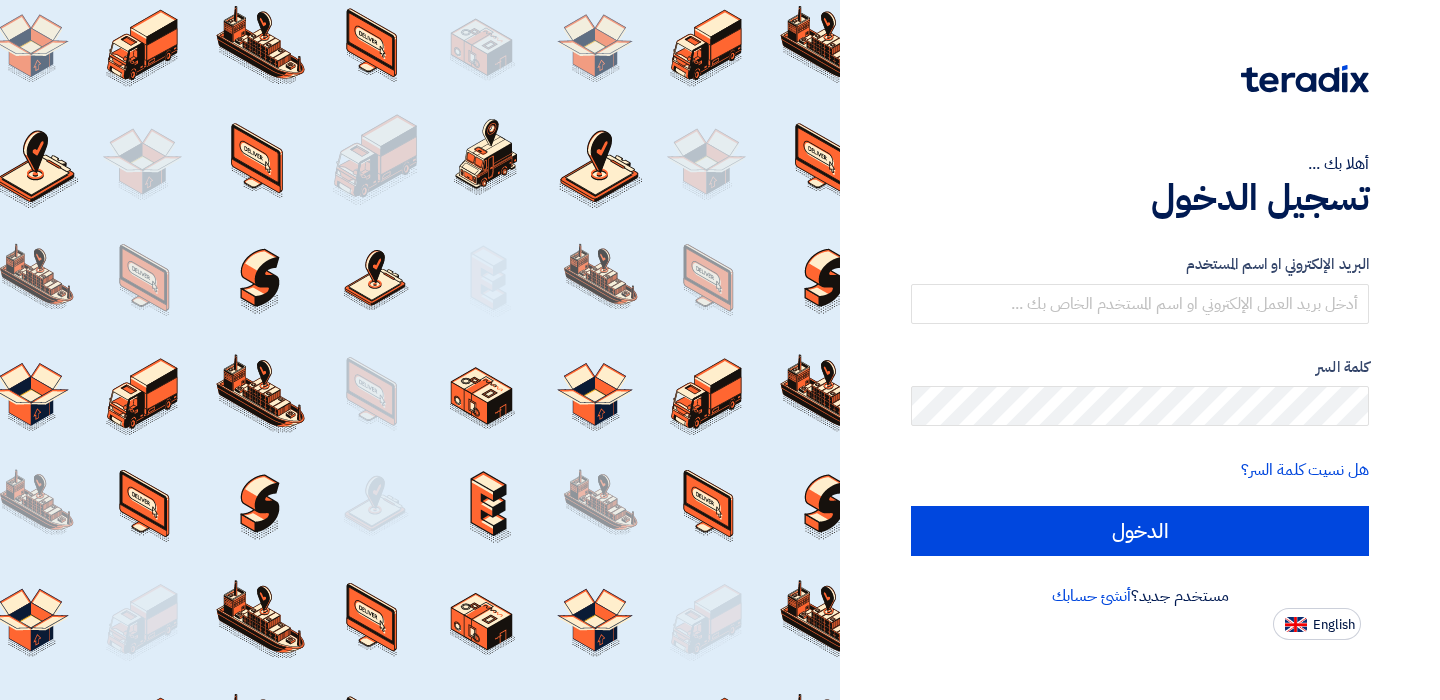scroll, scrollTop: 0, scrollLeft: 0, axis: both 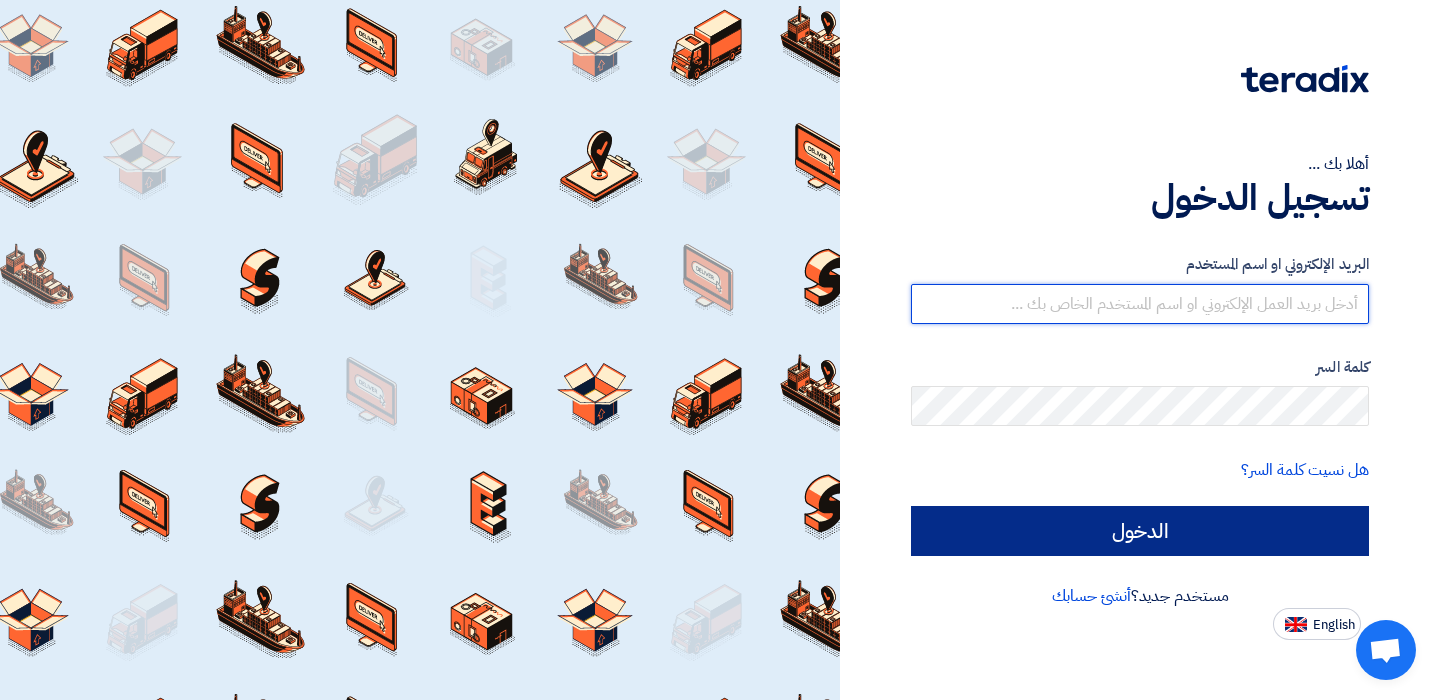 type on "[EMAIL_ADDRESS][DOMAIN_NAME]" 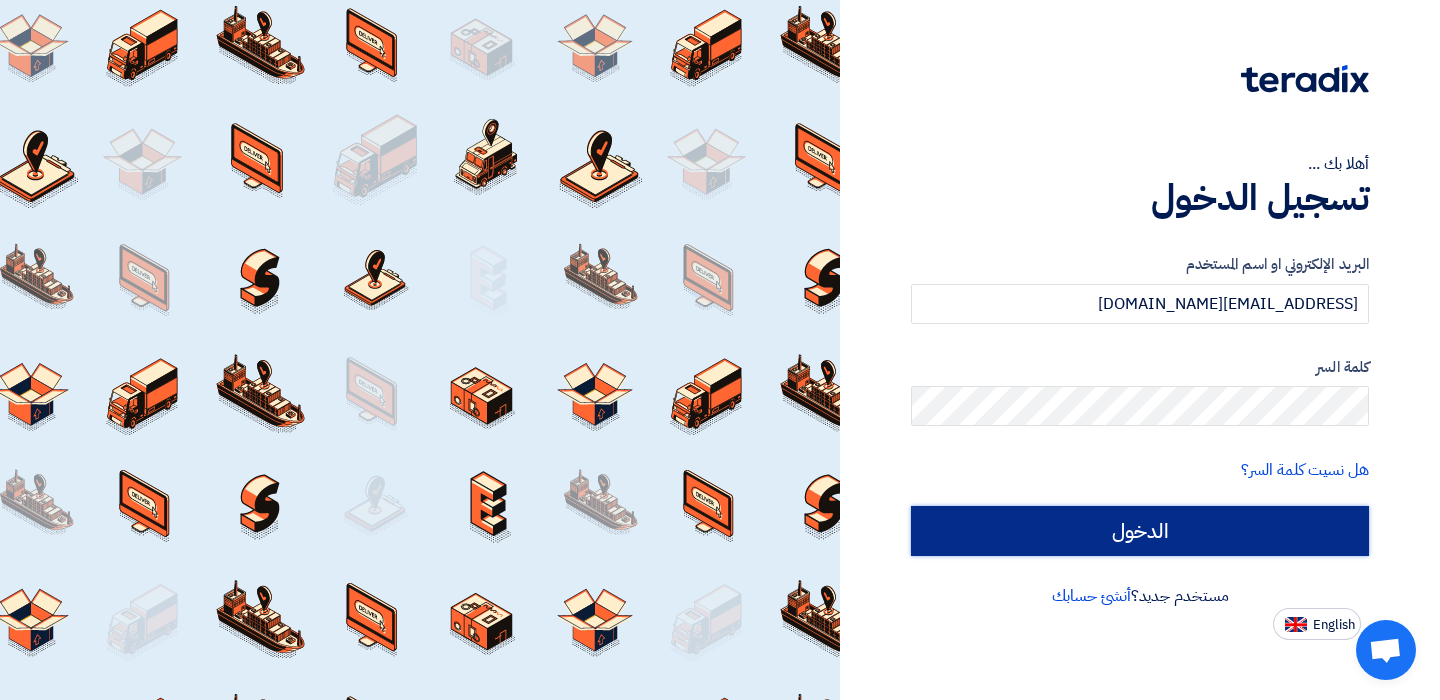 click on "الدخول" 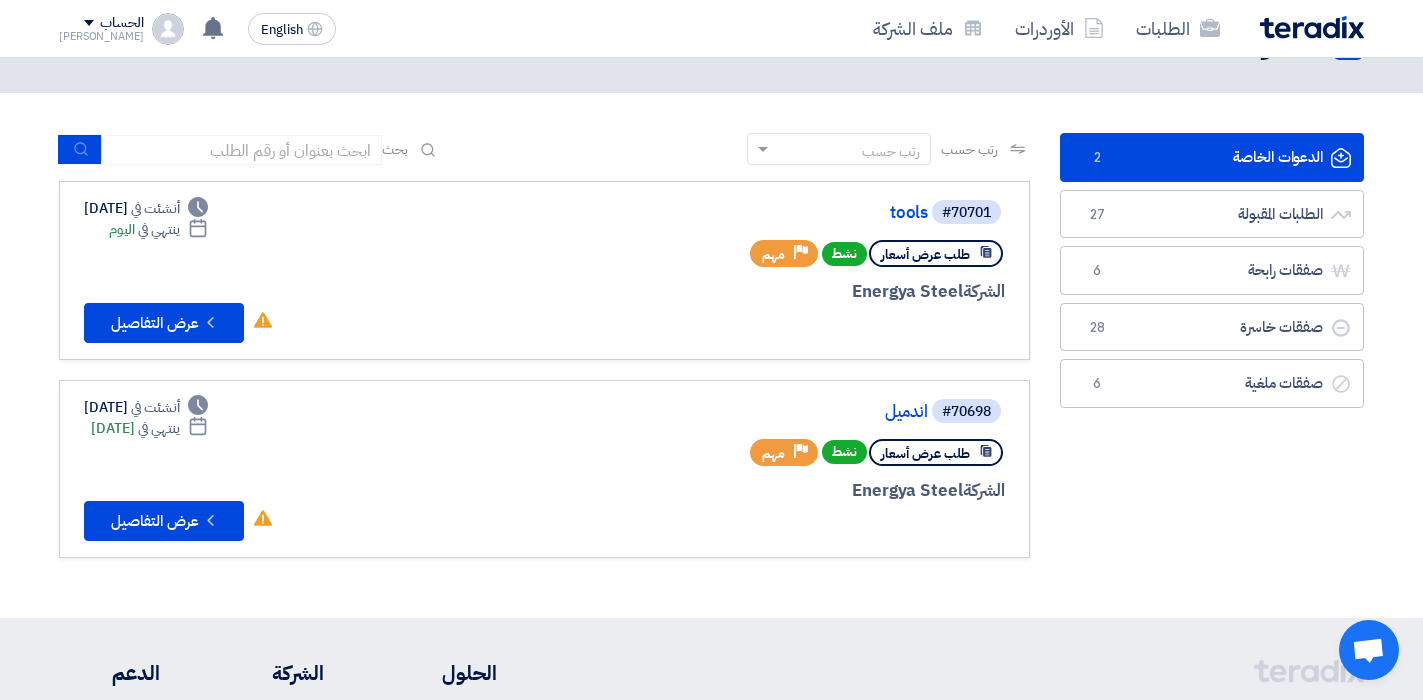 scroll, scrollTop: 100, scrollLeft: 0, axis: vertical 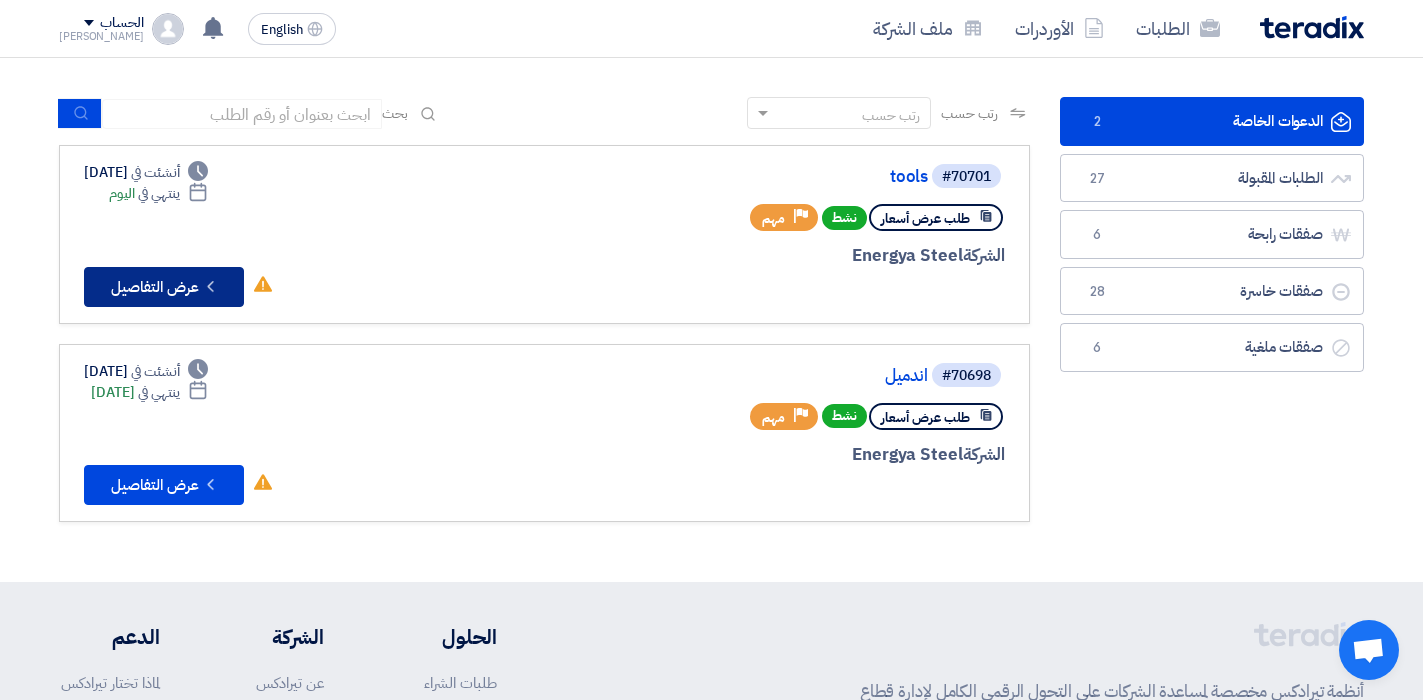 click on "Check details
عرض التفاصيل" 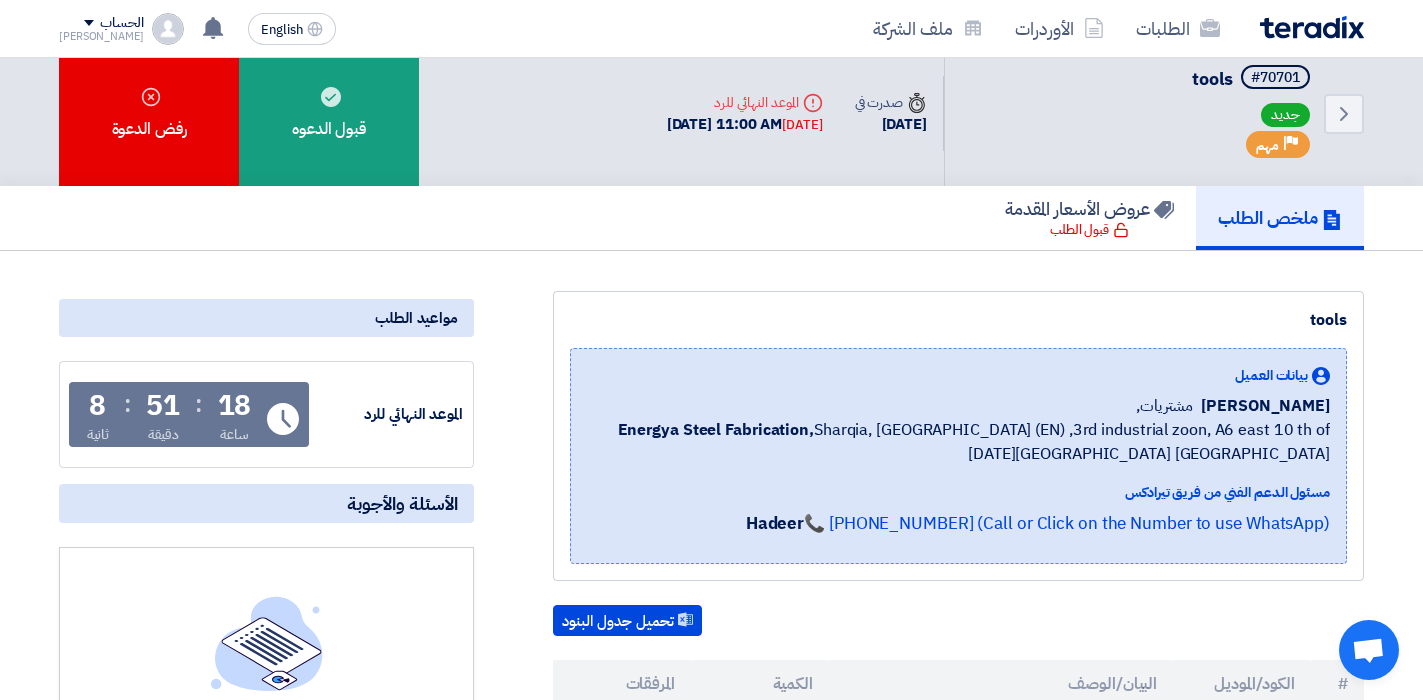 scroll, scrollTop: 0, scrollLeft: 0, axis: both 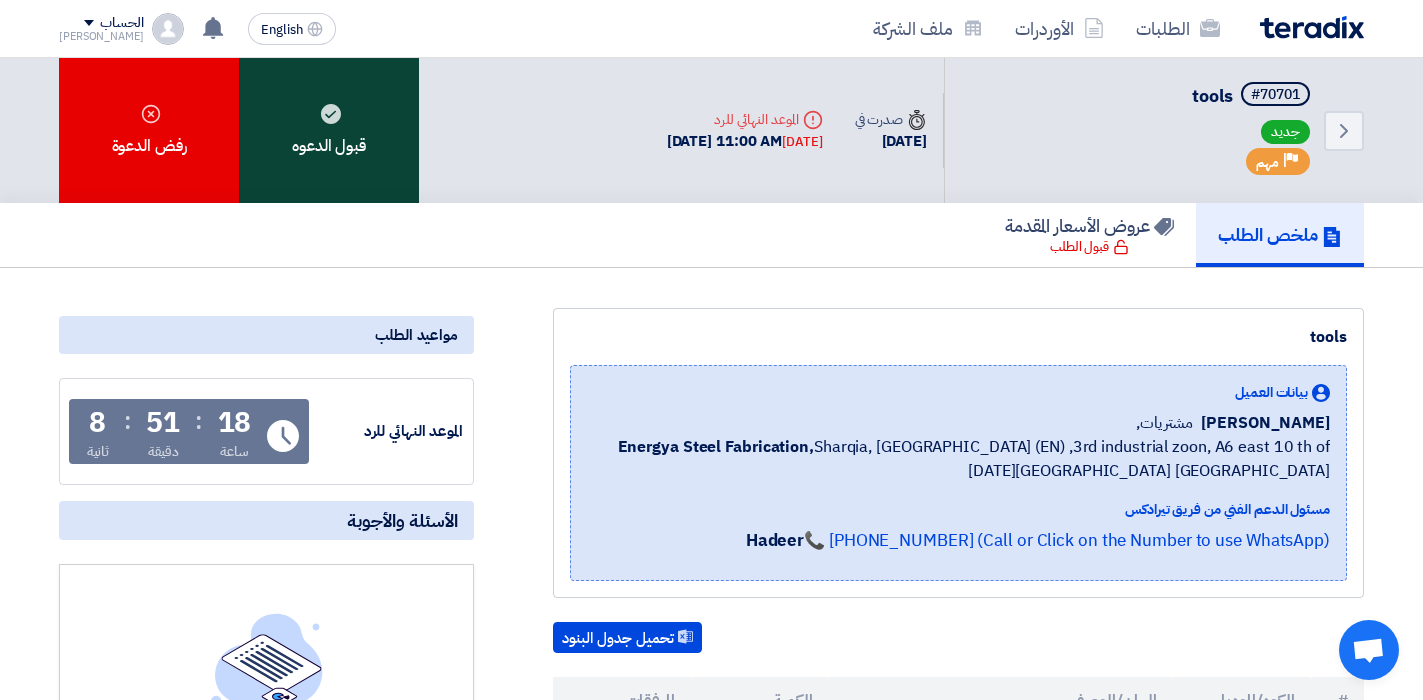 click on "قبول الدعوه" 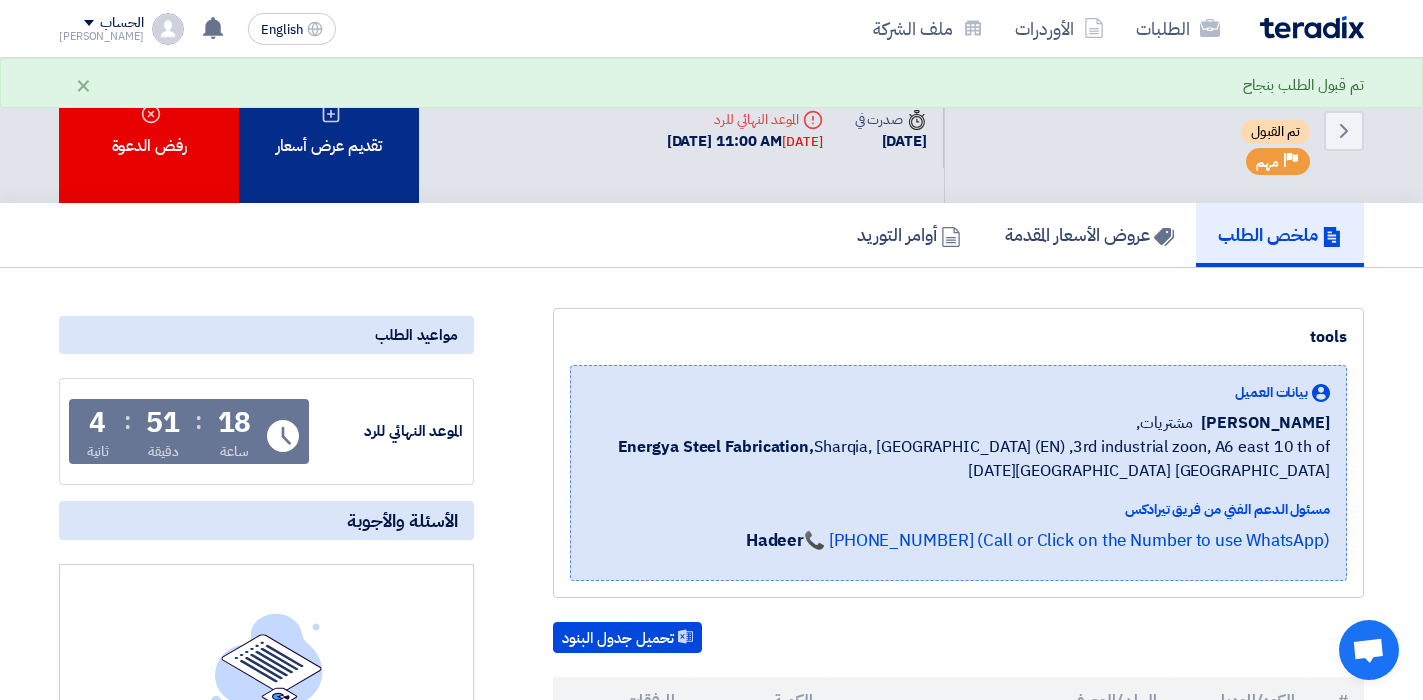 click on "تقديم عرض أسعار" 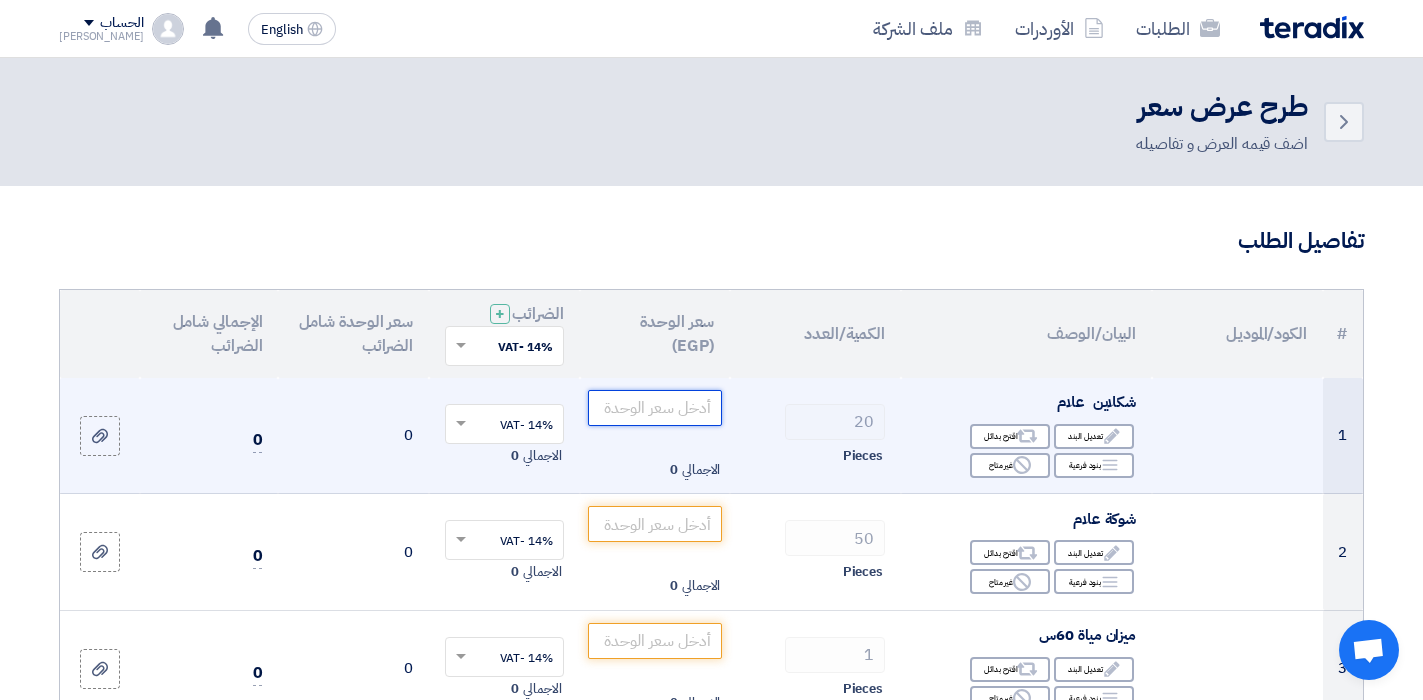 click 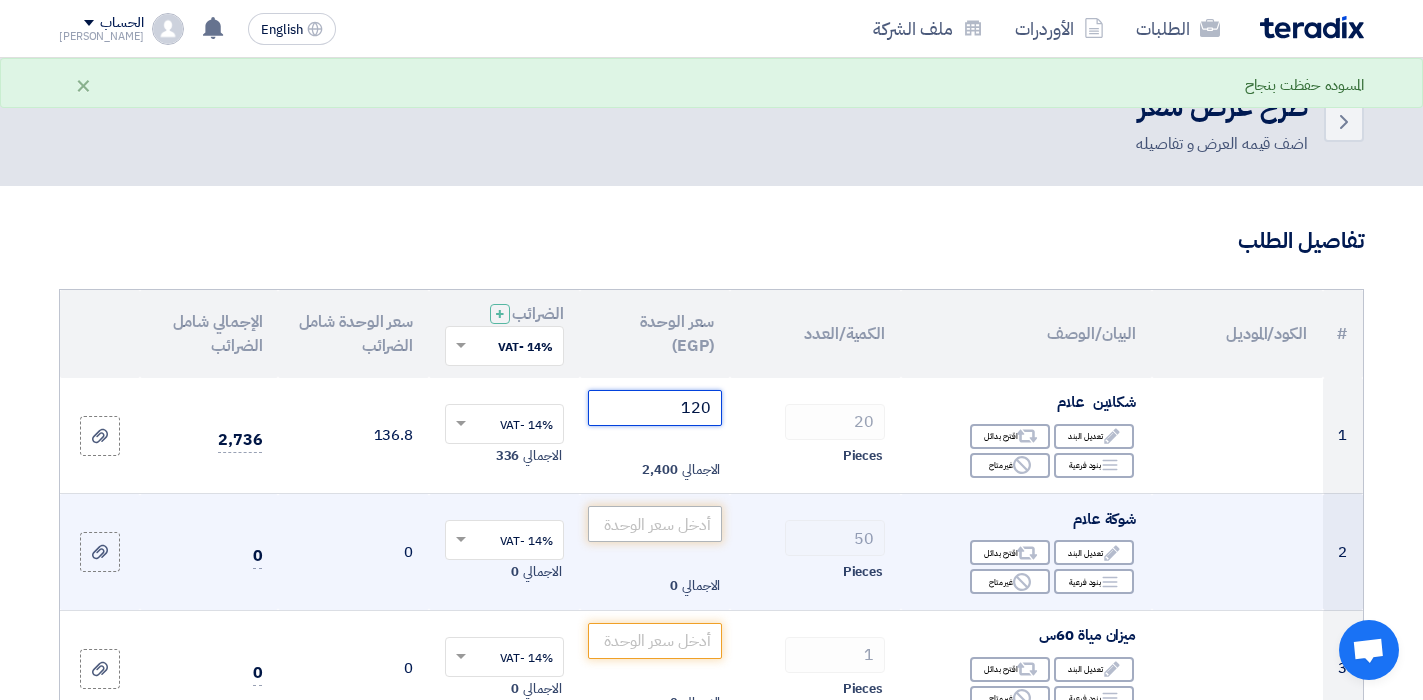 type on "120" 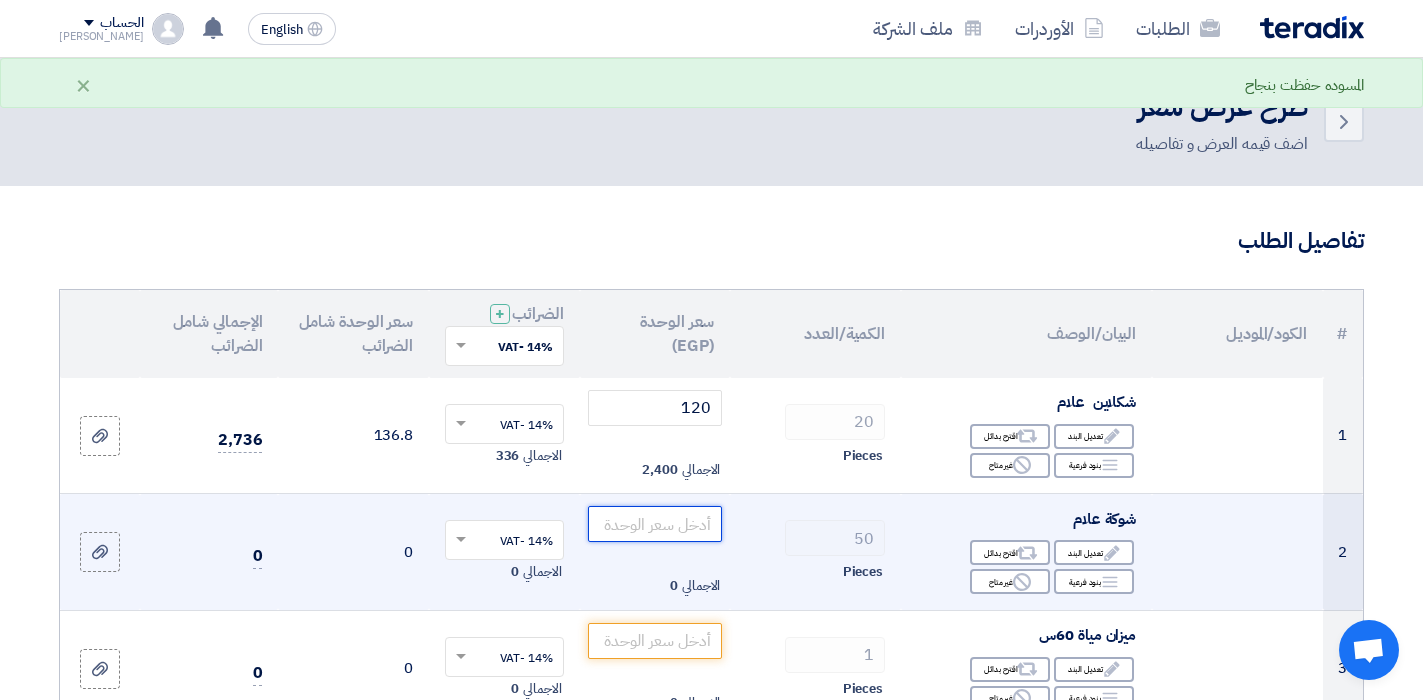 click 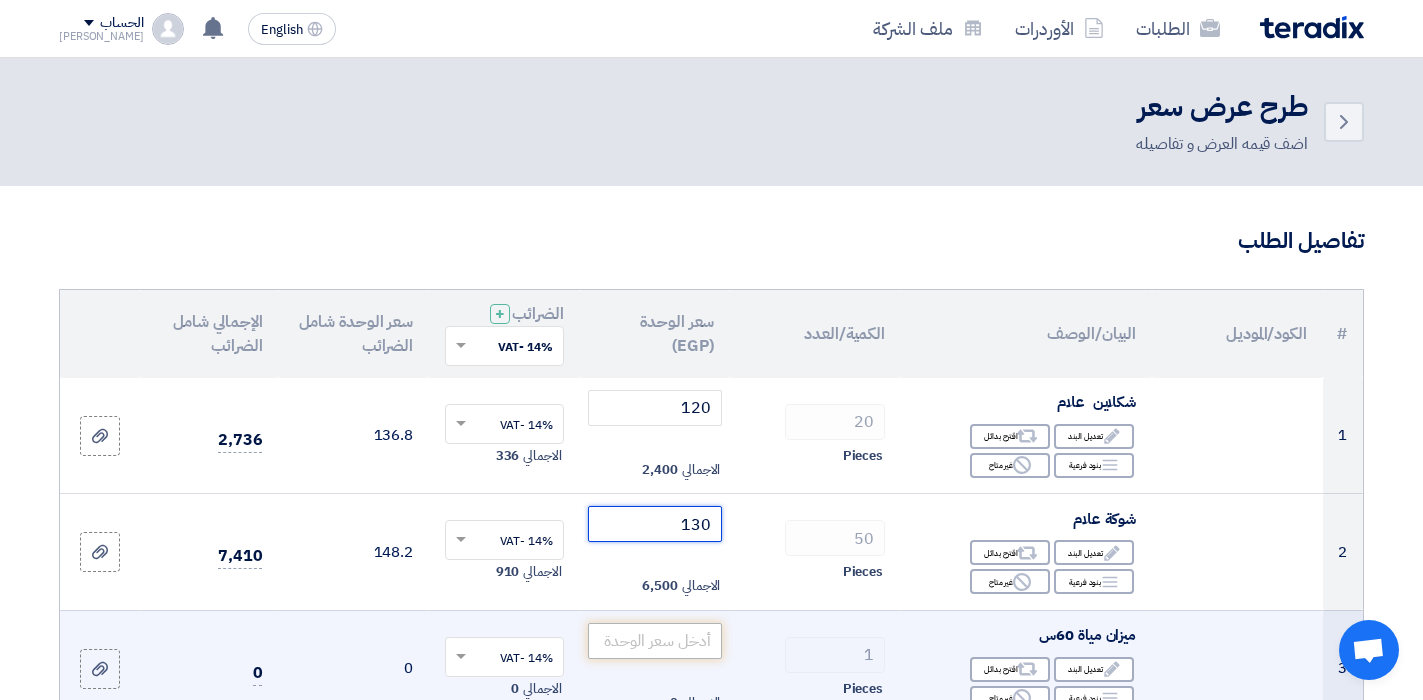 type on "130" 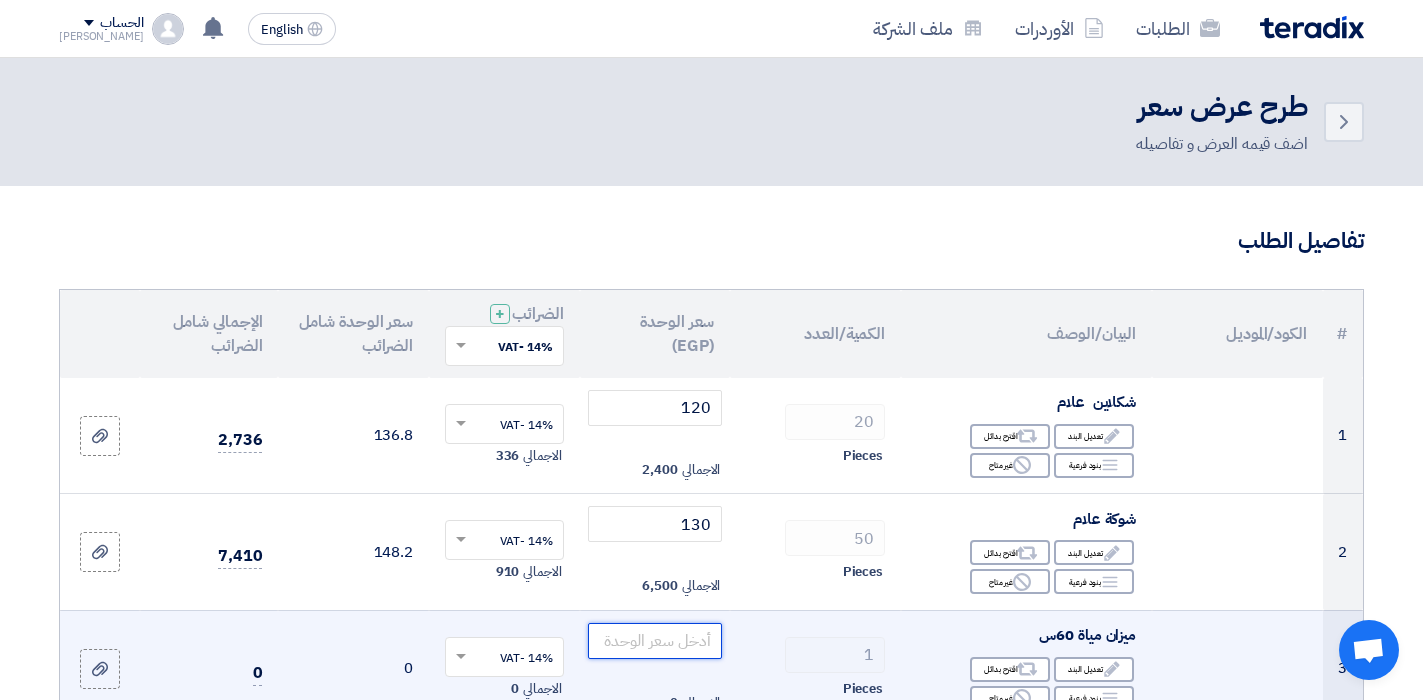 click 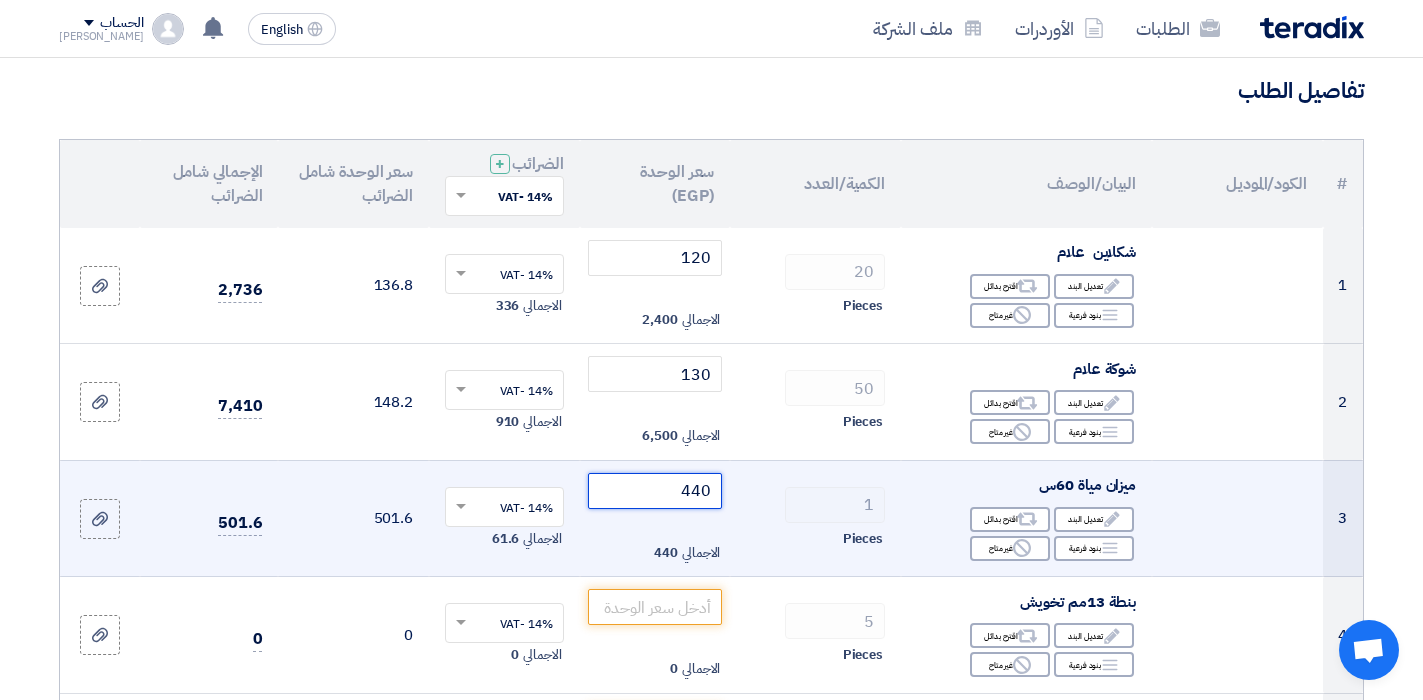 scroll, scrollTop: 200, scrollLeft: 0, axis: vertical 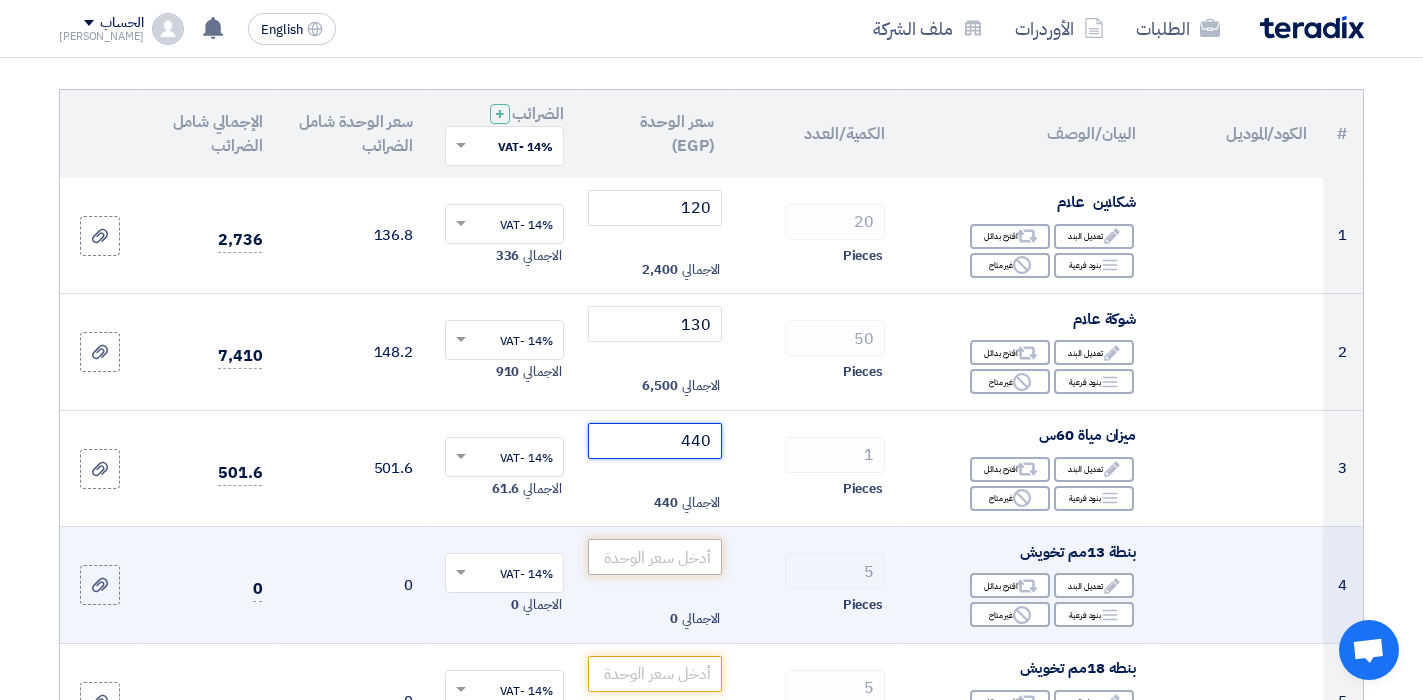type on "440" 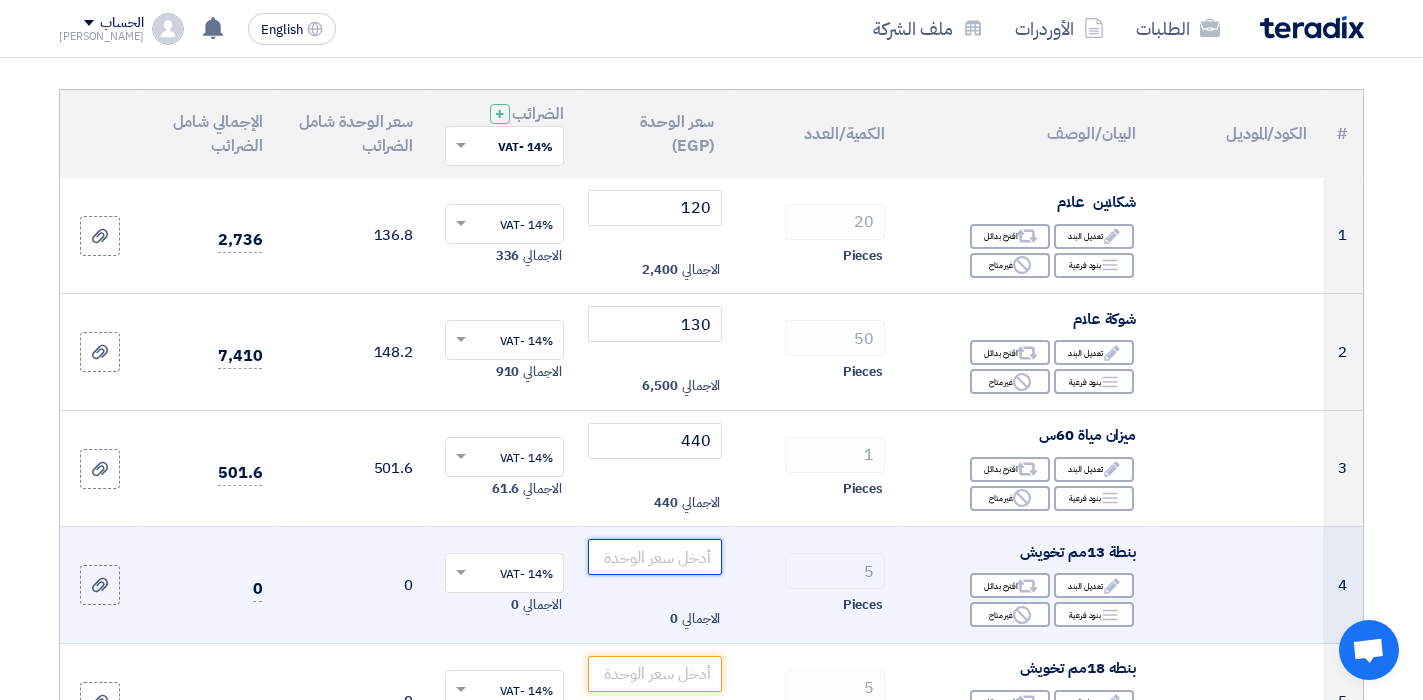 click 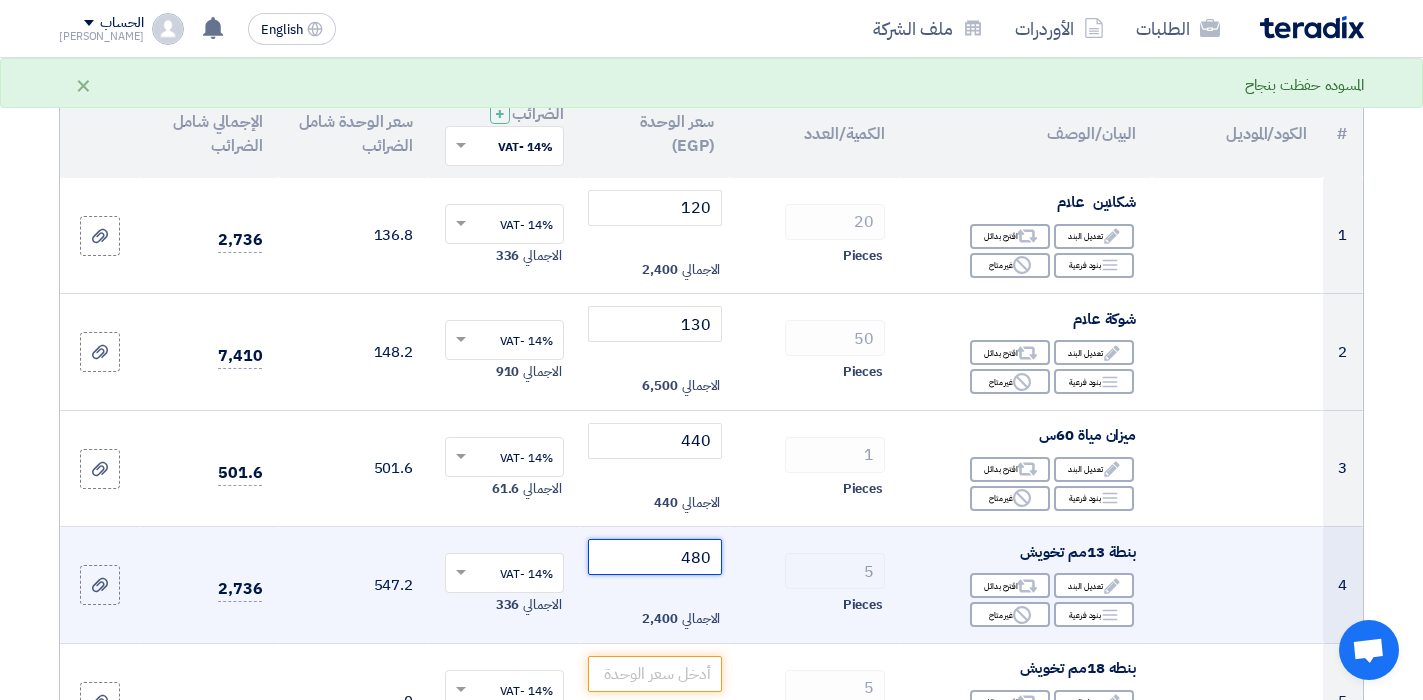 scroll, scrollTop: 300, scrollLeft: 0, axis: vertical 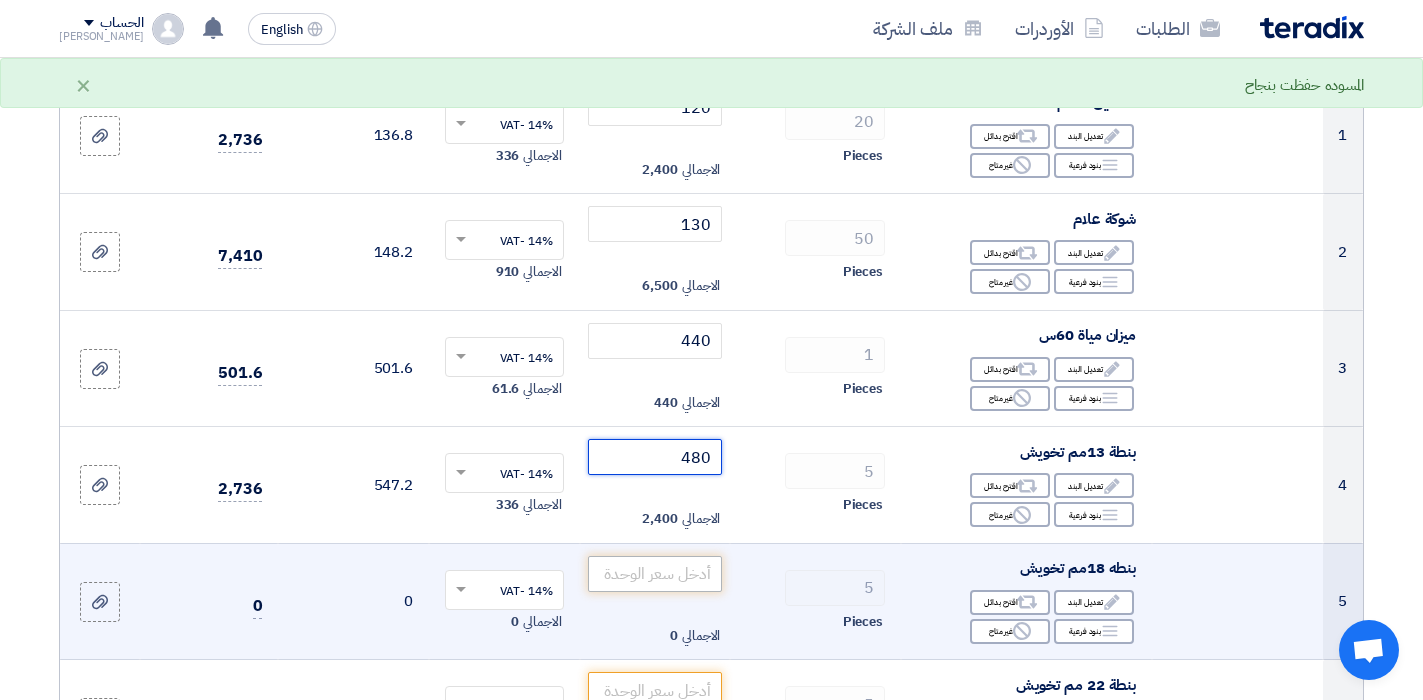 type on "480" 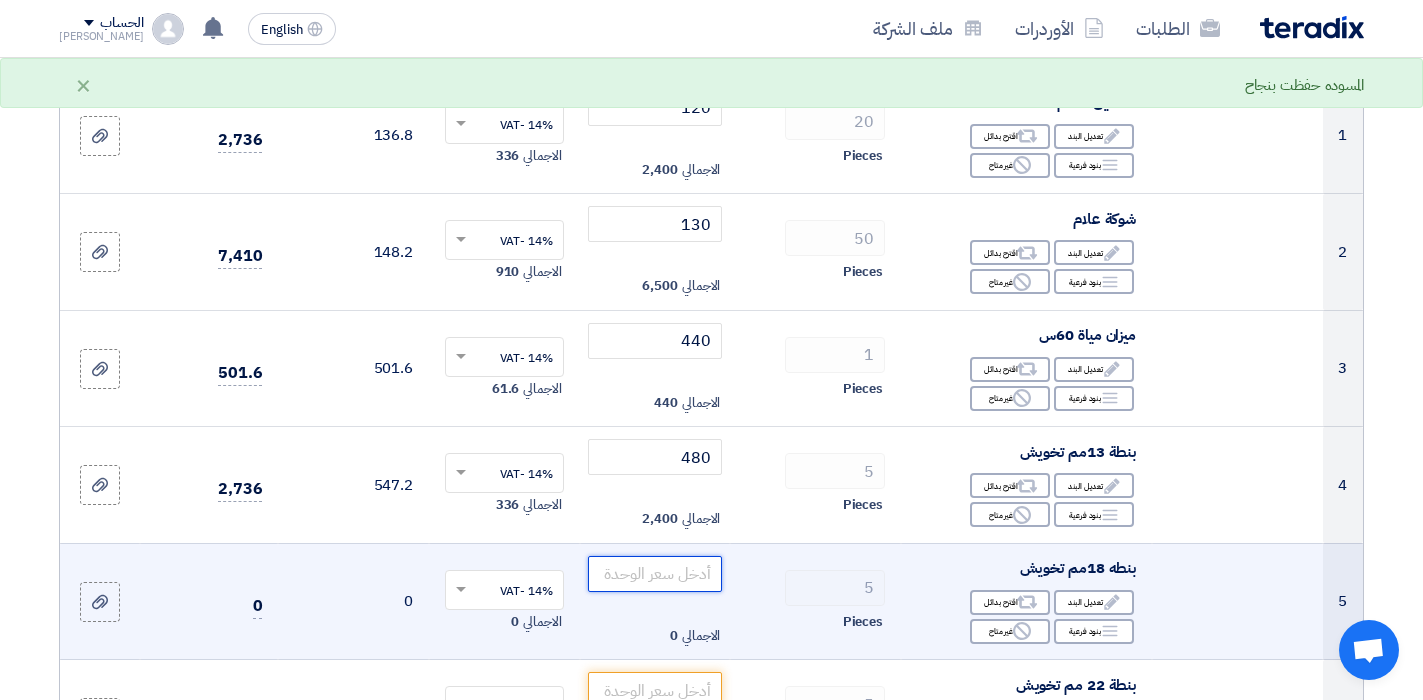 click 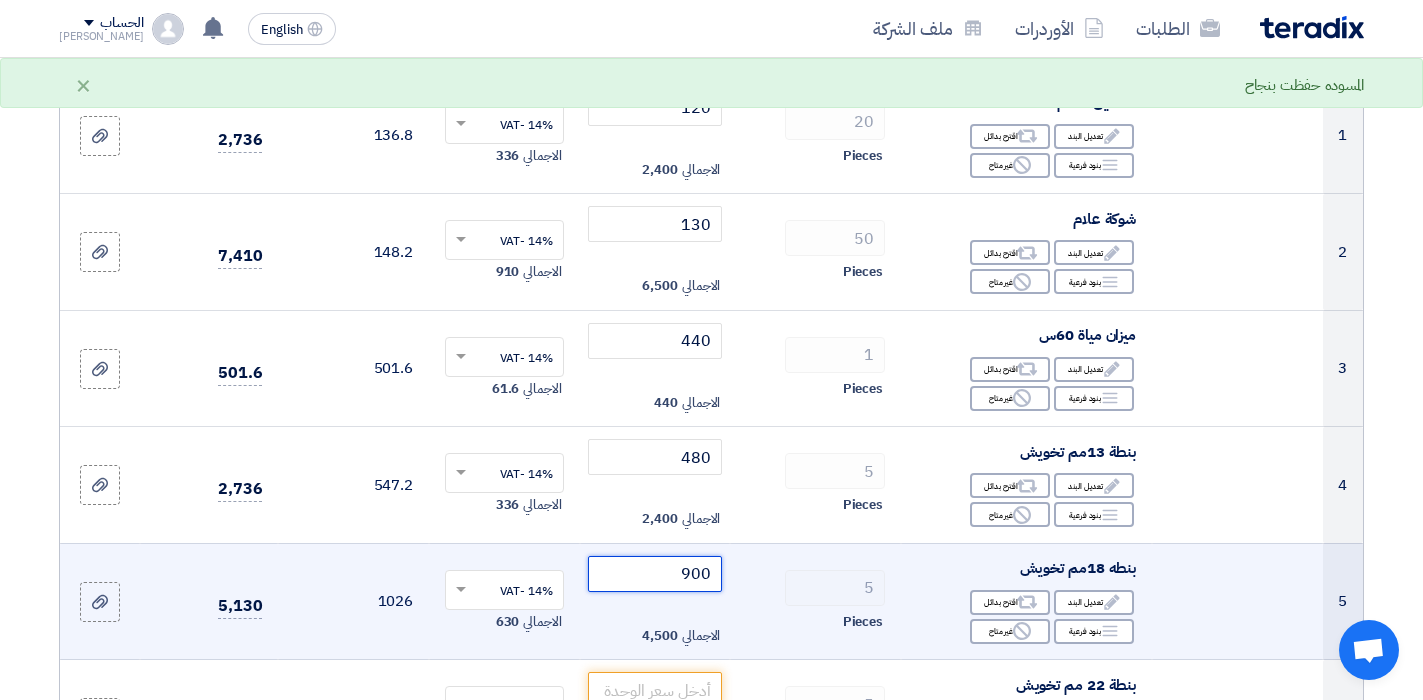 scroll, scrollTop: 400, scrollLeft: 0, axis: vertical 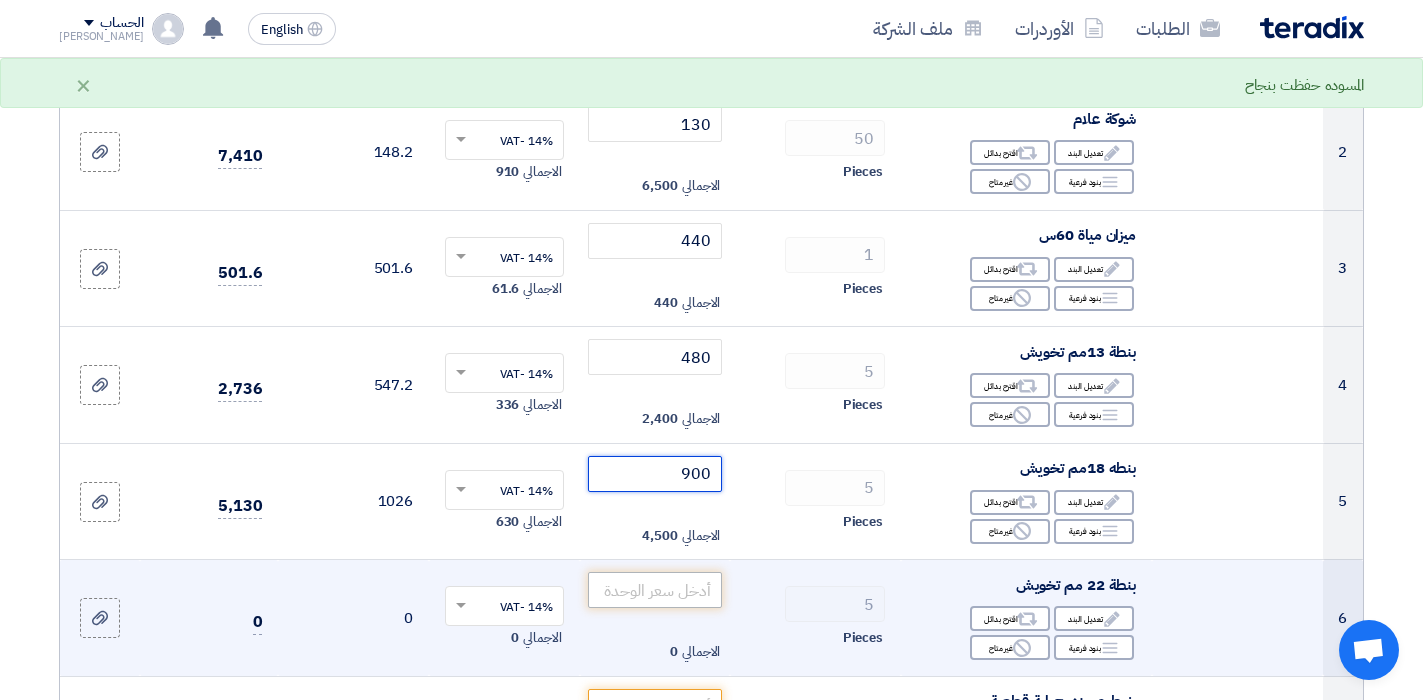 type on "900" 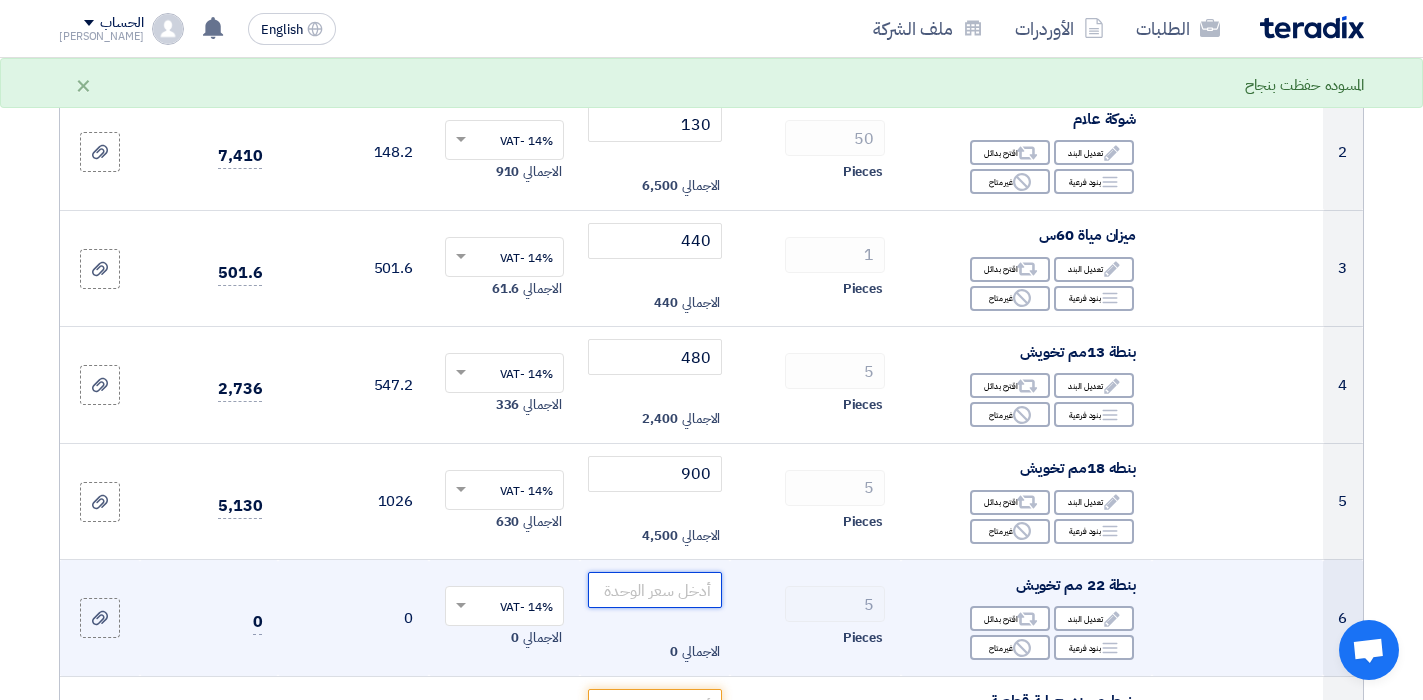 click 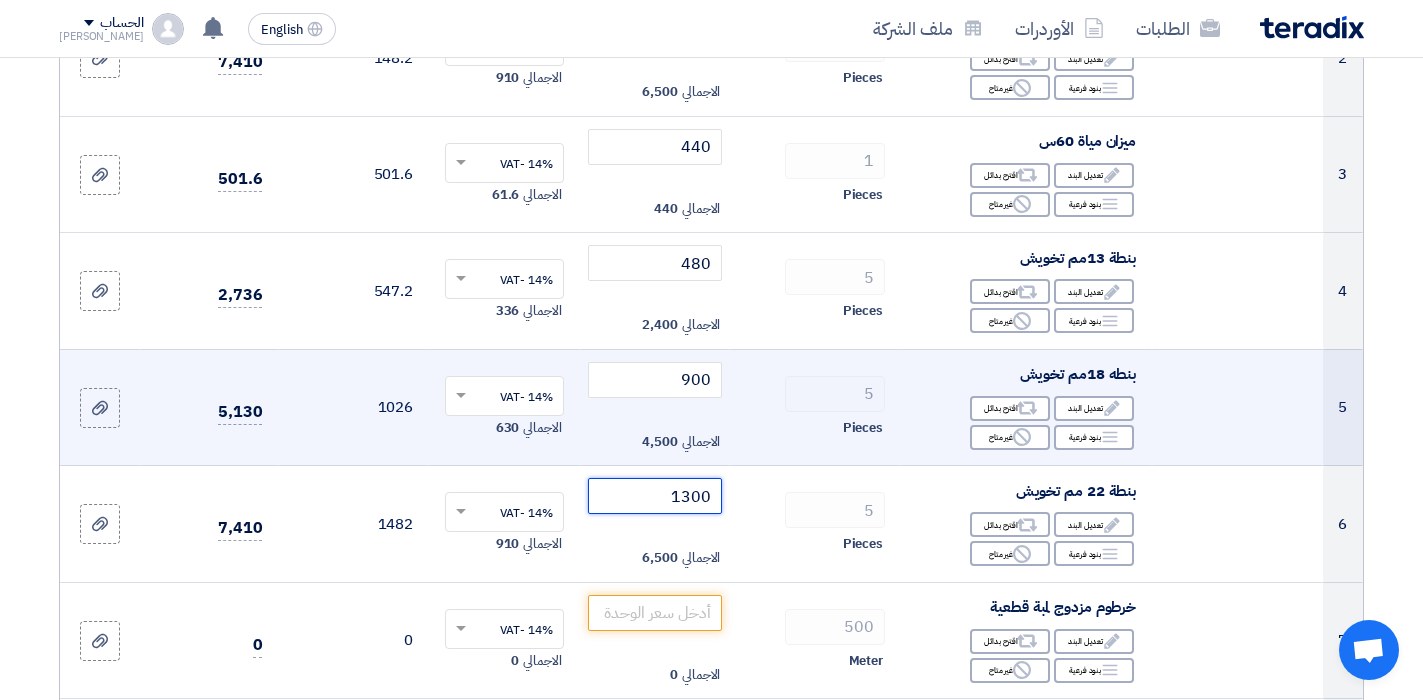 scroll, scrollTop: 500, scrollLeft: 0, axis: vertical 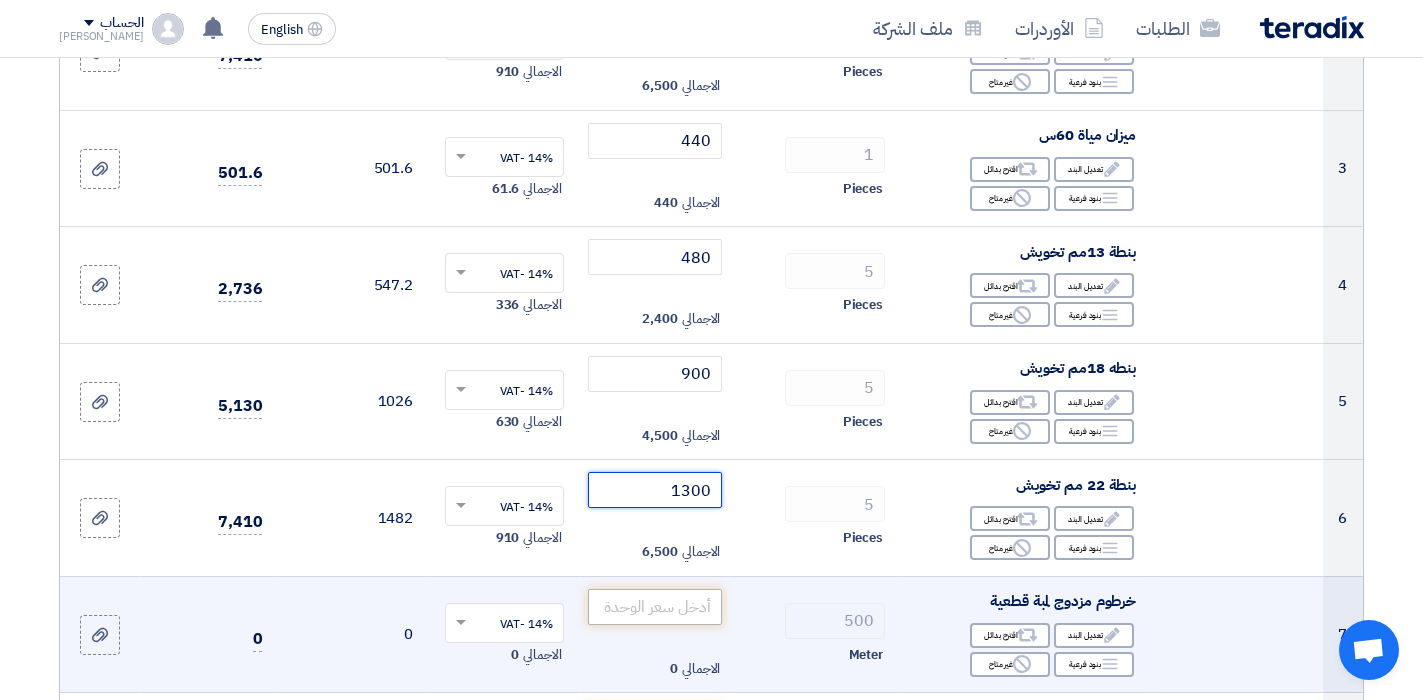 type on "1300" 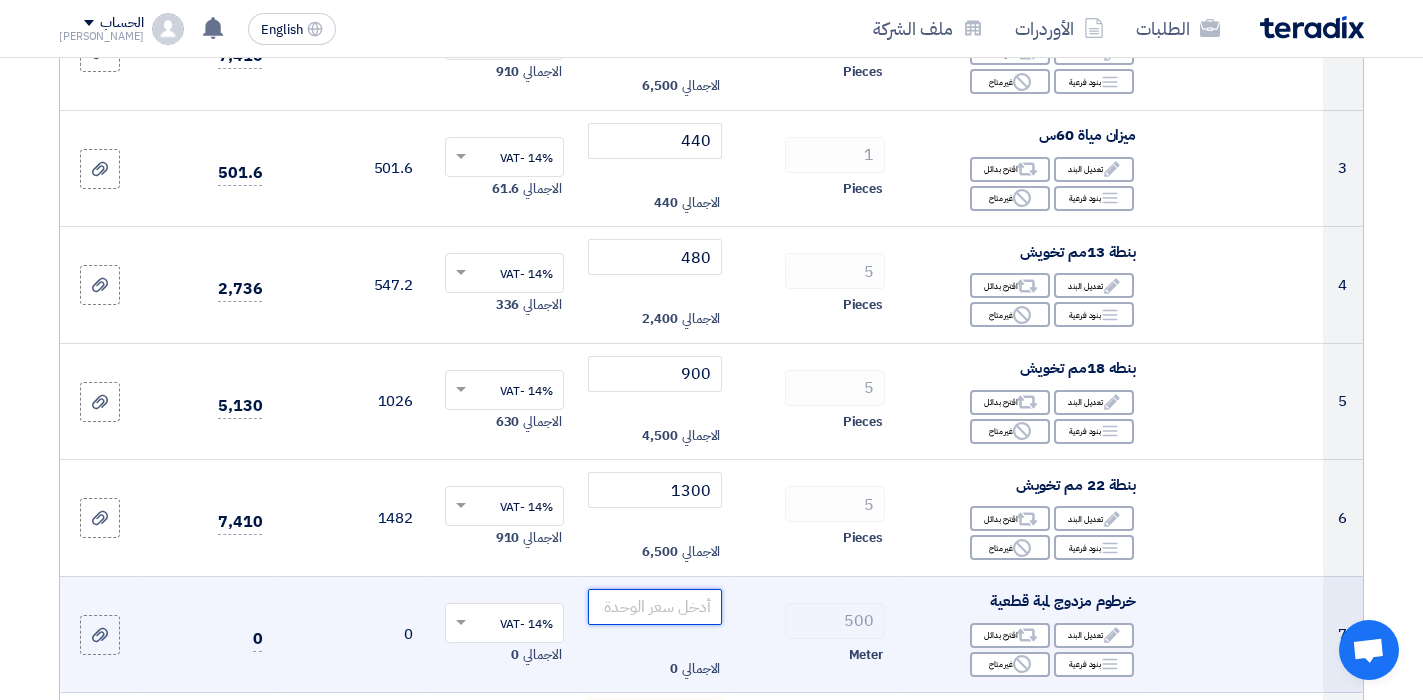 click 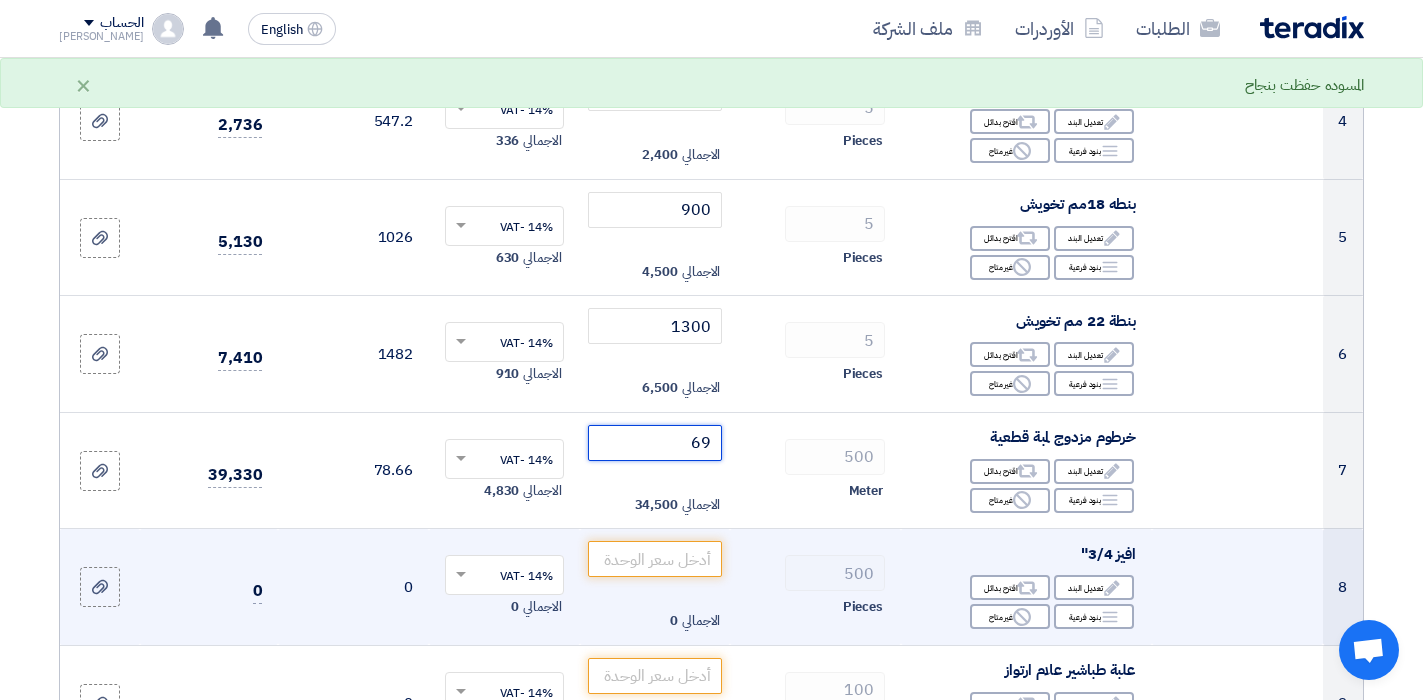 scroll, scrollTop: 700, scrollLeft: 0, axis: vertical 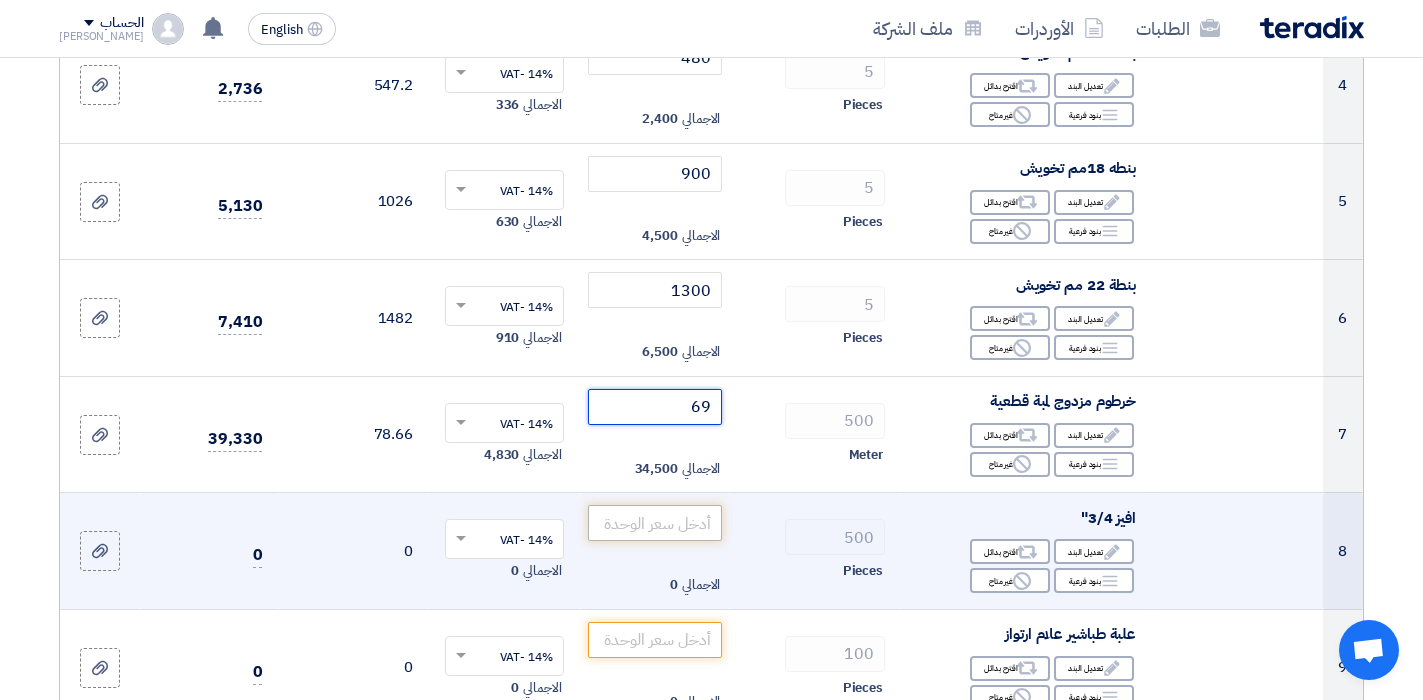 type on "69" 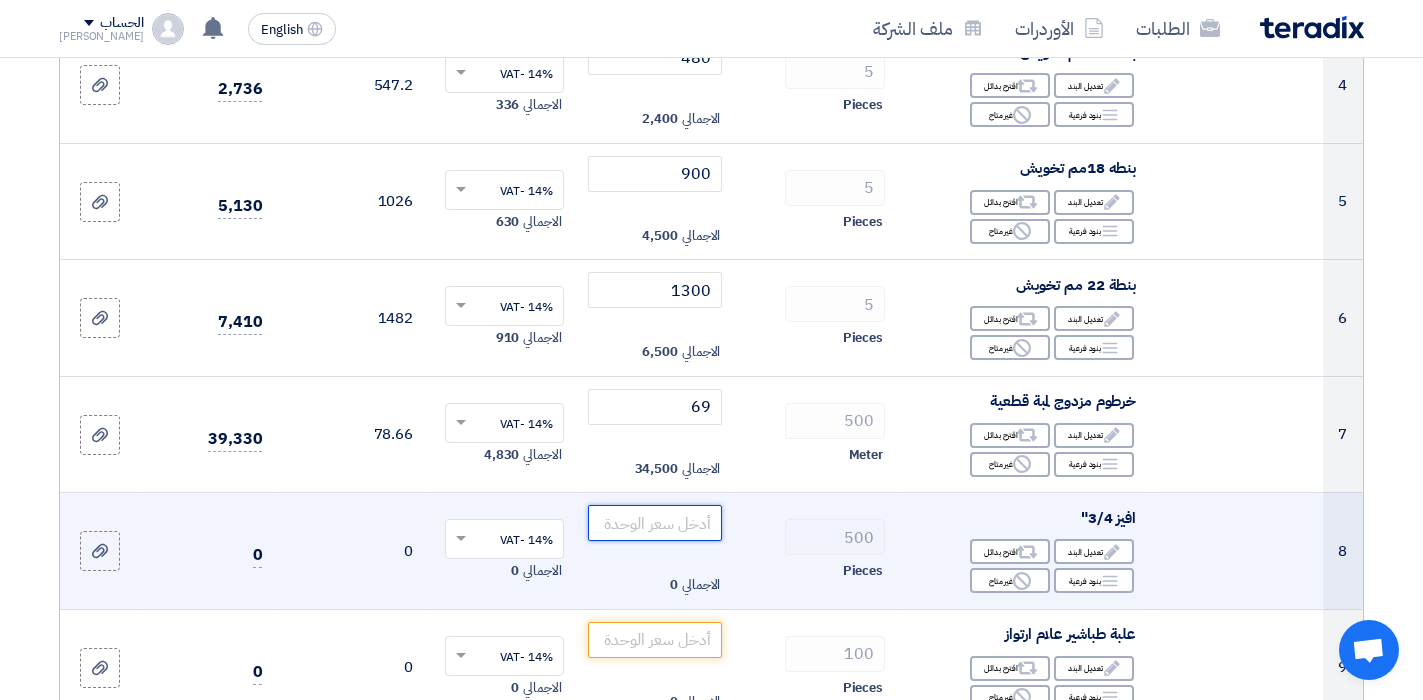 click 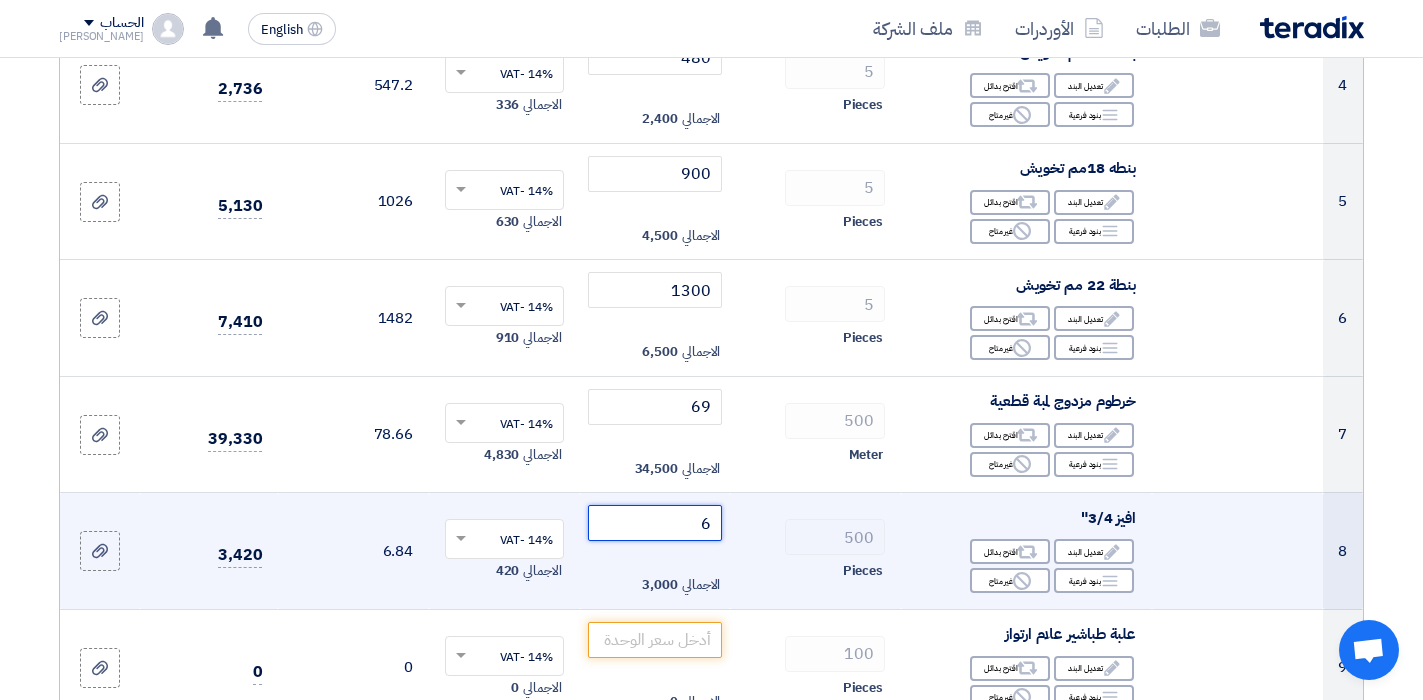 scroll, scrollTop: 800, scrollLeft: 0, axis: vertical 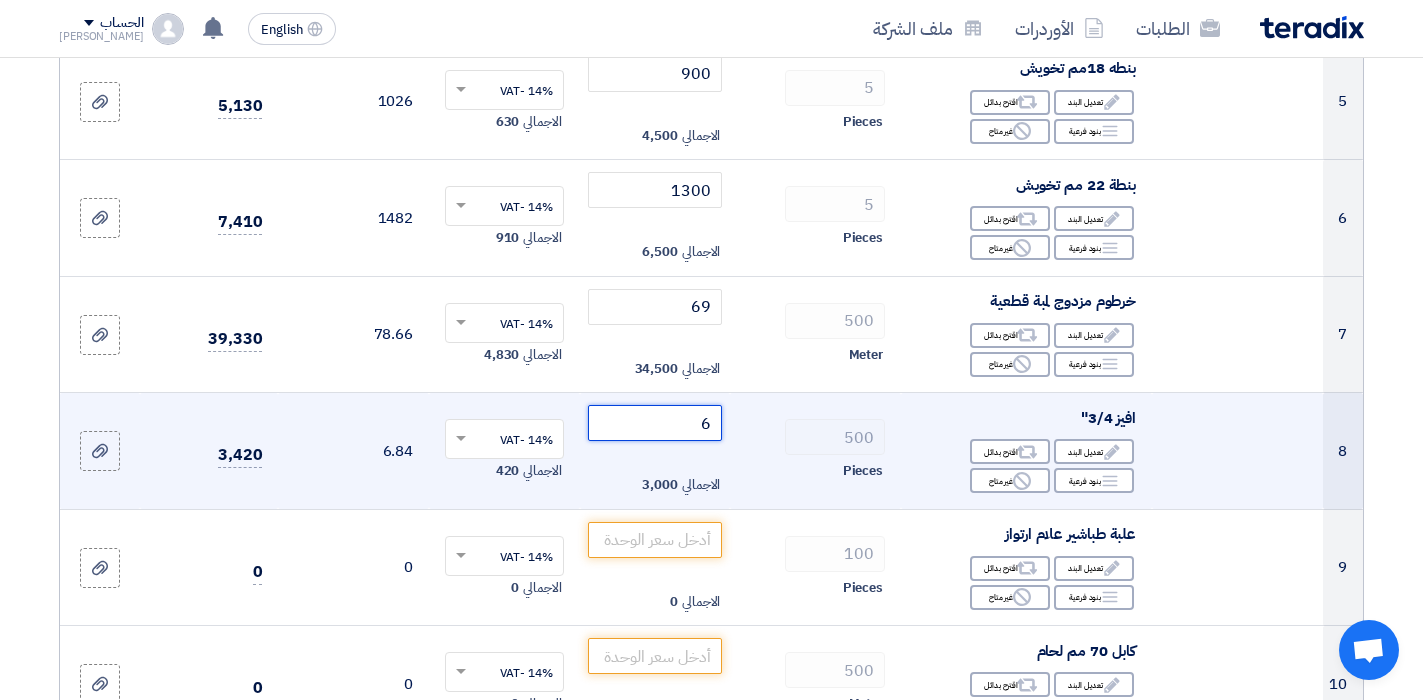 type on "6" 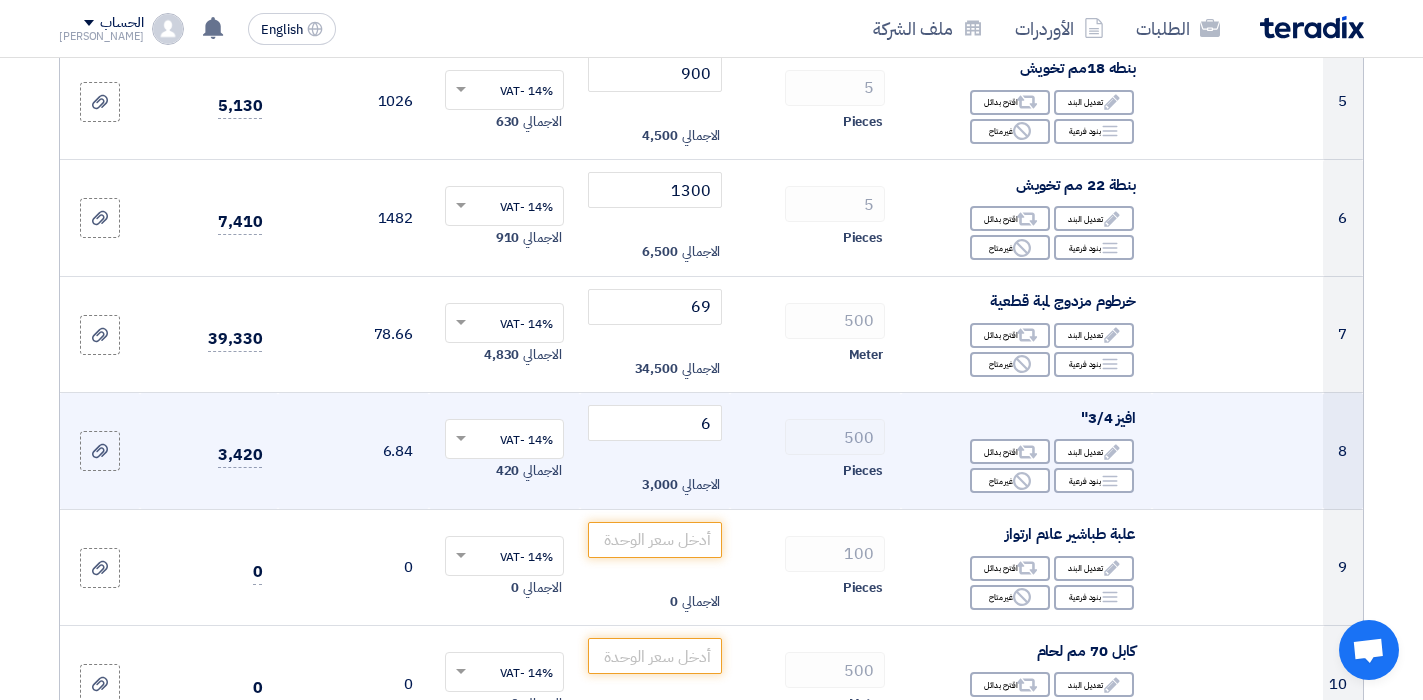 click on "6
الاجمالي
3,000" 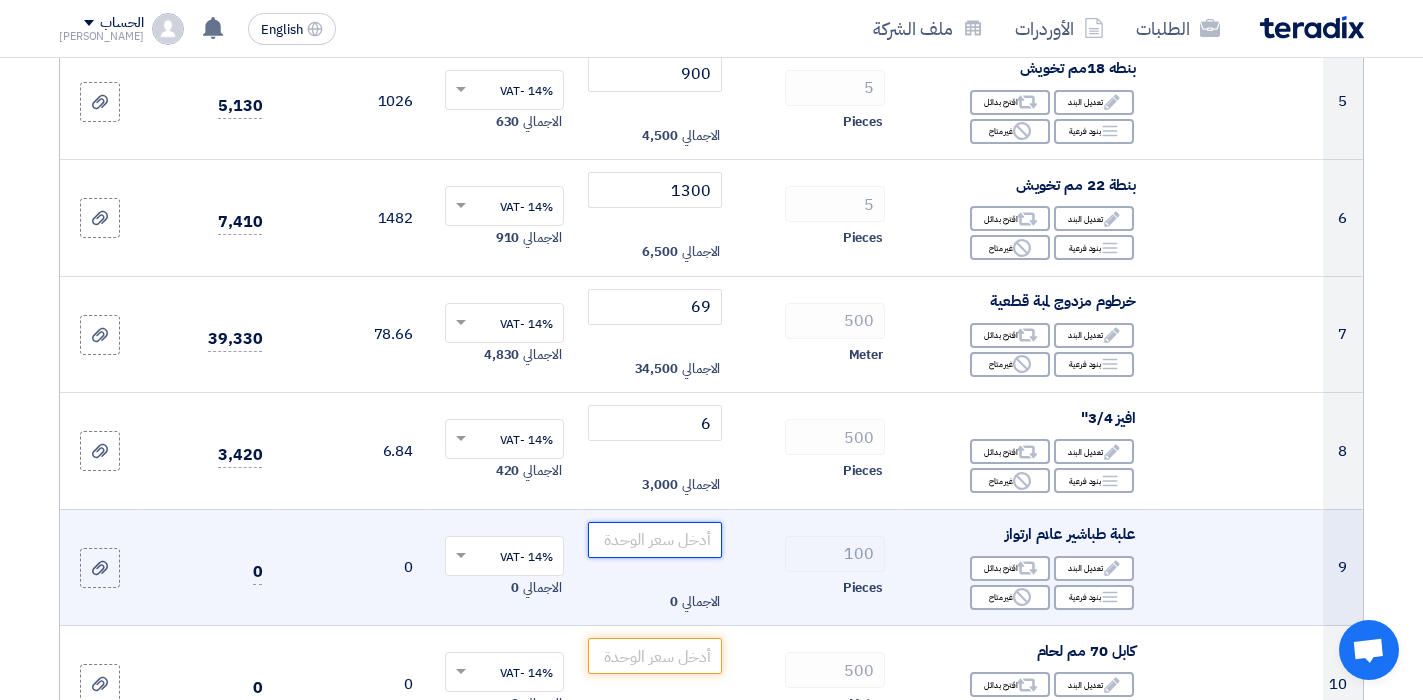 click 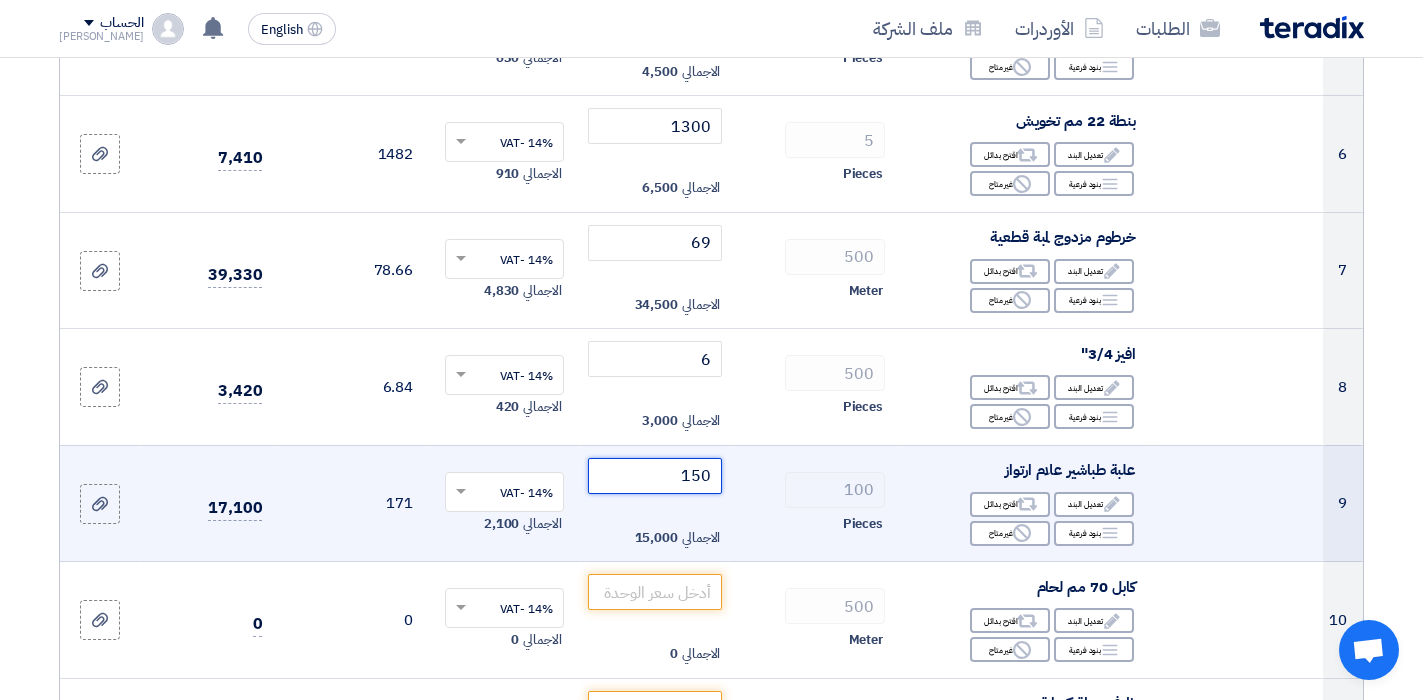 scroll, scrollTop: 900, scrollLeft: 0, axis: vertical 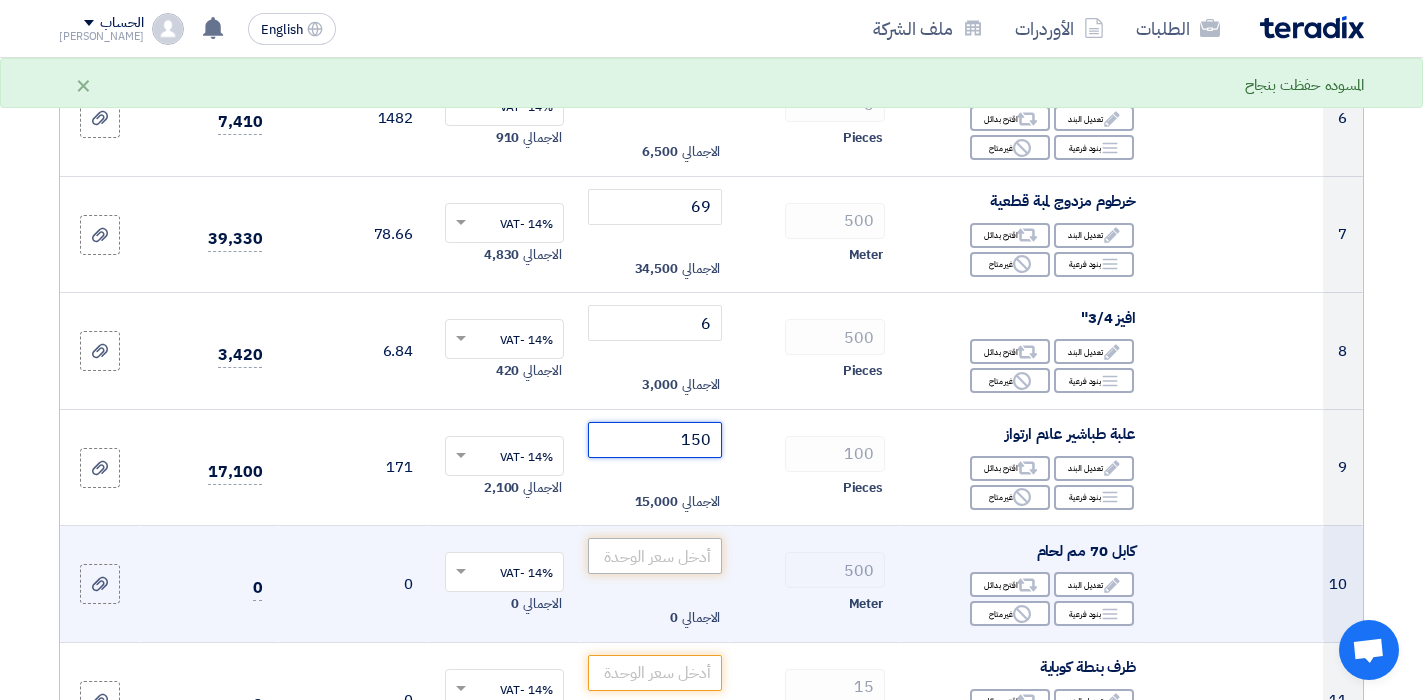type on "150" 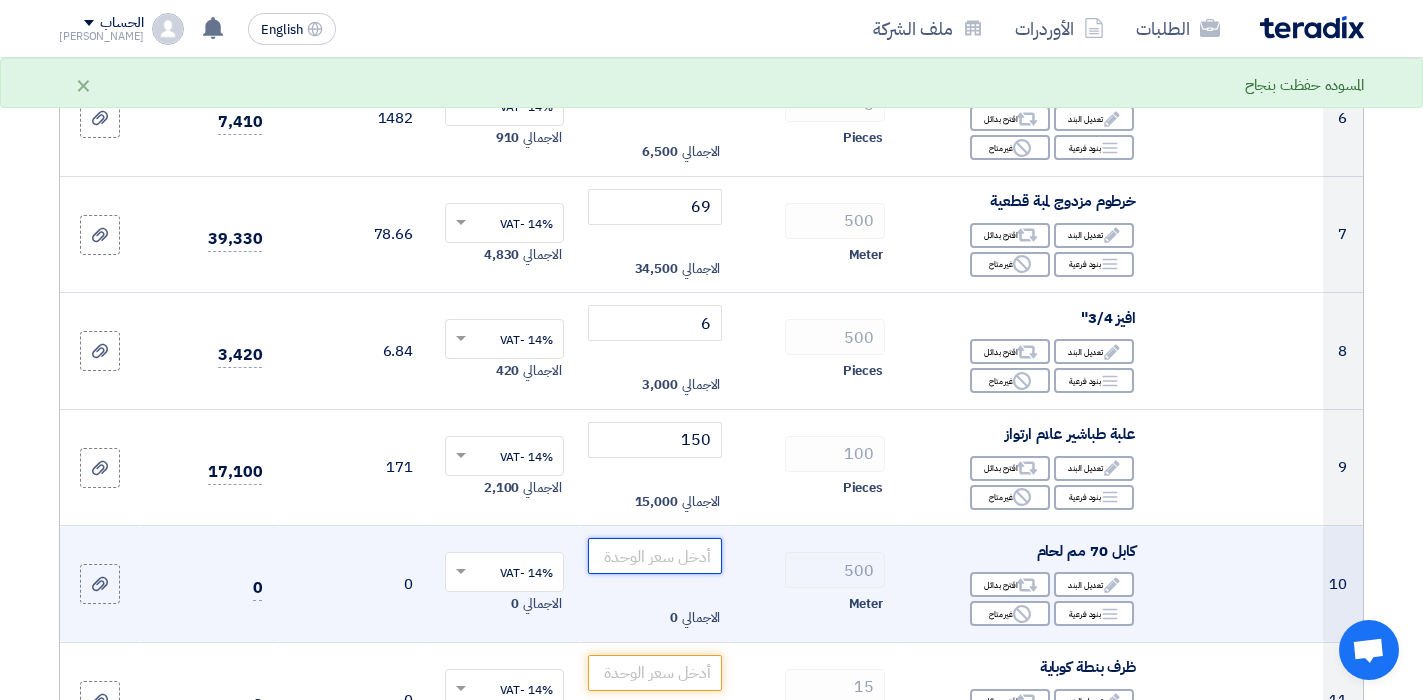 click 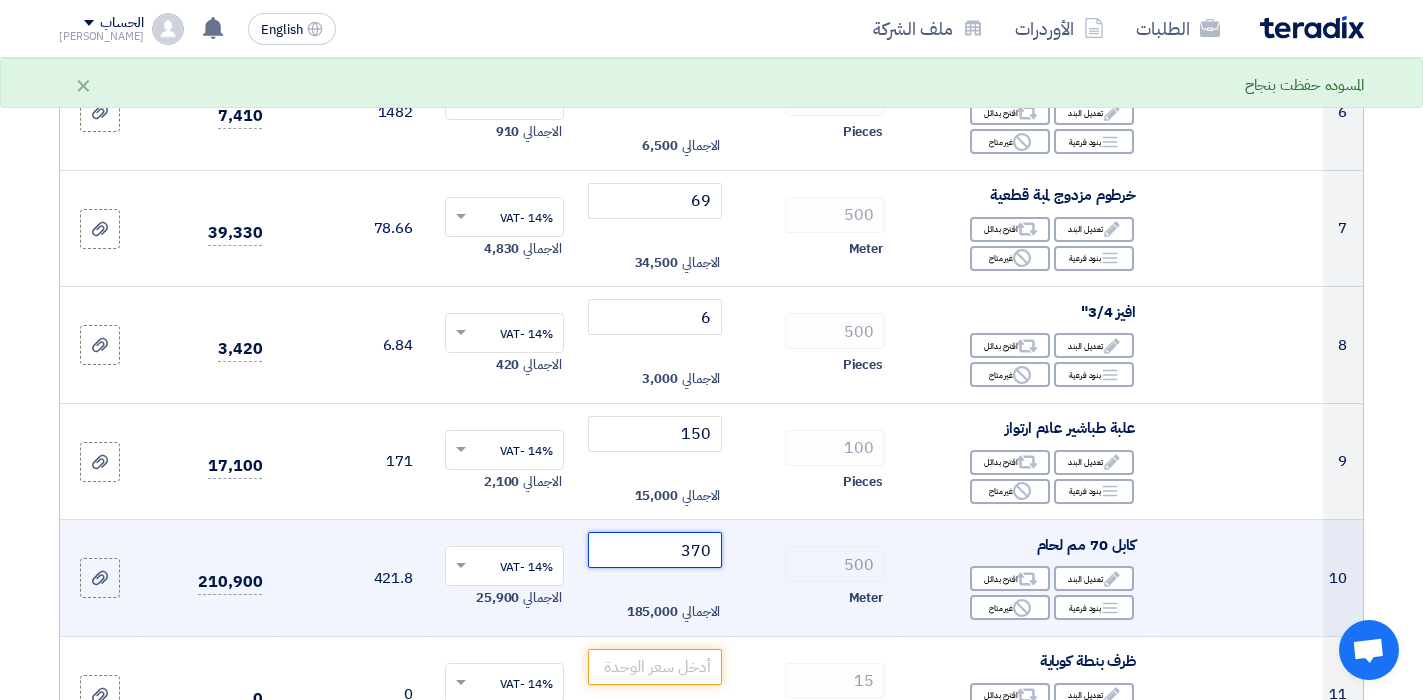 scroll, scrollTop: 1000, scrollLeft: 0, axis: vertical 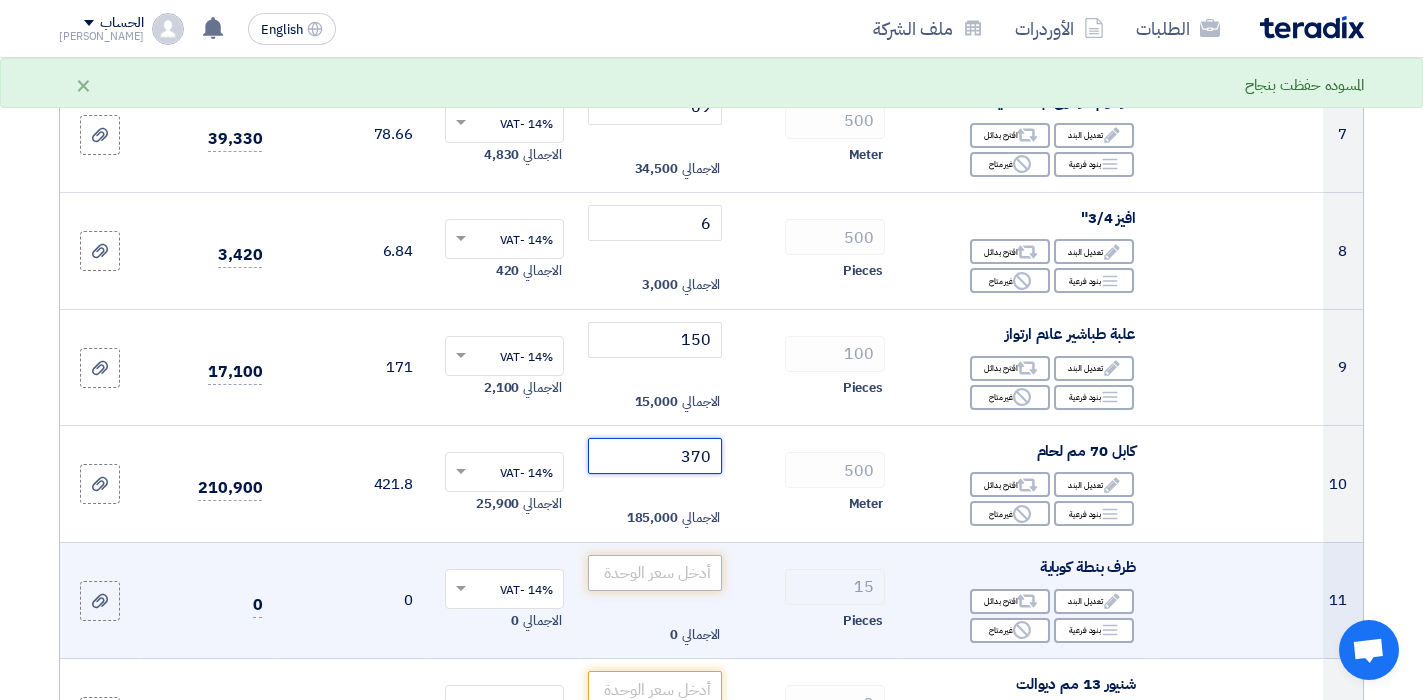 type on "370" 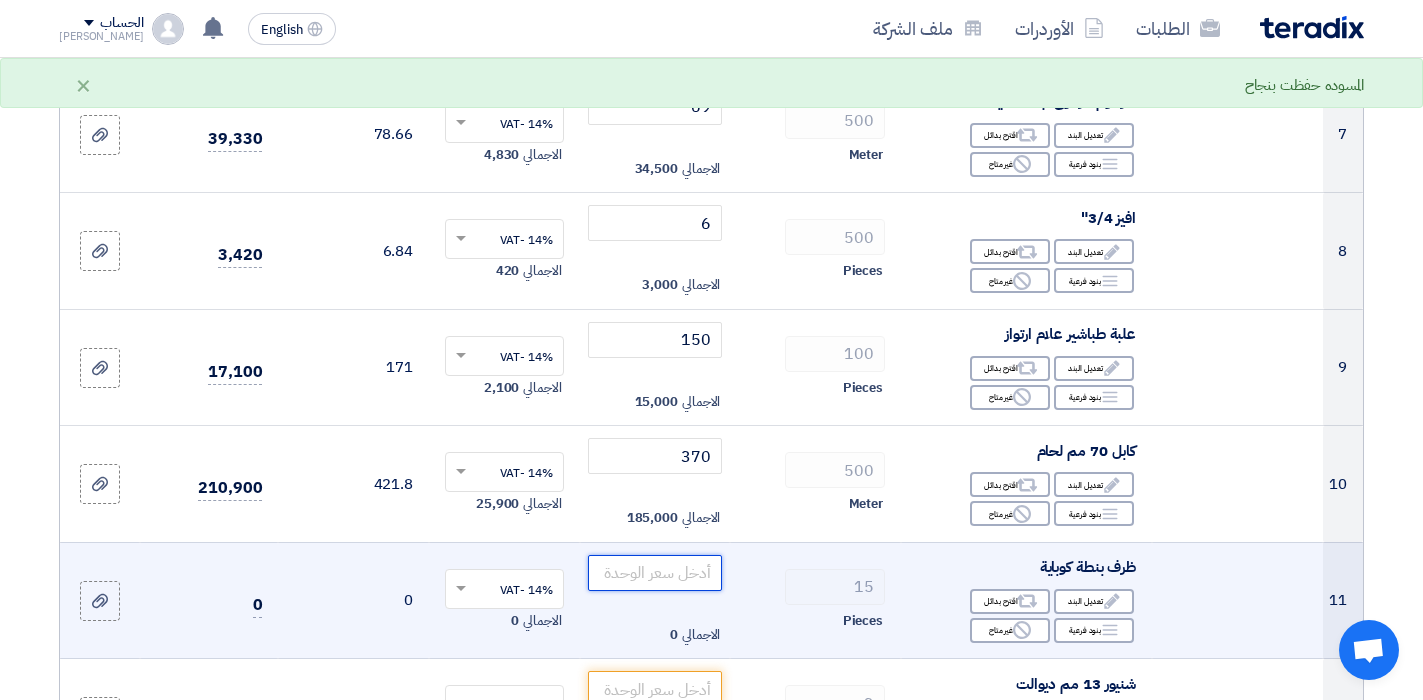 click 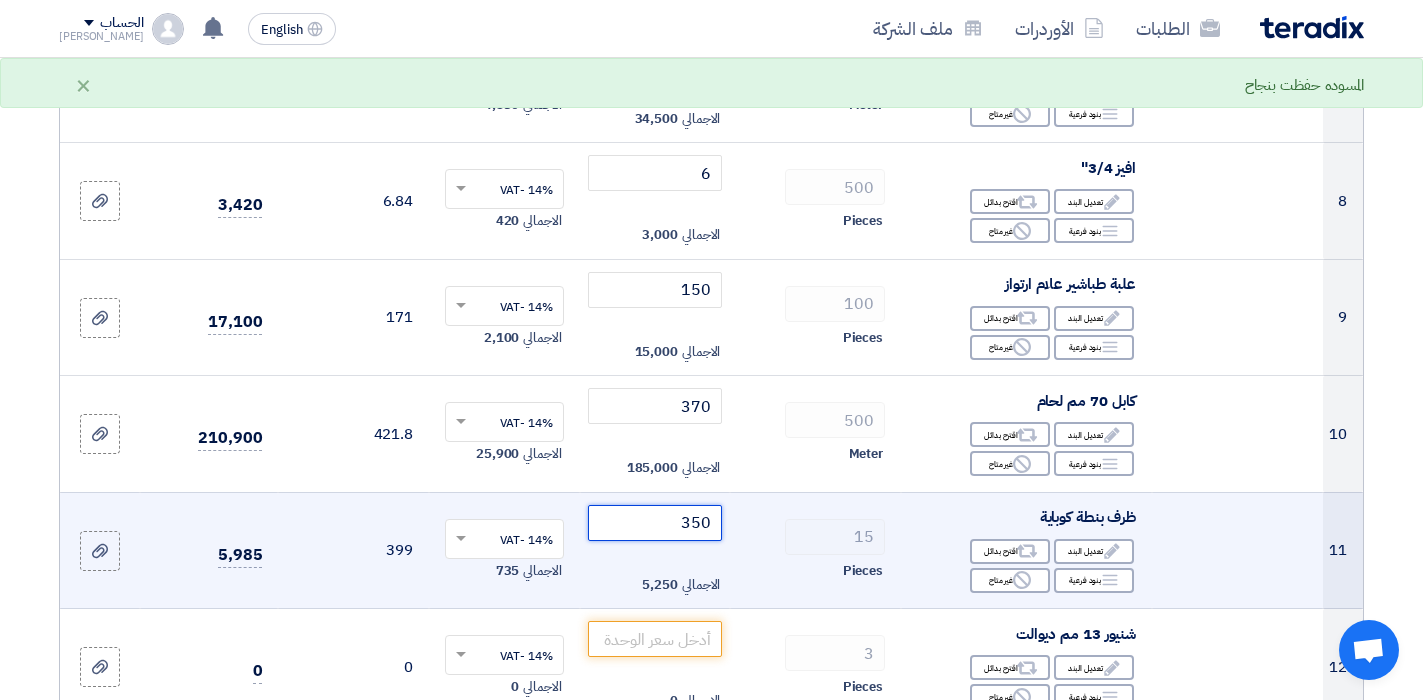 scroll, scrollTop: 1100, scrollLeft: 0, axis: vertical 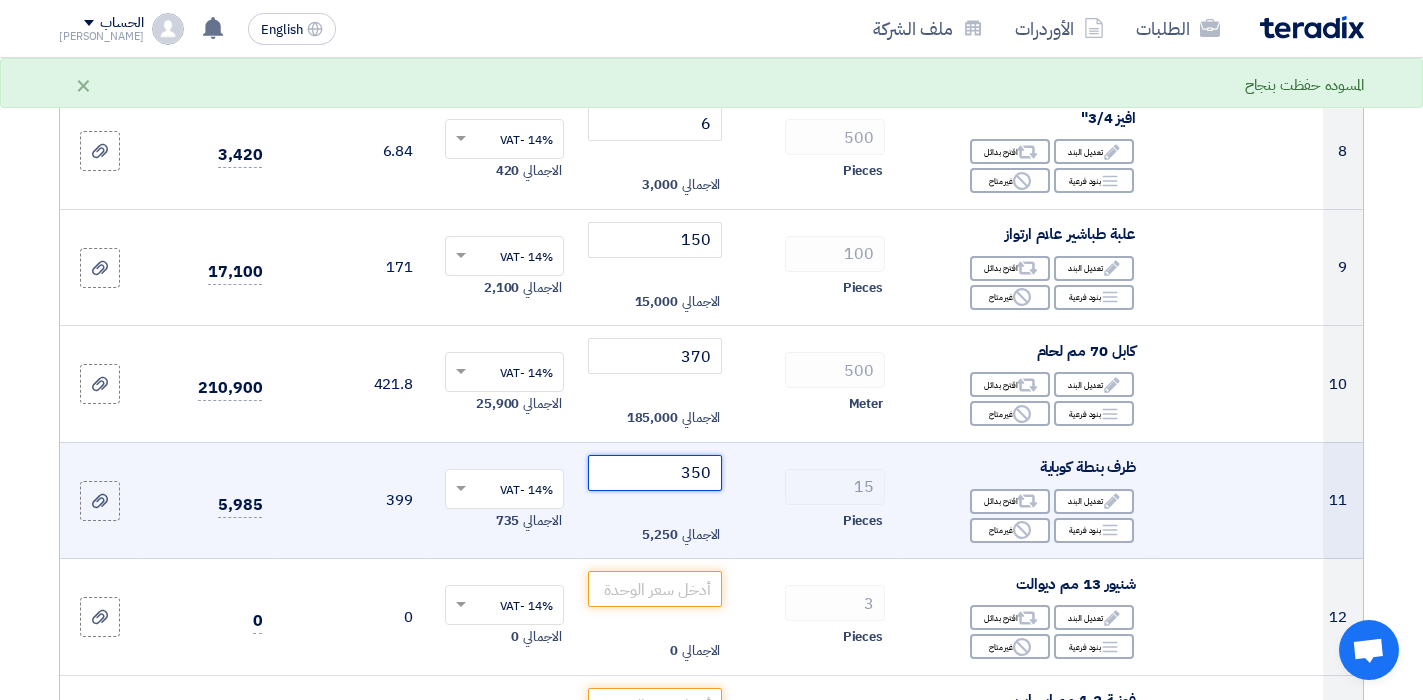type on "350" 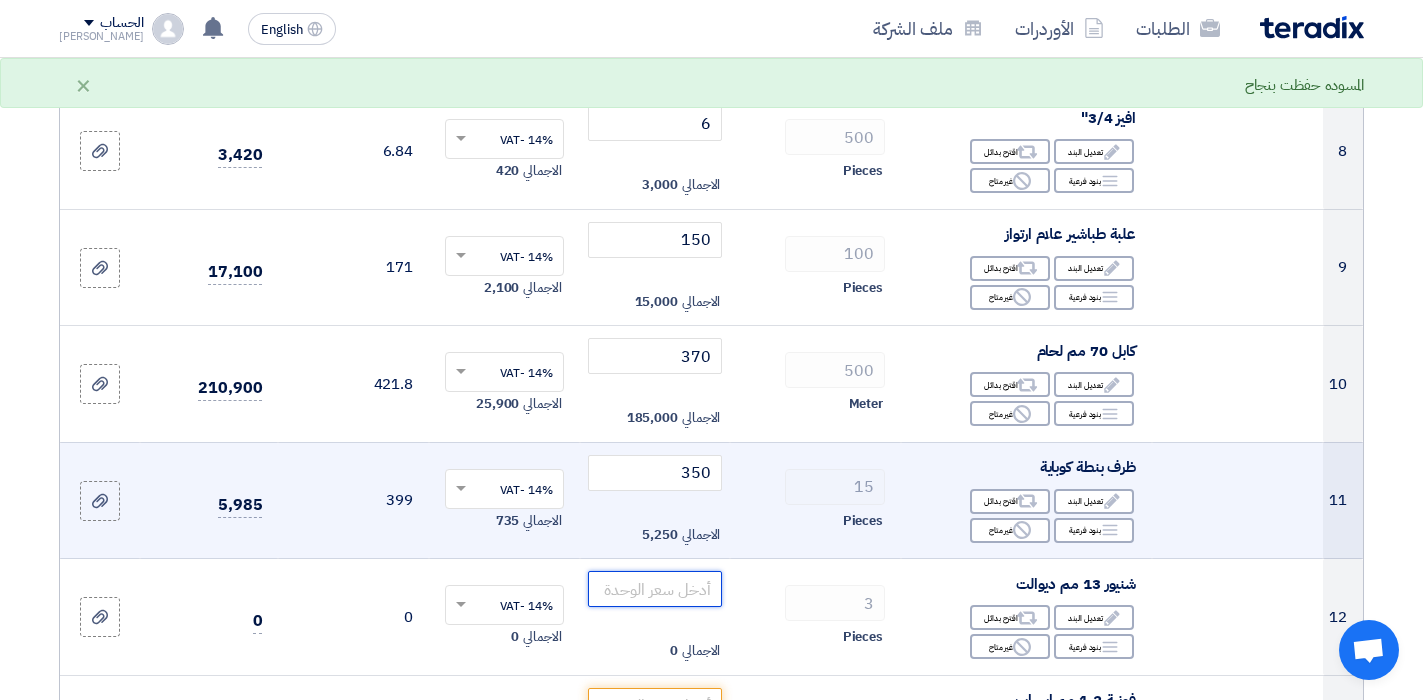 click 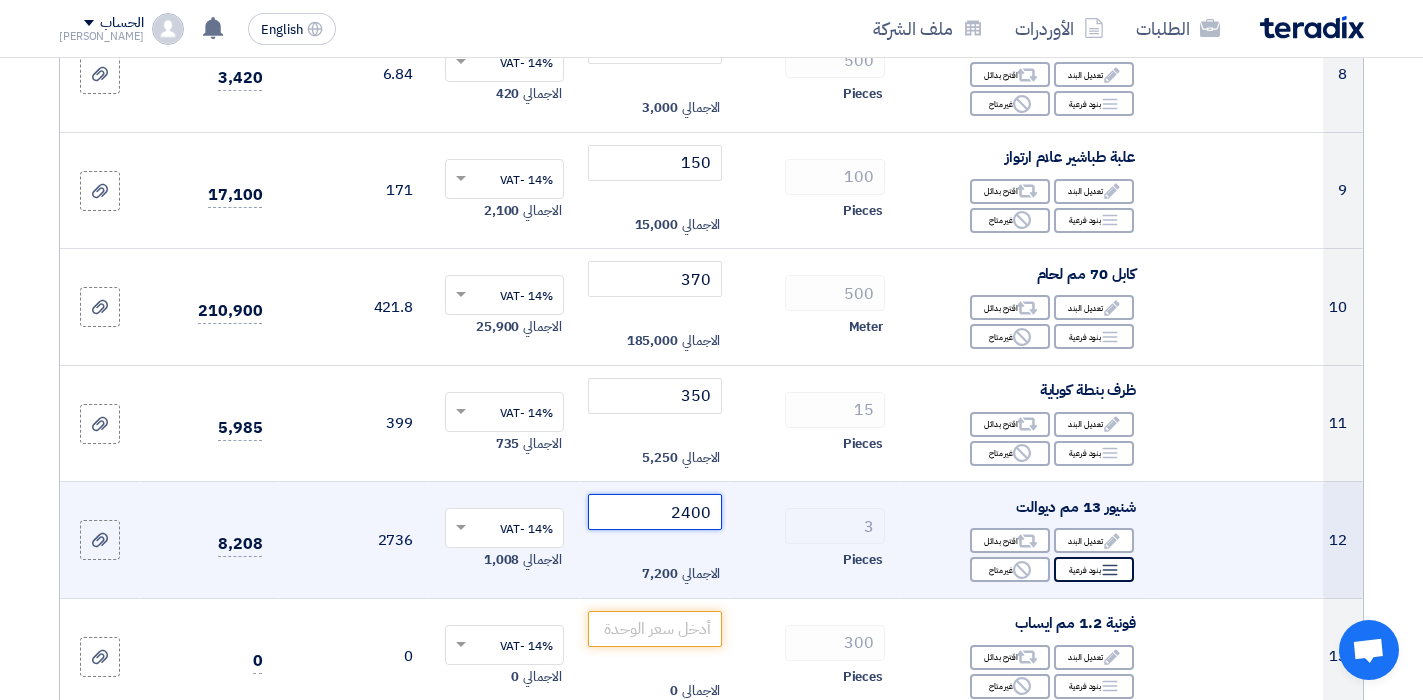 scroll, scrollTop: 1200, scrollLeft: 0, axis: vertical 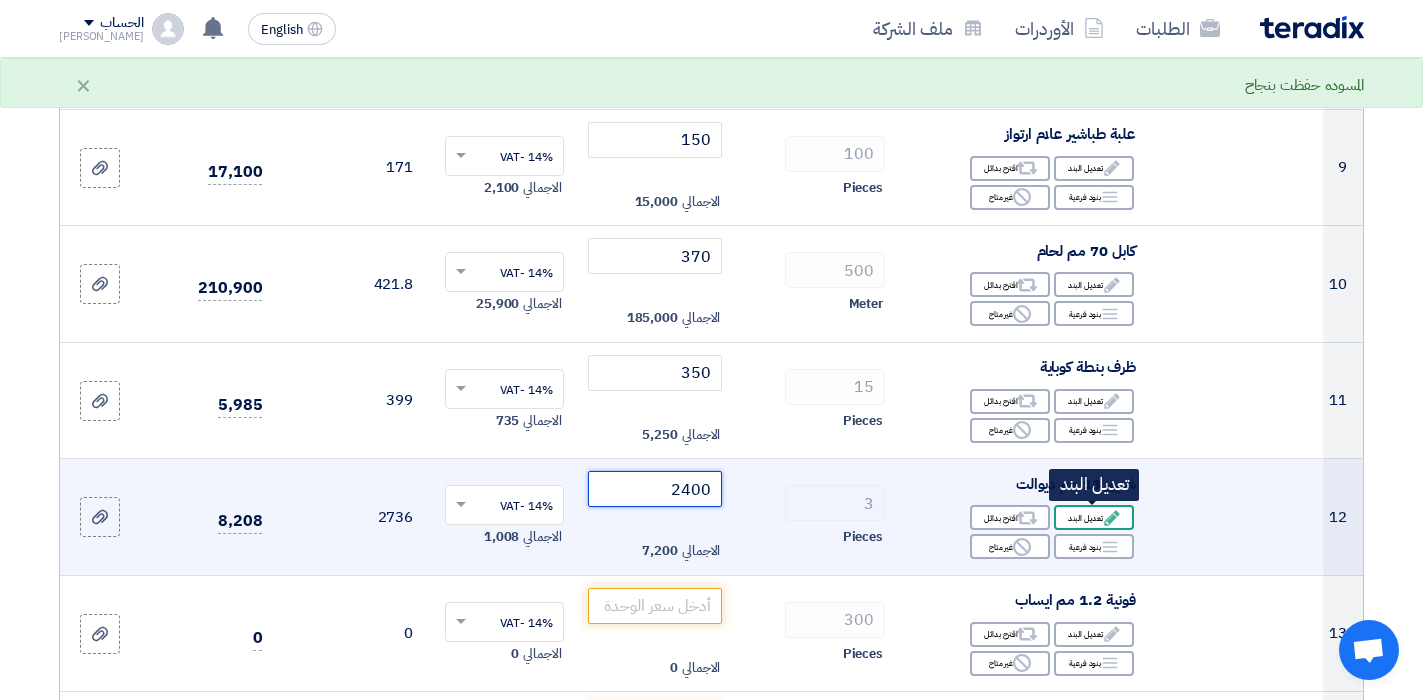 type on "2400" 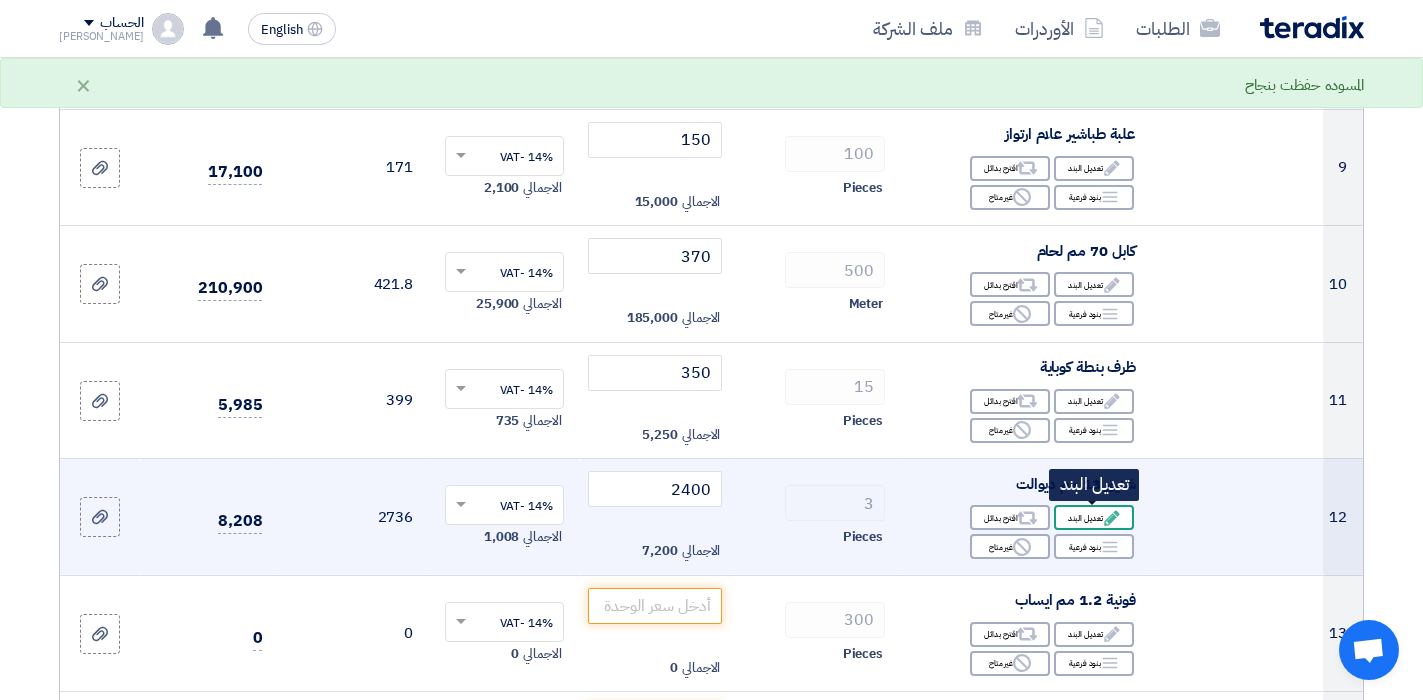 click on "Edit" 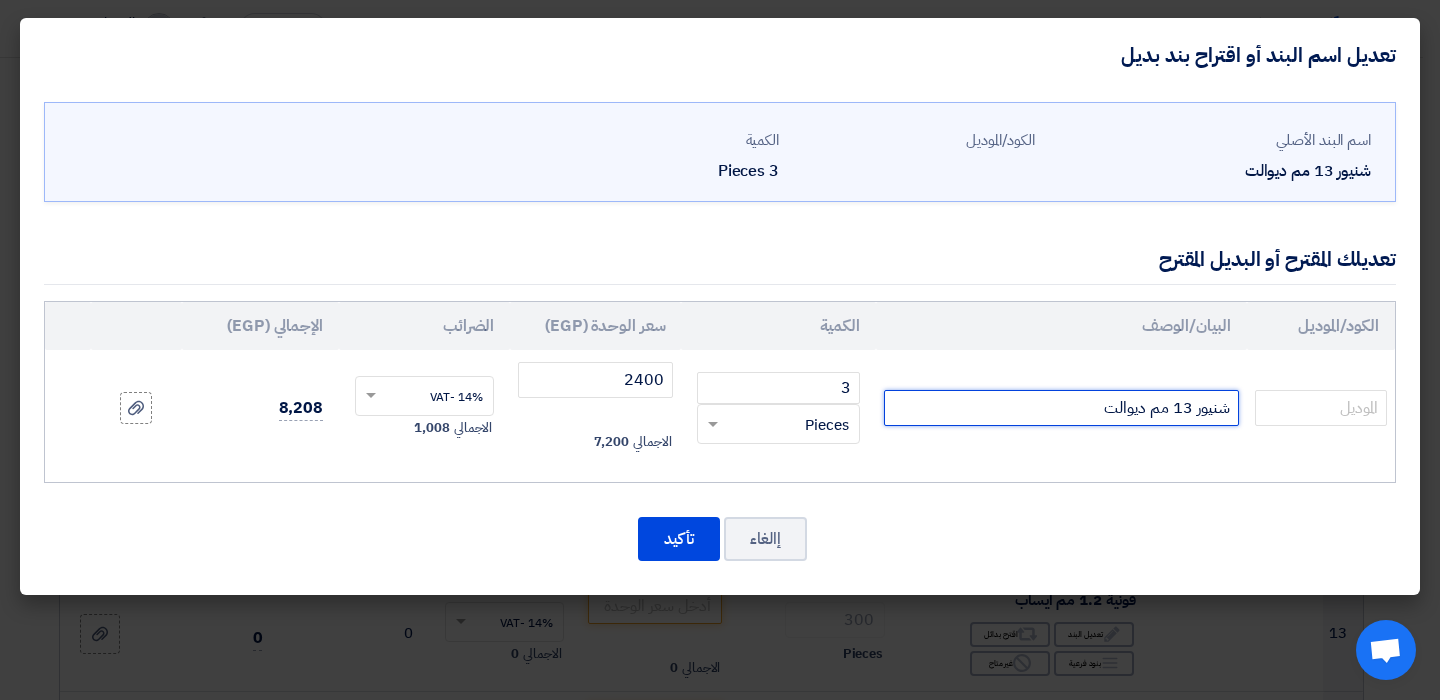 click on "شنيور 13 مم ديوالت" 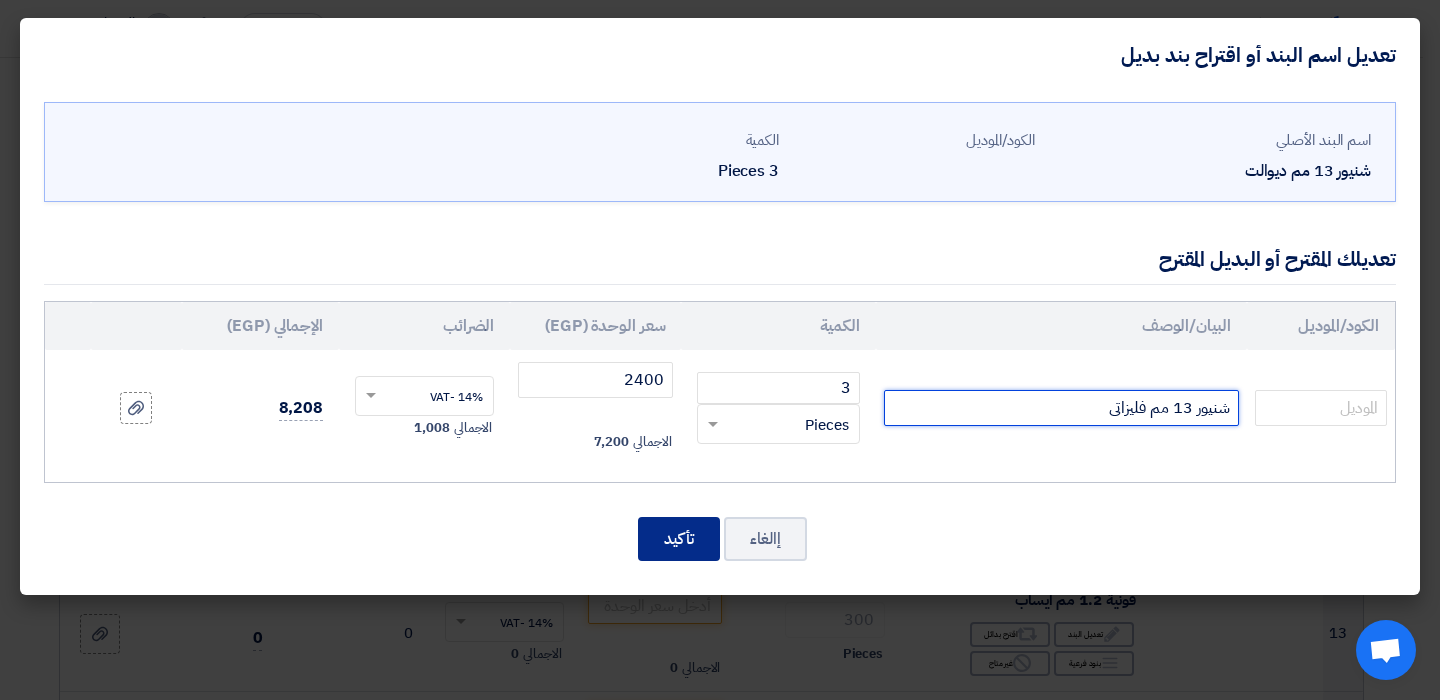 type on "شنيور 13 مم فليزاتى" 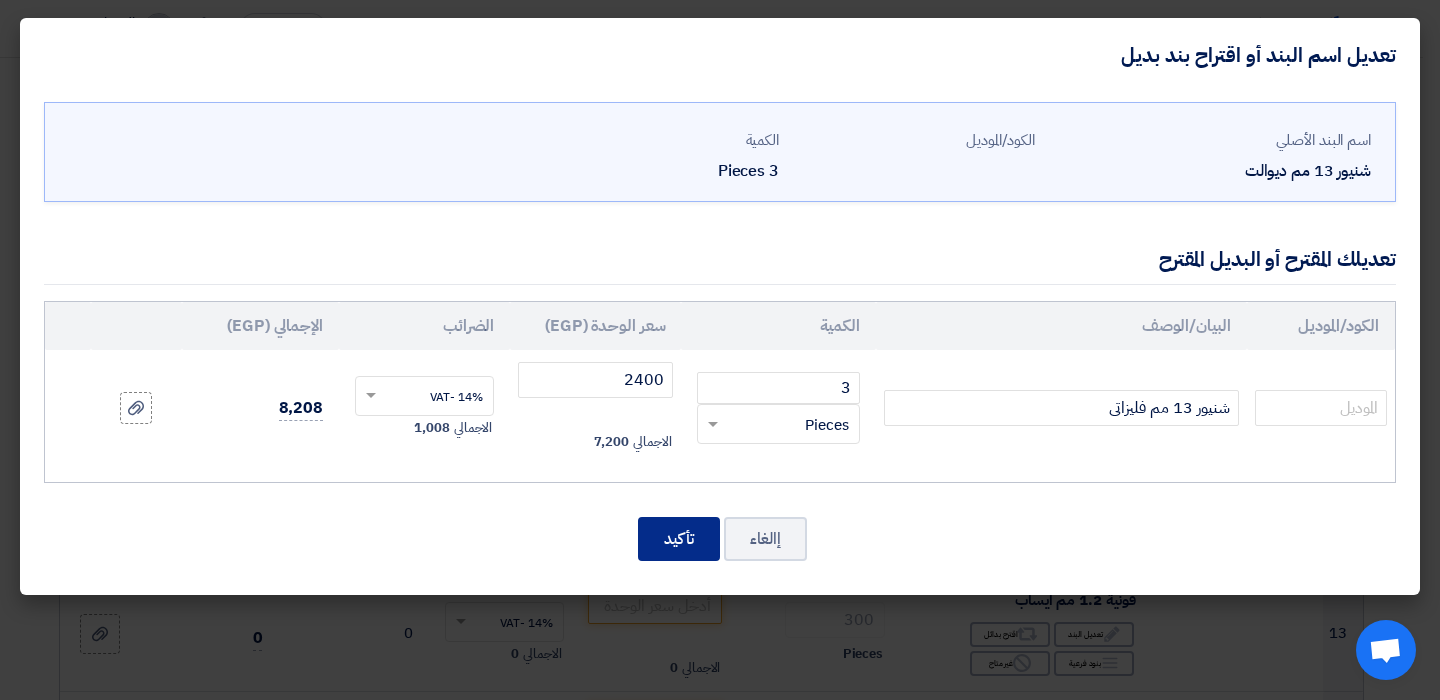 click on "تأكيد" 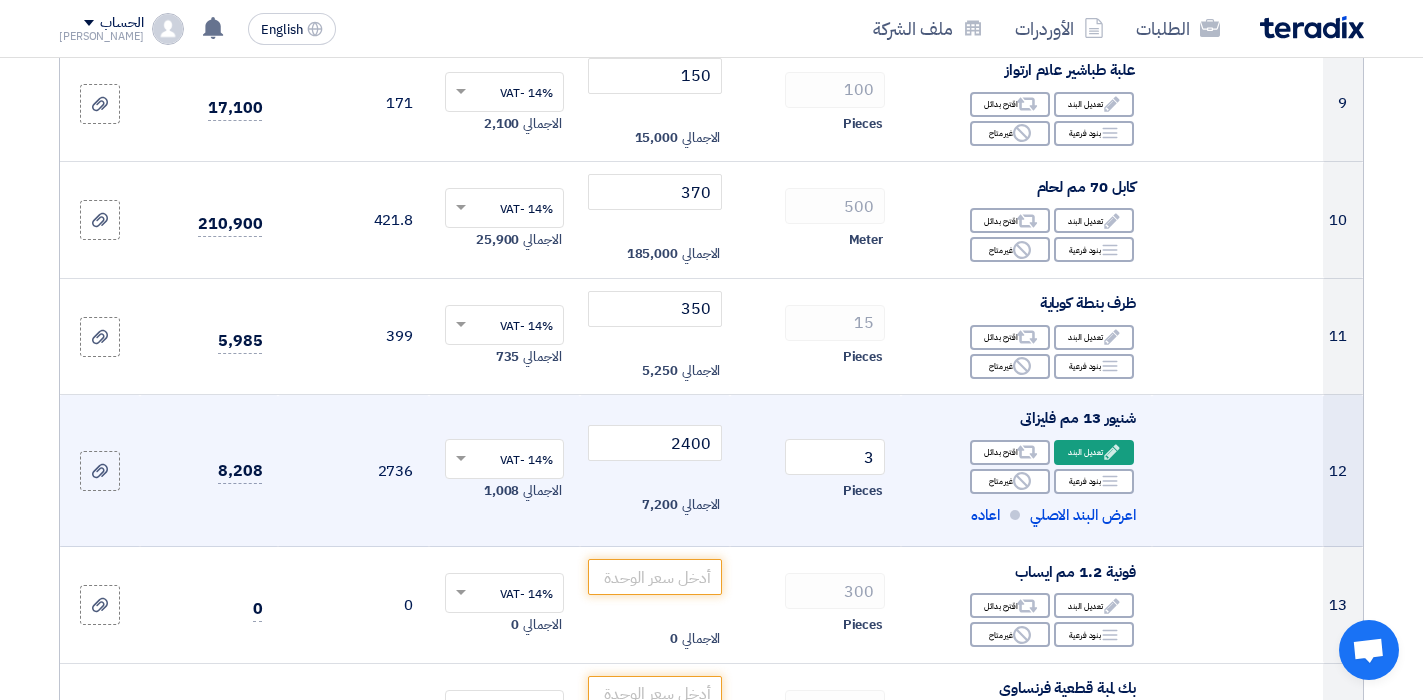 scroll, scrollTop: 1300, scrollLeft: 0, axis: vertical 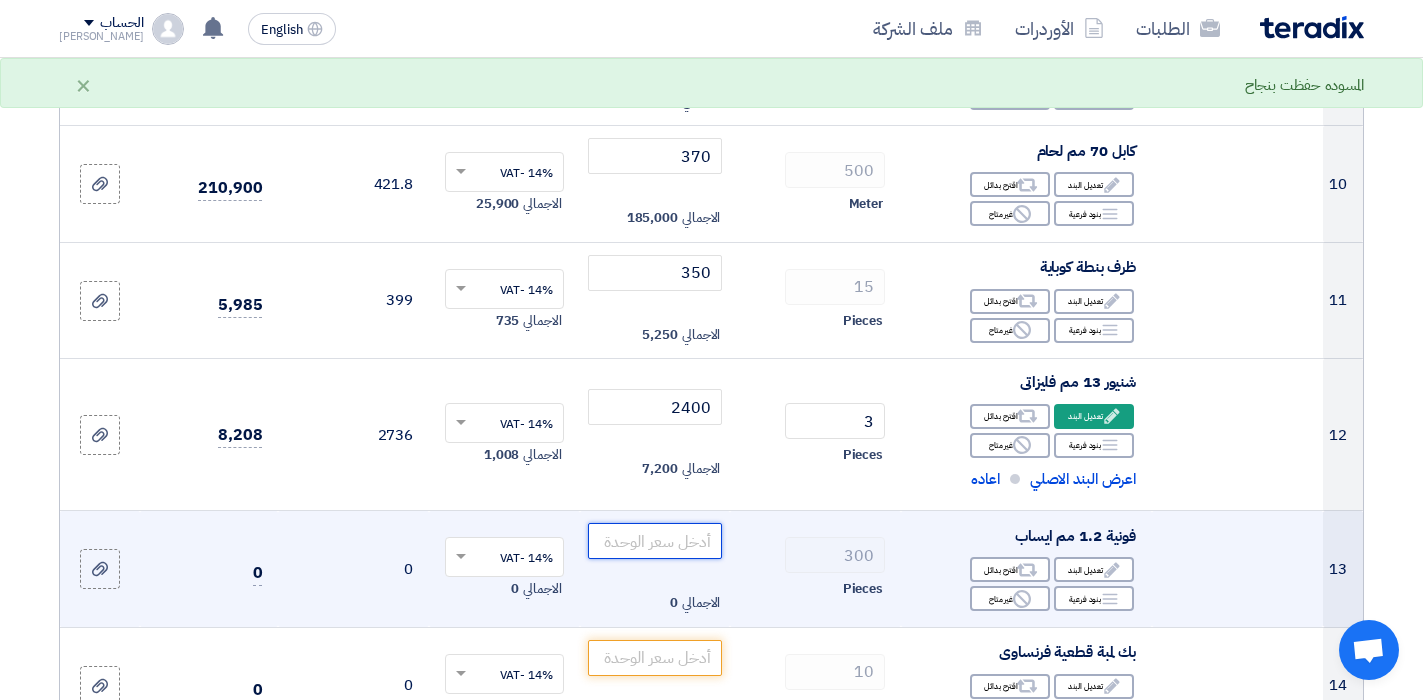 click 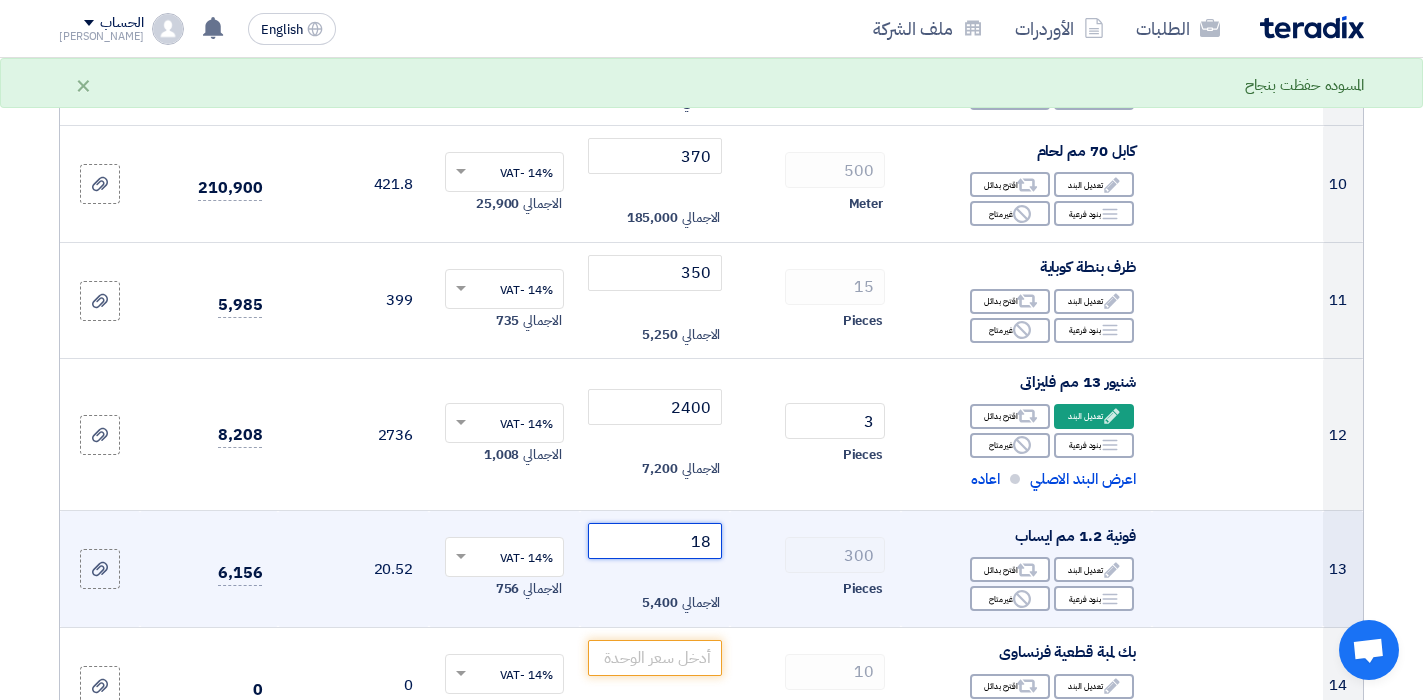 scroll, scrollTop: 1400, scrollLeft: 0, axis: vertical 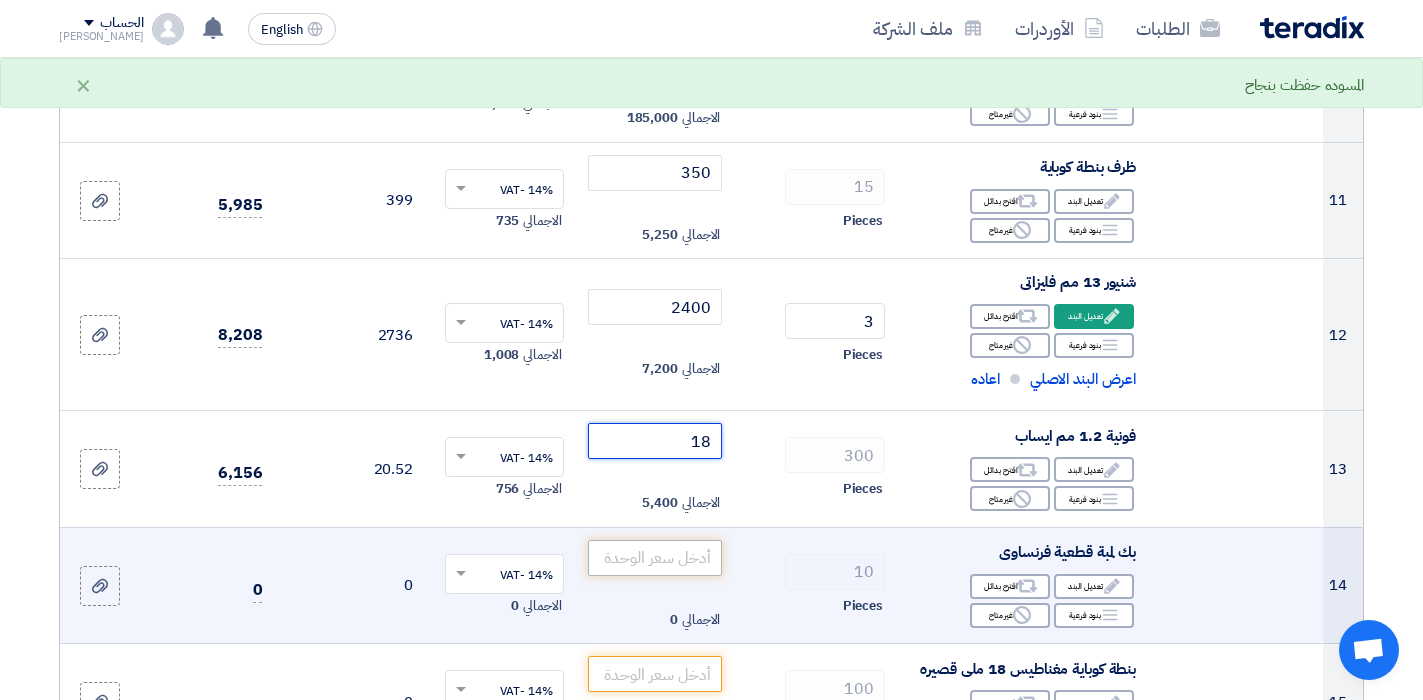 type on "18" 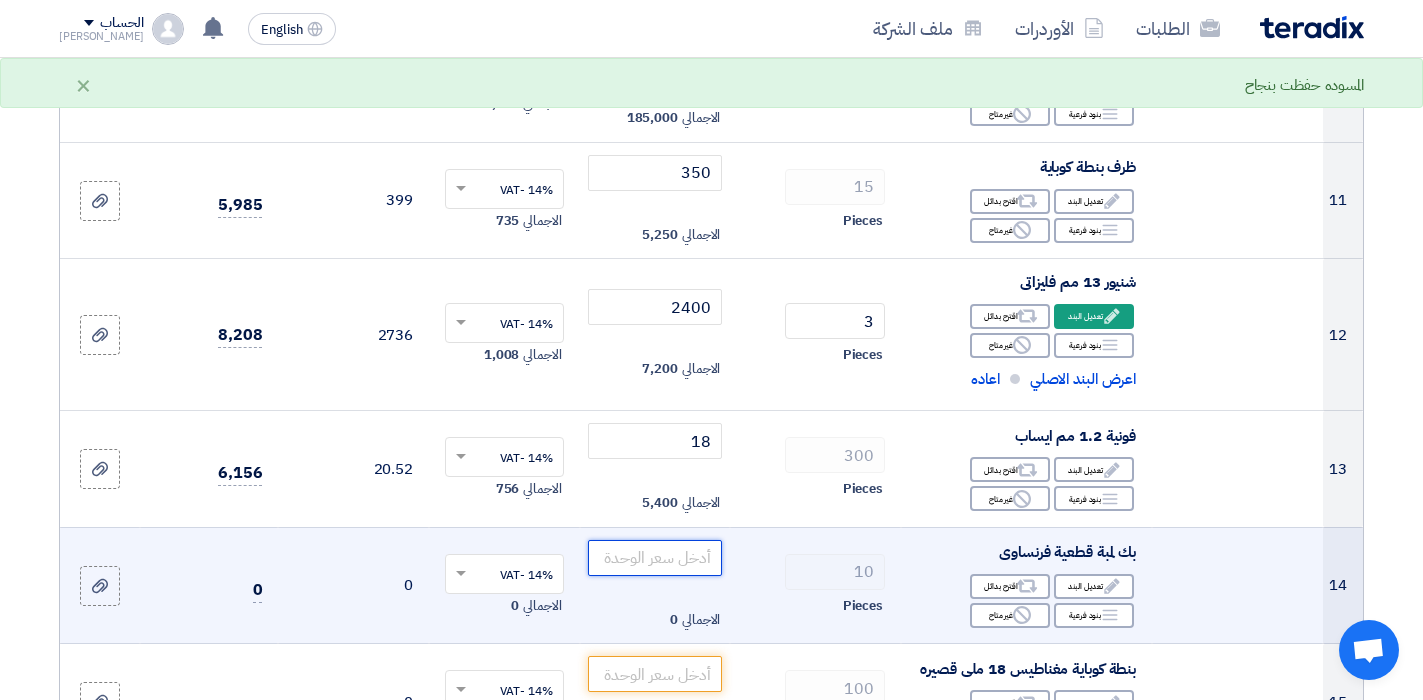 click 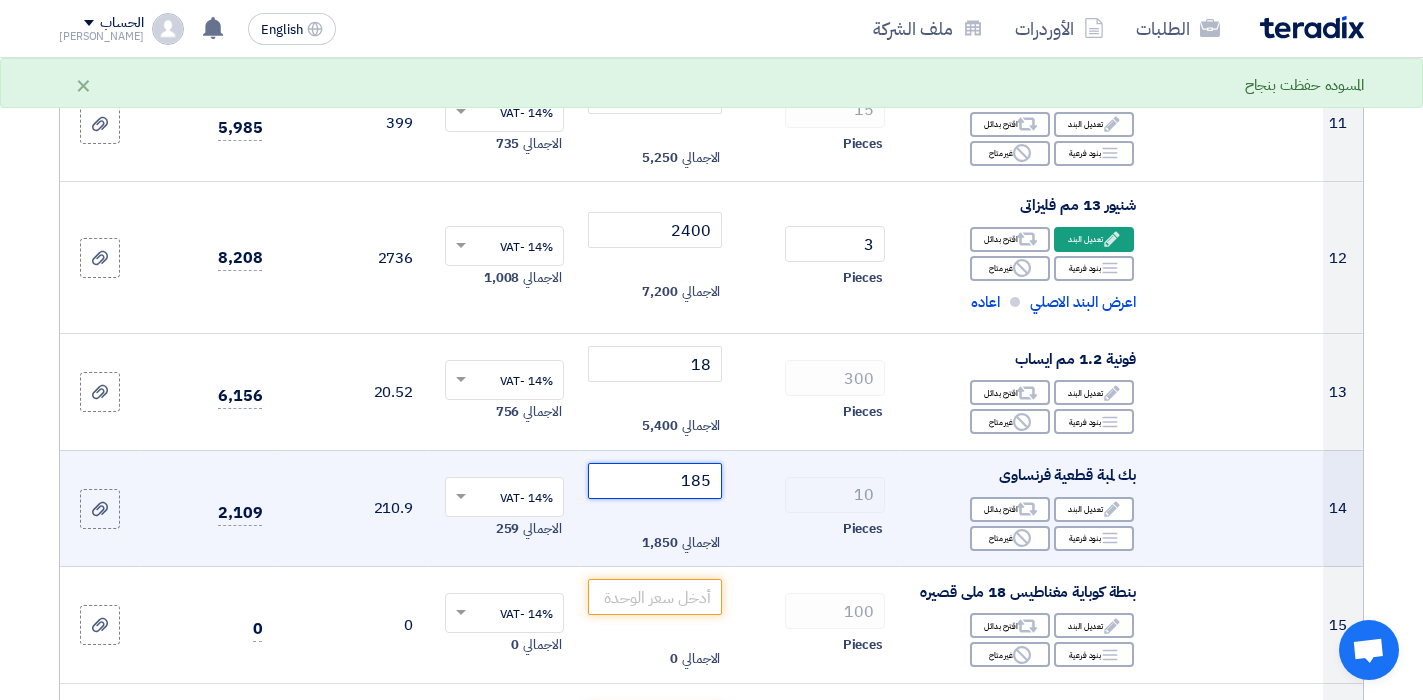 scroll, scrollTop: 1500, scrollLeft: 0, axis: vertical 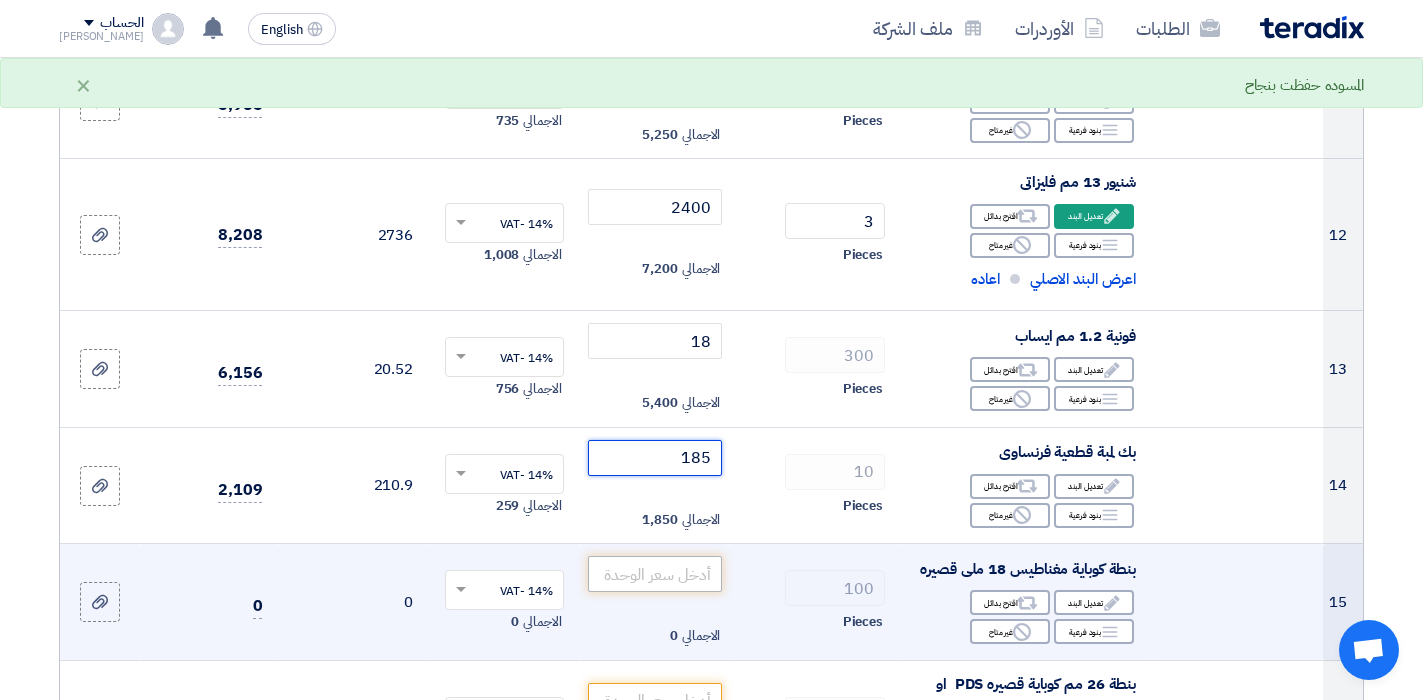 type on "185" 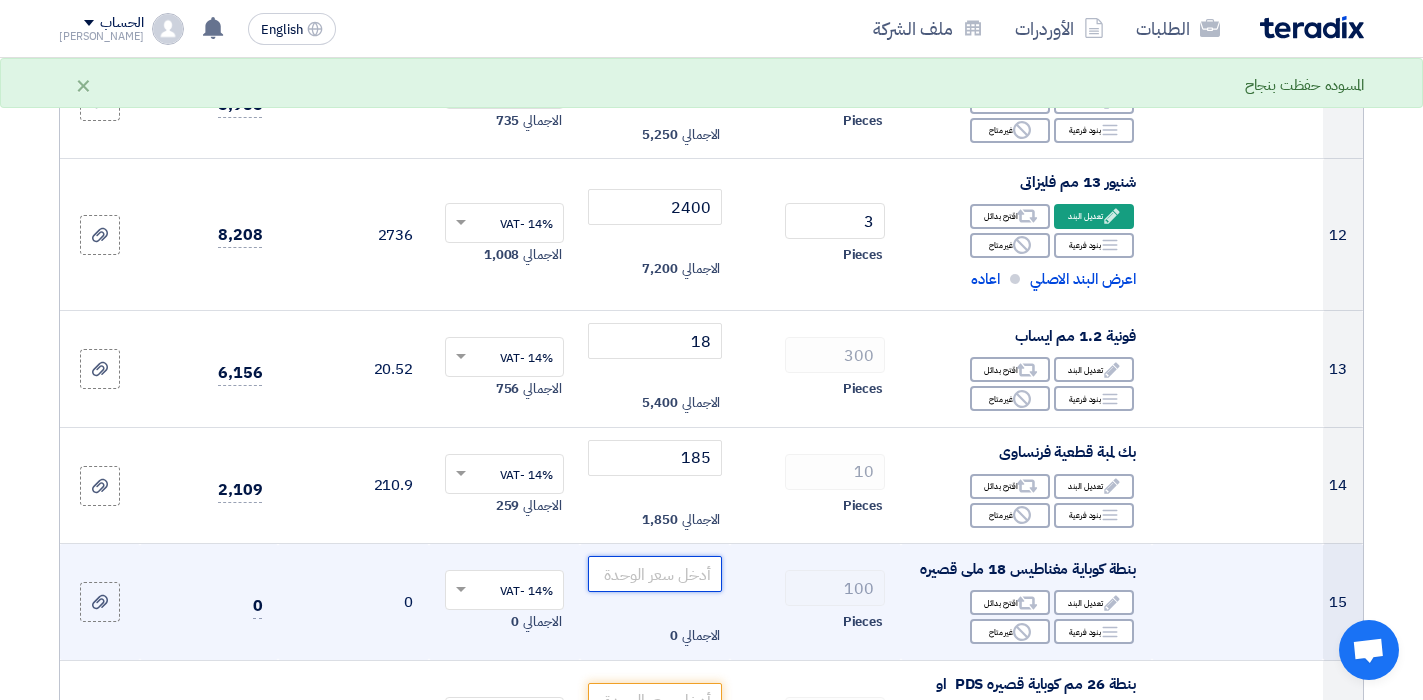 click 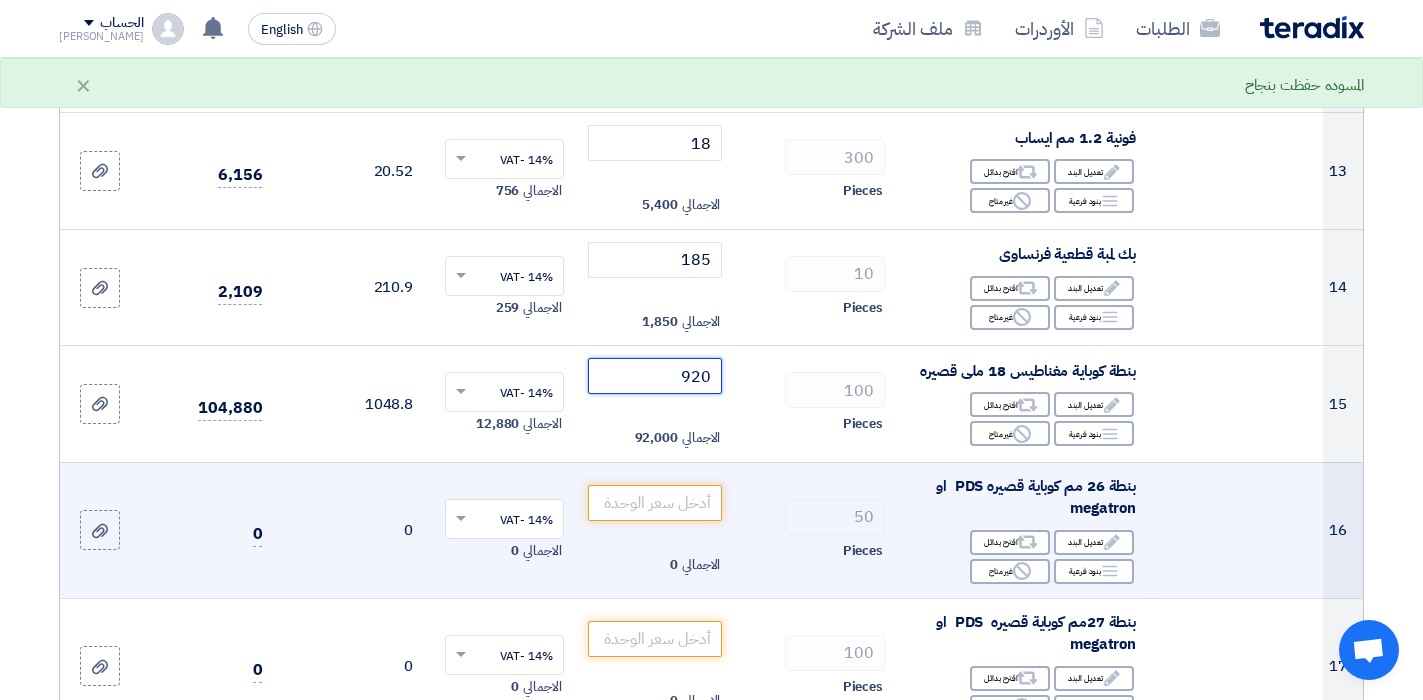 scroll, scrollTop: 1700, scrollLeft: 0, axis: vertical 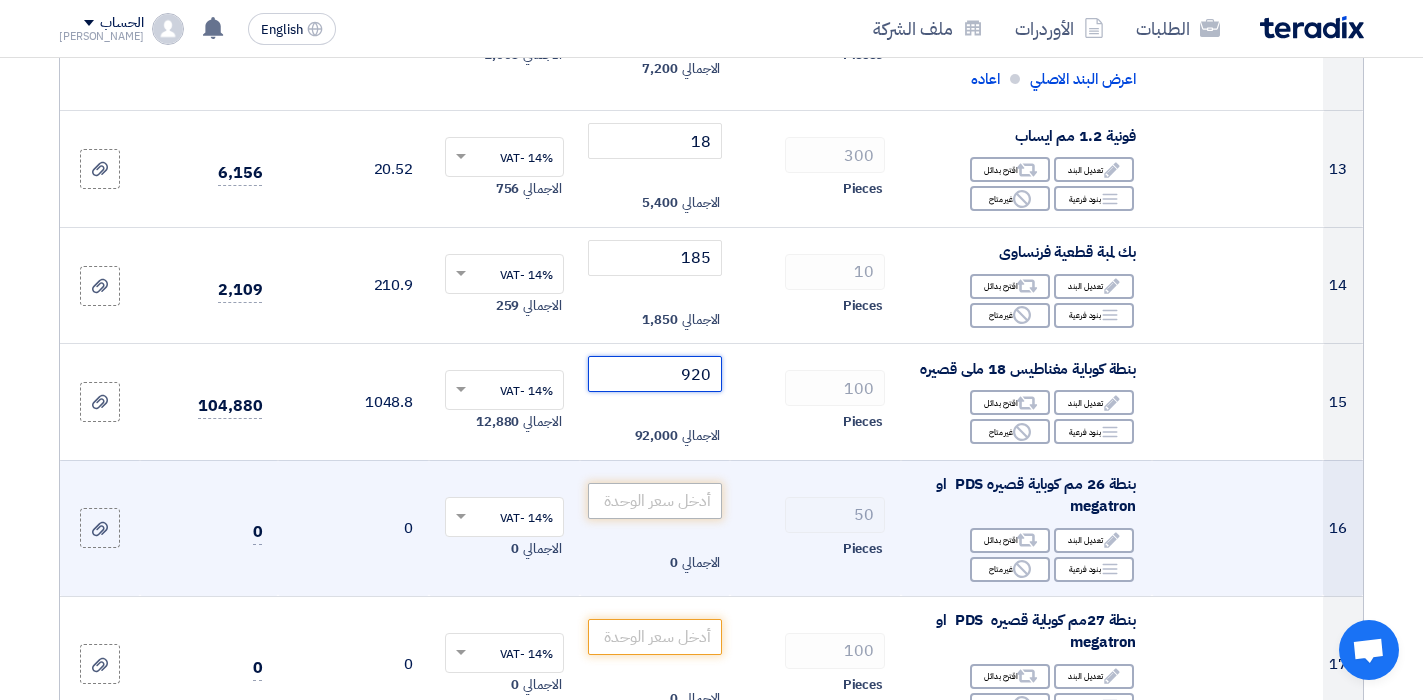 type on "920" 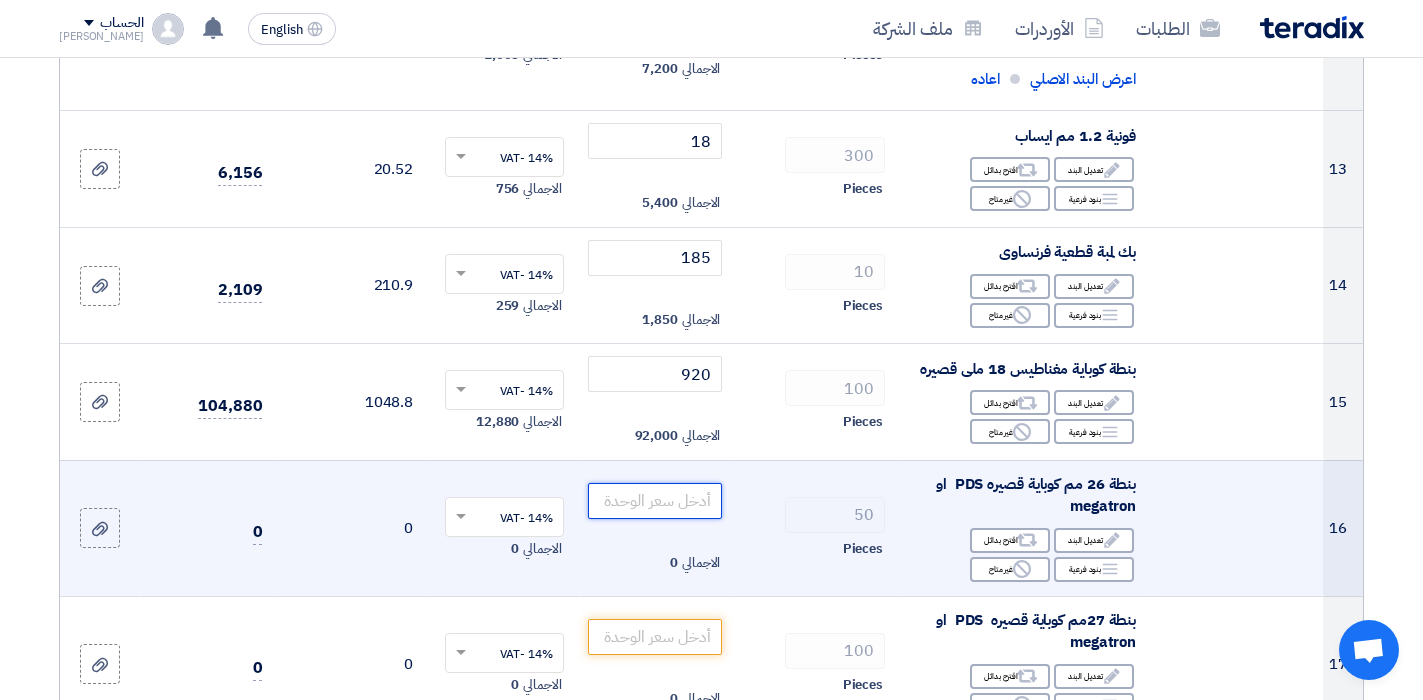 click 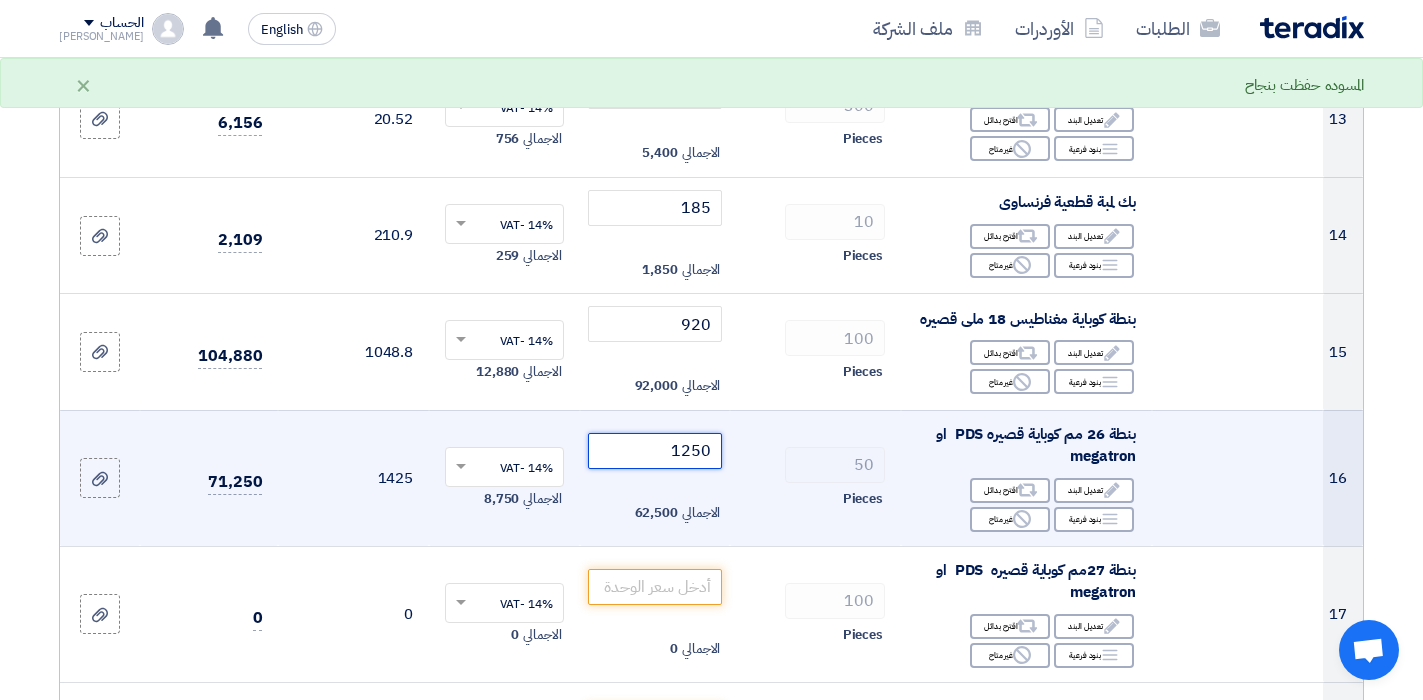 scroll, scrollTop: 1800, scrollLeft: 0, axis: vertical 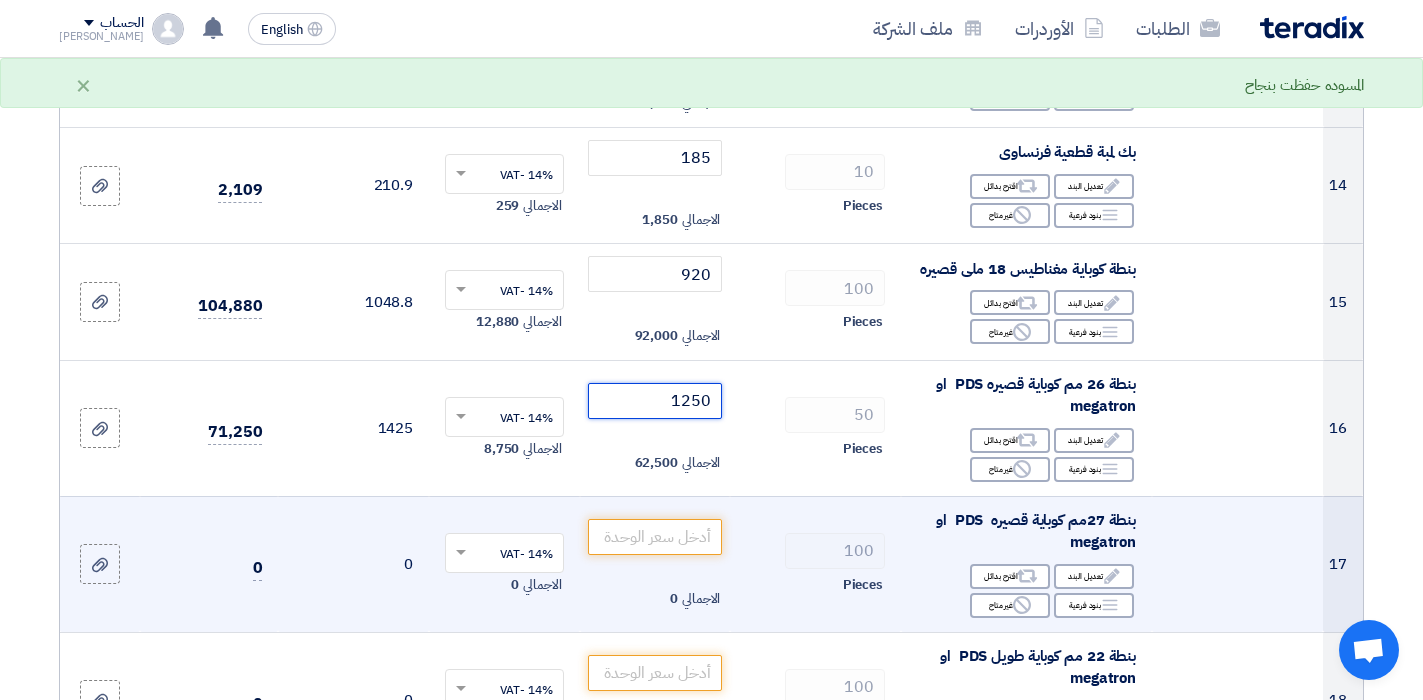 type on "1250" 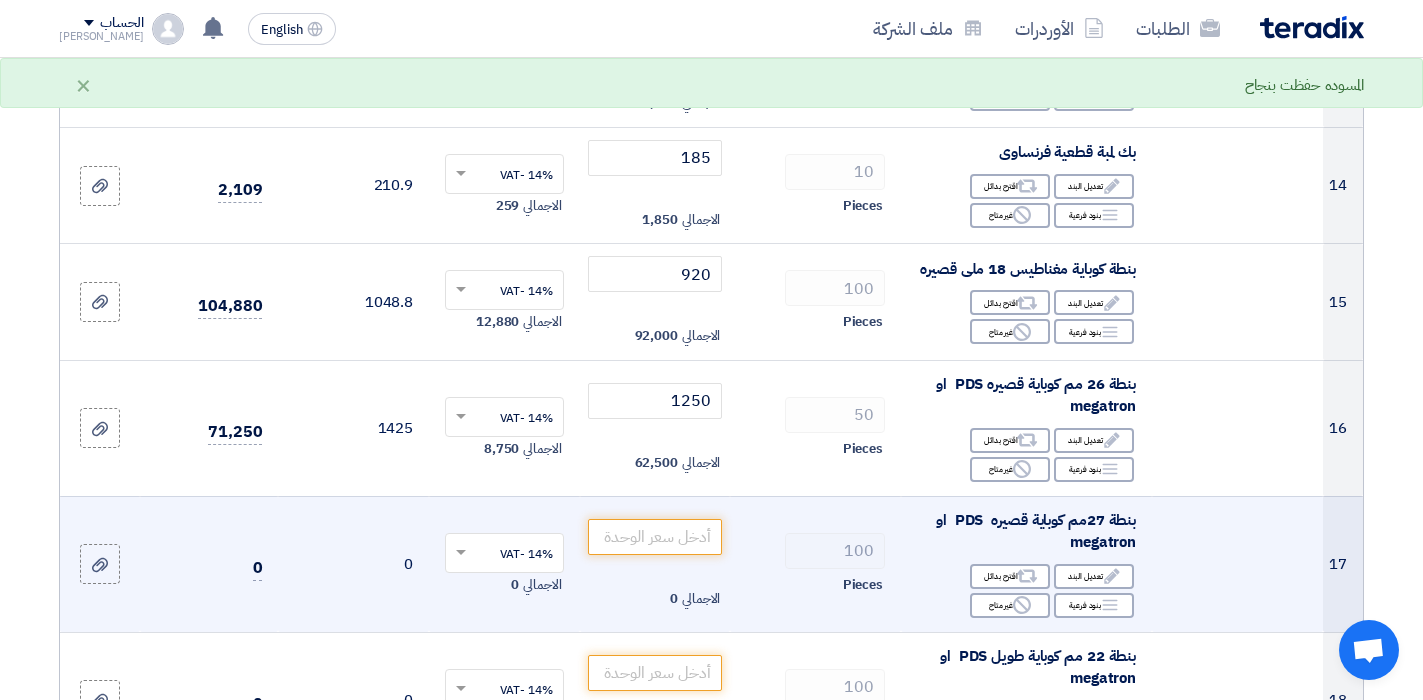 click on "الاجمالي
0" 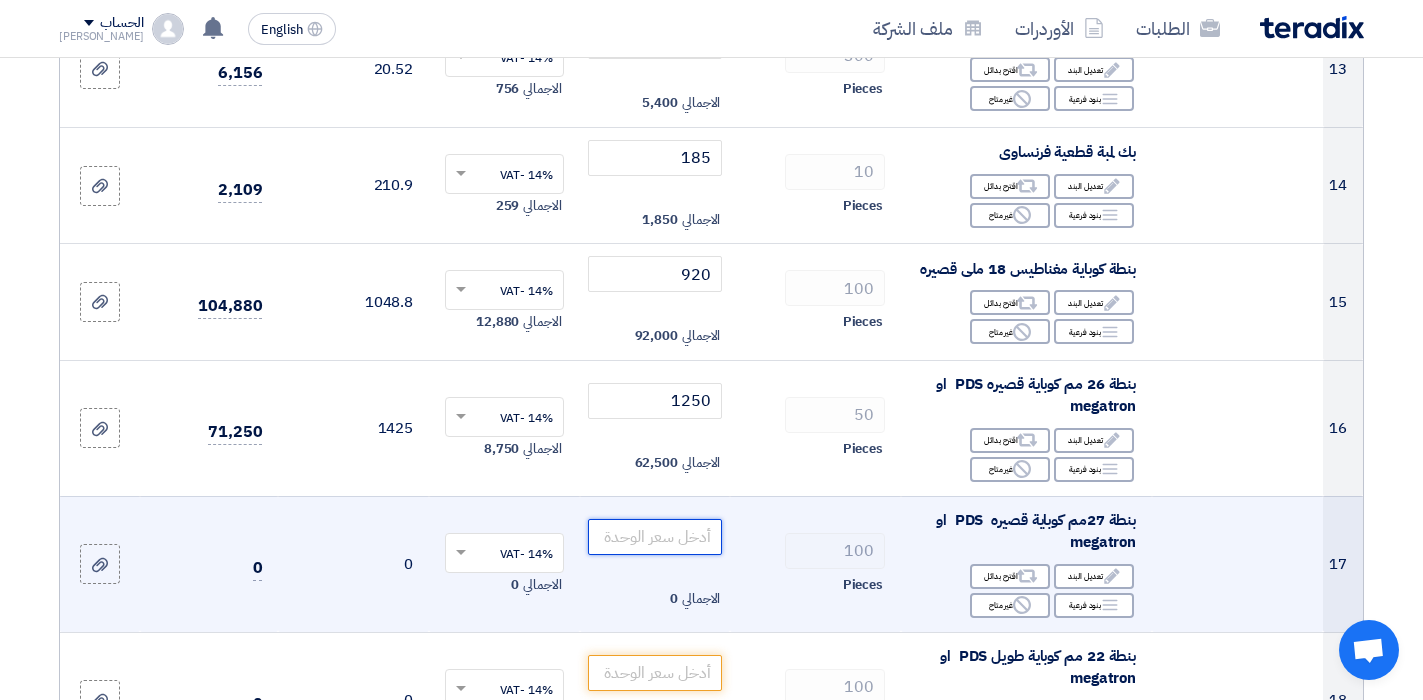 click 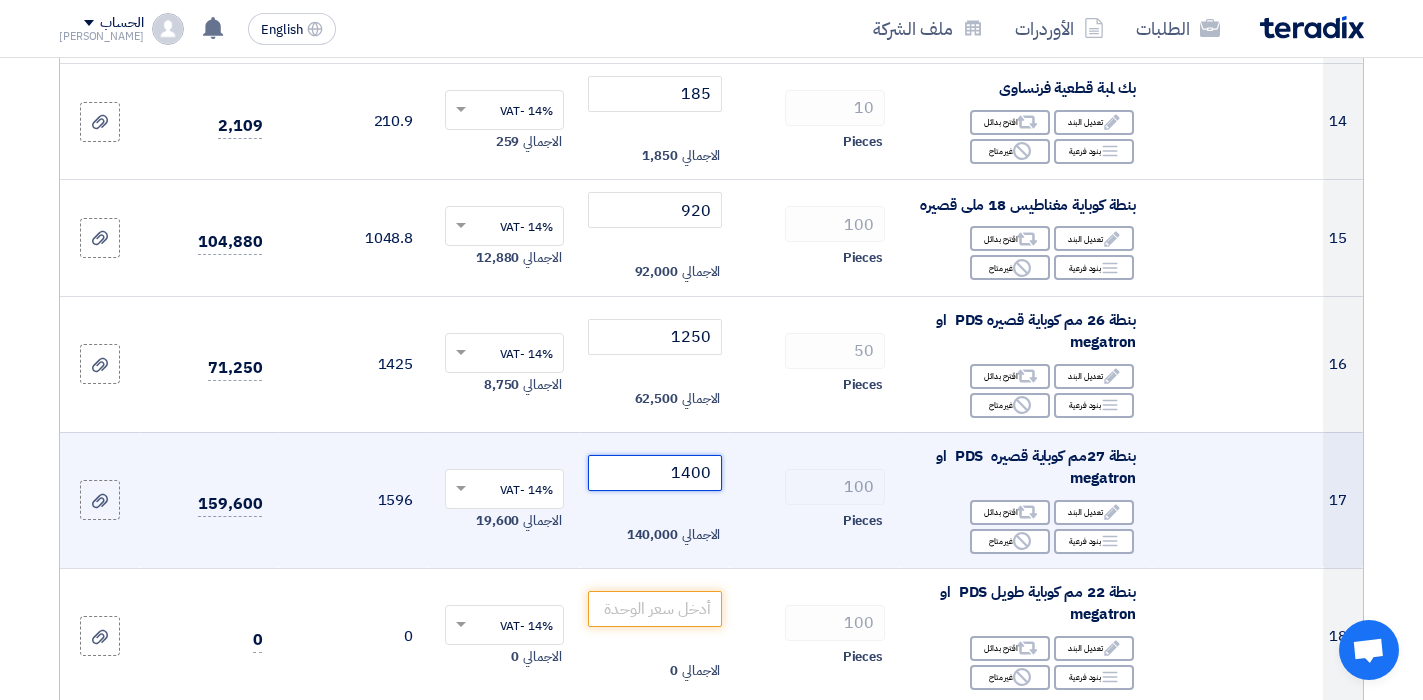 scroll, scrollTop: 1900, scrollLeft: 0, axis: vertical 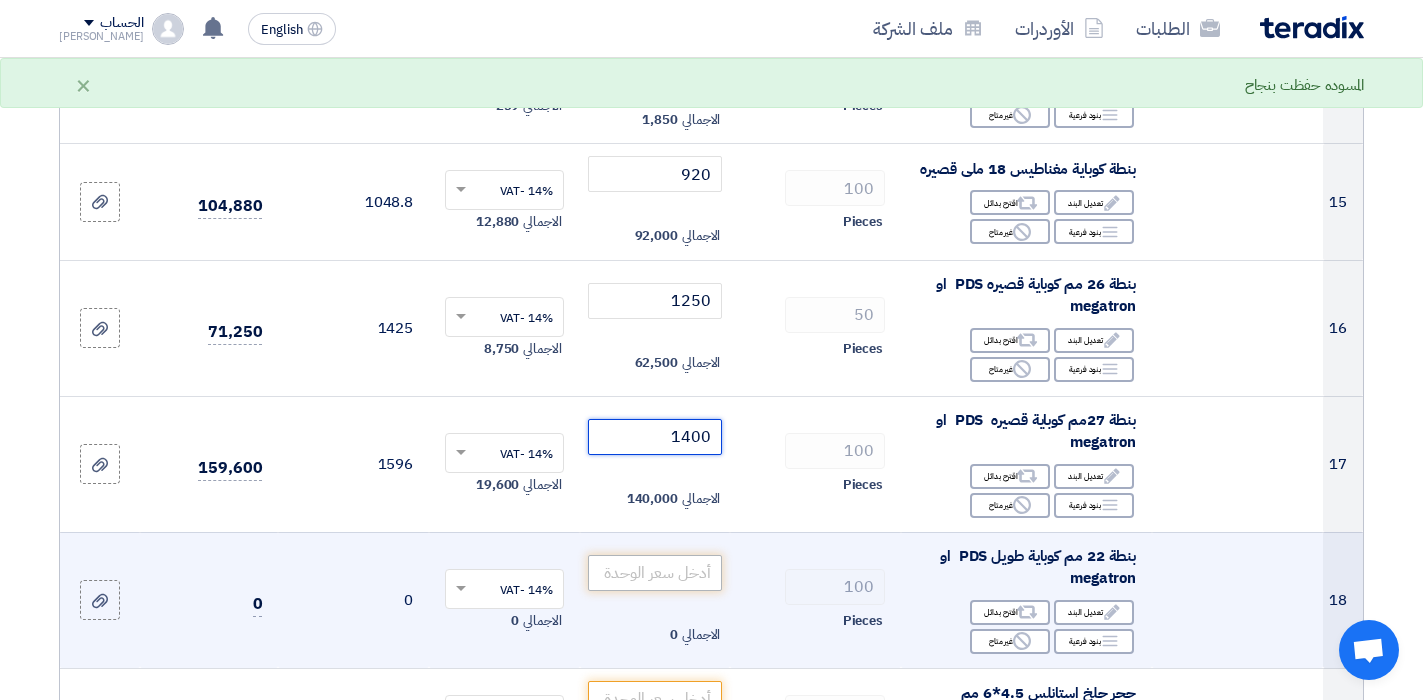 type on "1400" 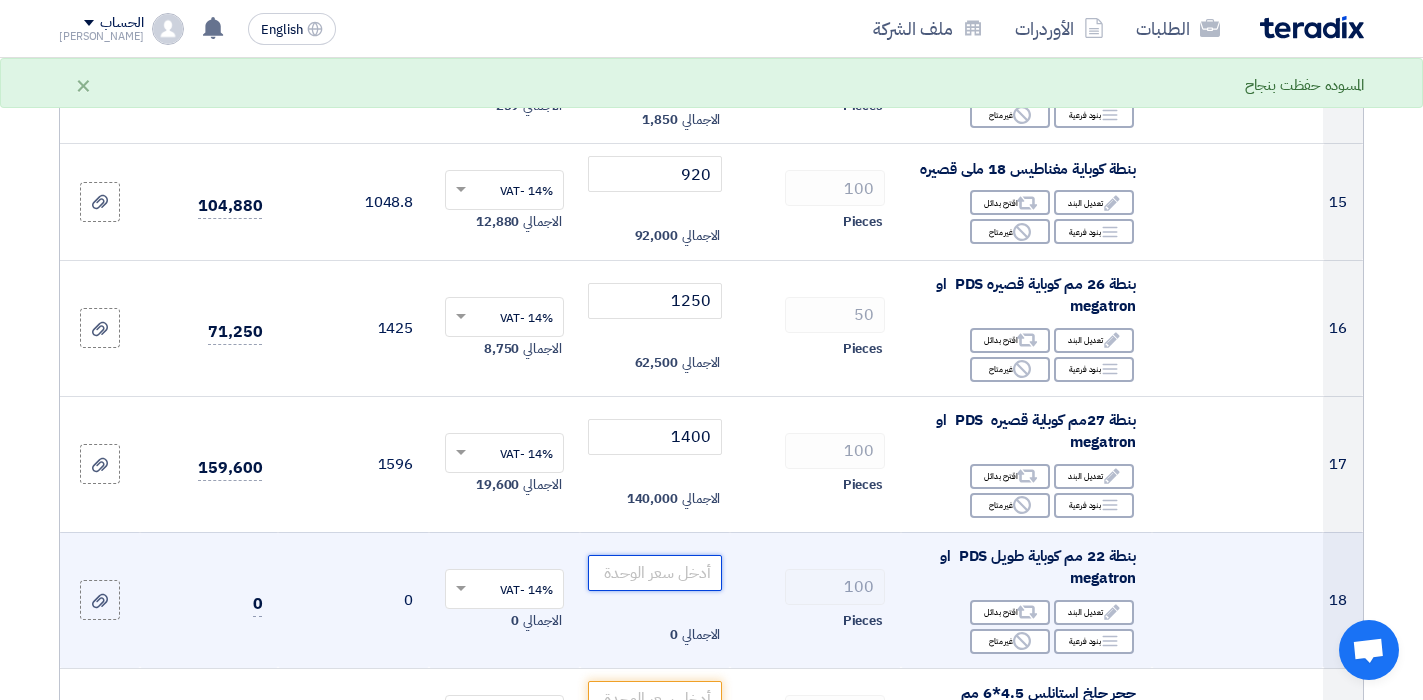 click 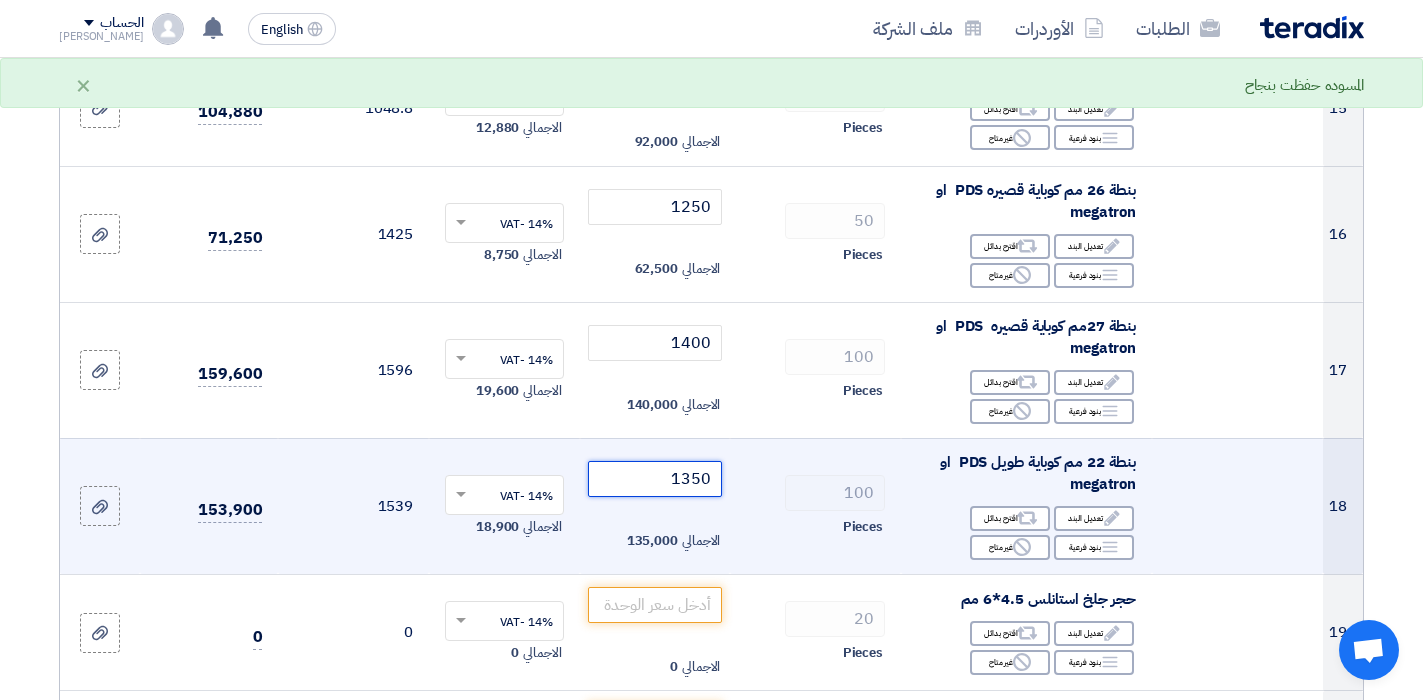 scroll, scrollTop: 2000, scrollLeft: 0, axis: vertical 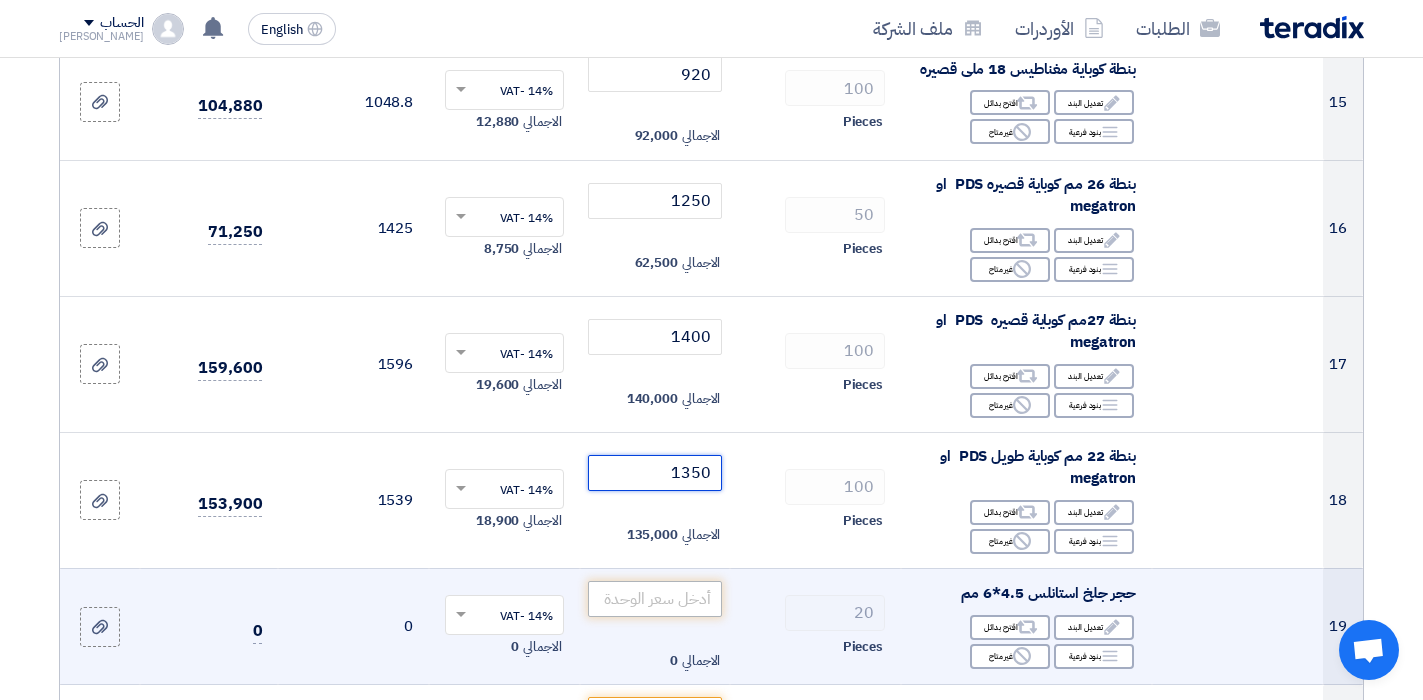 type on "1350" 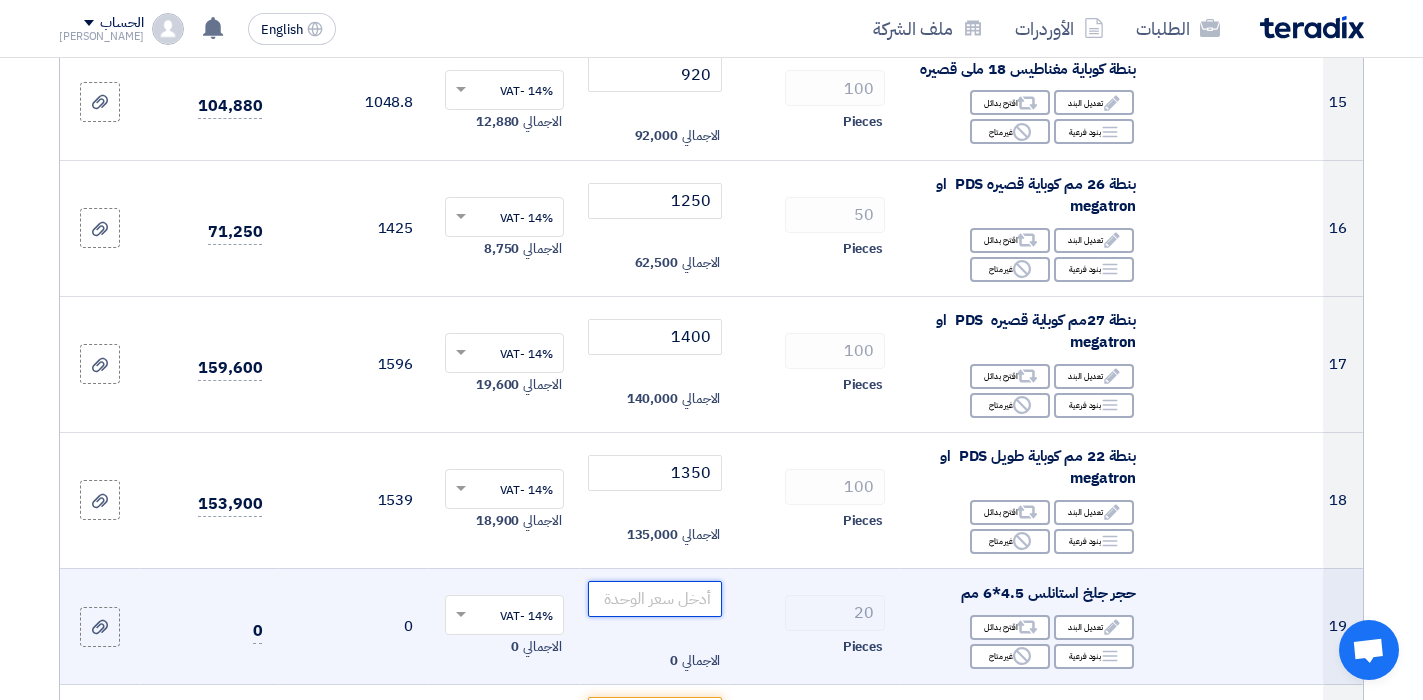 click 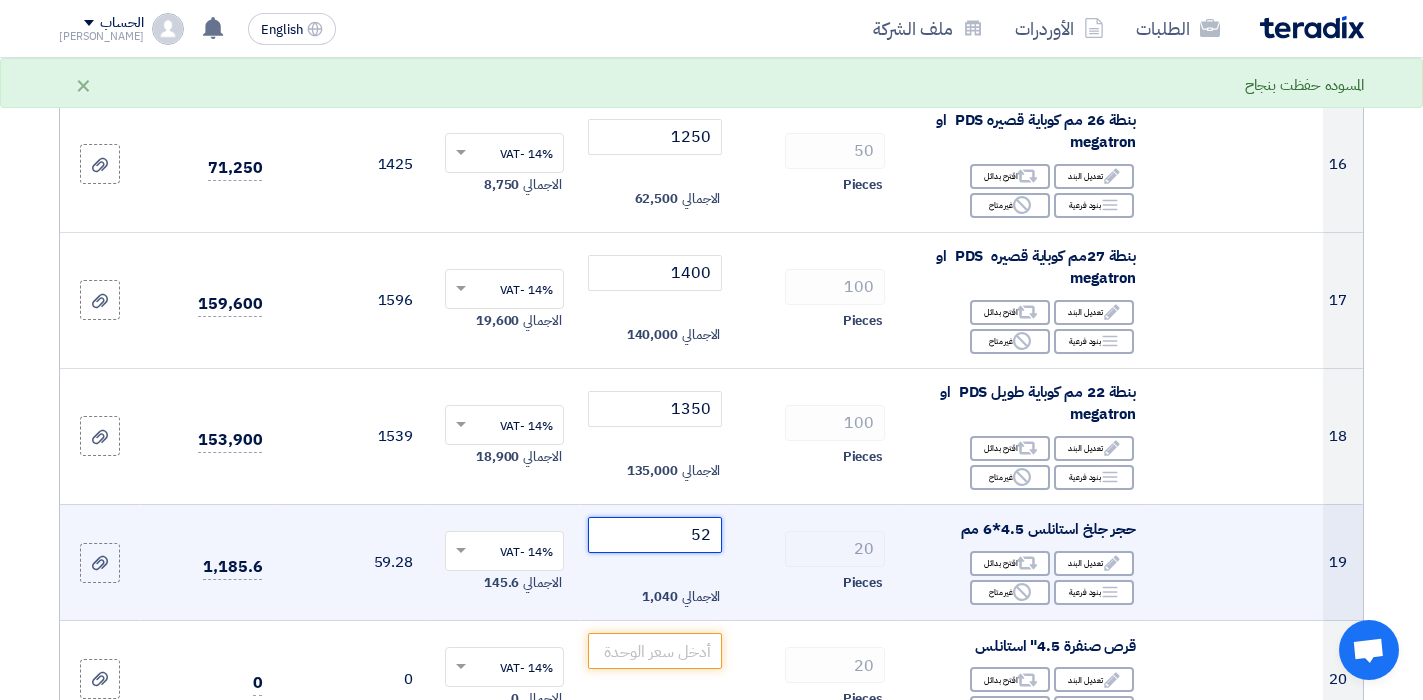 scroll, scrollTop: 2100, scrollLeft: 0, axis: vertical 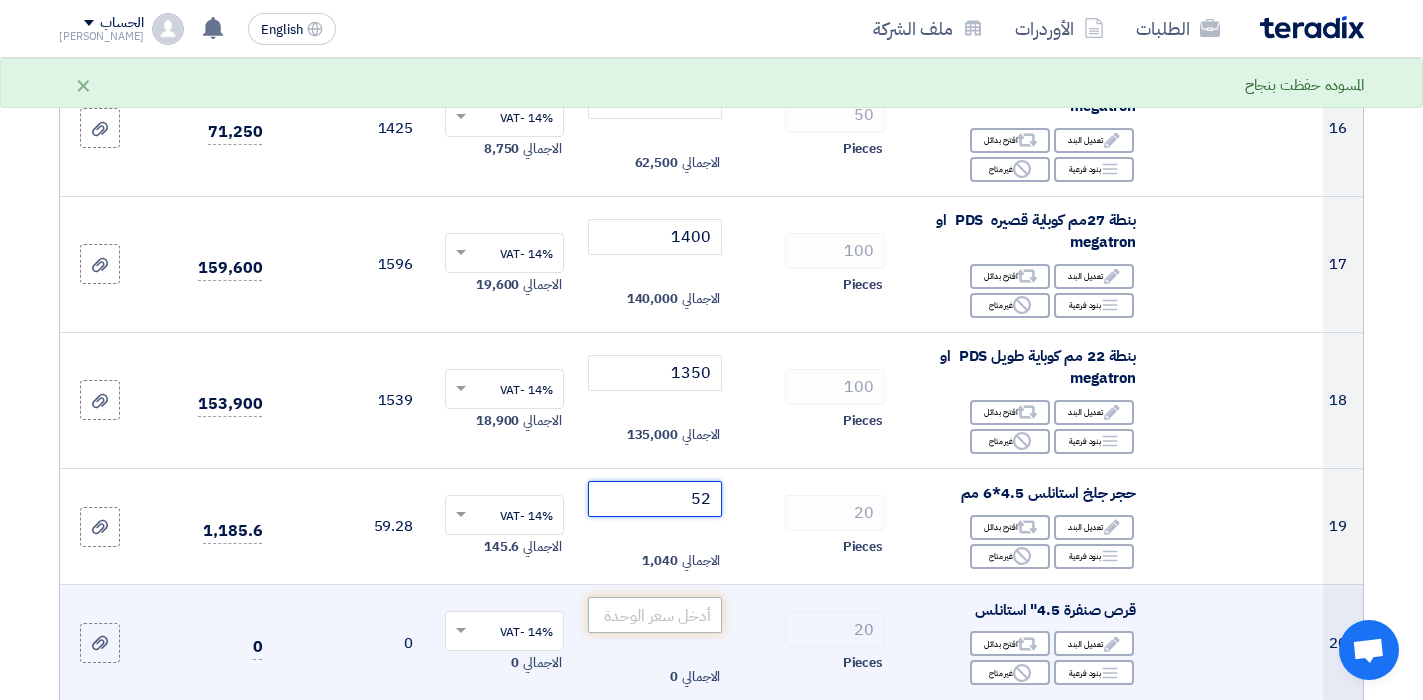 type on "52" 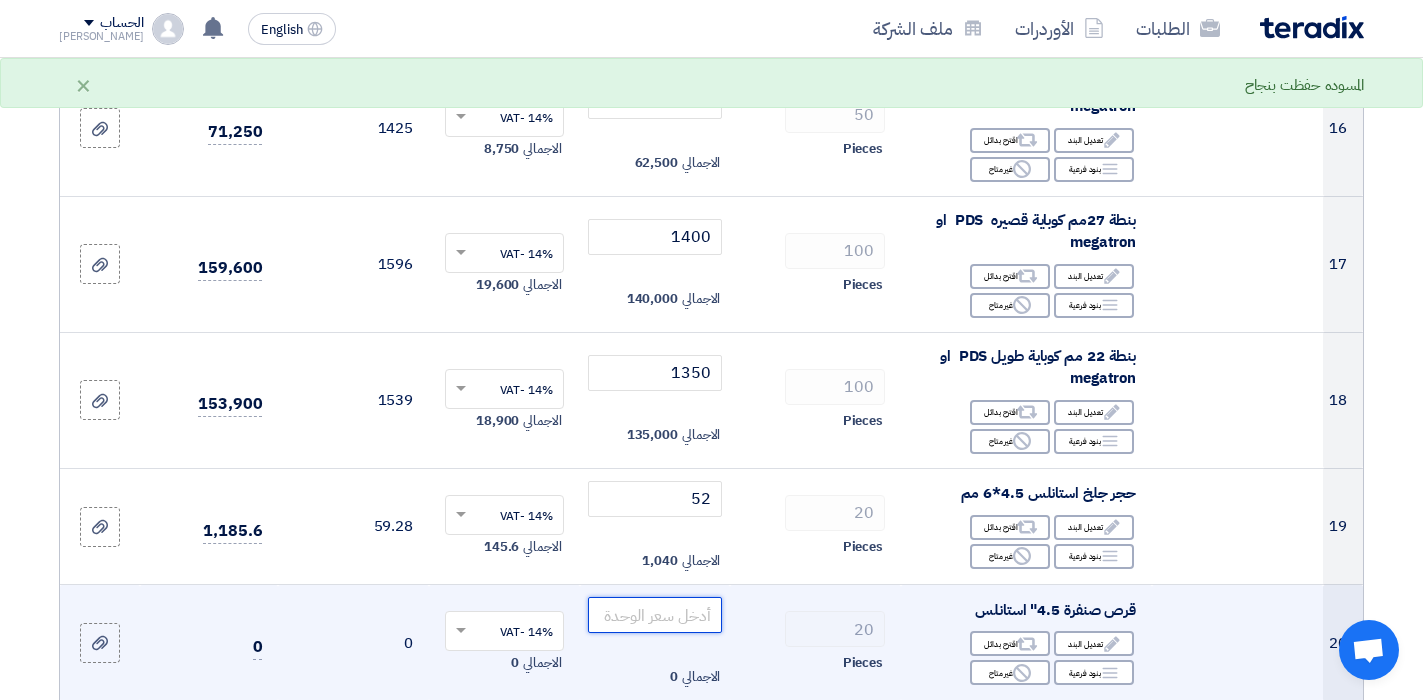 click 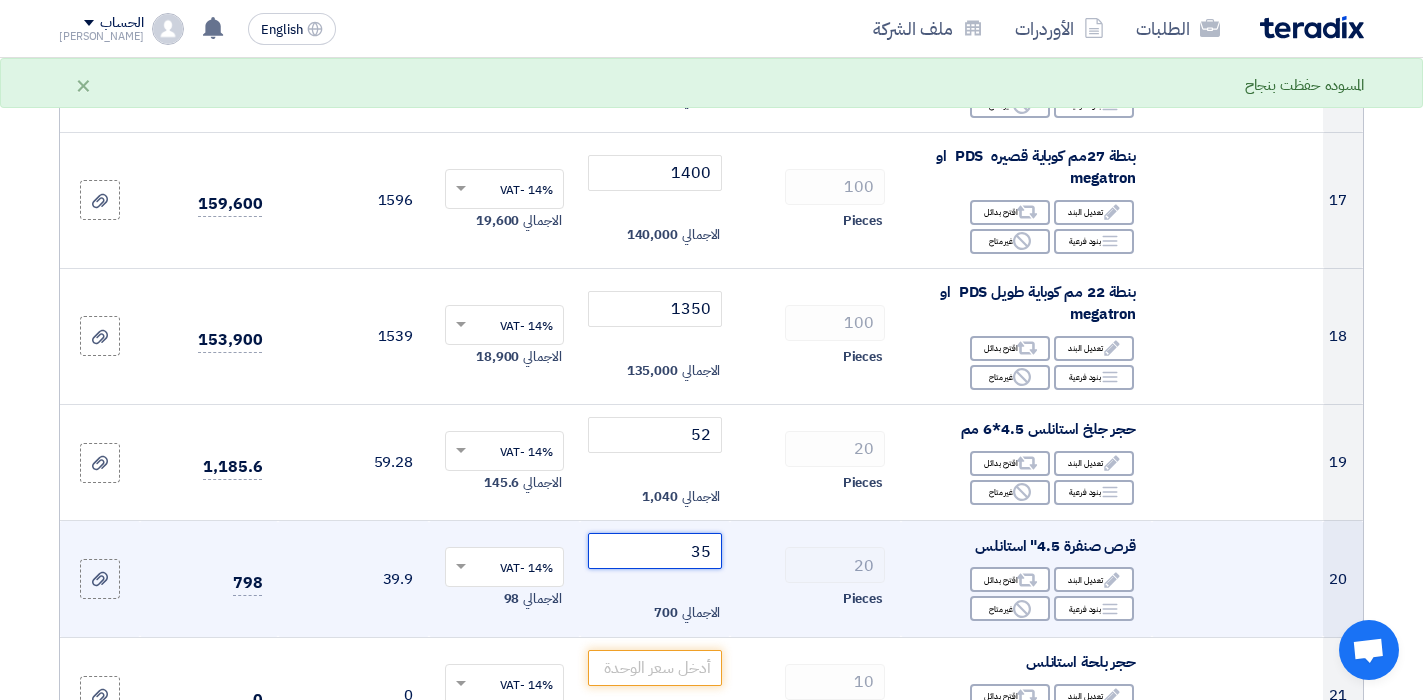 scroll, scrollTop: 2200, scrollLeft: 0, axis: vertical 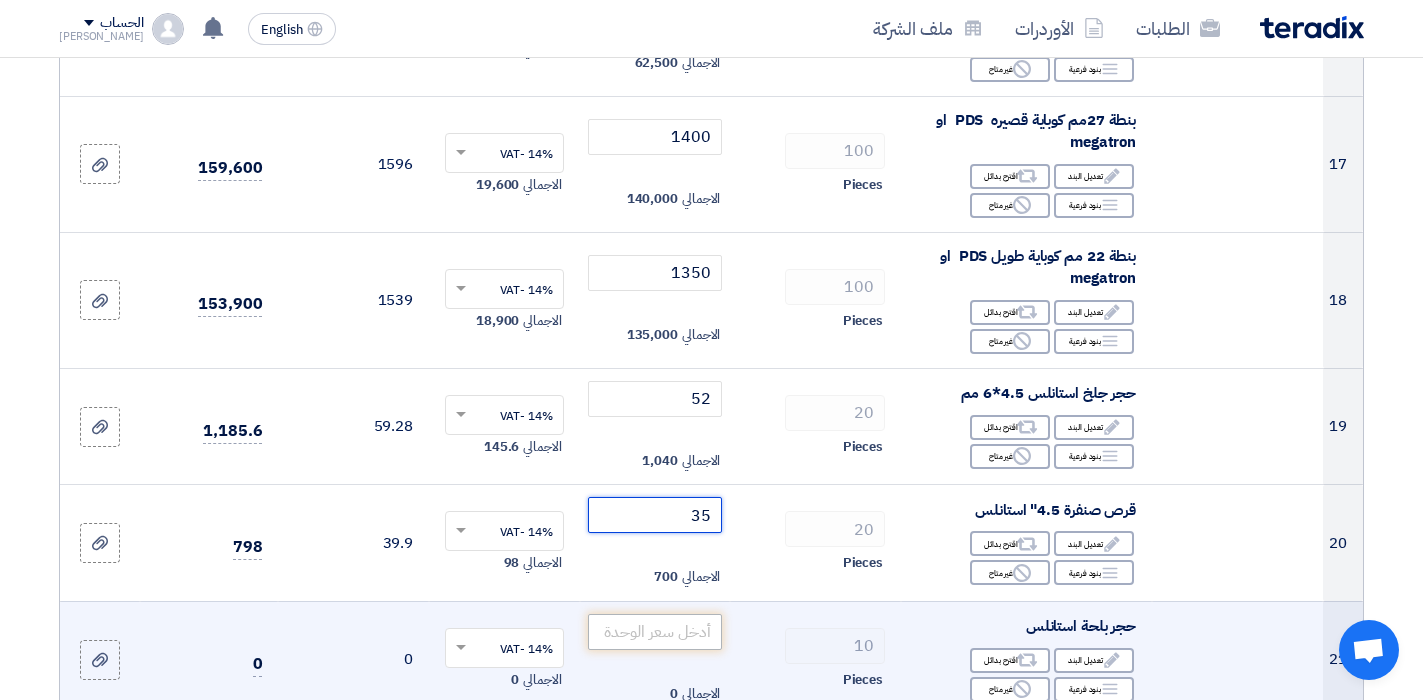 type on "35" 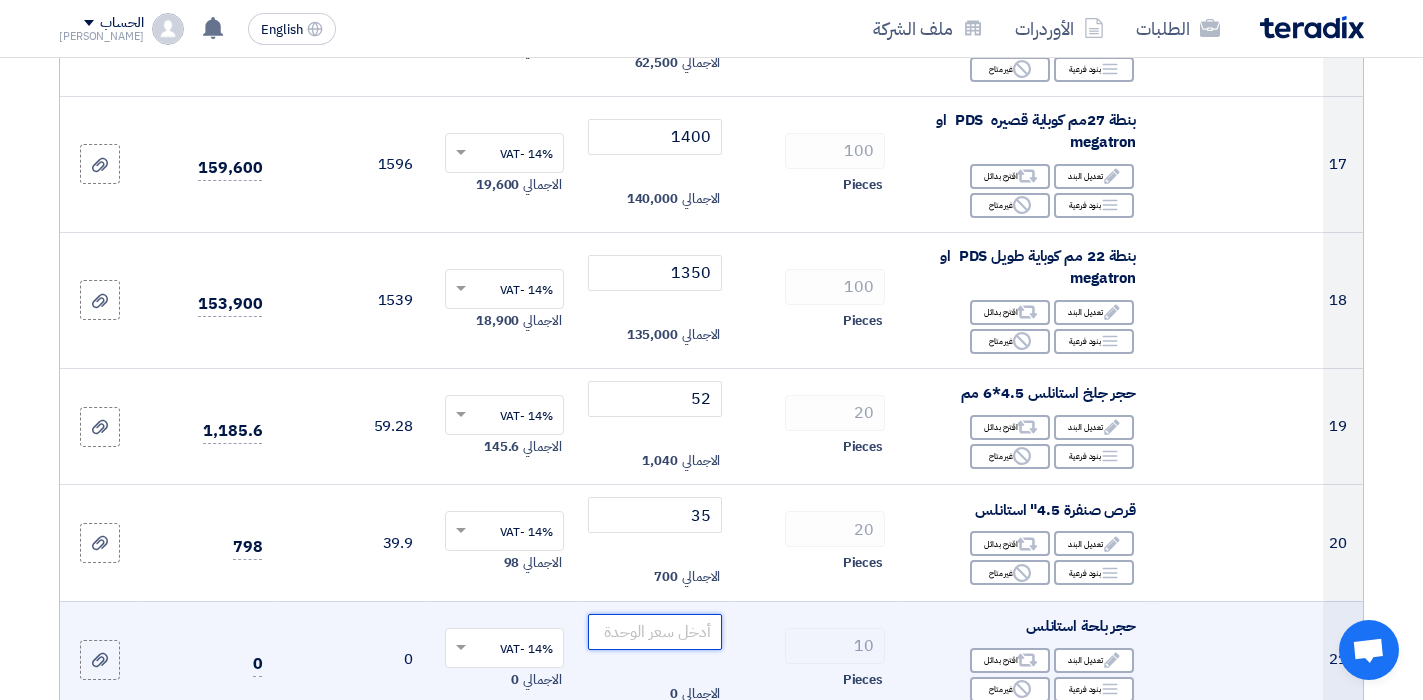 click 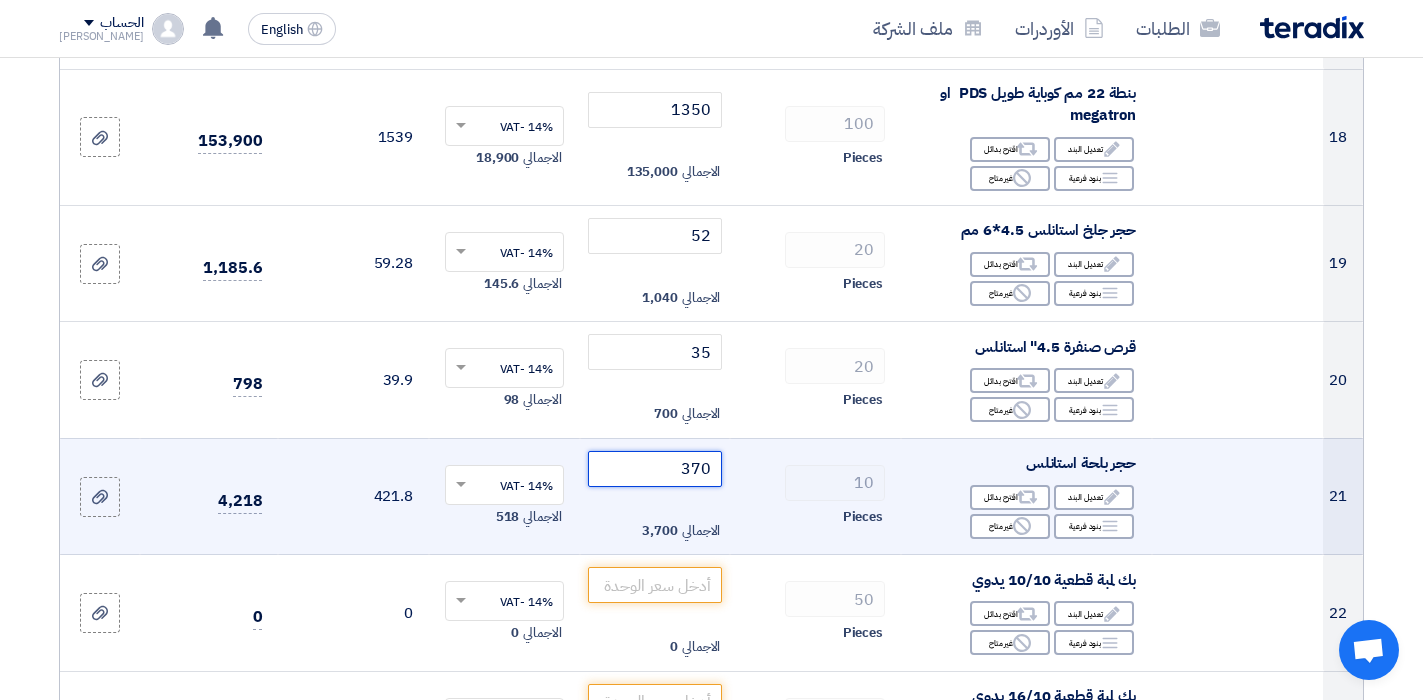 scroll, scrollTop: 2400, scrollLeft: 0, axis: vertical 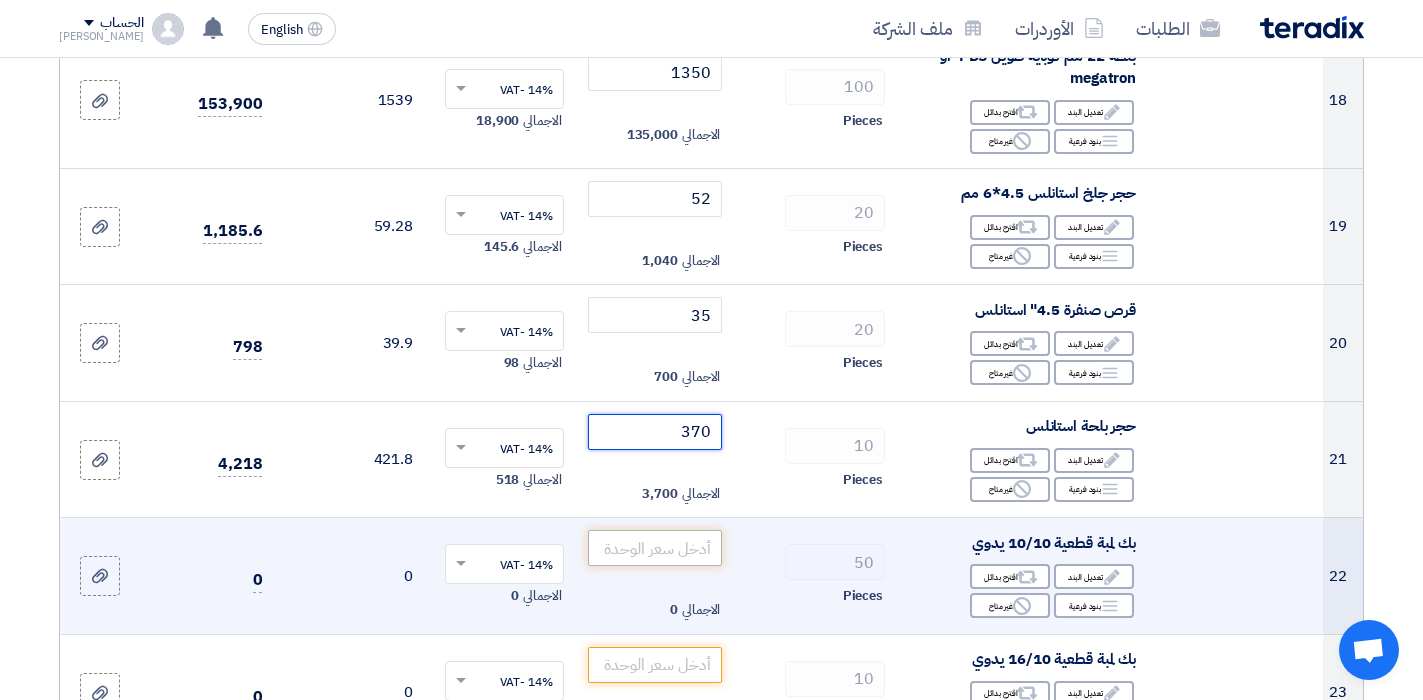 type on "370" 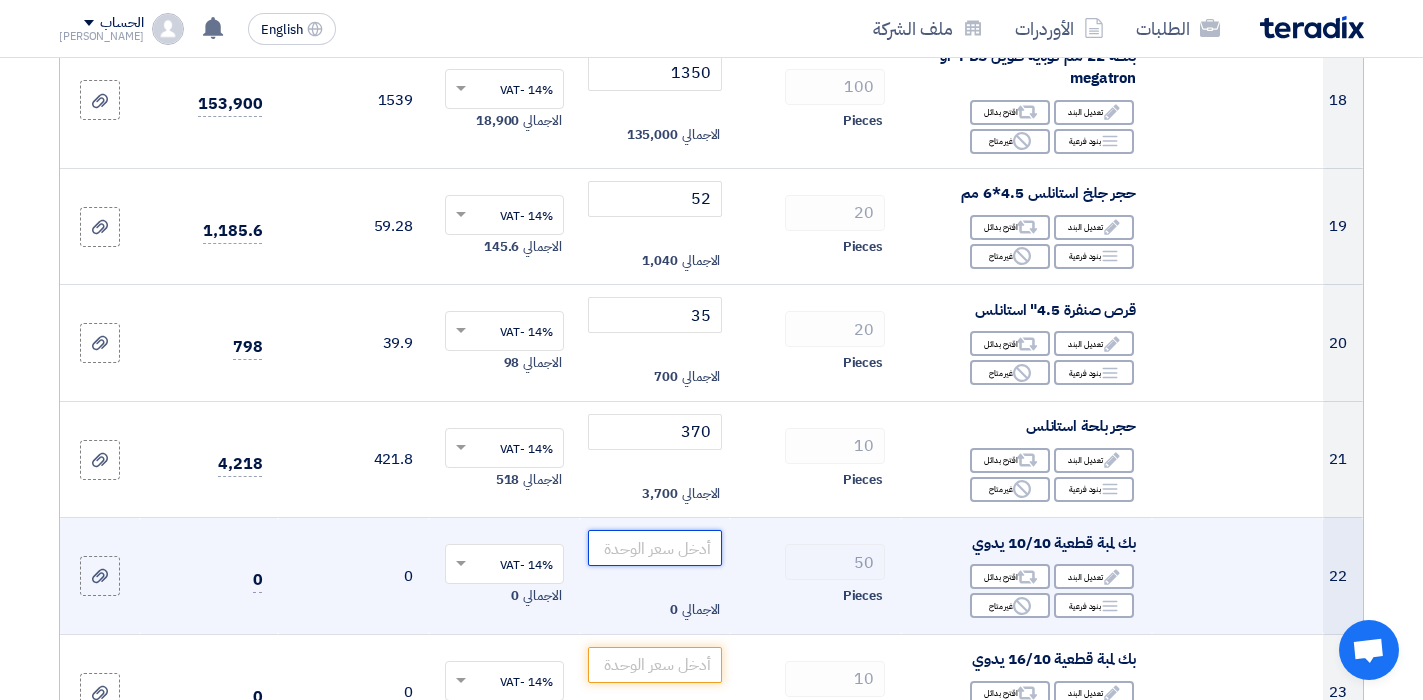 click 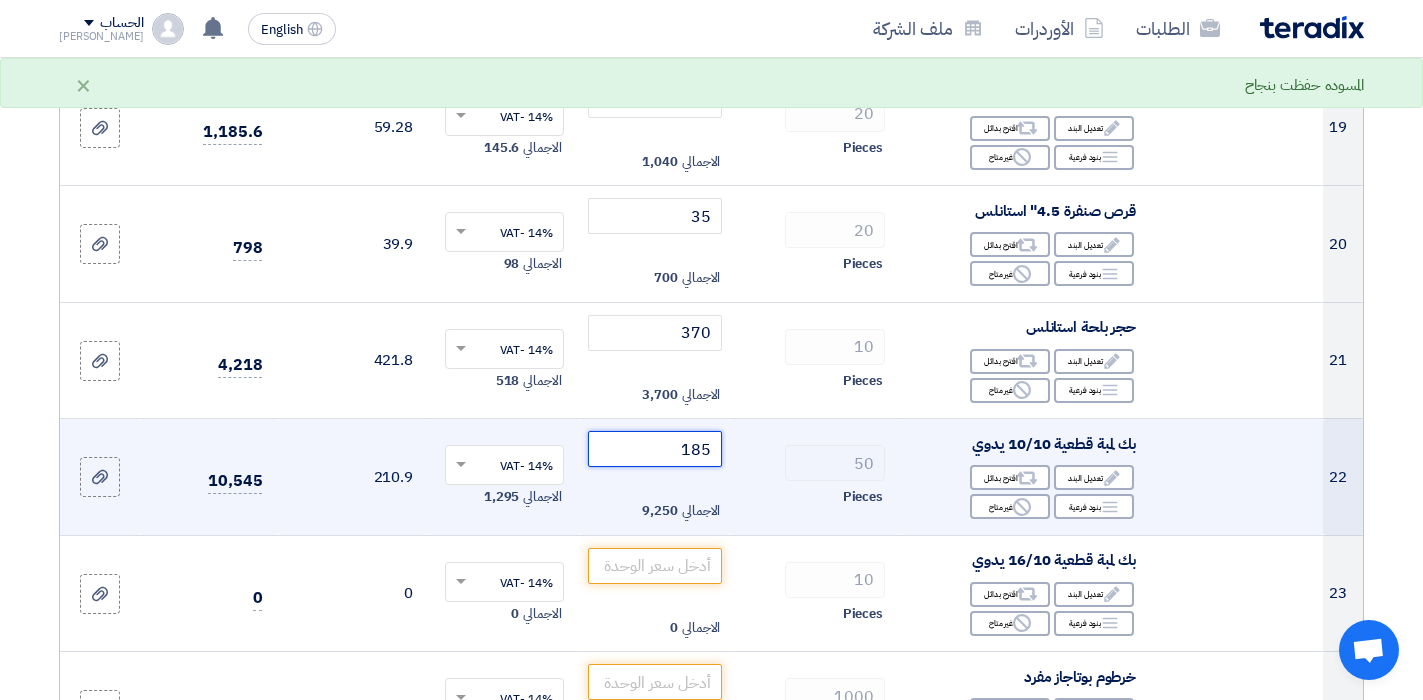 scroll, scrollTop: 2500, scrollLeft: 0, axis: vertical 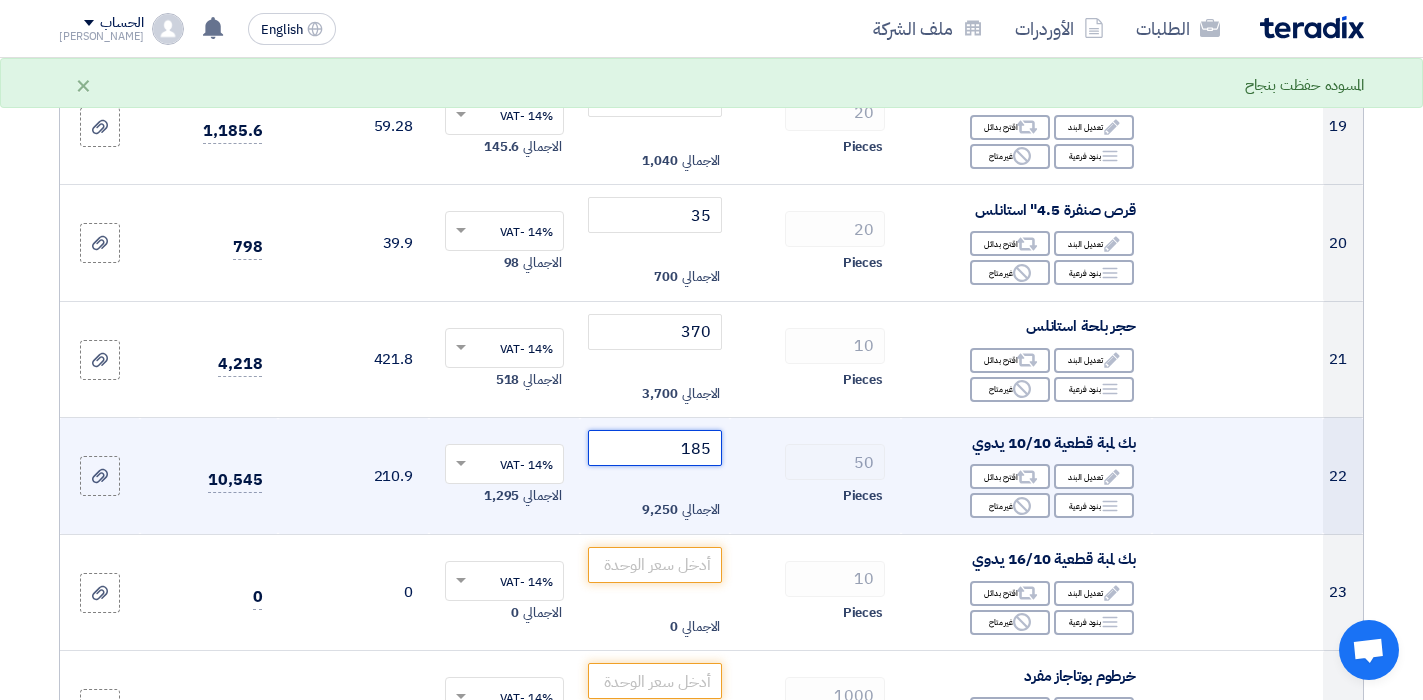 type on "185" 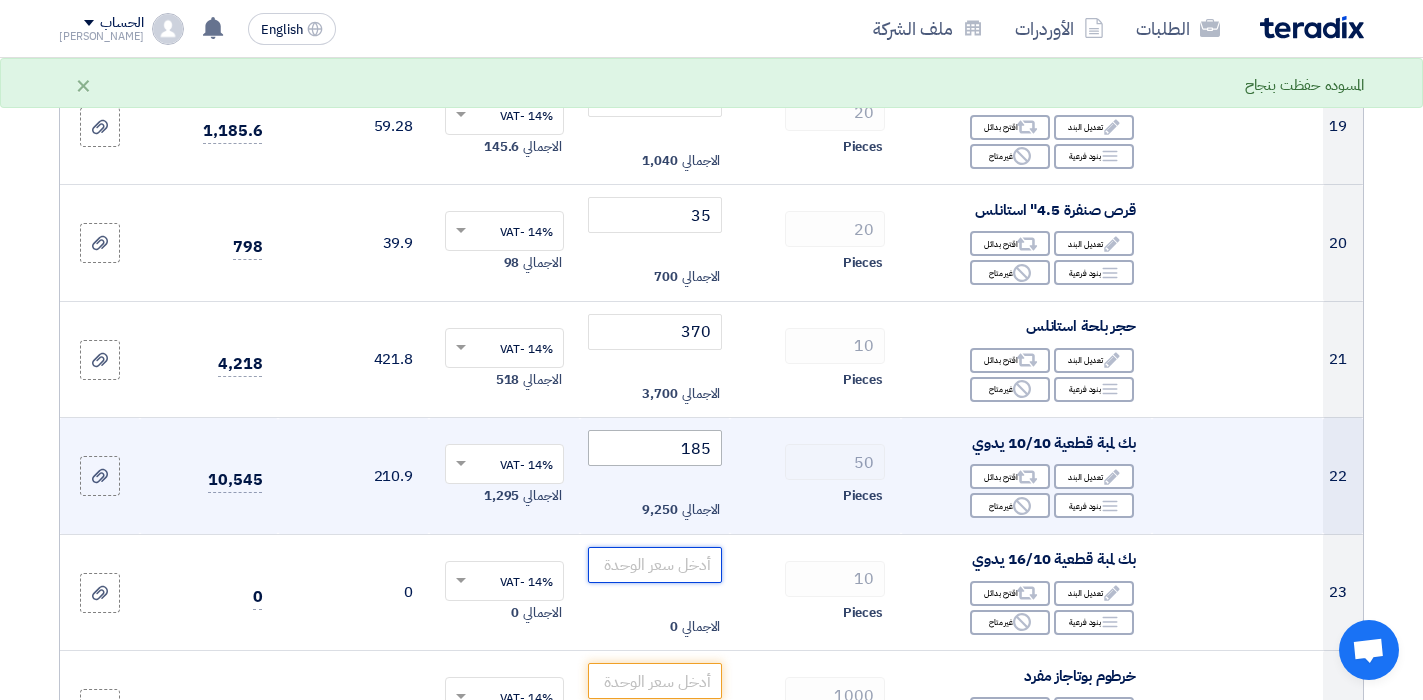 click 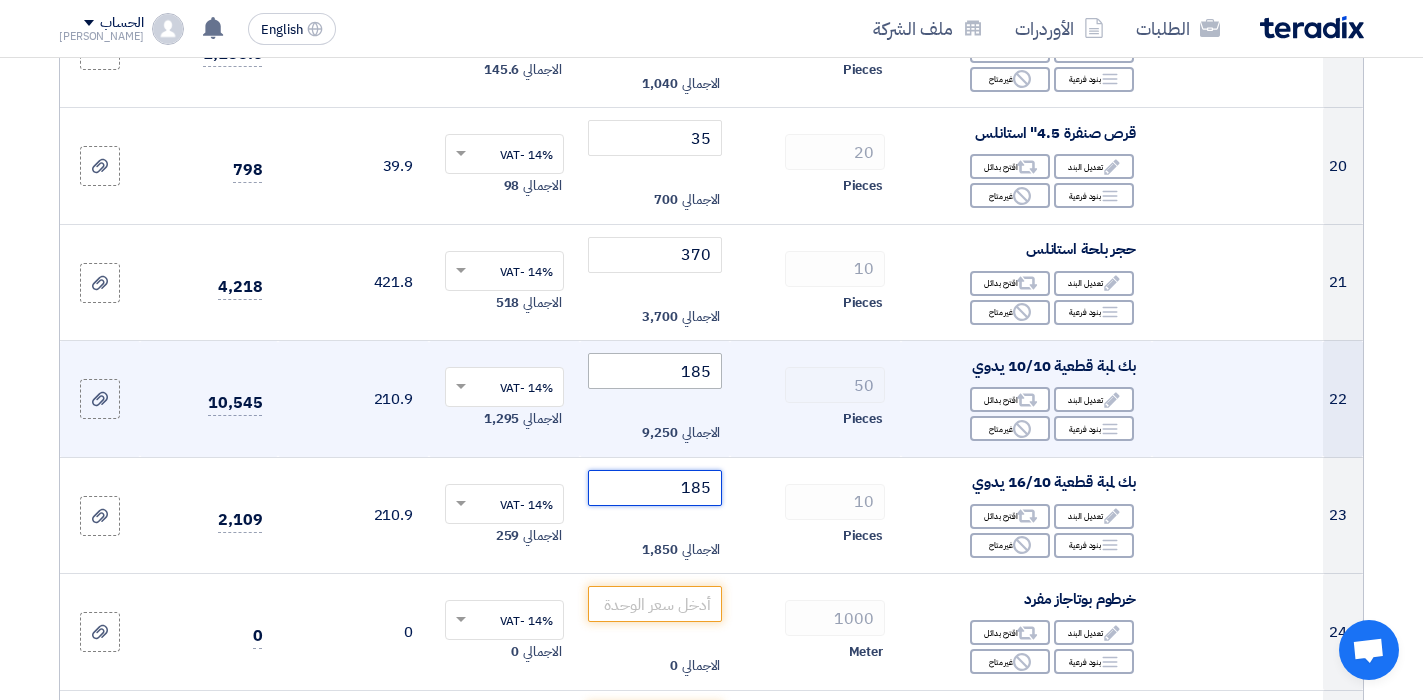 scroll, scrollTop: 2600, scrollLeft: 0, axis: vertical 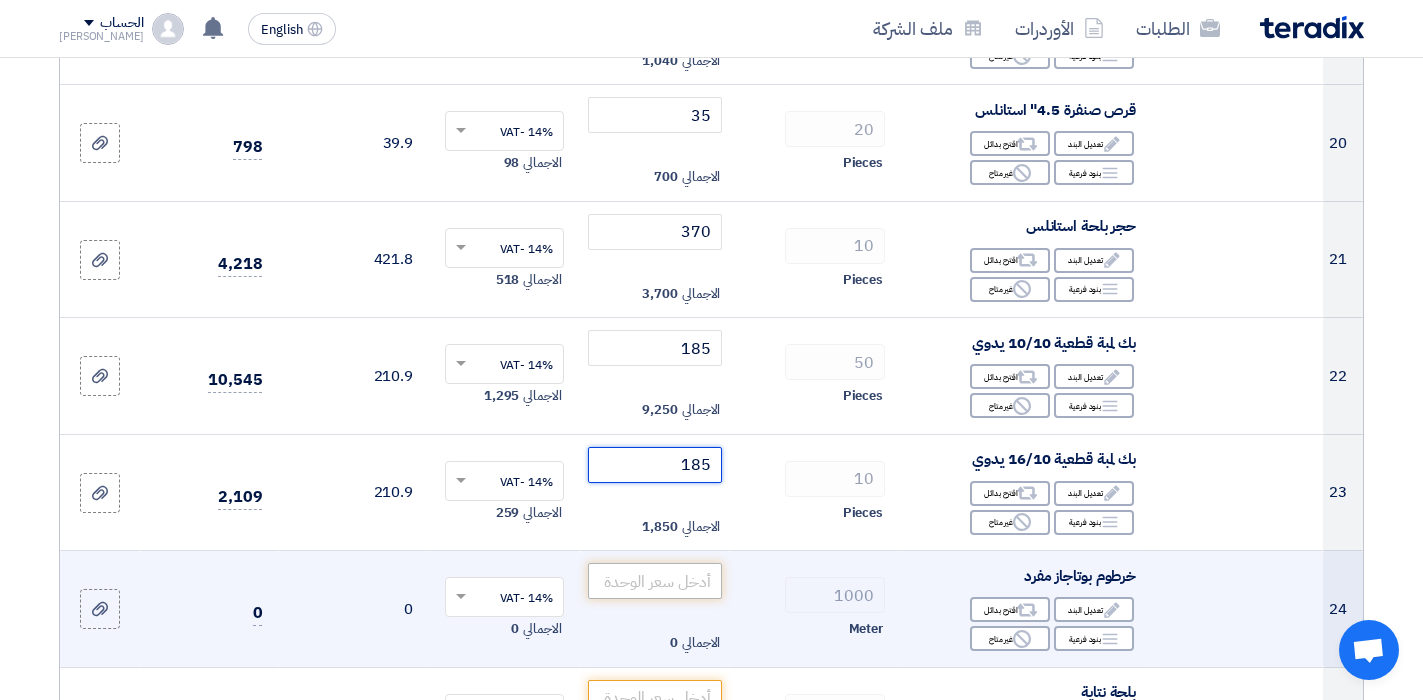 type on "185" 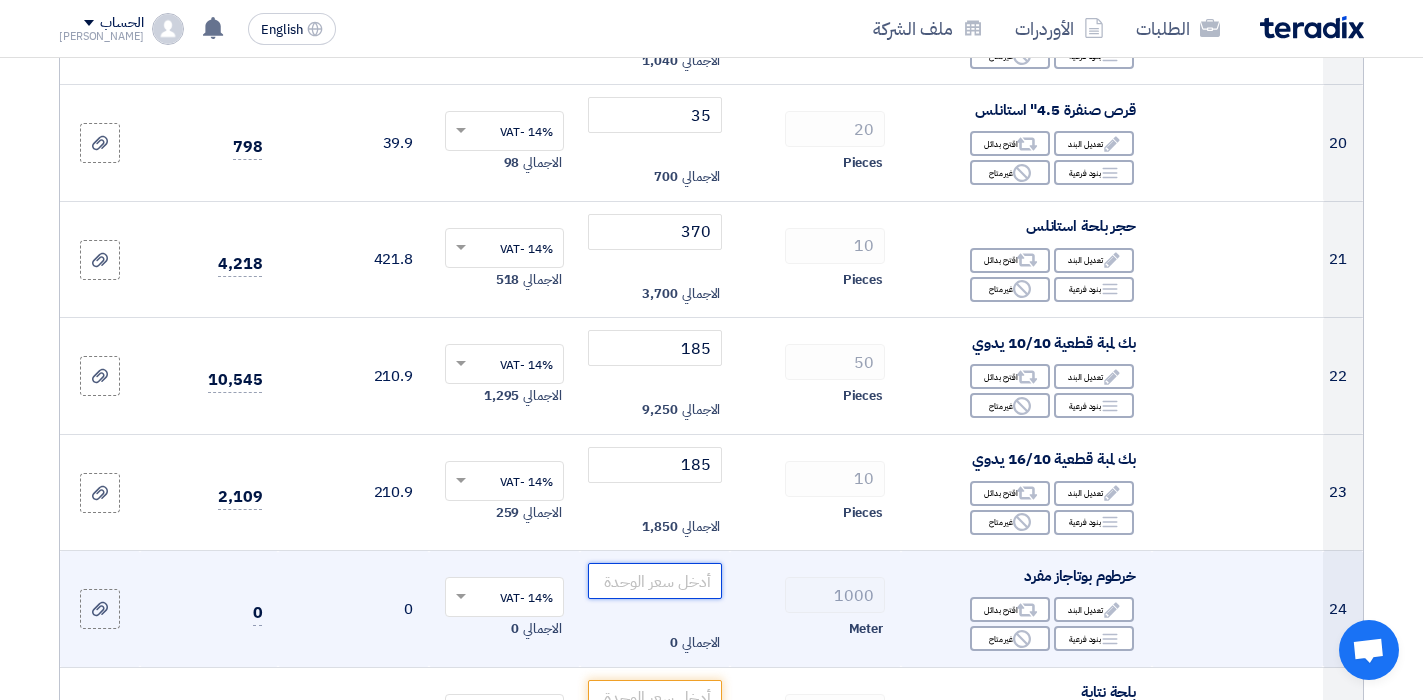 click 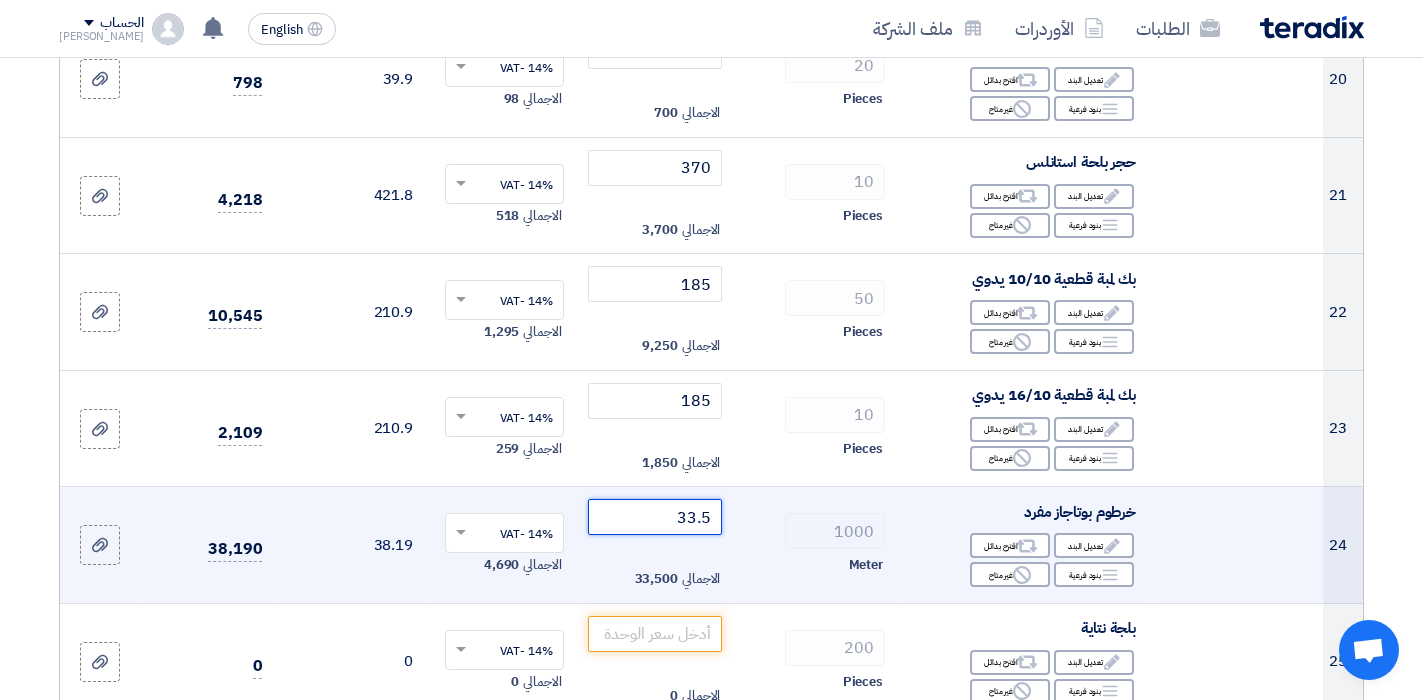 scroll, scrollTop: 2700, scrollLeft: 0, axis: vertical 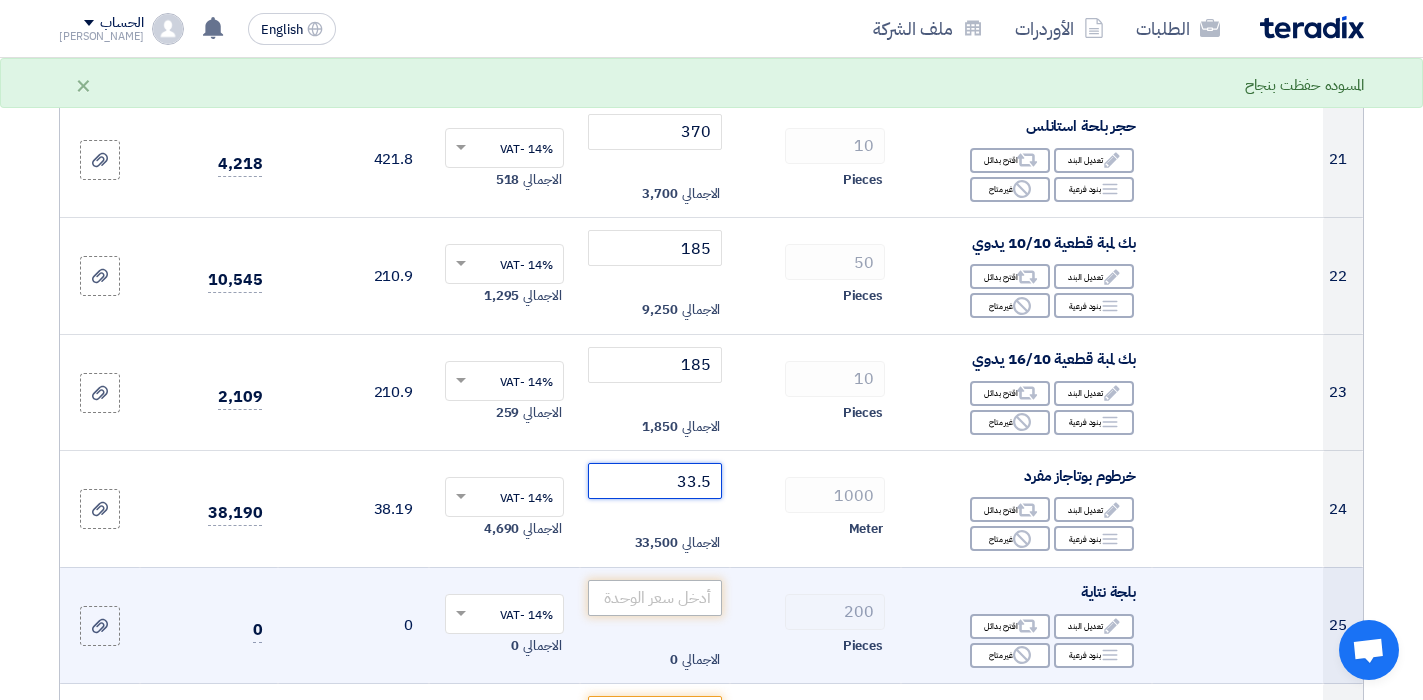 type on "33.5" 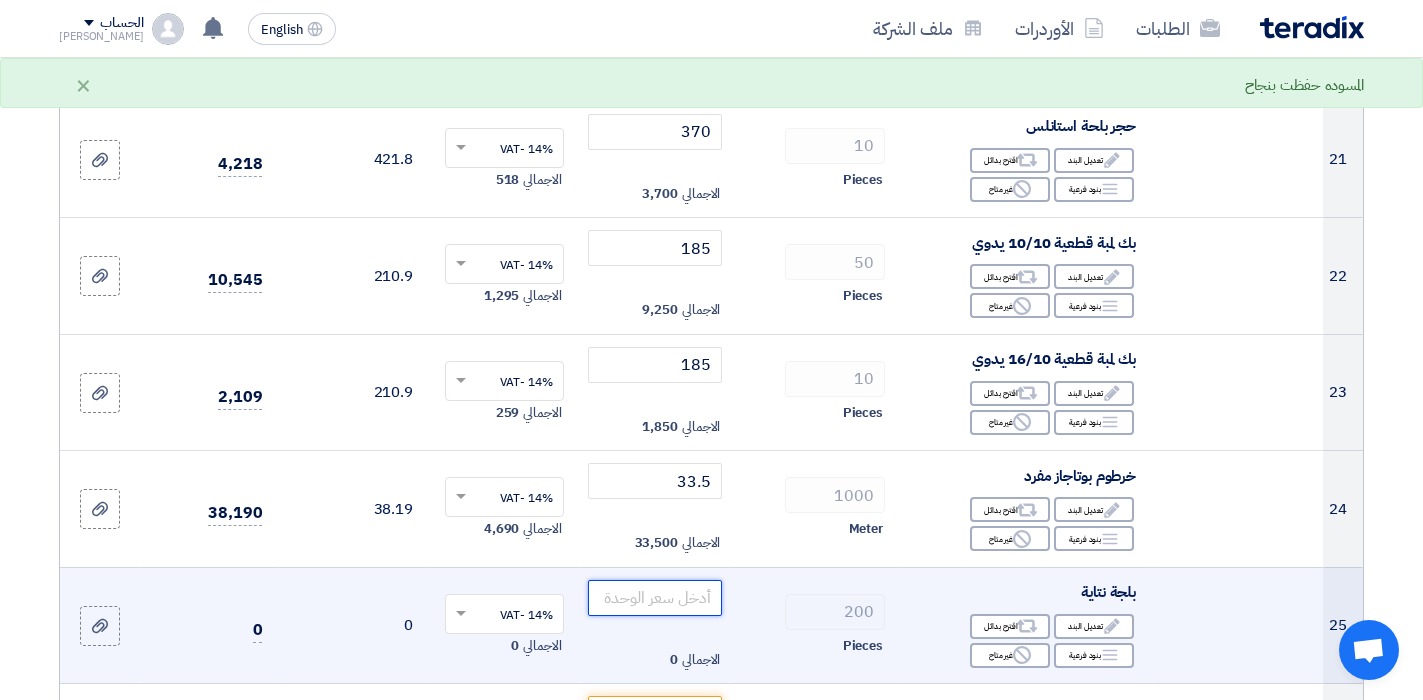 click 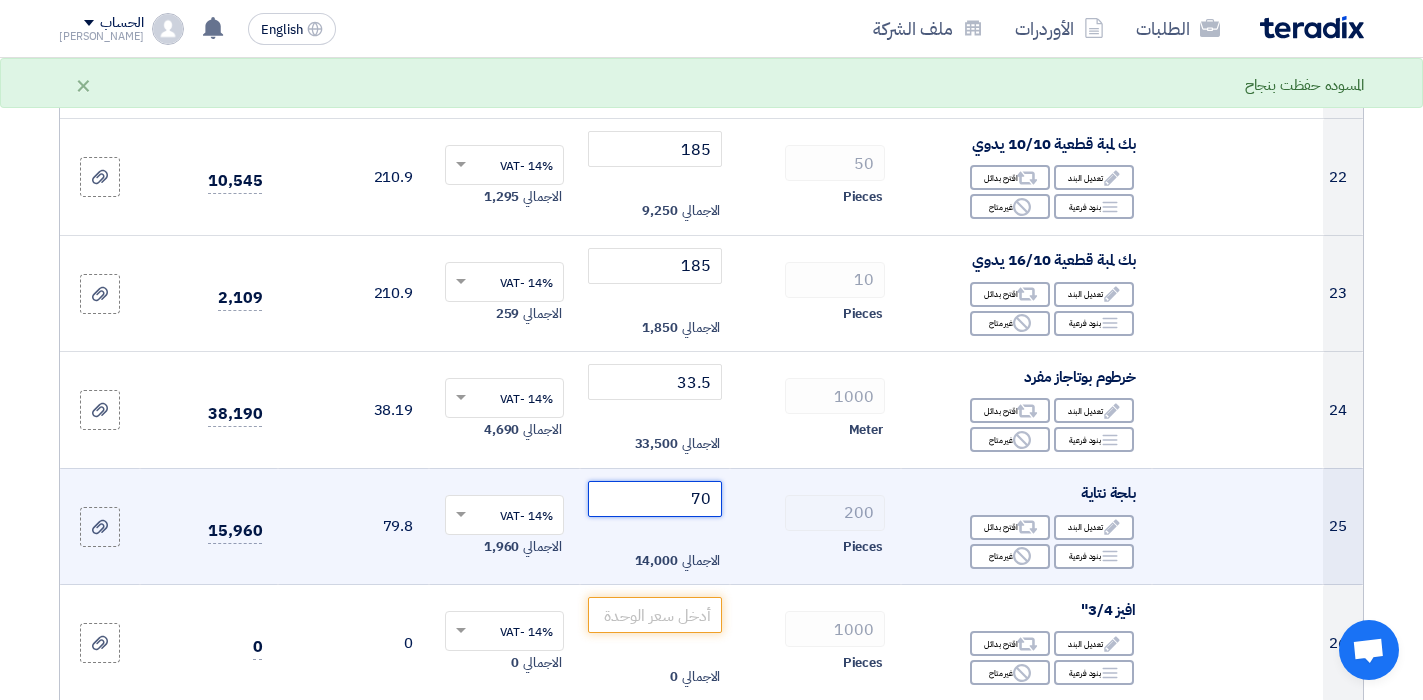 scroll, scrollTop: 2800, scrollLeft: 0, axis: vertical 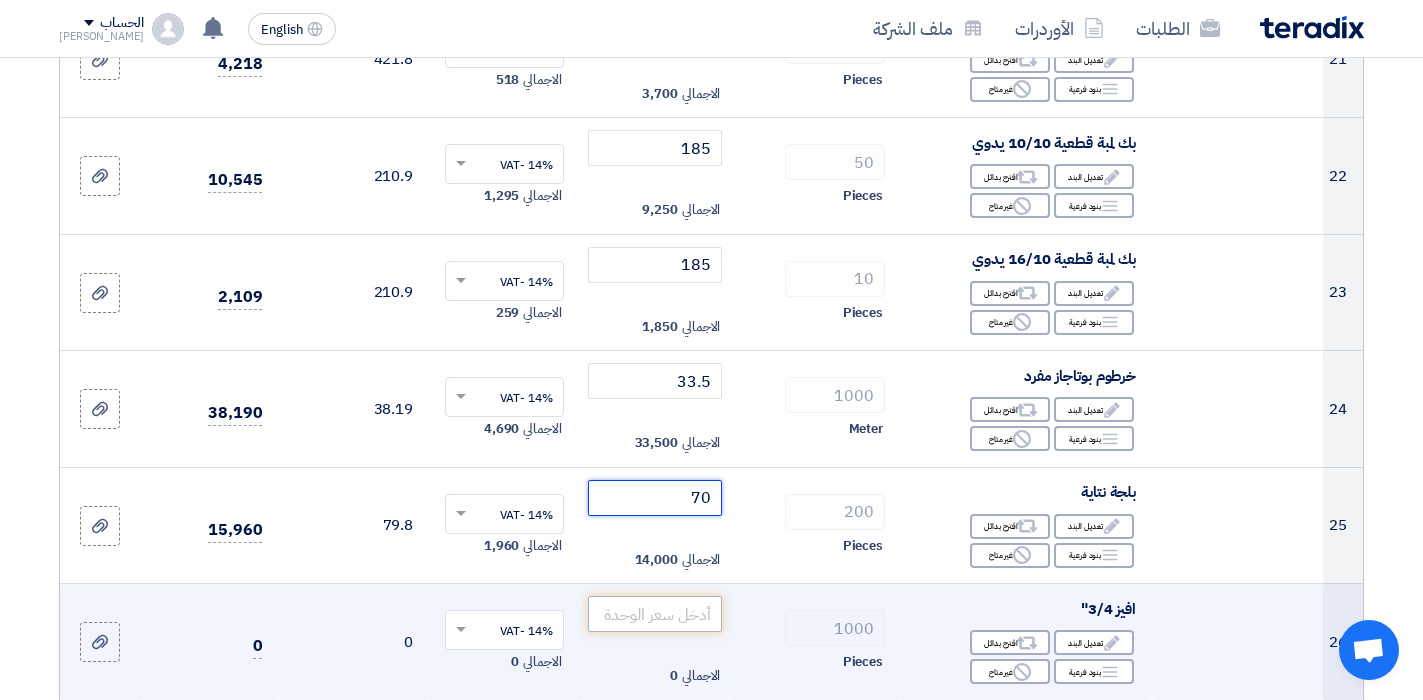 type on "70" 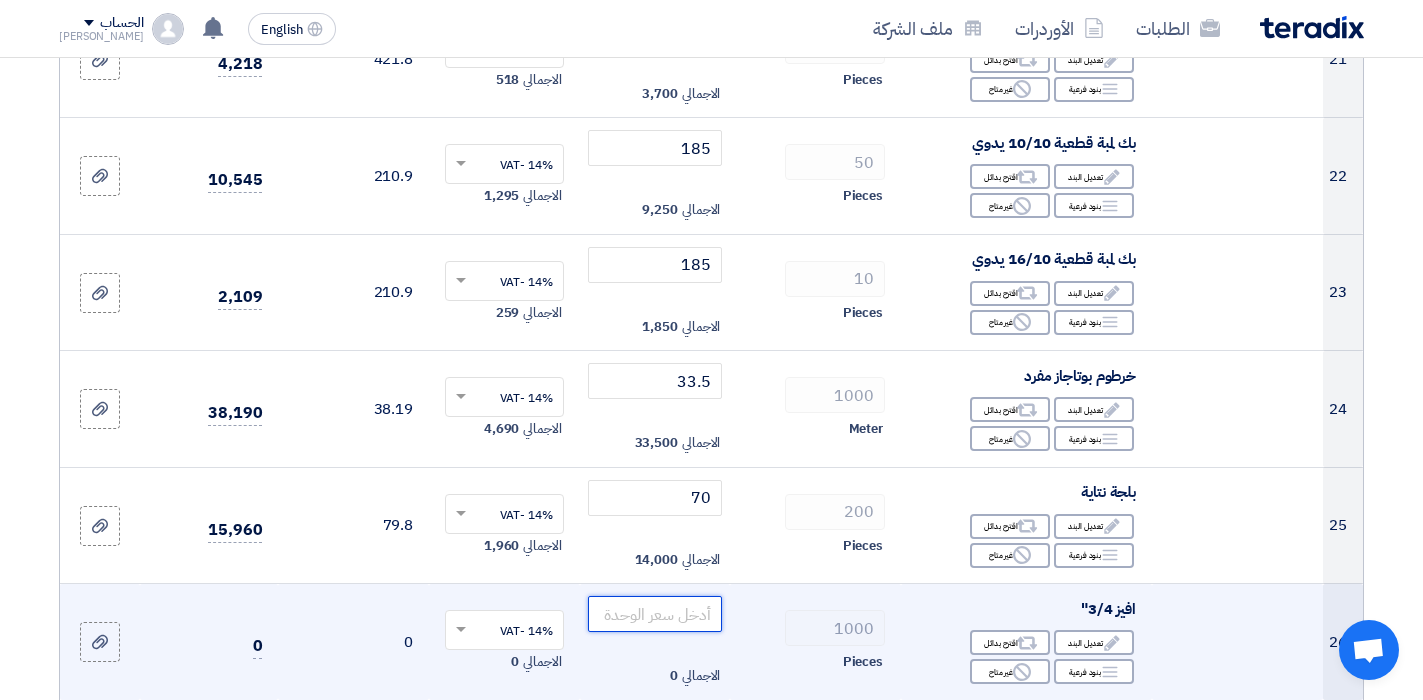 click 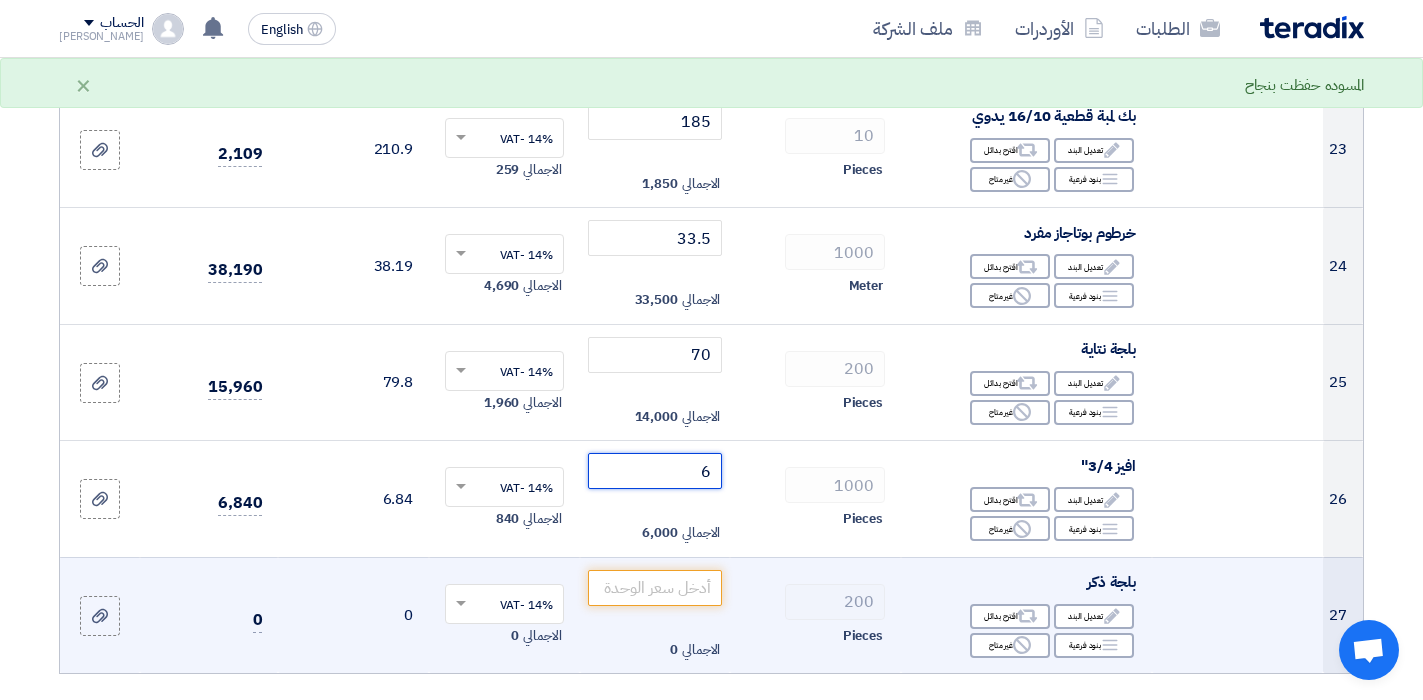 scroll, scrollTop: 3000, scrollLeft: 0, axis: vertical 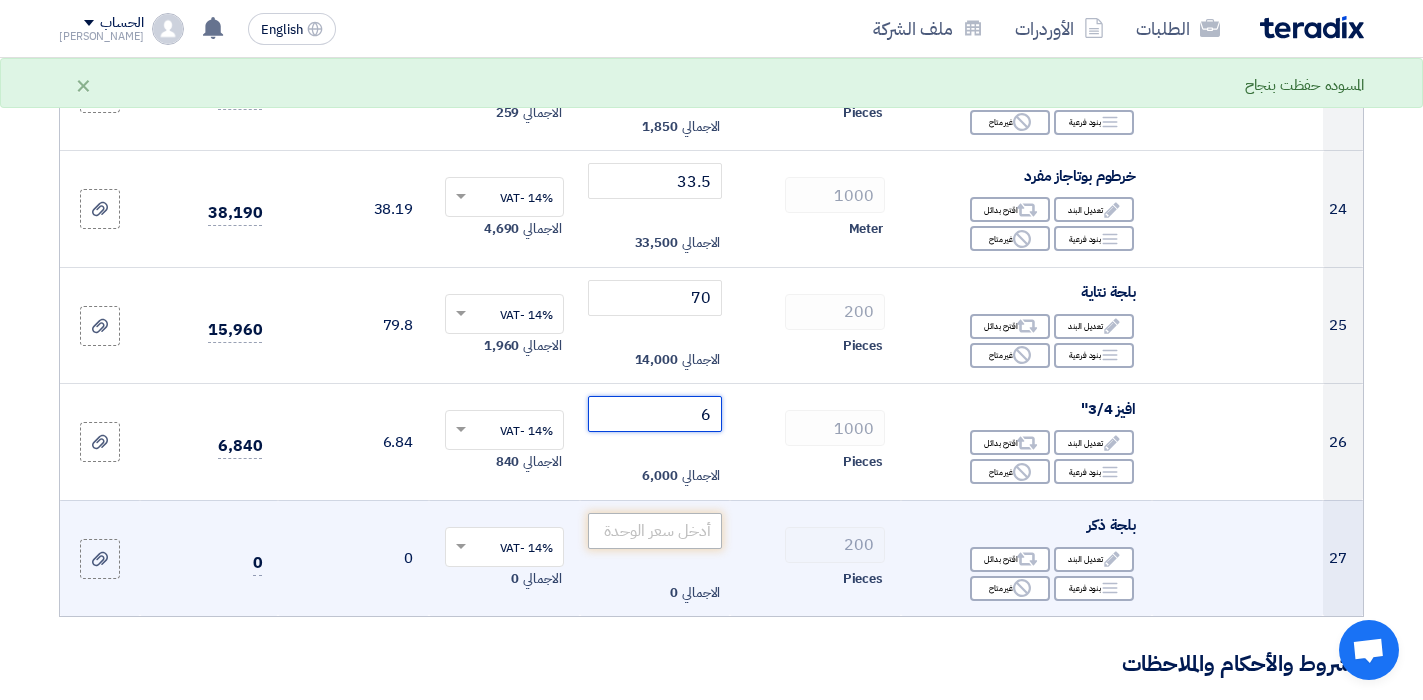 type on "6" 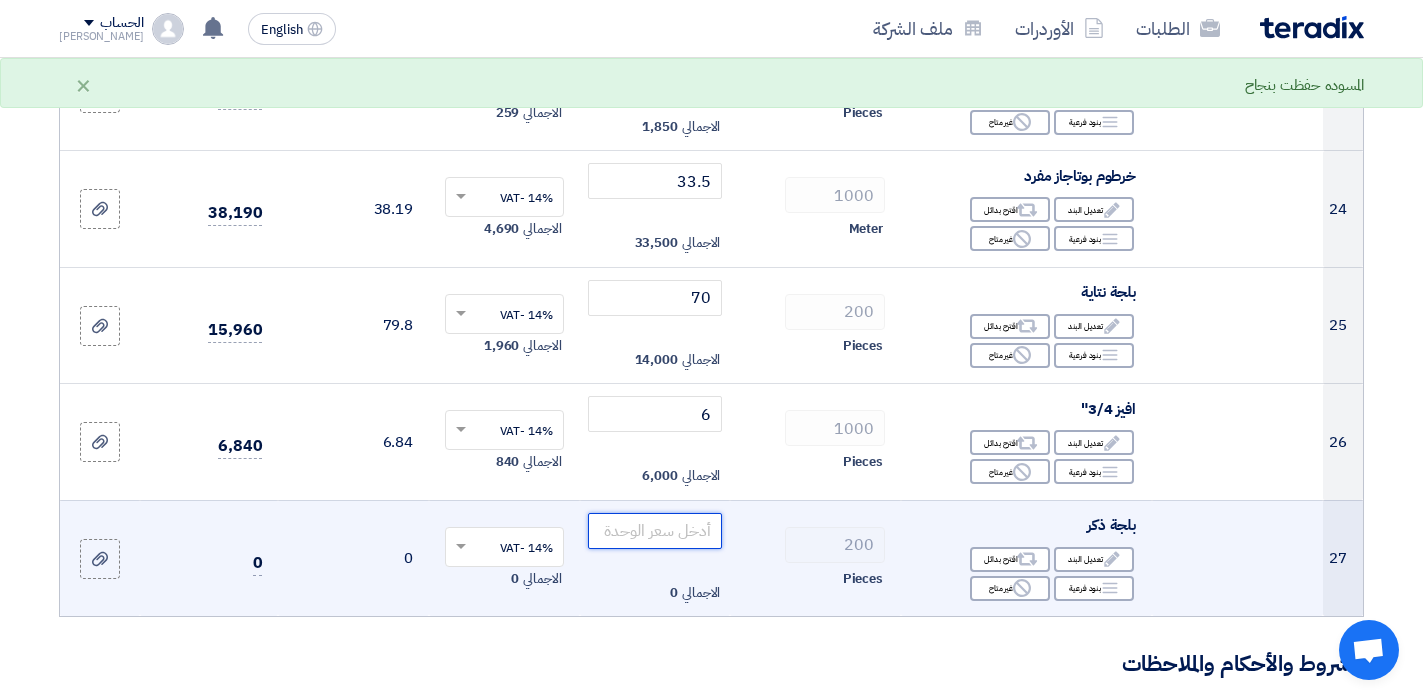 click 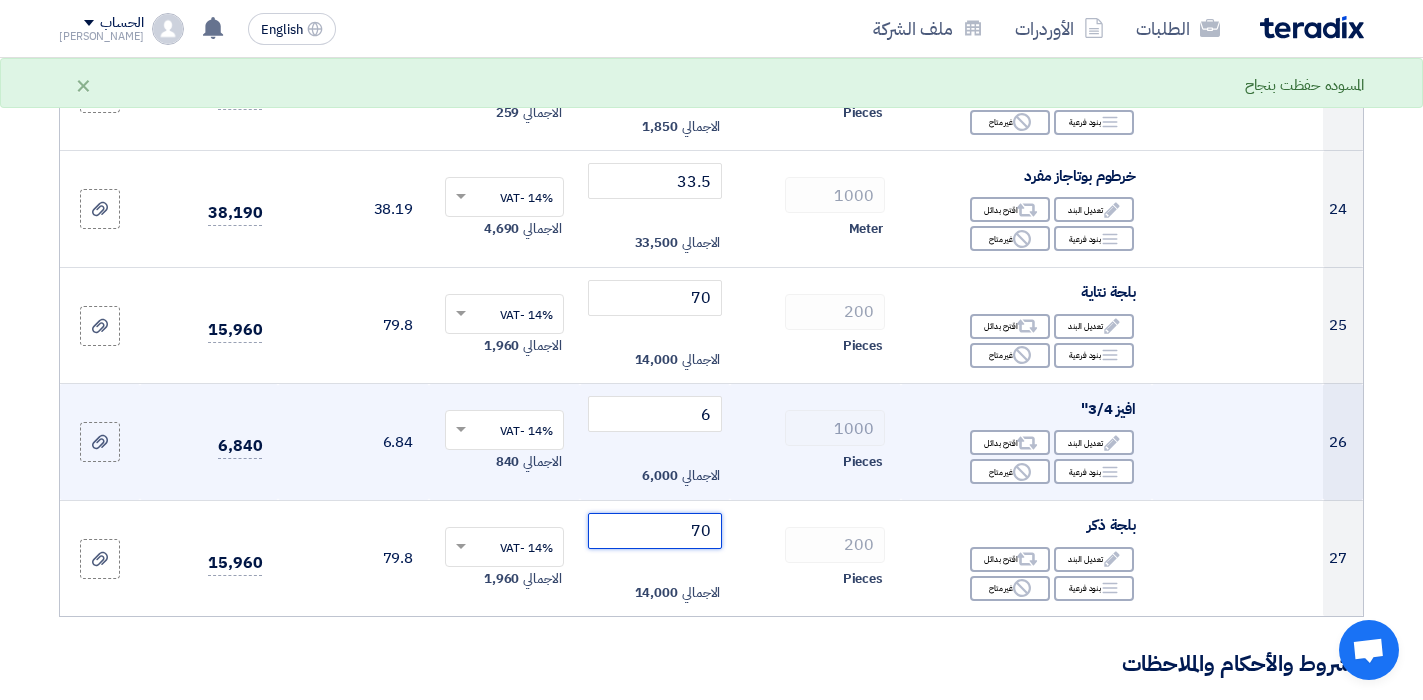 type on "70" 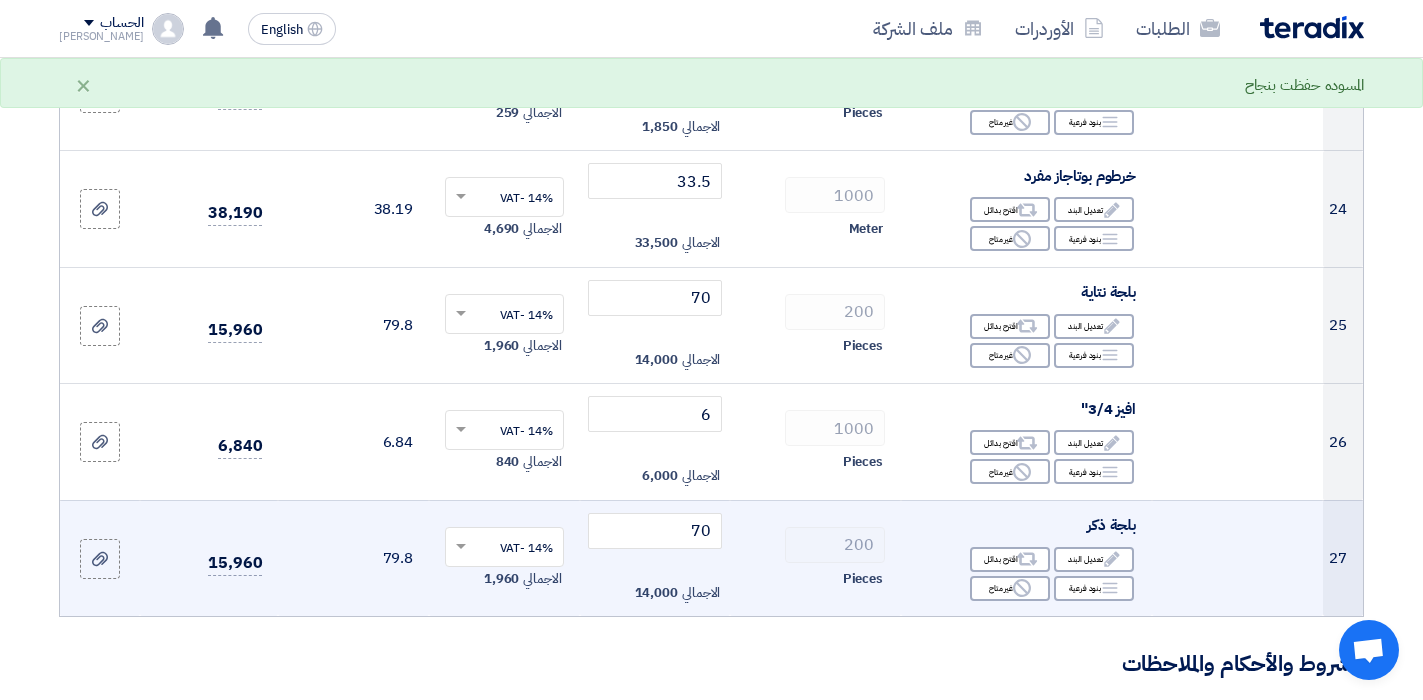 drag, startPoint x: 1175, startPoint y: 497, endPoint x: 1162, endPoint y: 511, distance: 19.104973 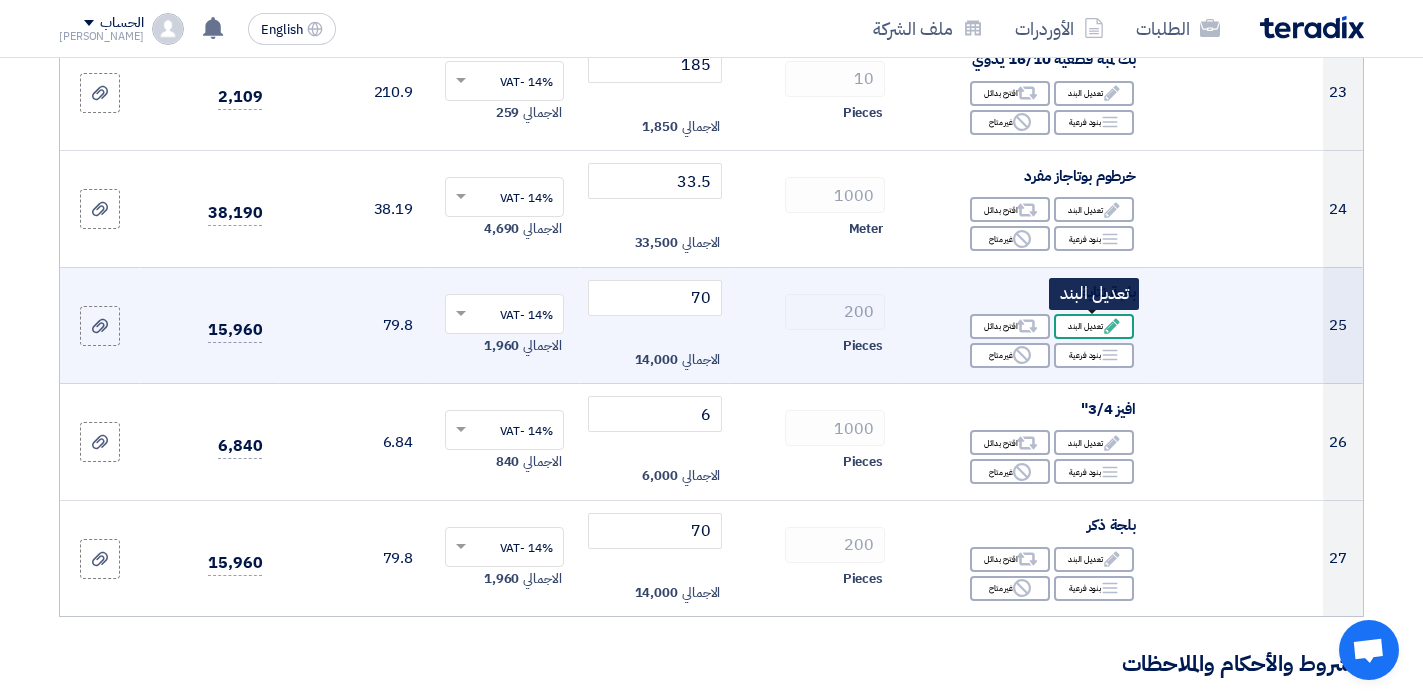 click on "Edit" 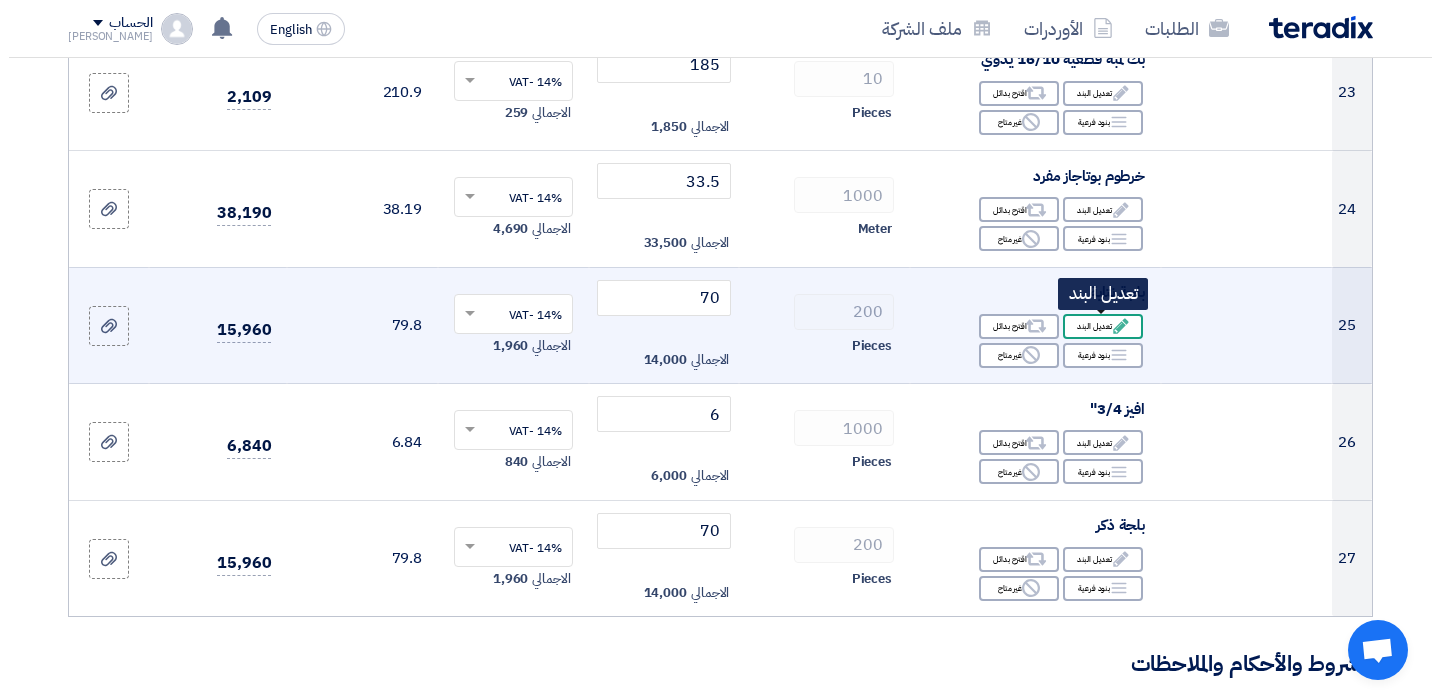 scroll, scrollTop: 2848, scrollLeft: 0, axis: vertical 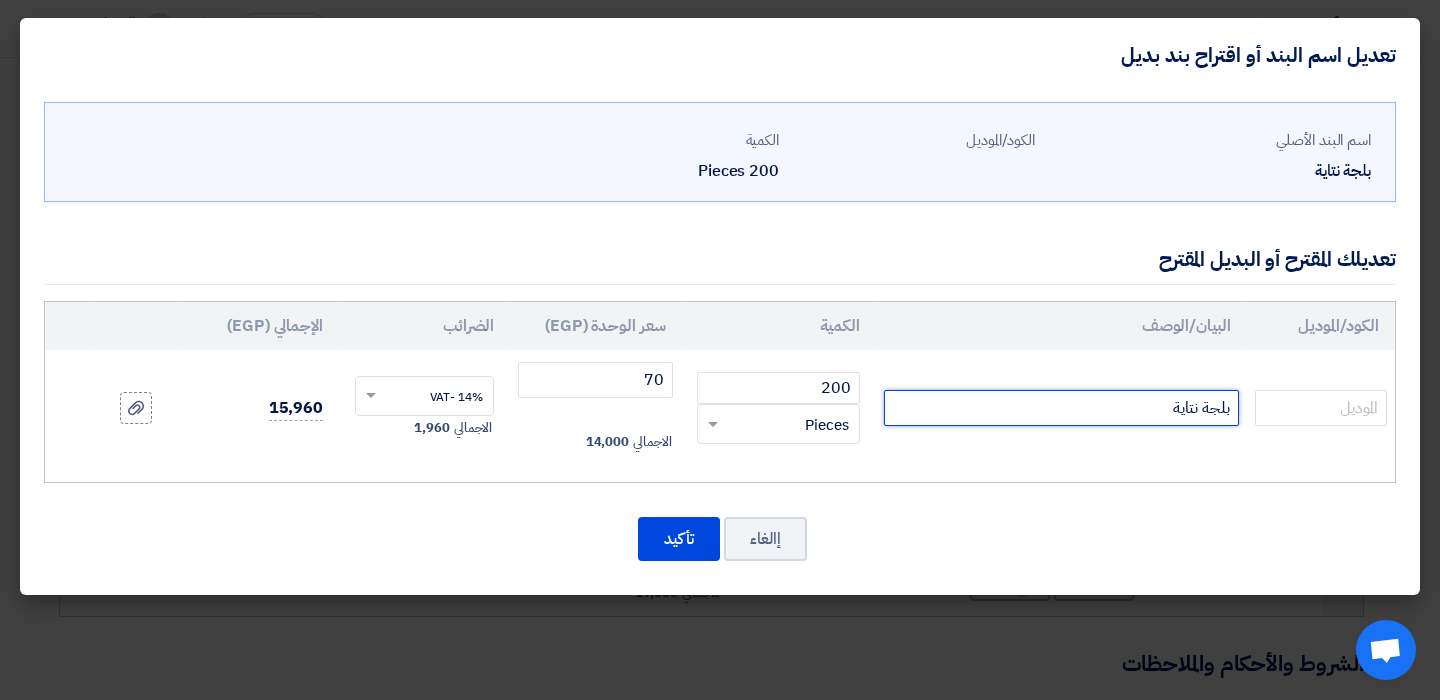 click on "بلجة نتاية" 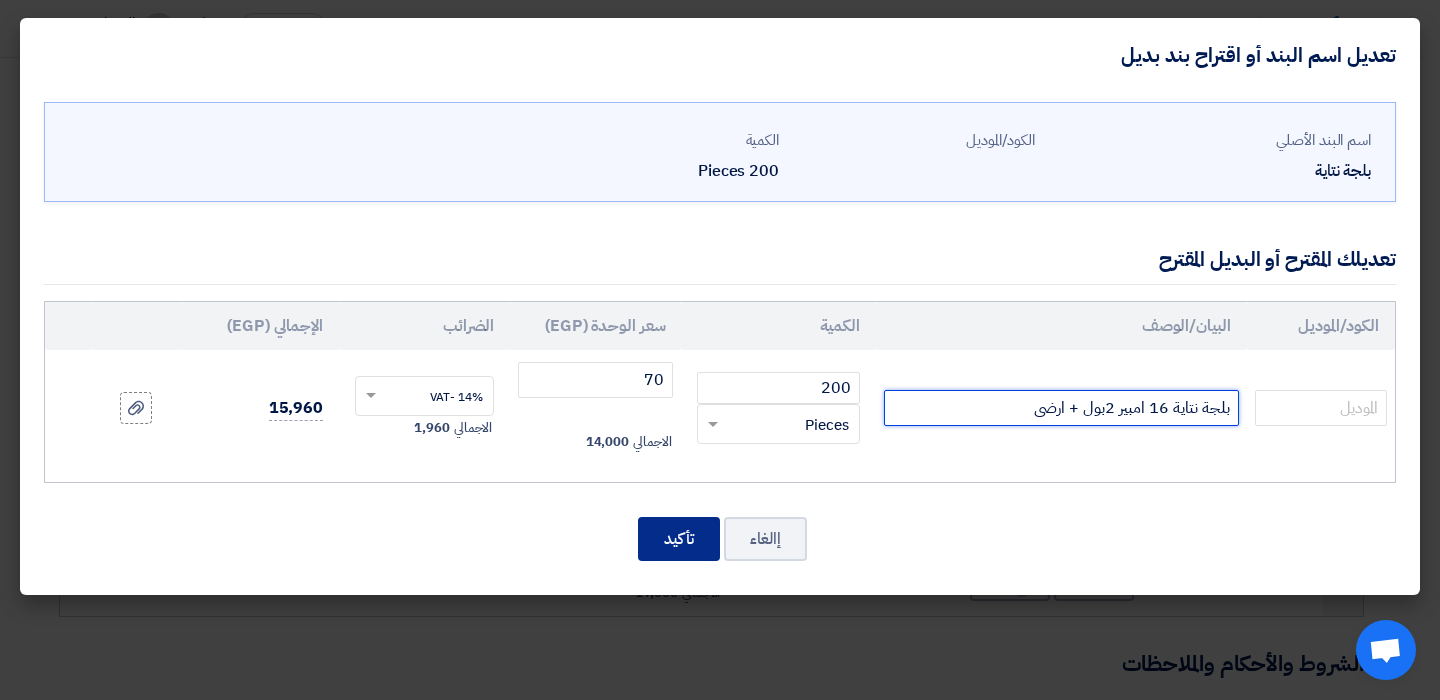 type on "بلجة نتاية 16 امبير 2بول + ارضى" 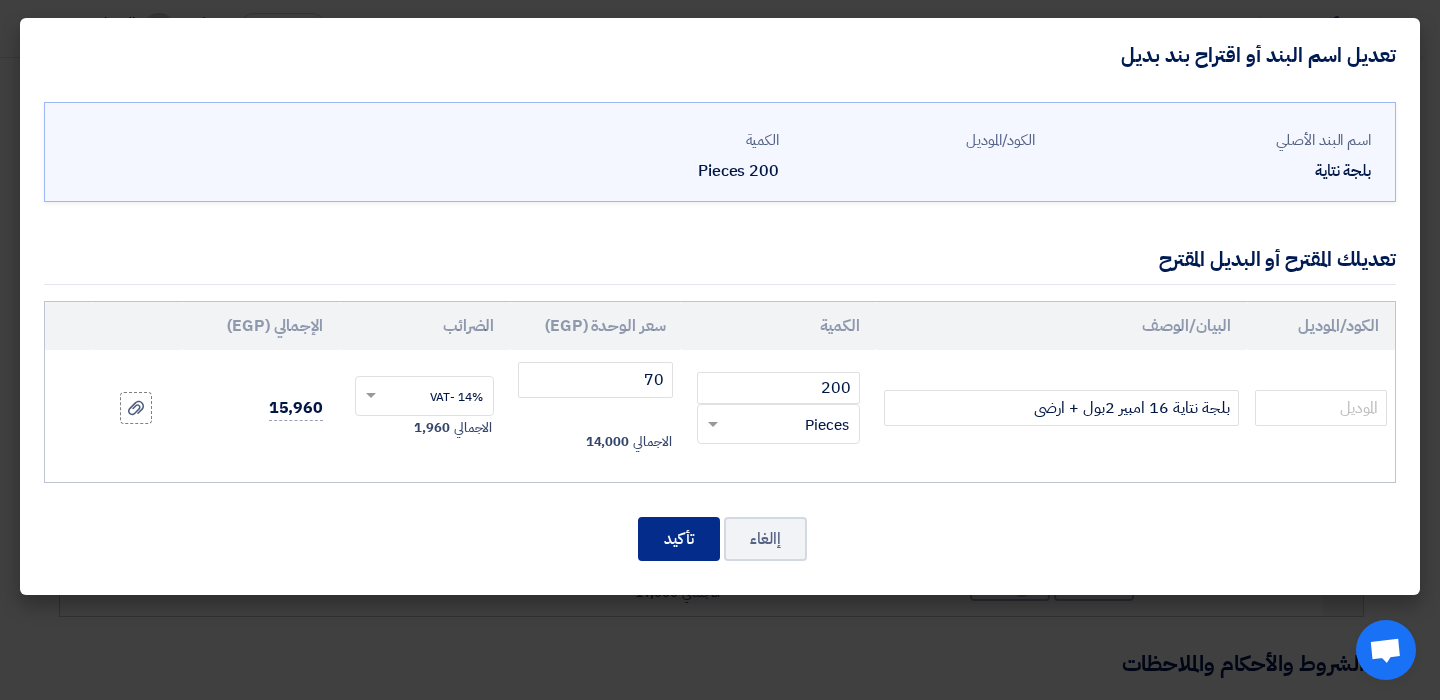 click on "تأكيد" 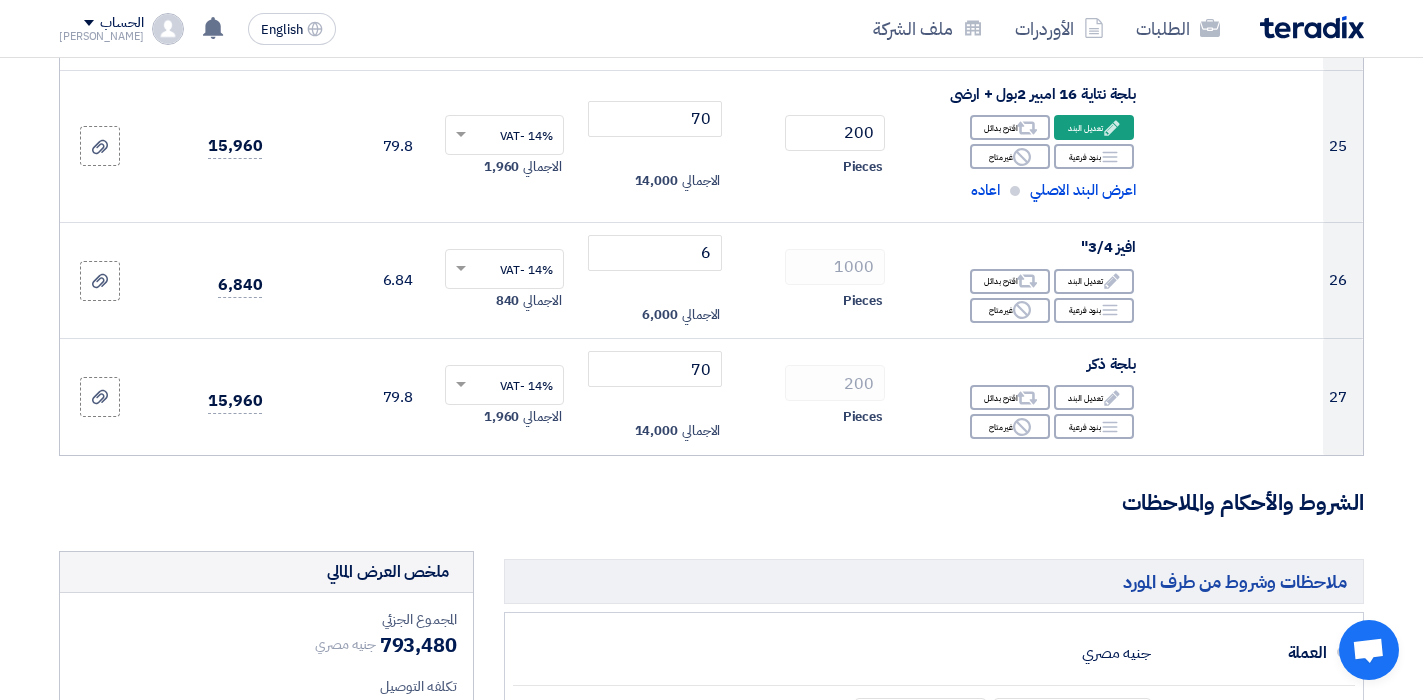 scroll, scrollTop: 3200, scrollLeft: 0, axis: vertical 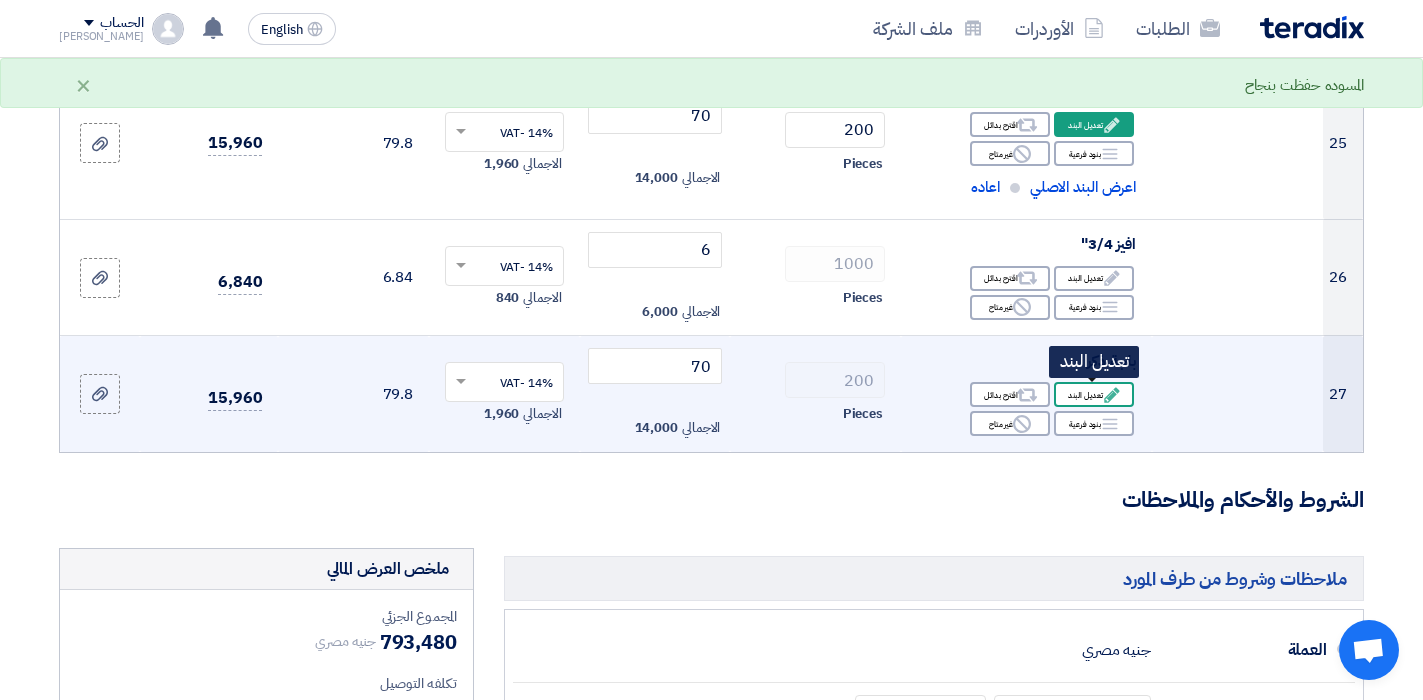 click on "Edit
تعديل البند" 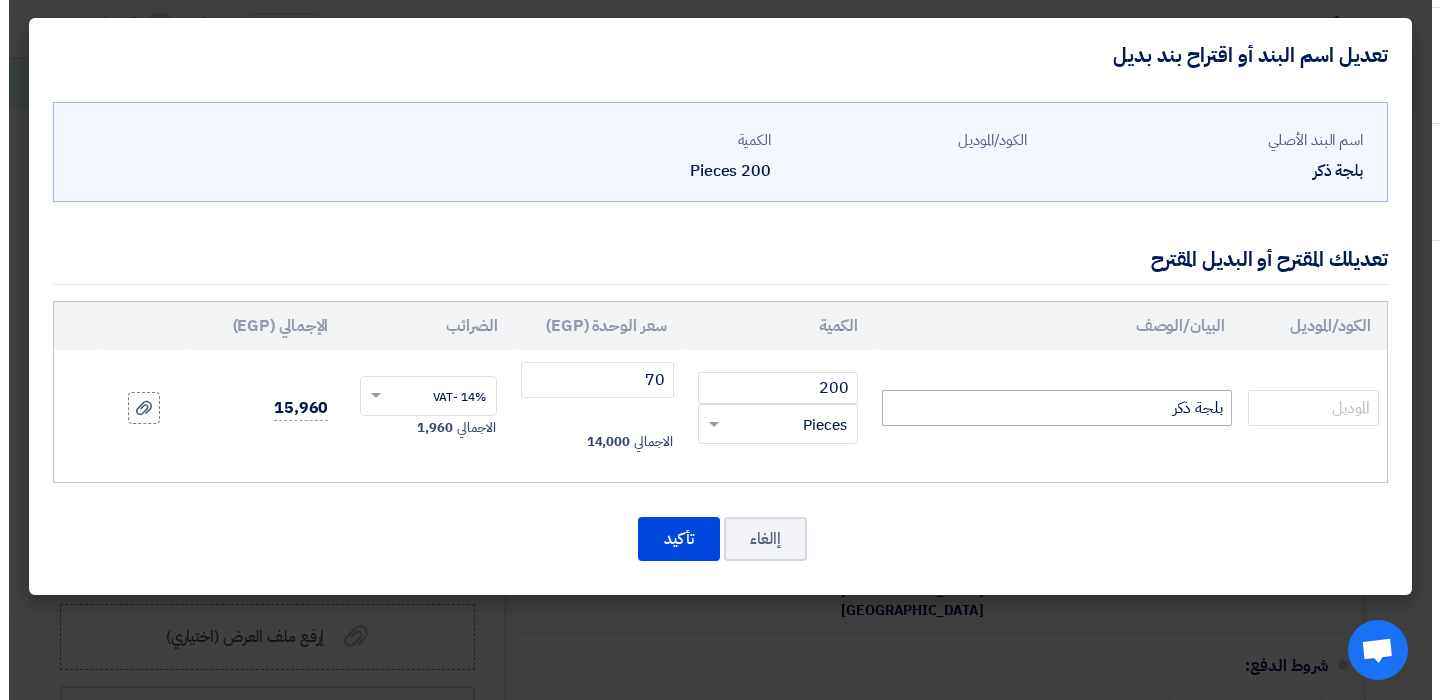 scroll, scrollTop: 3048, scrollLeft: 0, axis: vertical 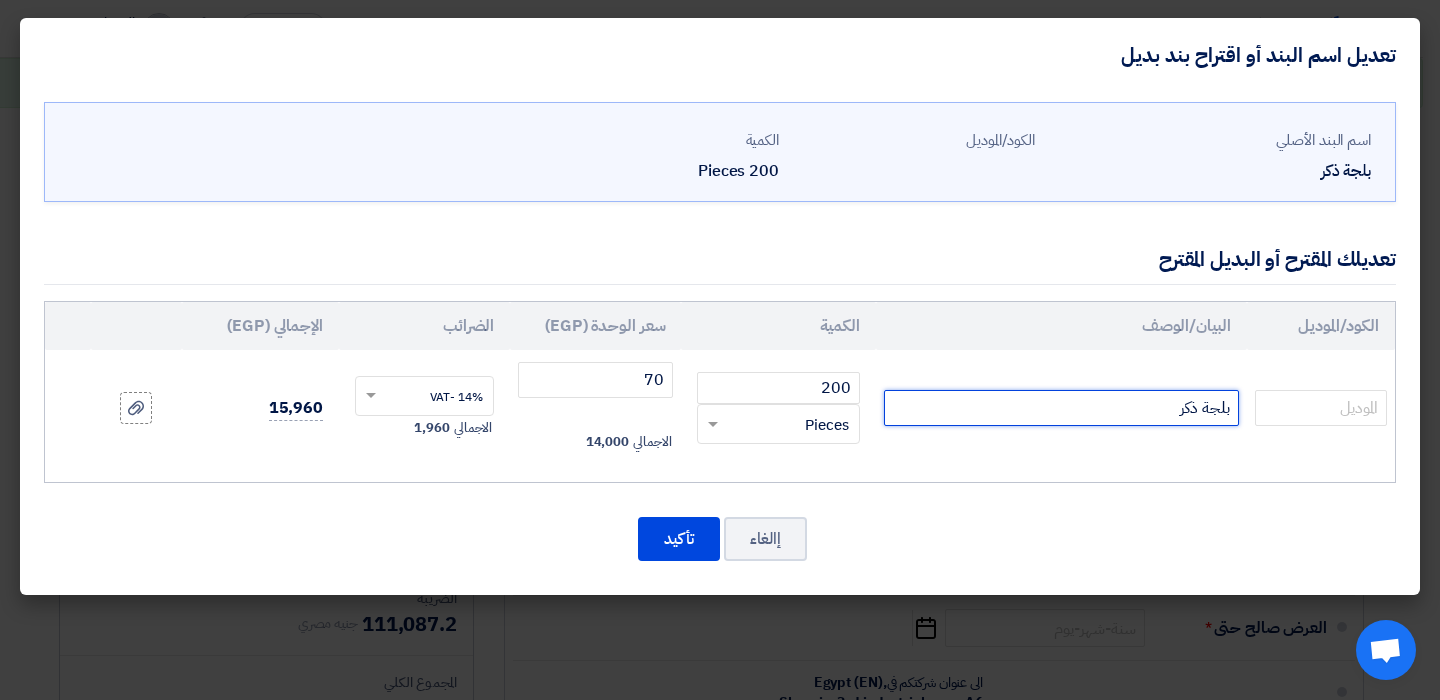 click on "بلجة ذكر" 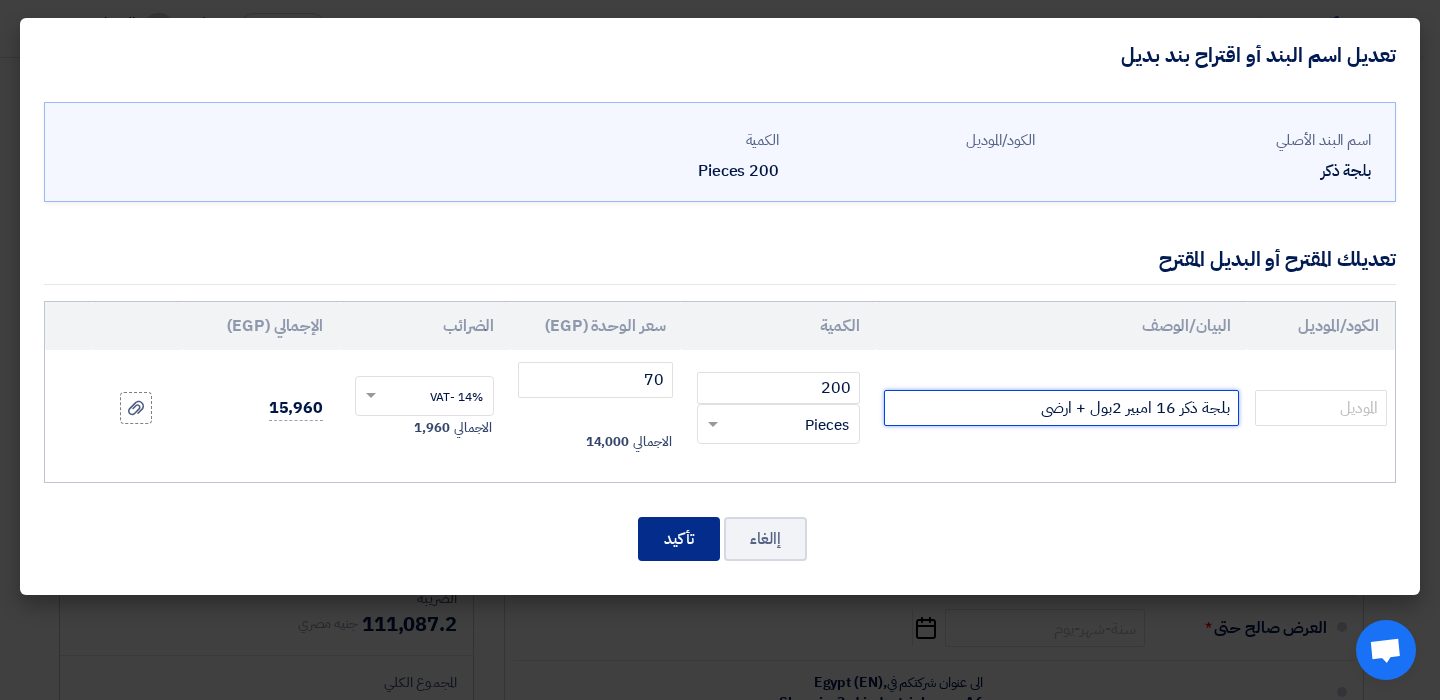 type on "بلجة ذكر 16 امبير 2بول + ارضى" 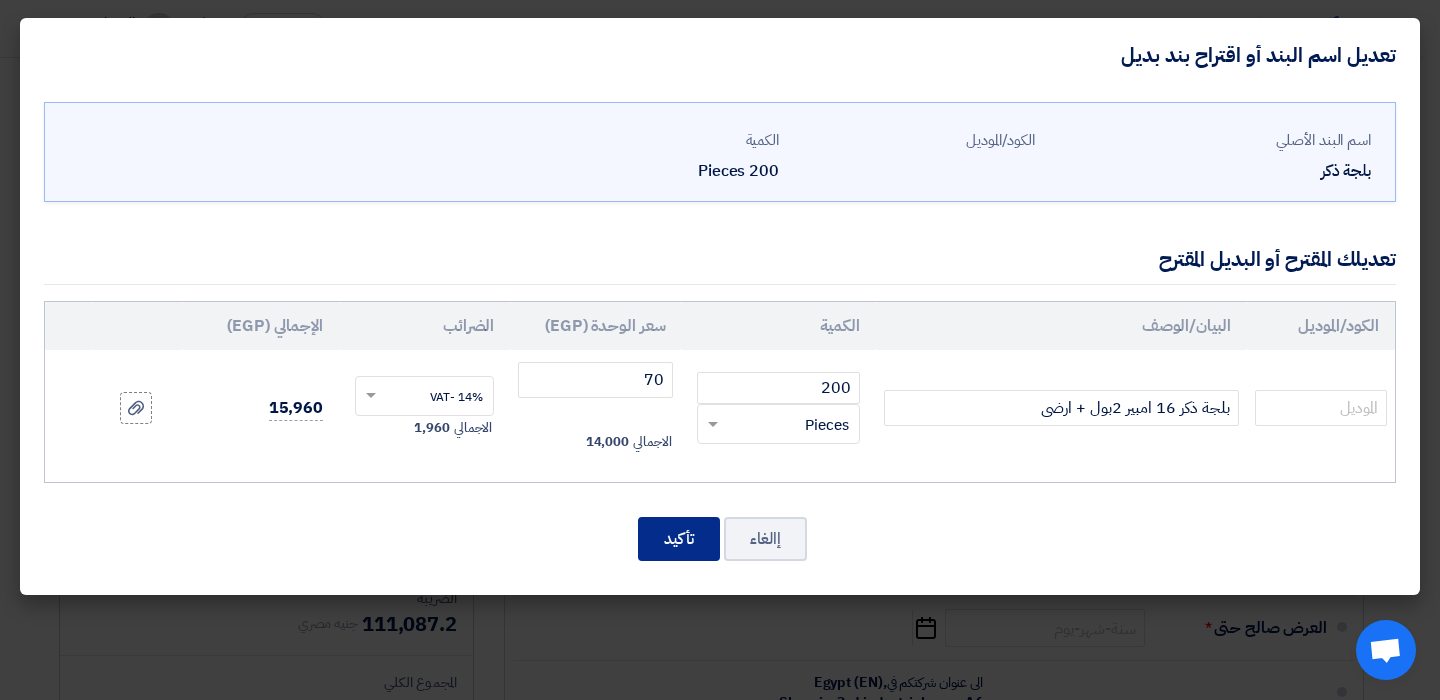 click on "تأكيد" 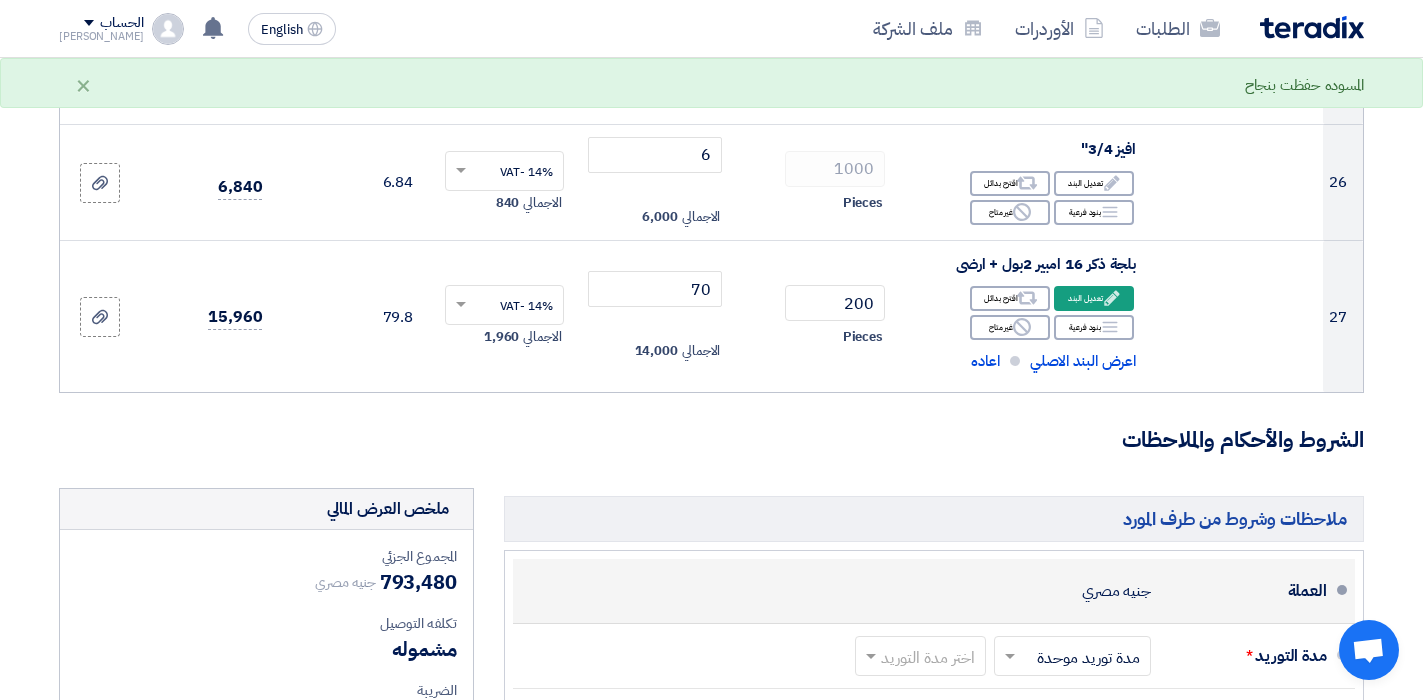 scroll, scrollTop: 3400, scrollLeft: 0, axis: vertical 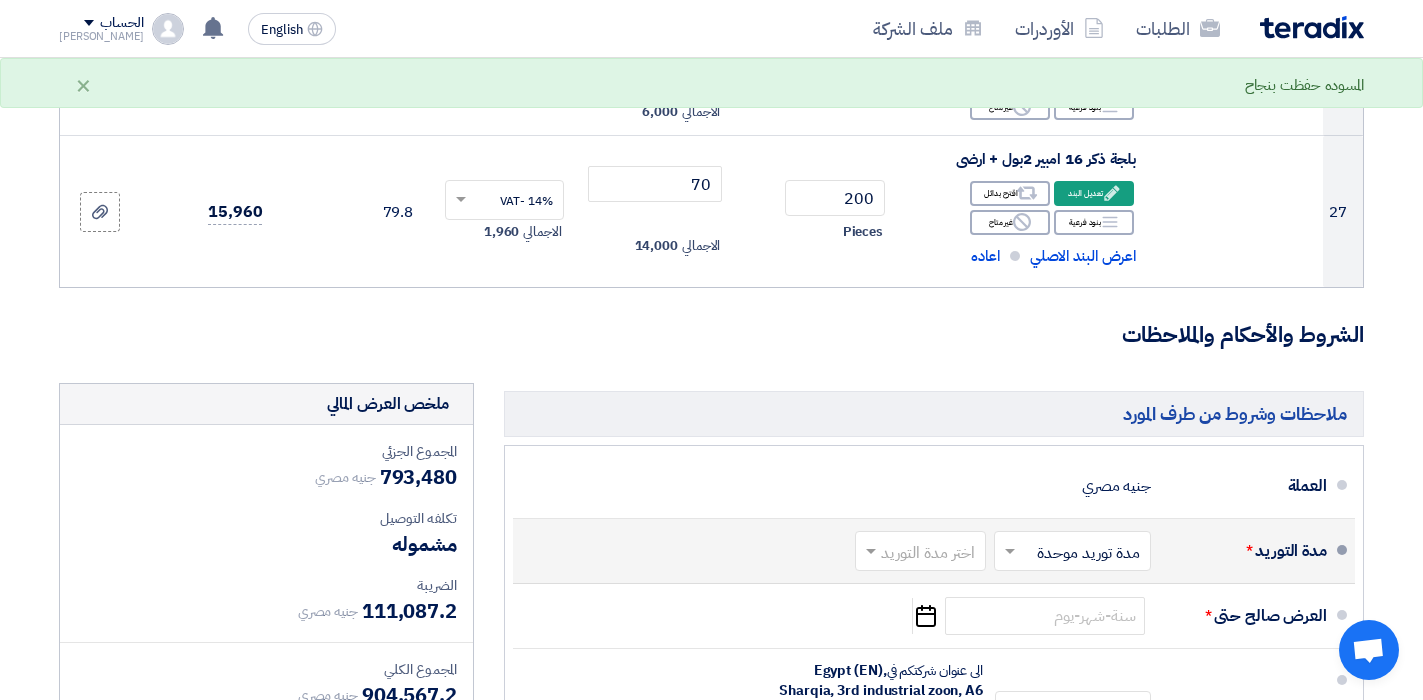 click 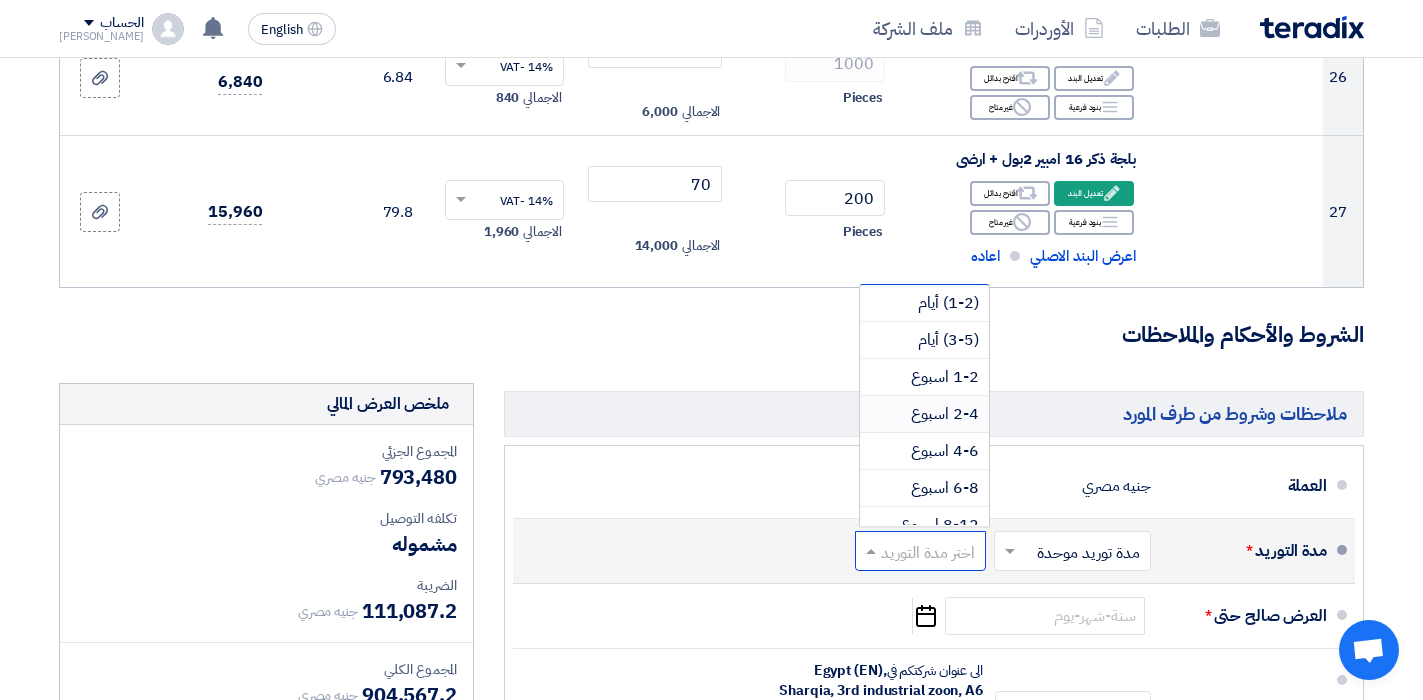 click on "2-4 اسبوع" at bounding box center (945, 414) 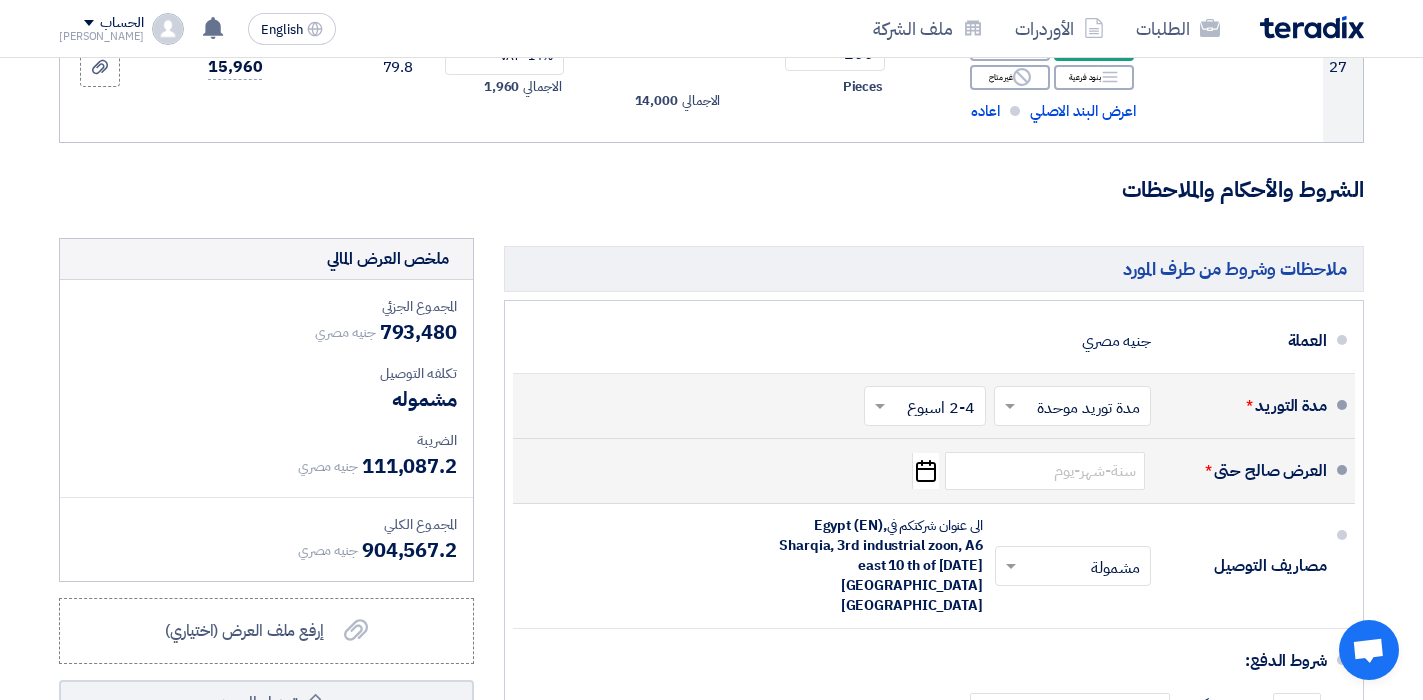 scroll, scrollTop: 3600, scrollLeft: 0, axis: vertical 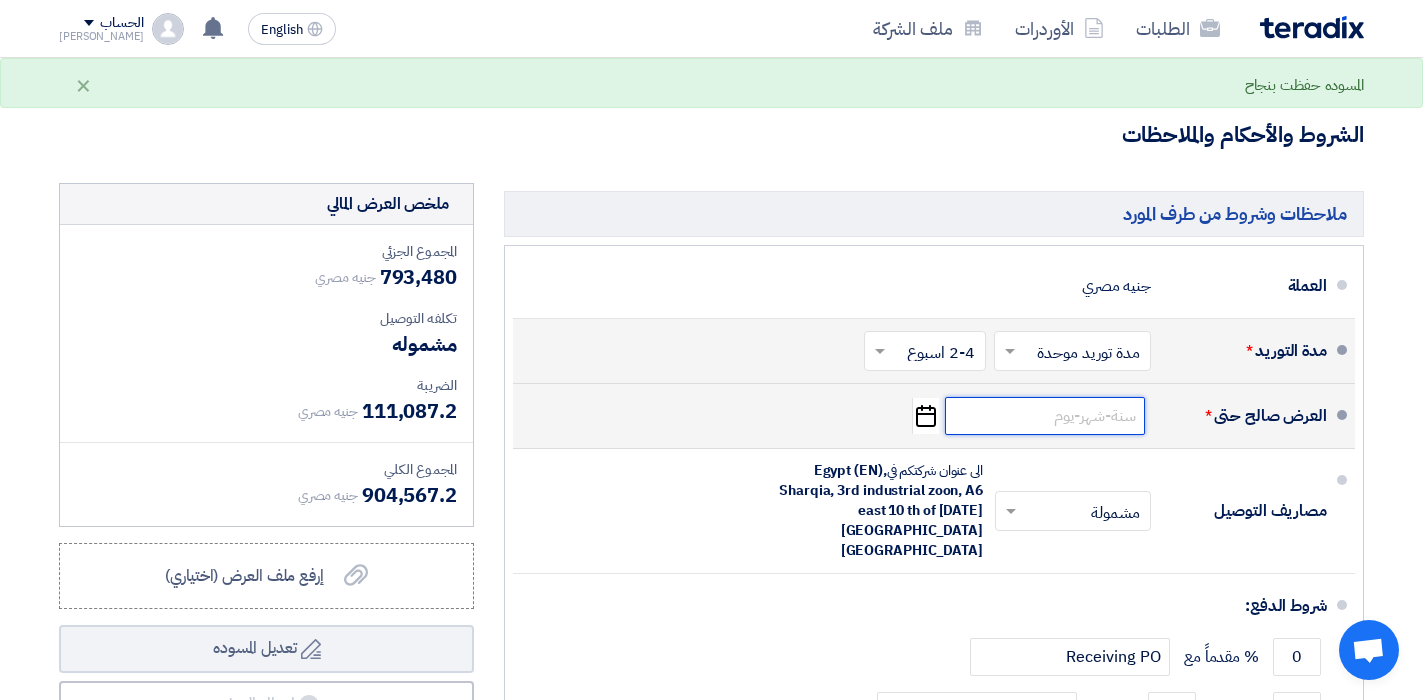 click 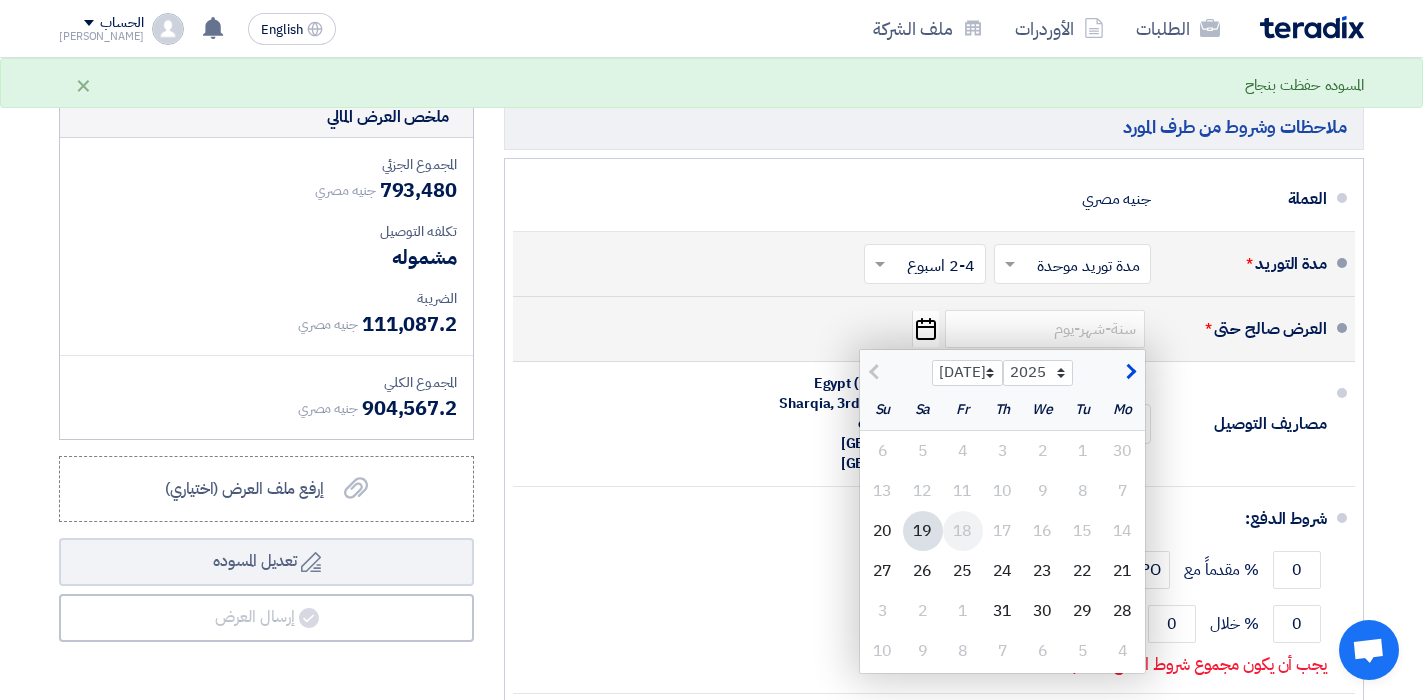 scroll, scrollTop: 3700, scrollLeft: 0, axis: vertical 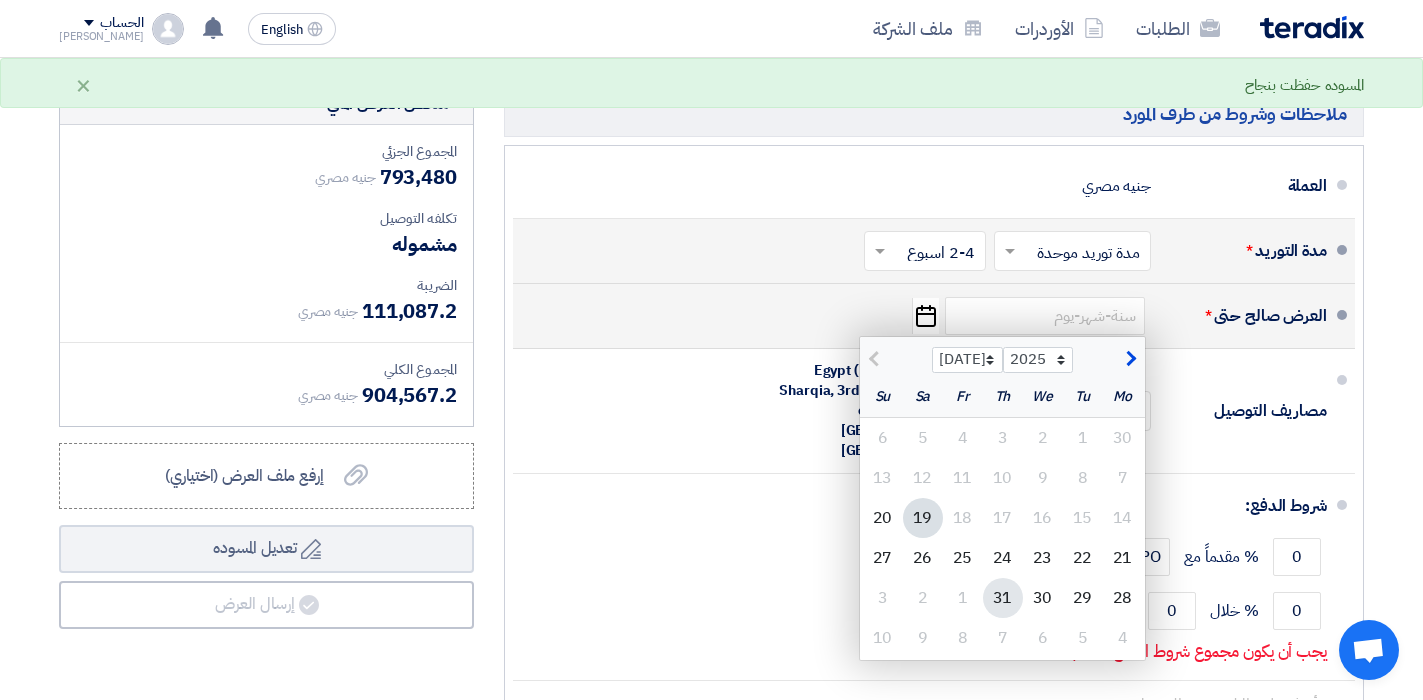 click on "31" 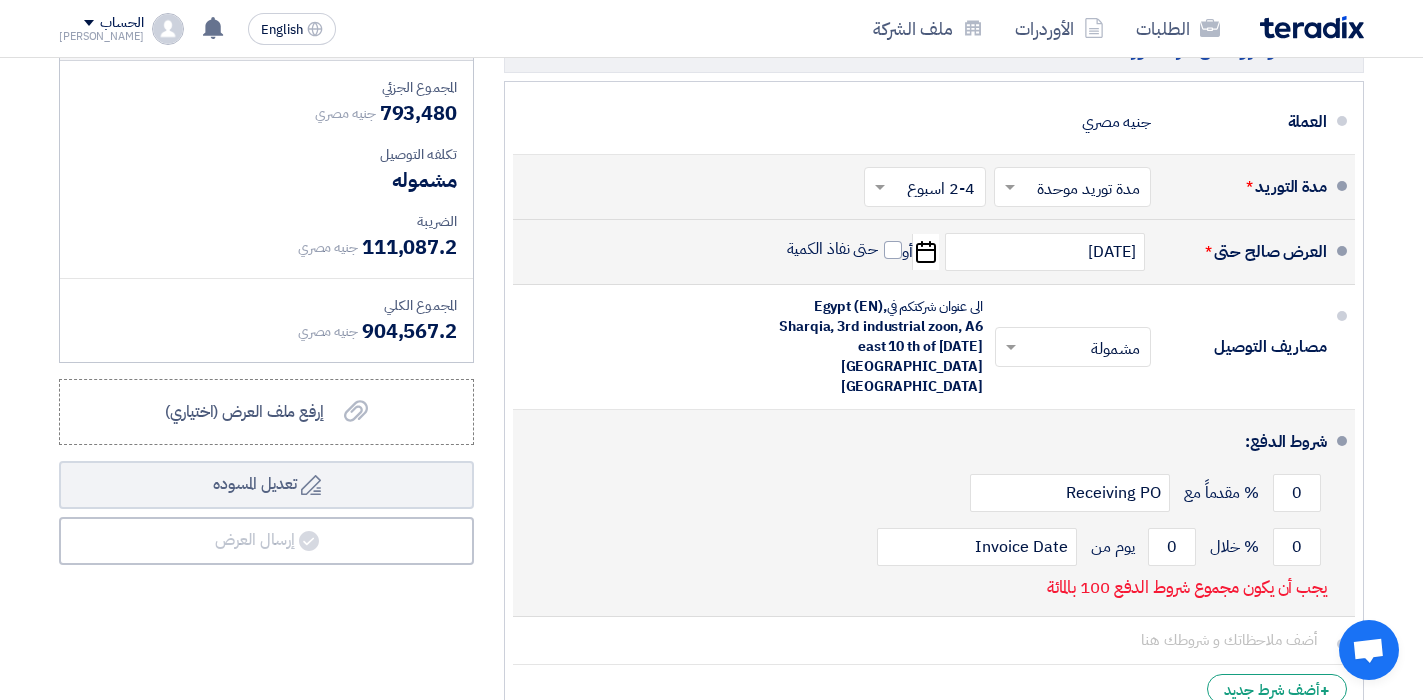 scroll, scrollTop: 3800, scrollLeft: 0, axis: vertical 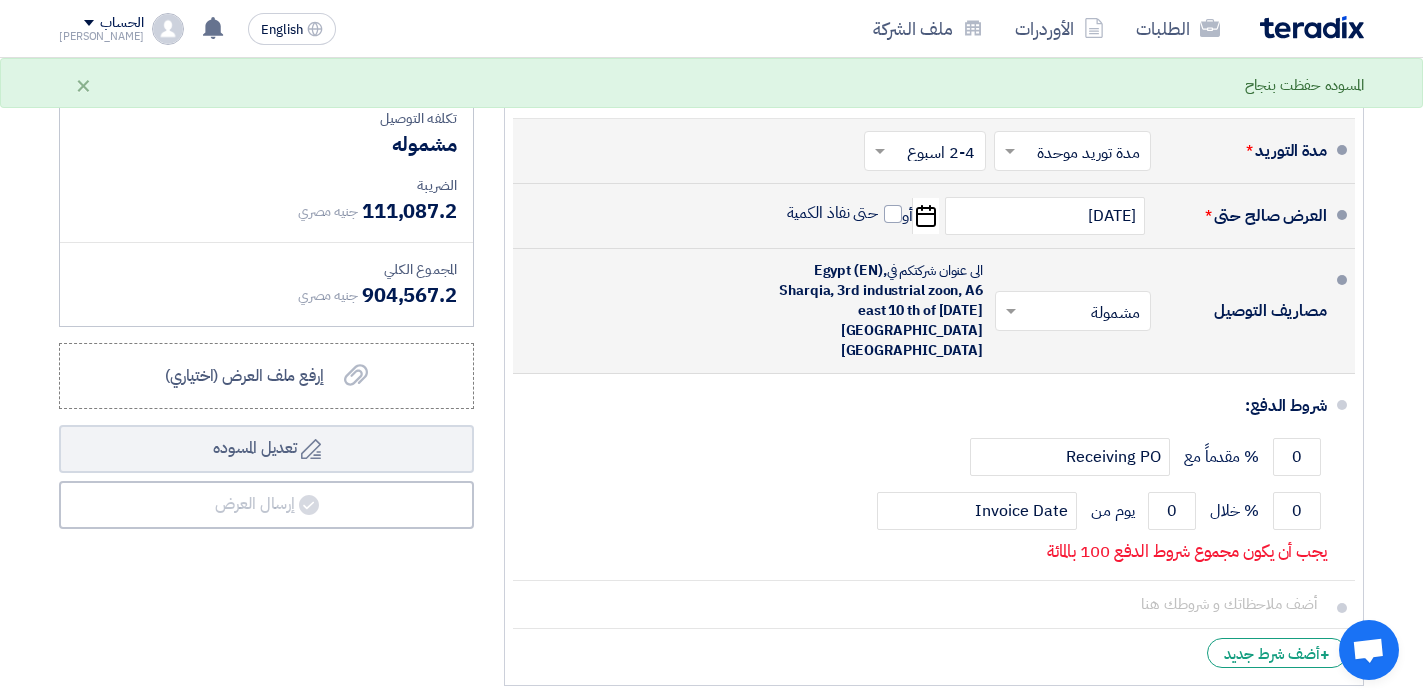 click 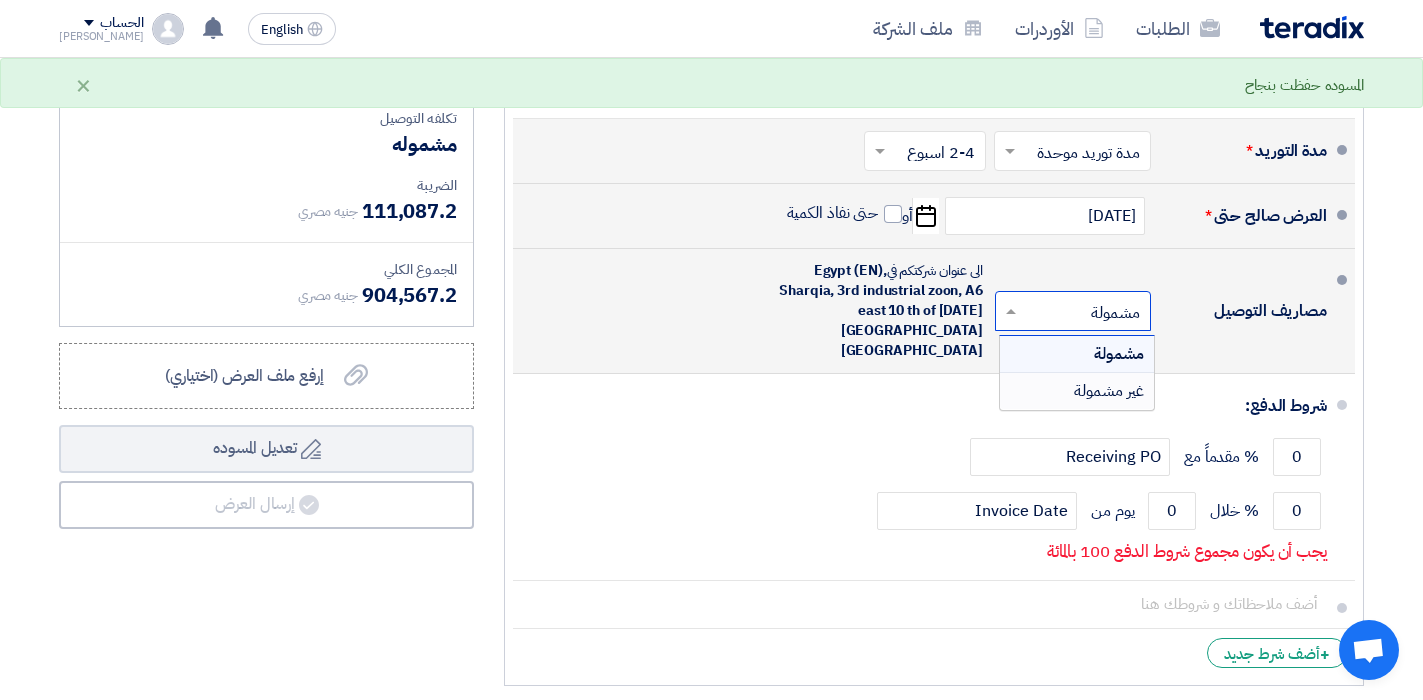 click on "غير مشمولة" at bounding box center [1109, 391] 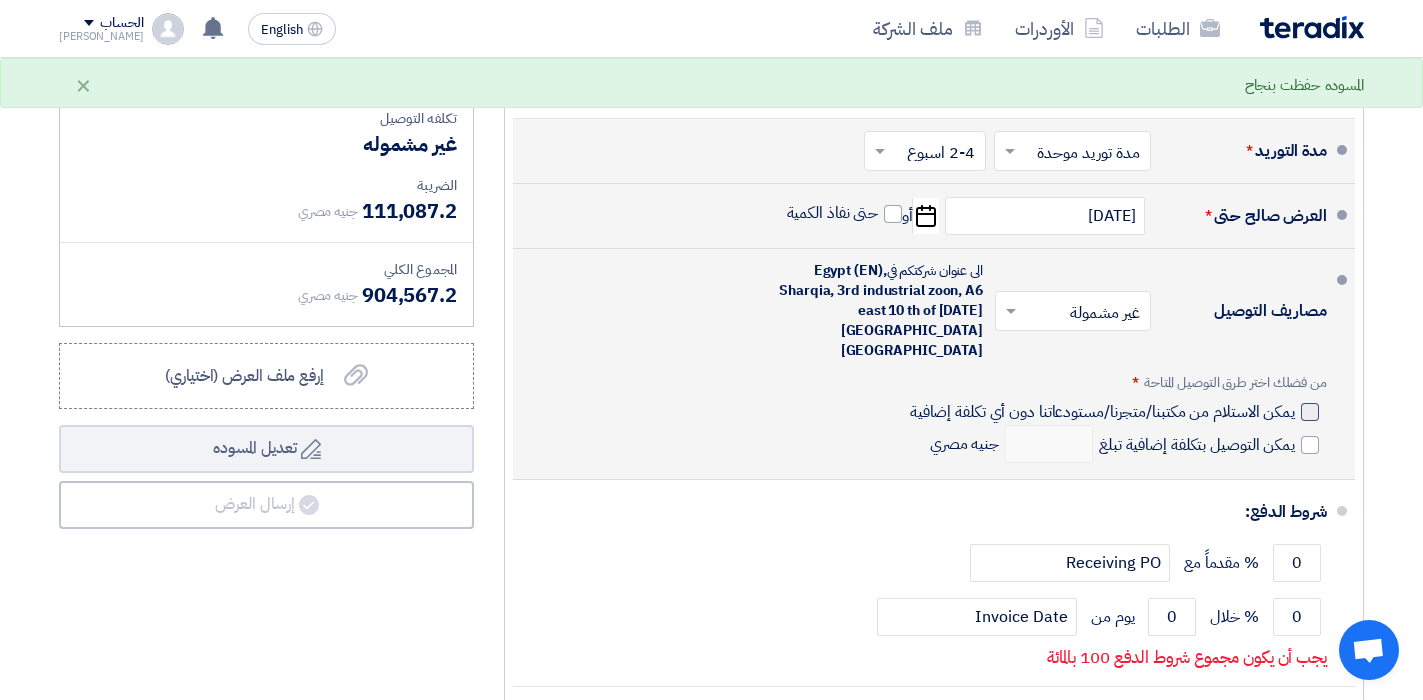 click on "يمكن الاستلام من مكتبنا/متجرنا/مستودعاتنا دون أي تكلفة إضافية" 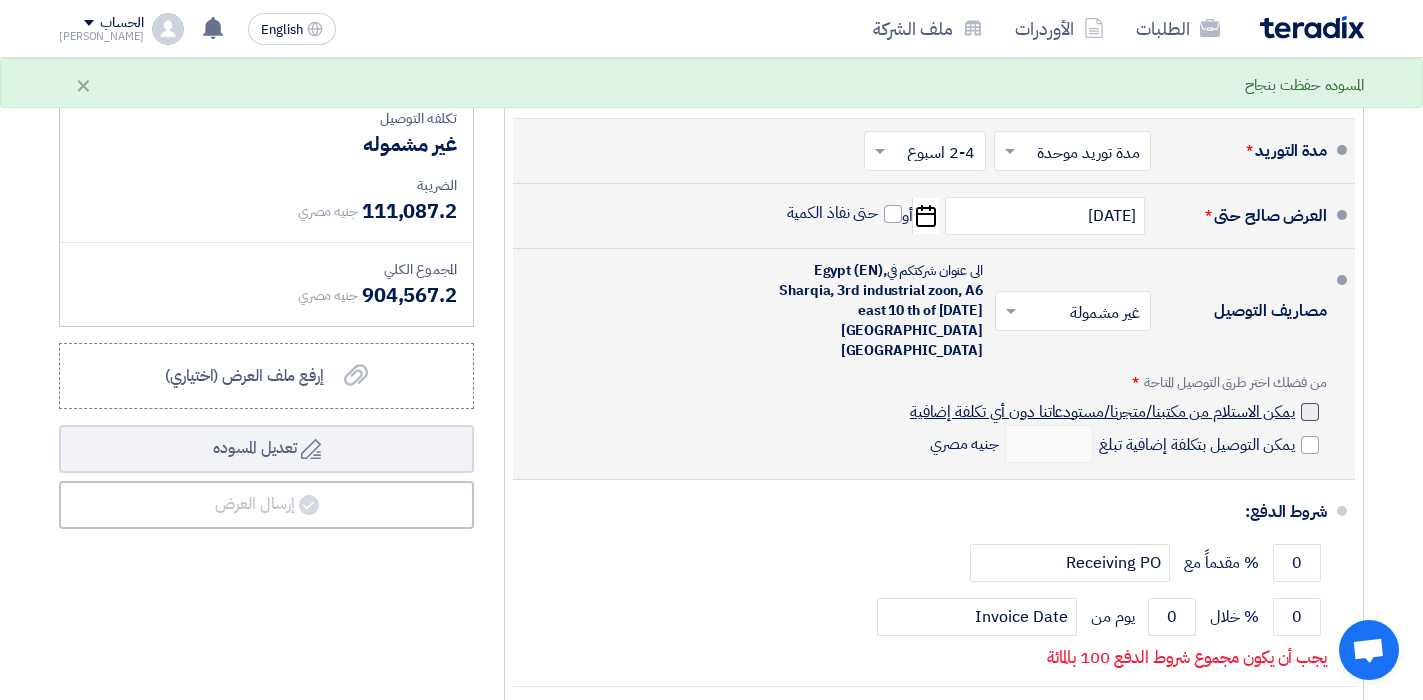 click on "يمكن الاستلام من مكتبنا/متجرنا/مستودعاتنا دون أي تكلفة إضافية" 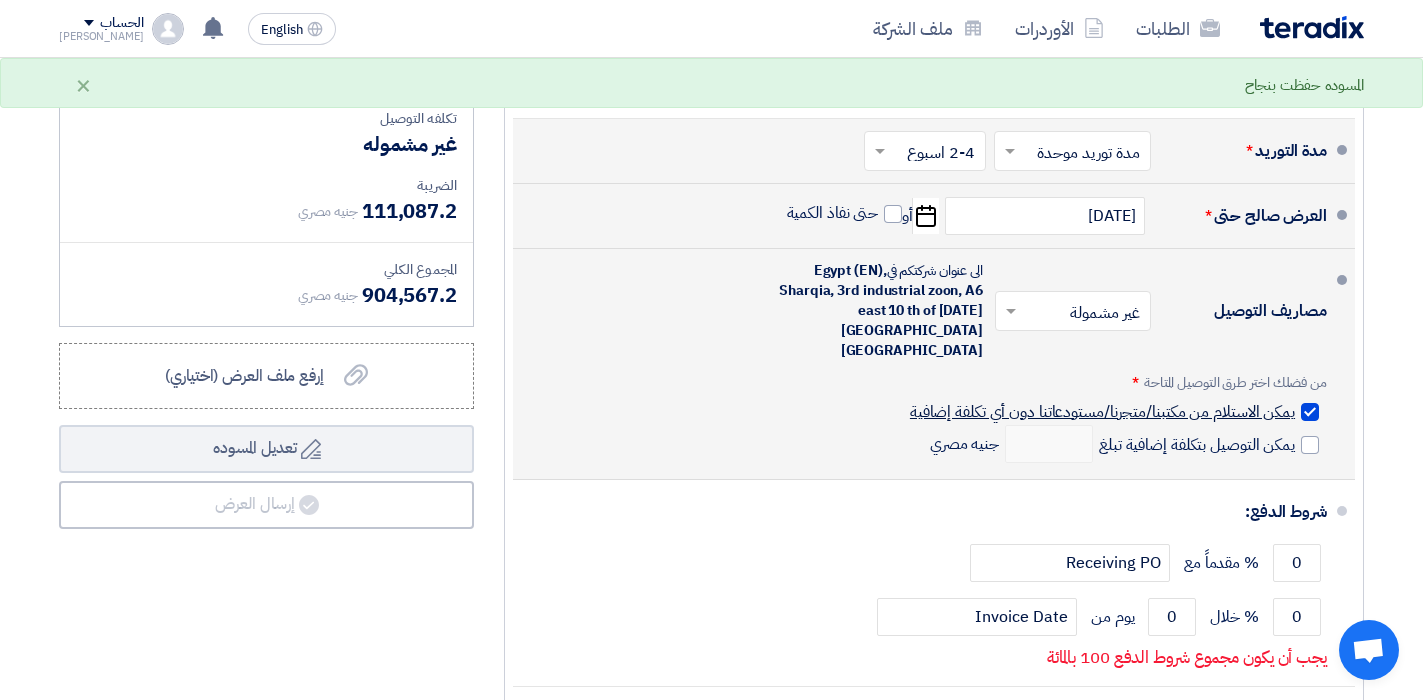 checkbox on "true" 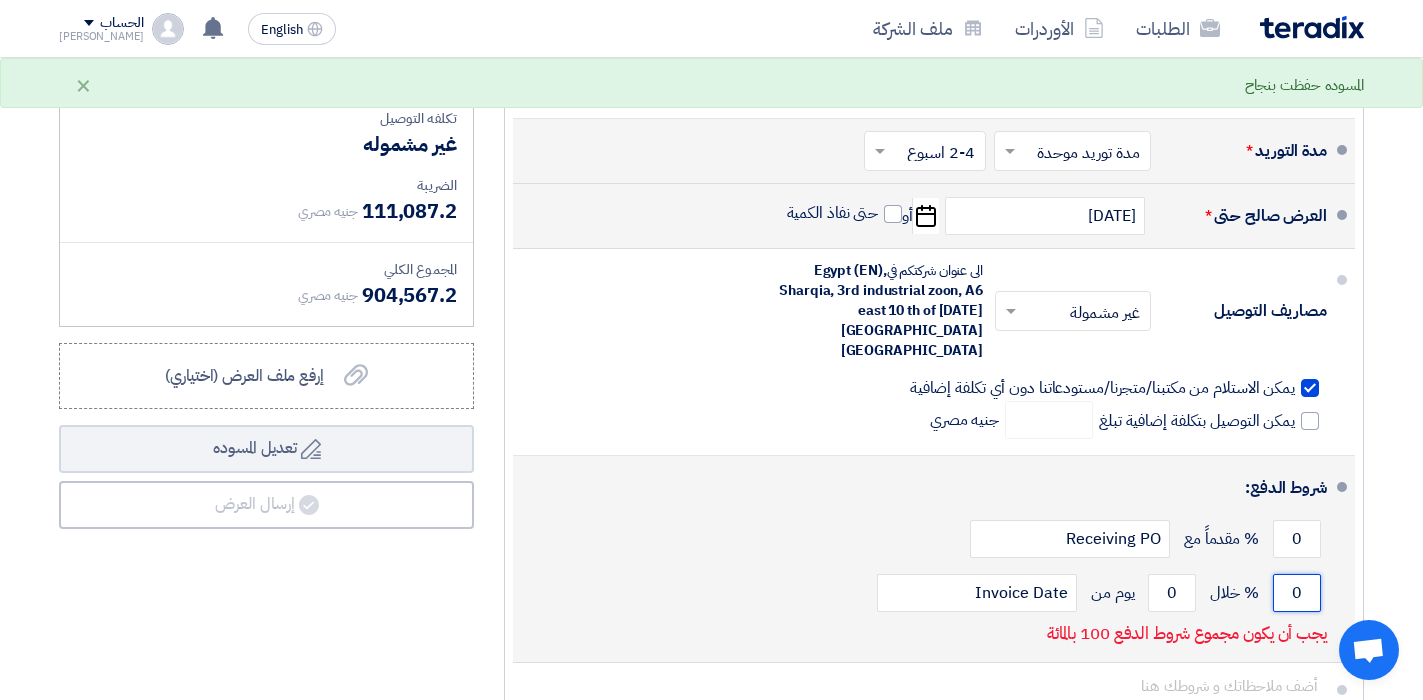 drag, startPoint x: 1295, startPoint y: 545, endPoint x: 1315, endPoint y: 544, distance: 20.024984 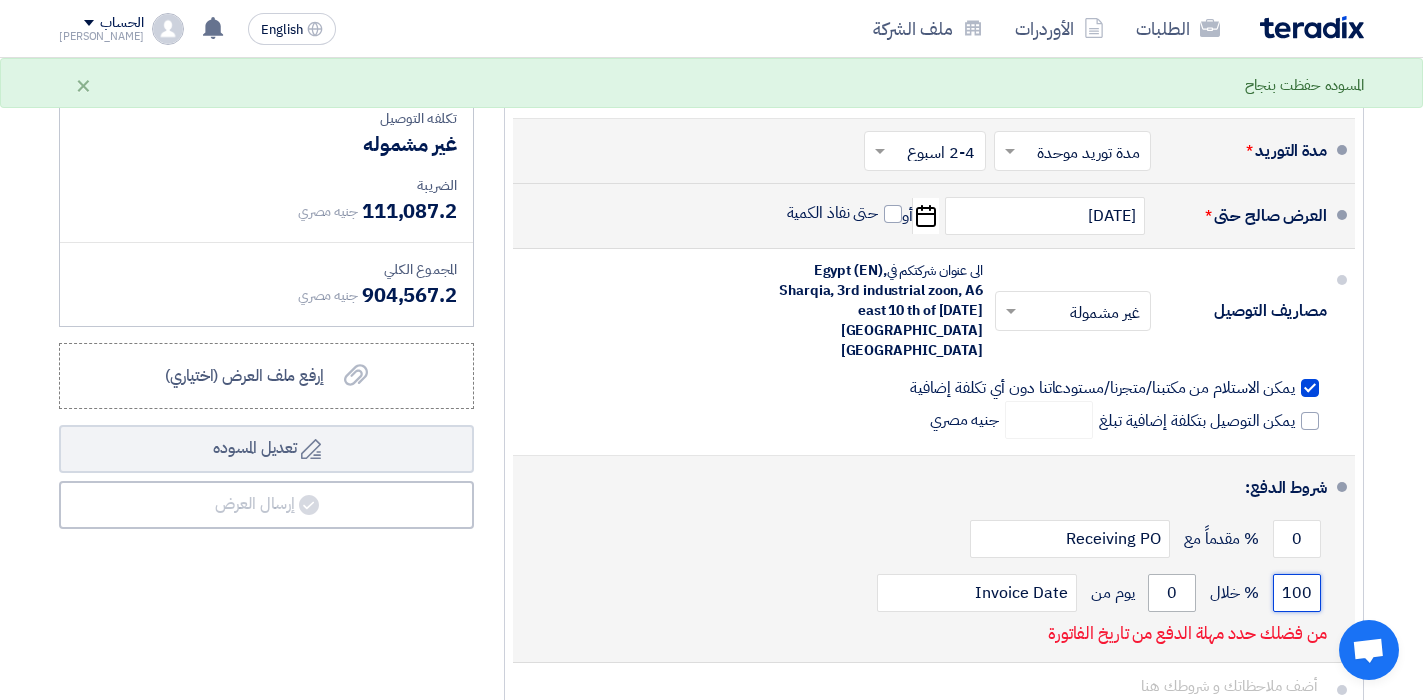 type on "100" 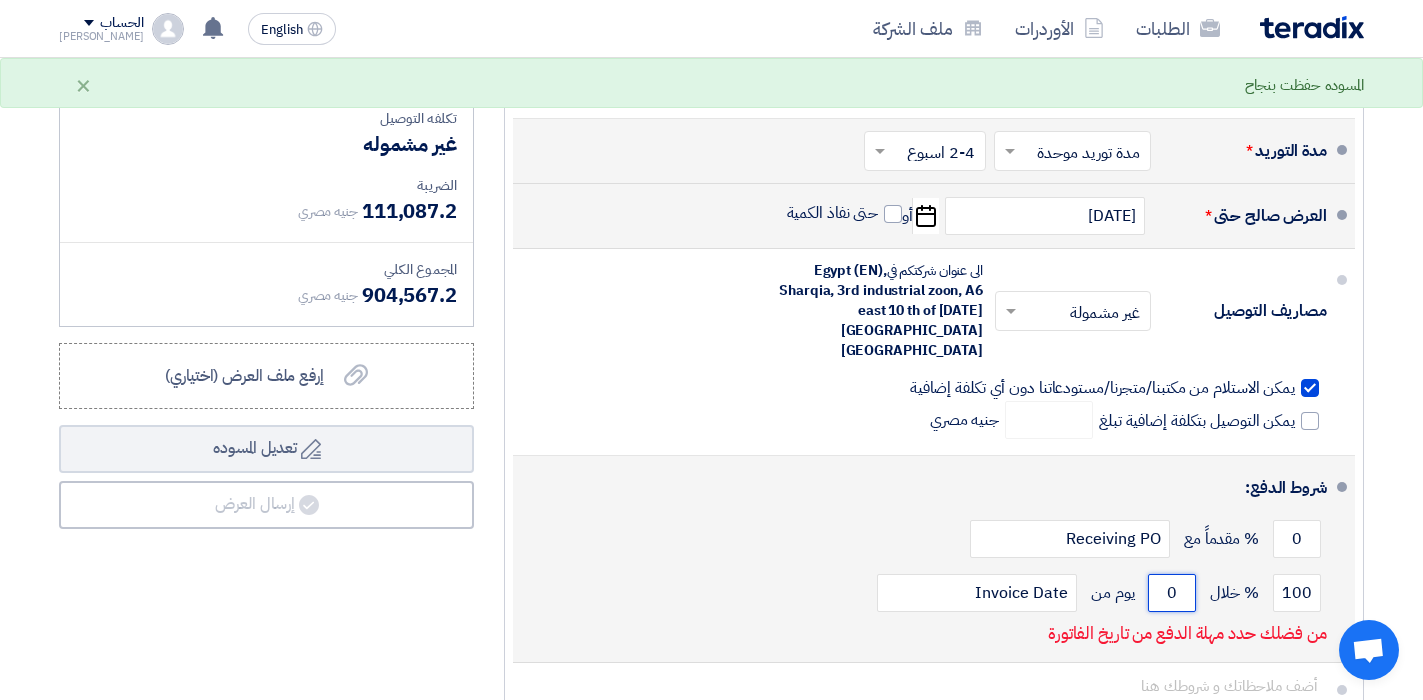 drag, startPoint x: 1176, startPoint y: 557, endPoint x: 1162, endPoint y: 558, distance: 14.035668 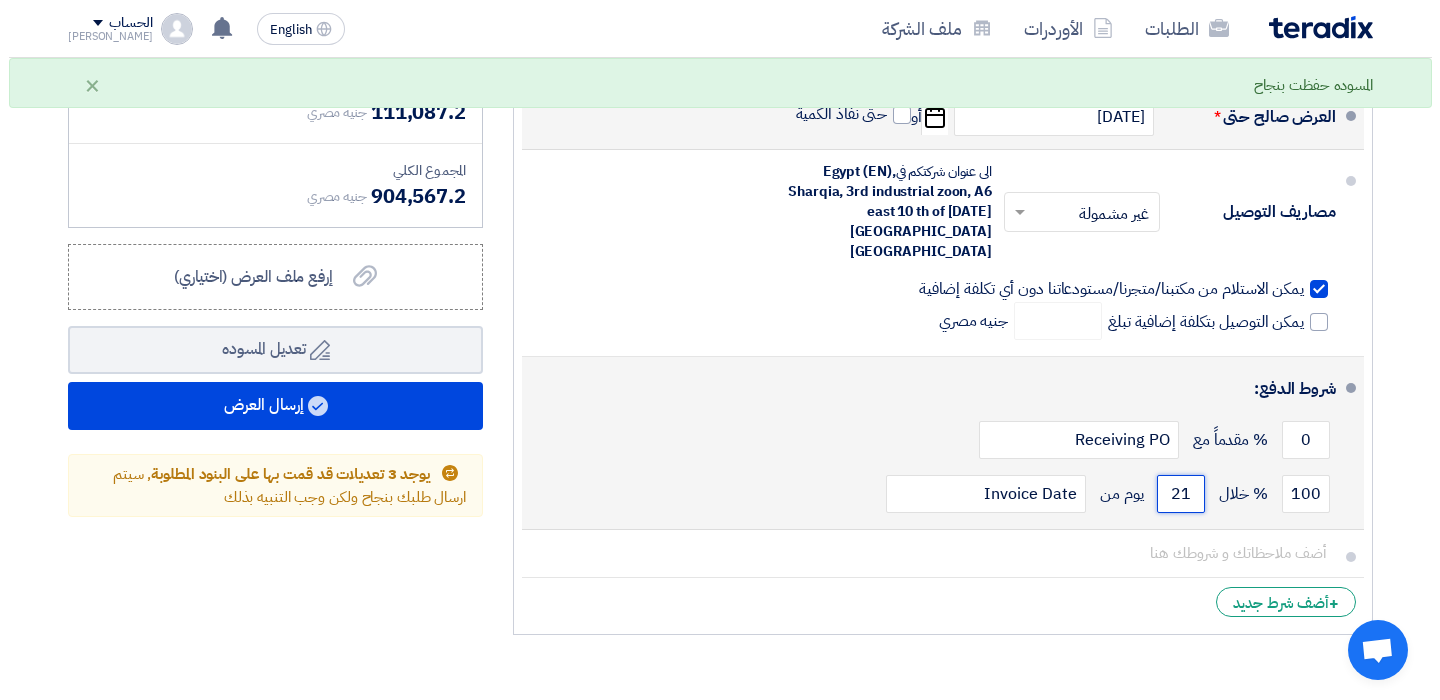 scroll, scrollTop: 3900, scrollLeft: 0, axis: vertical 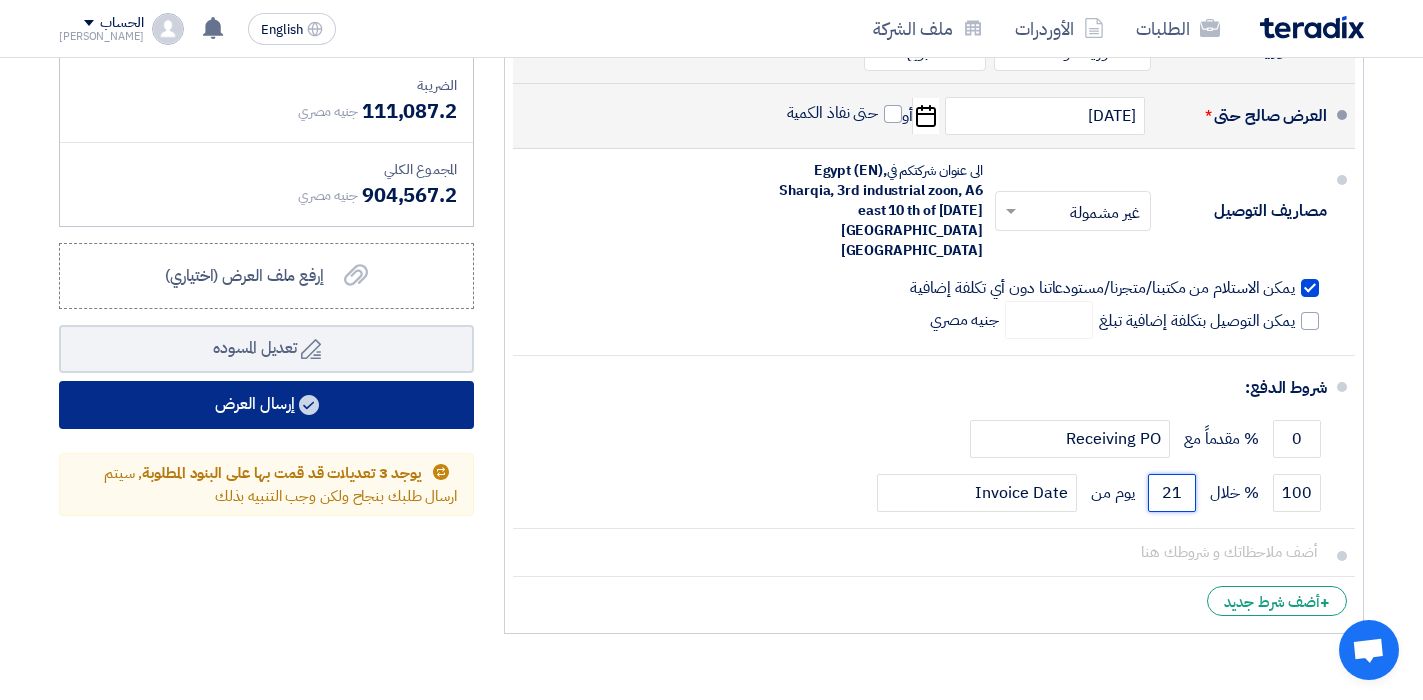 type on "21" 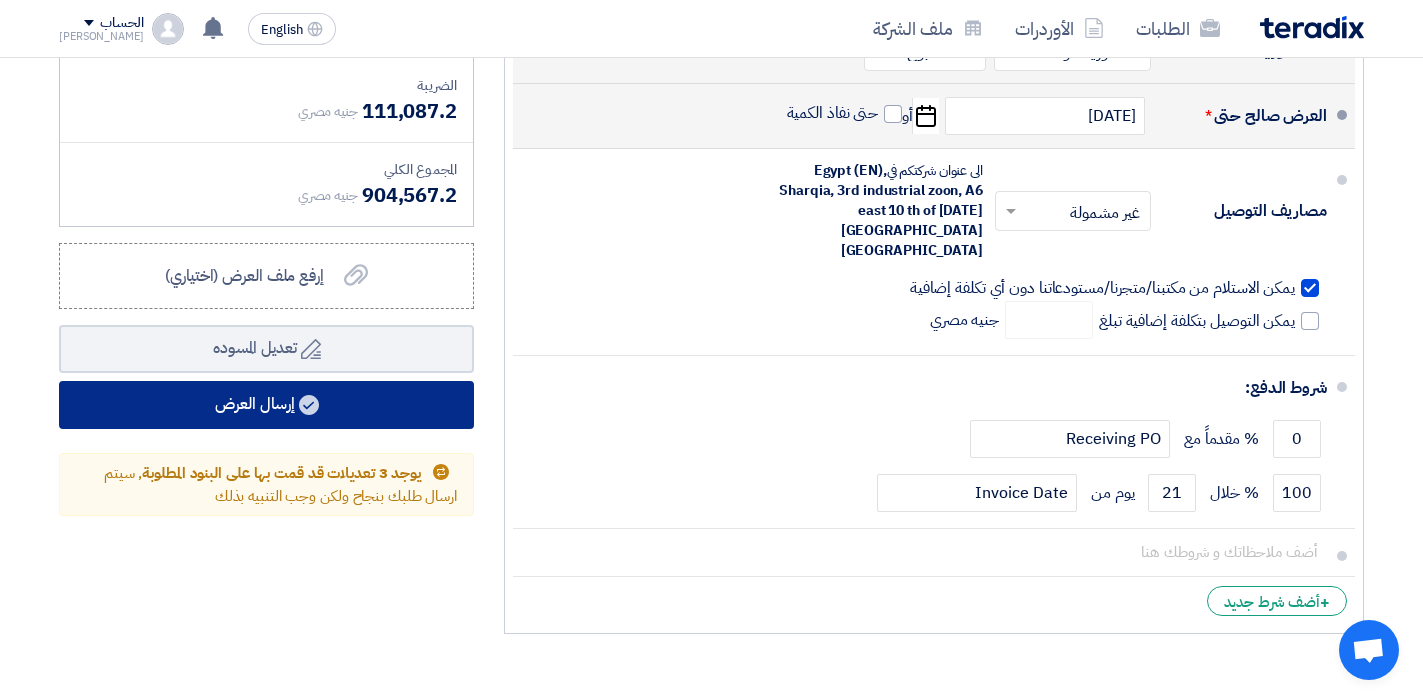 click on "إرسال العرض" 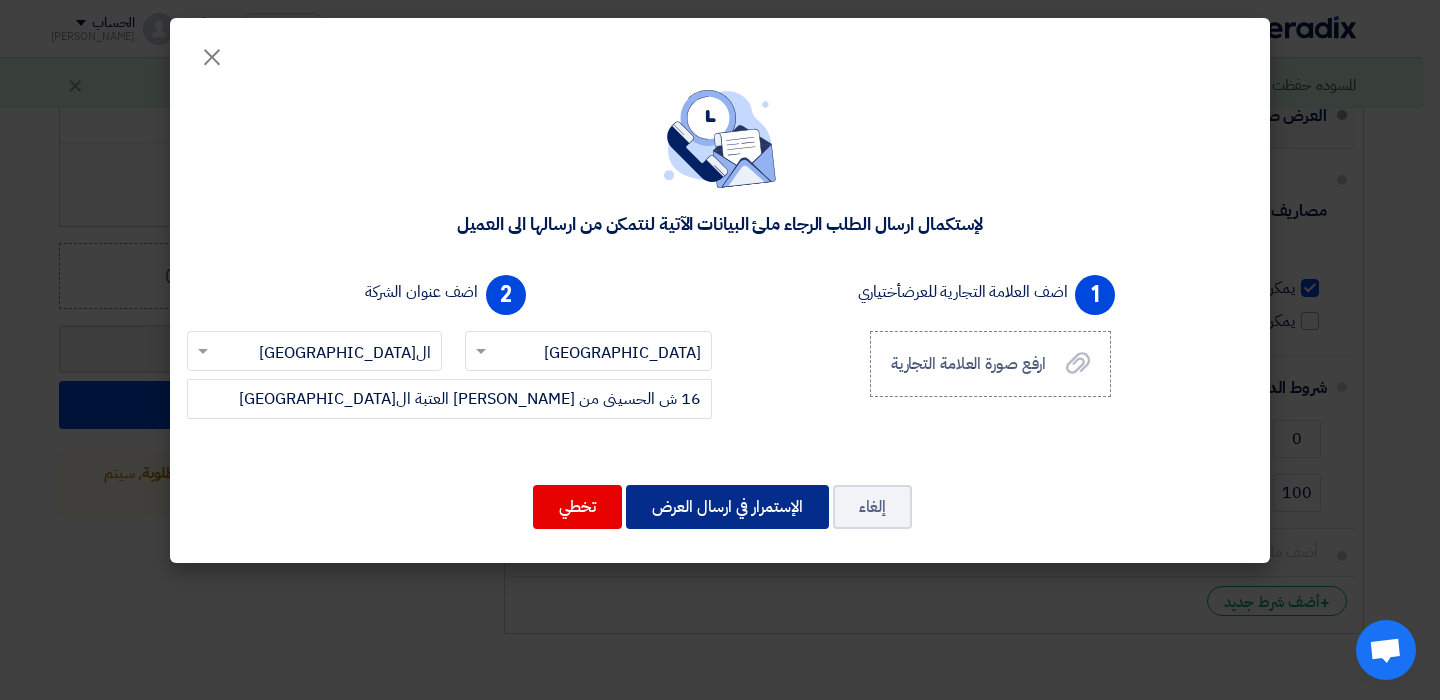 click on "الإستمرار في ارسال العرض" 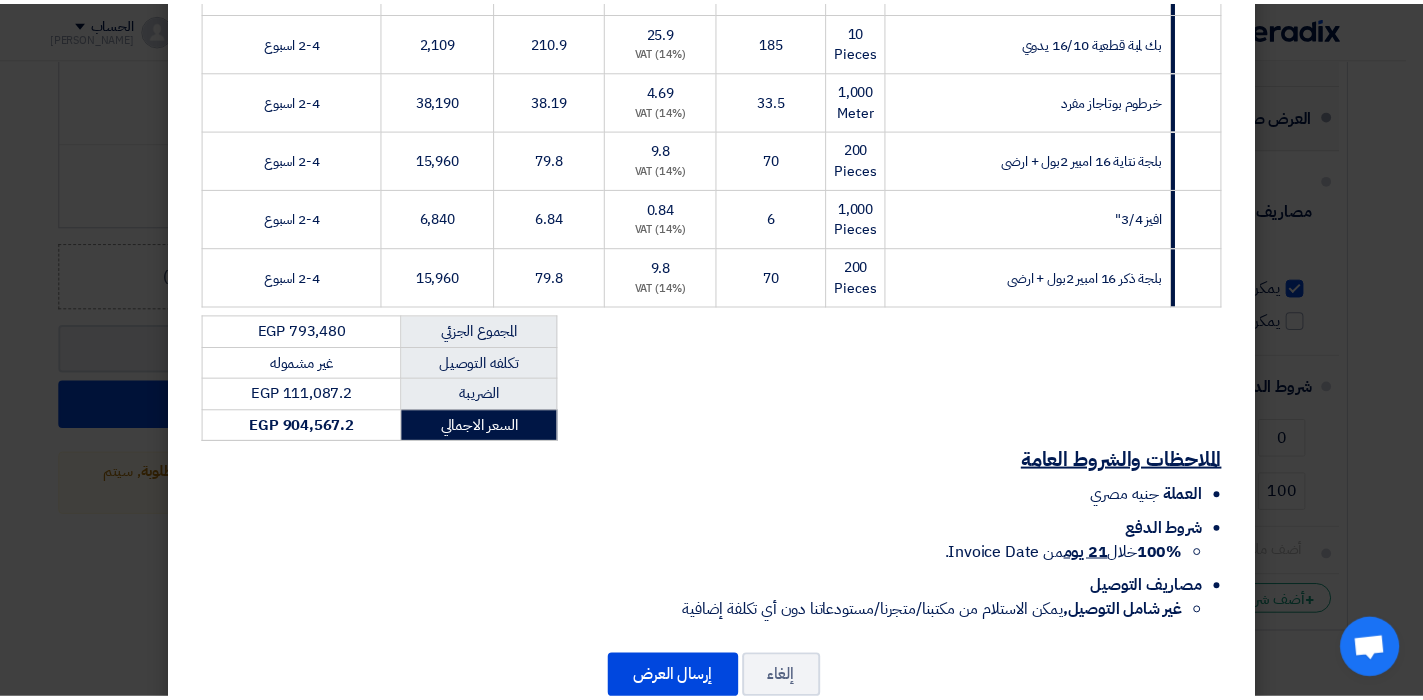 scroll, scrollTop: 1718, scrollLeft: 0, axis: vertical 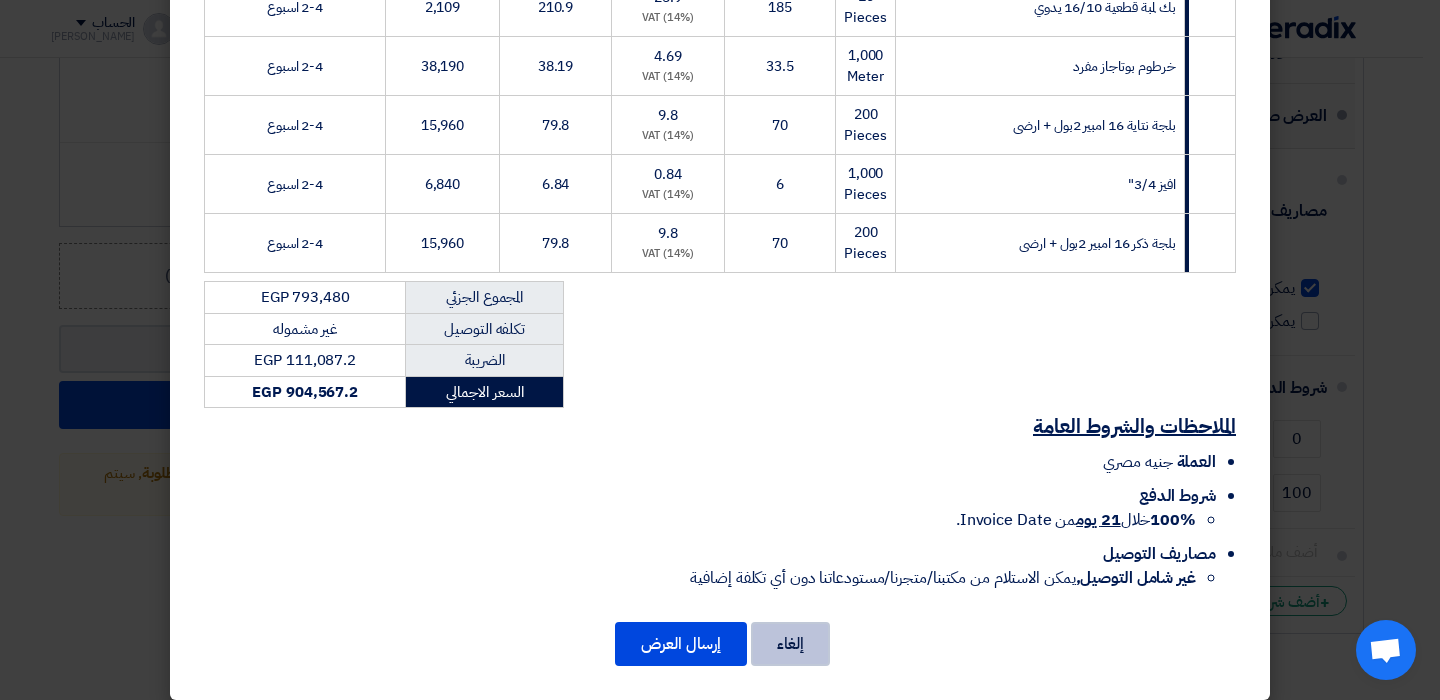 drag, startPoint x: 803, startPoint y: 628, endPoint x: 818, endPoint y: 652, distance: 28.301943 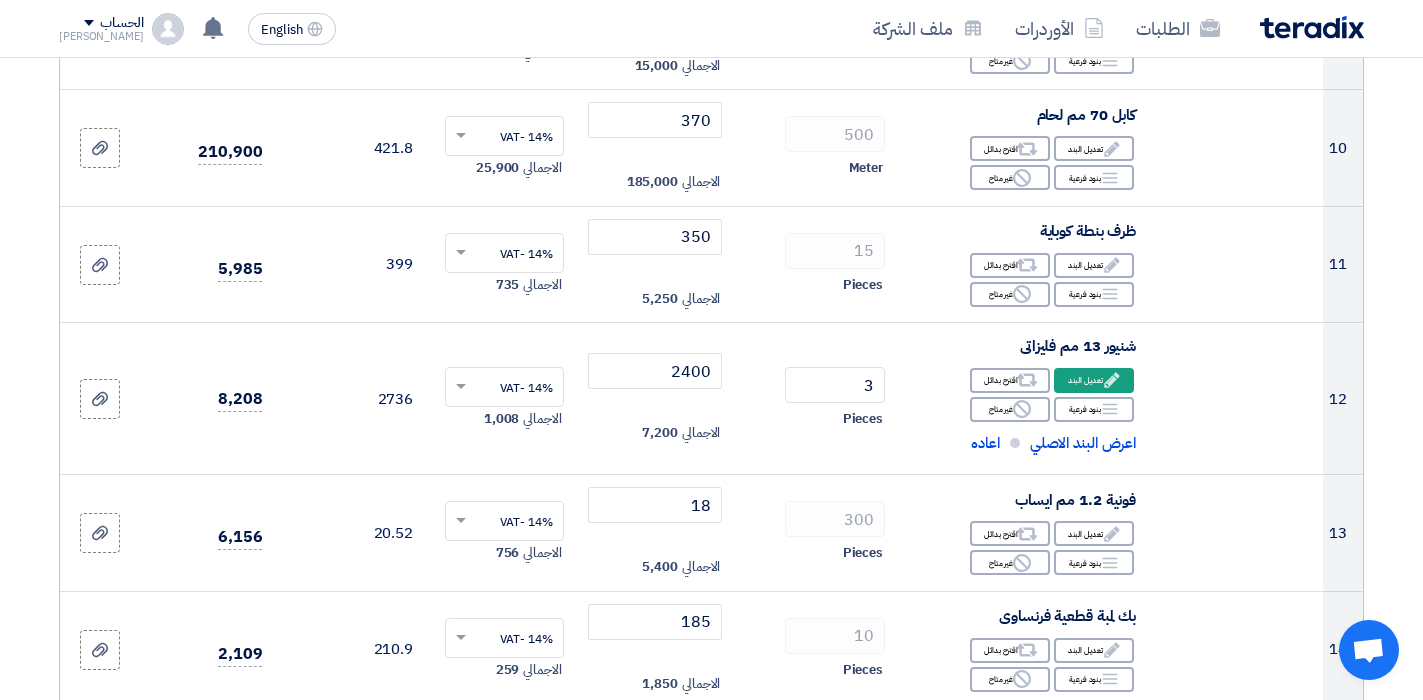 scroll, scrollTop: 1300, scrollLeft: 0, axis: vertical 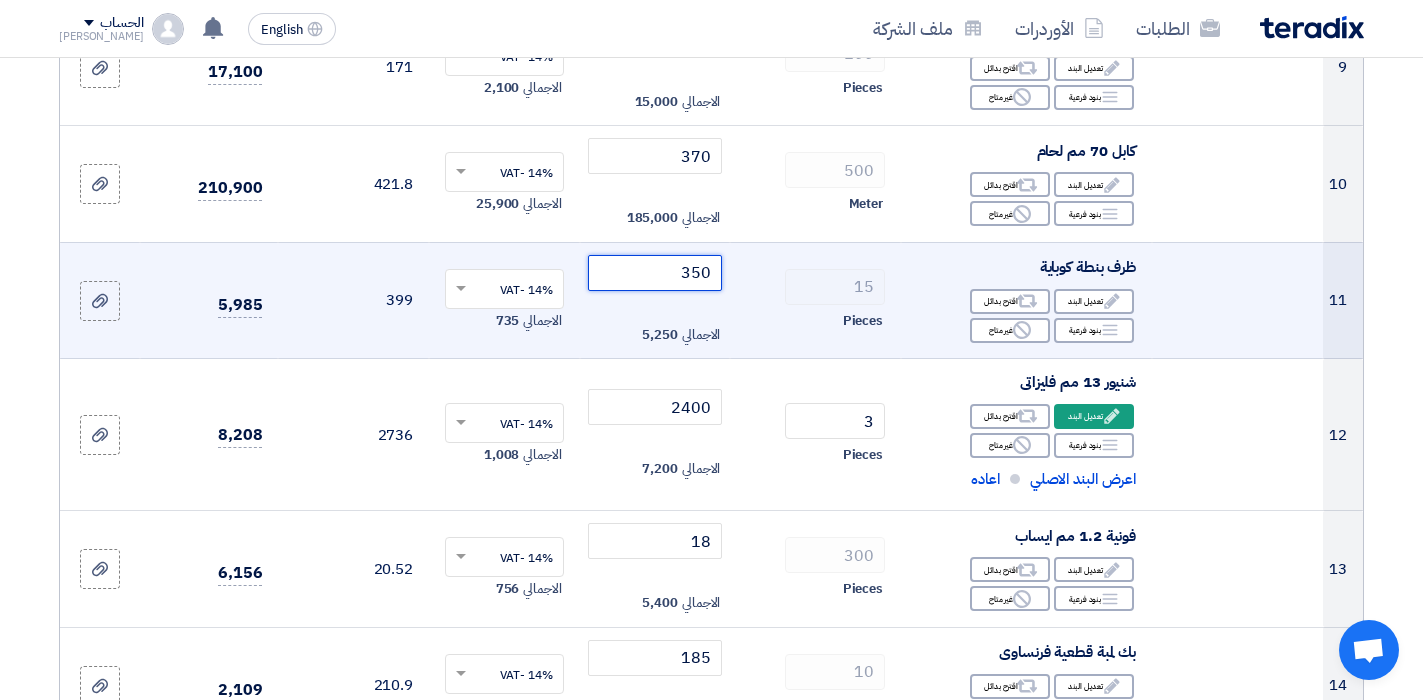 click on "350" 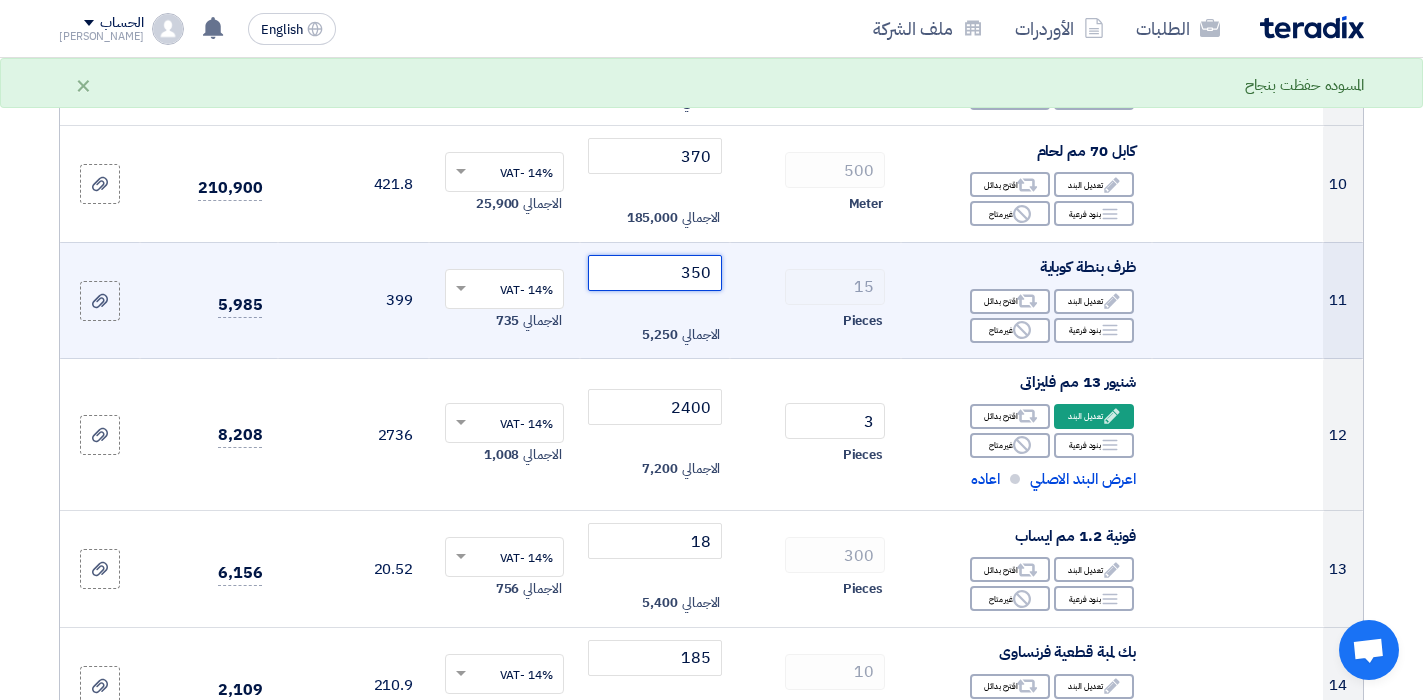 click on "350" 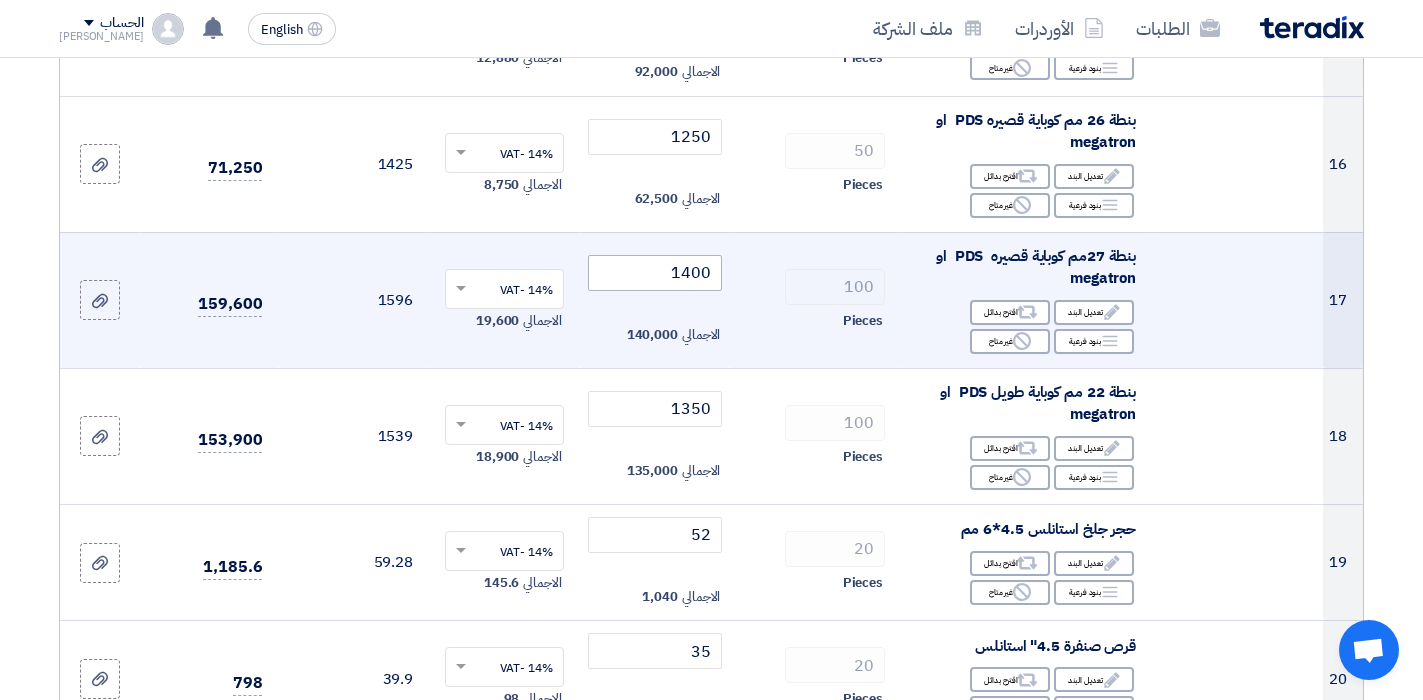 scroll, scrollTop: 2100, scrollLeft: 0, axis: vertical 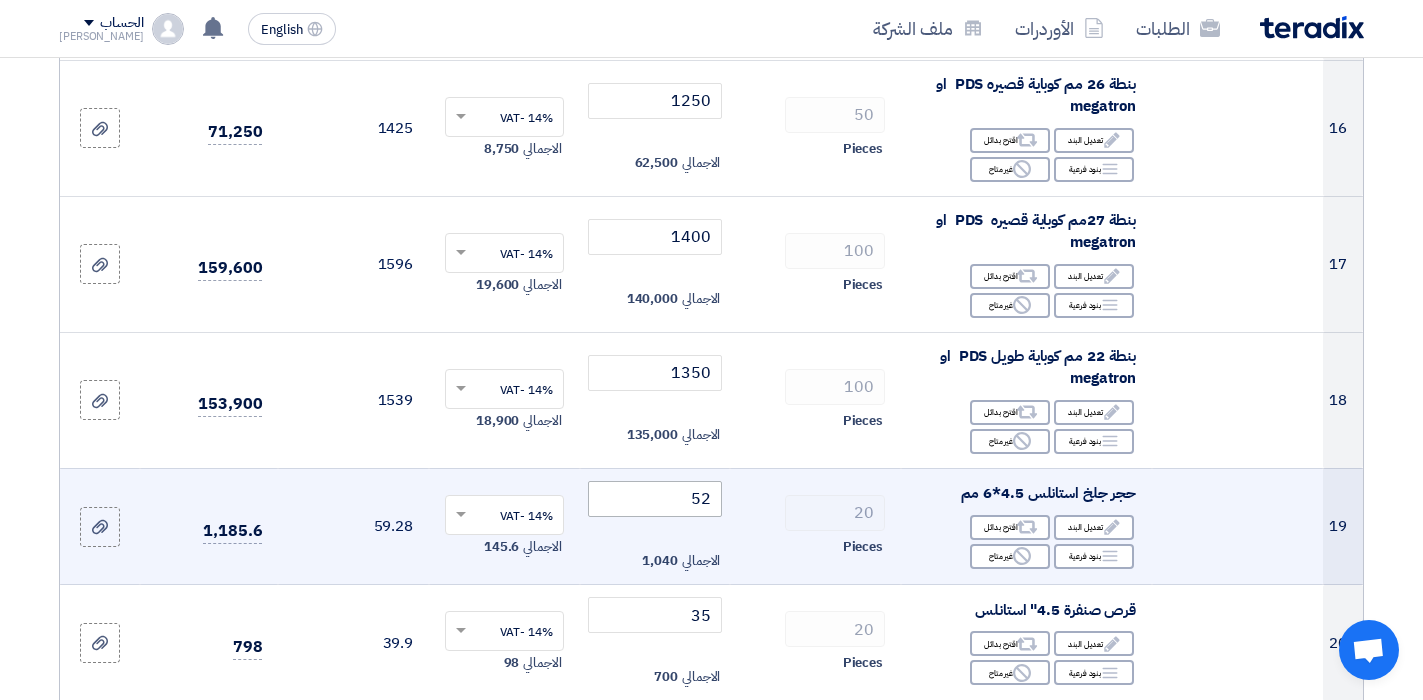 type on "3500" 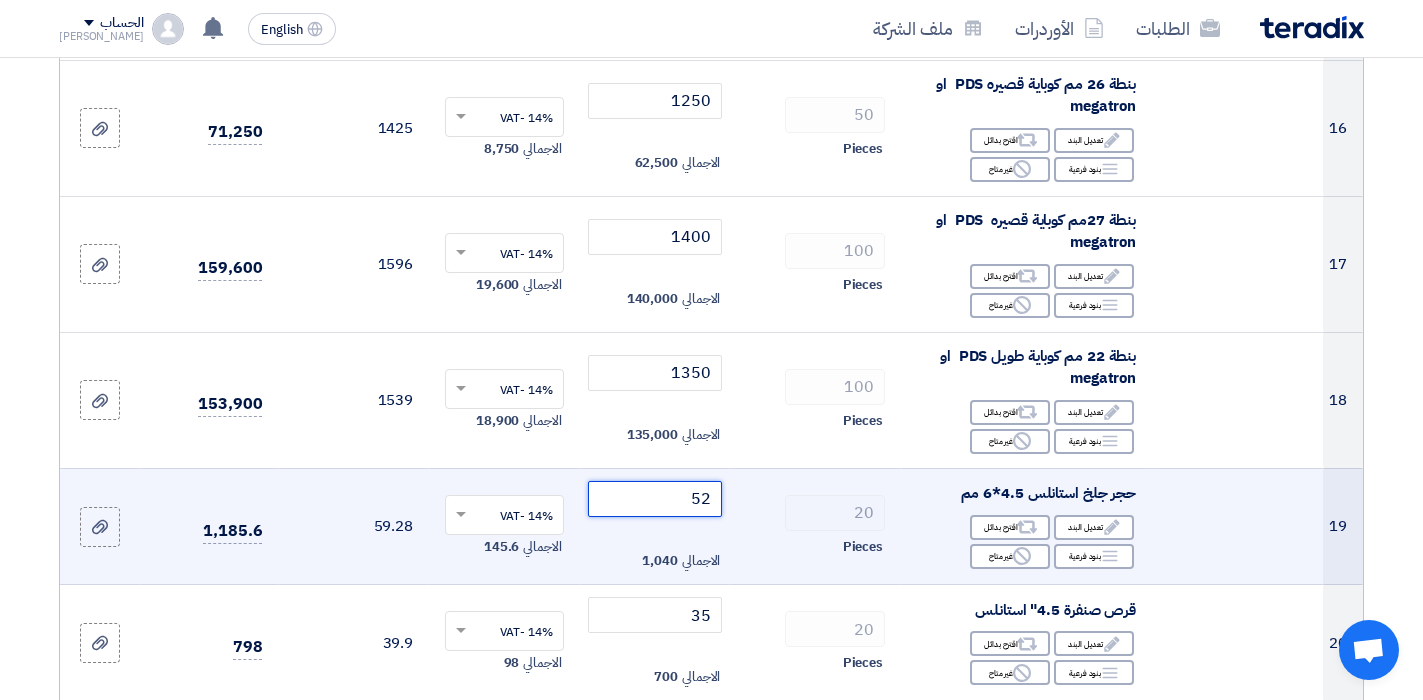 click on "52" 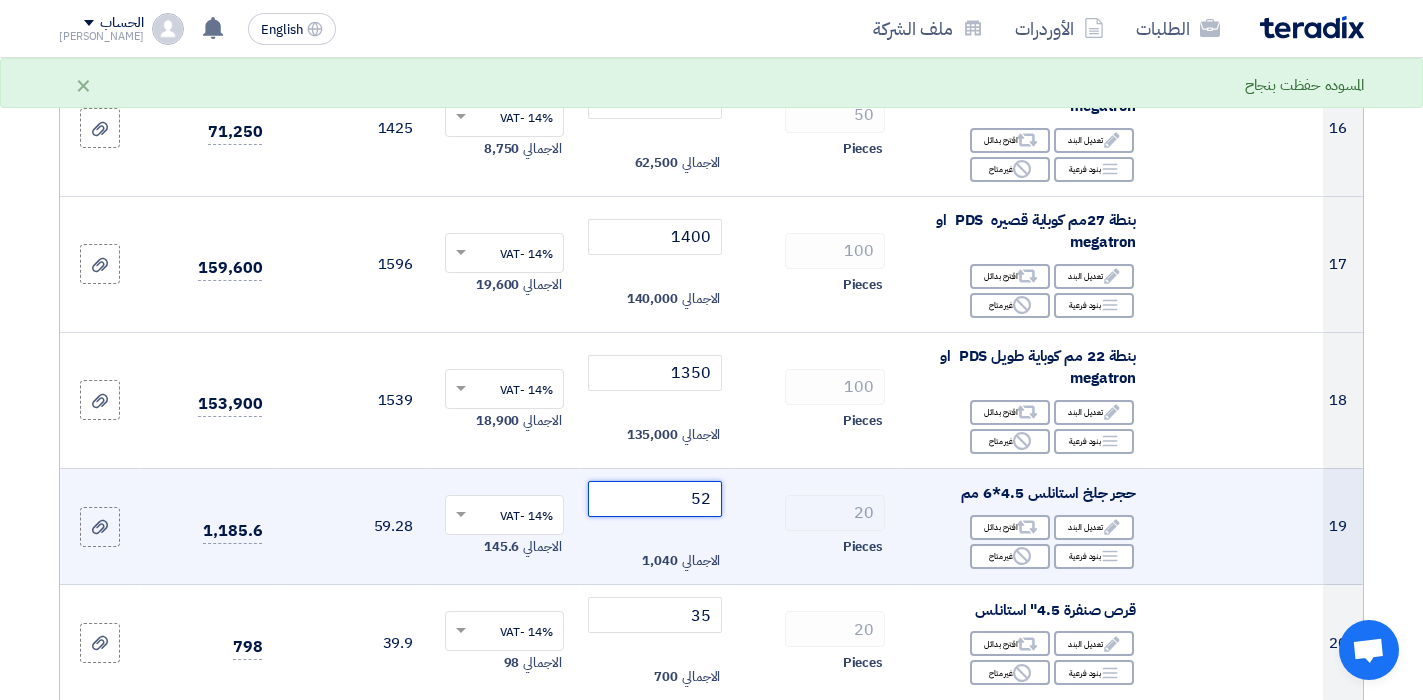 click on "52" 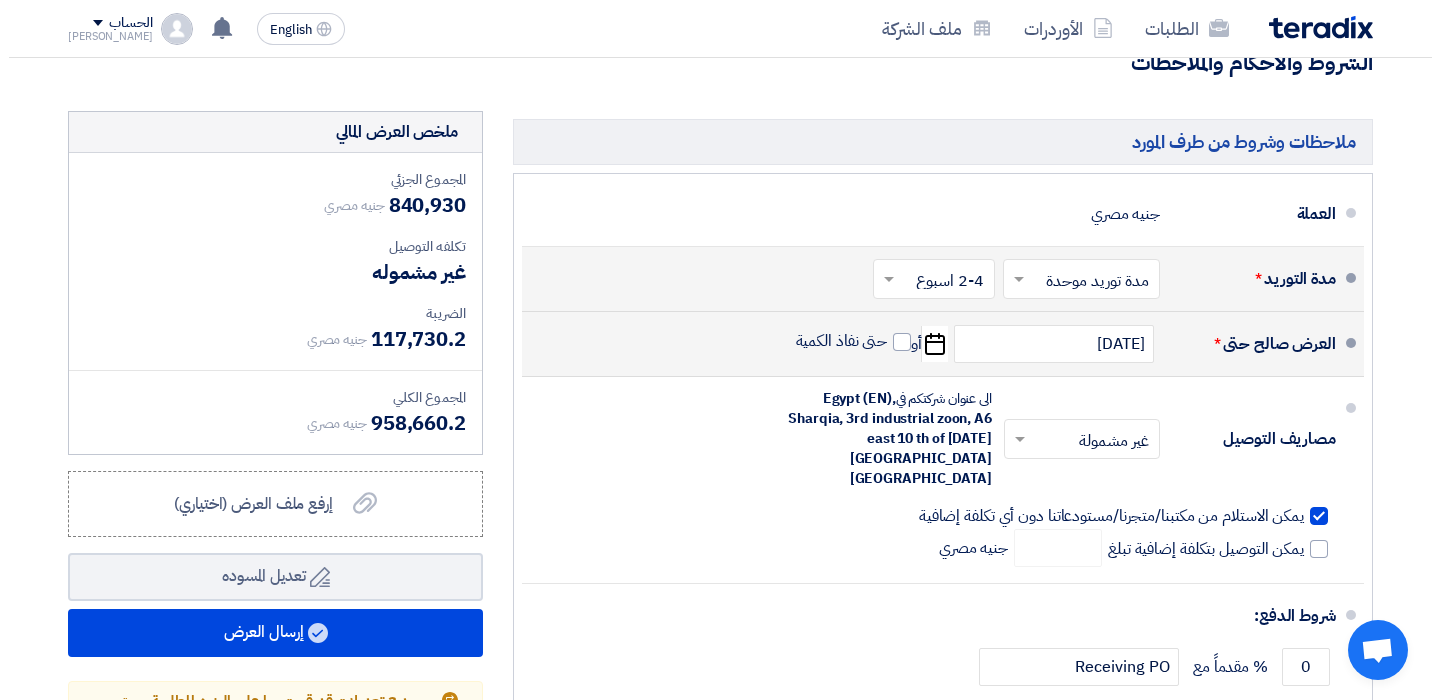 scroll, scrollTop: 3700, scrollLeft: 0, axis: vertical 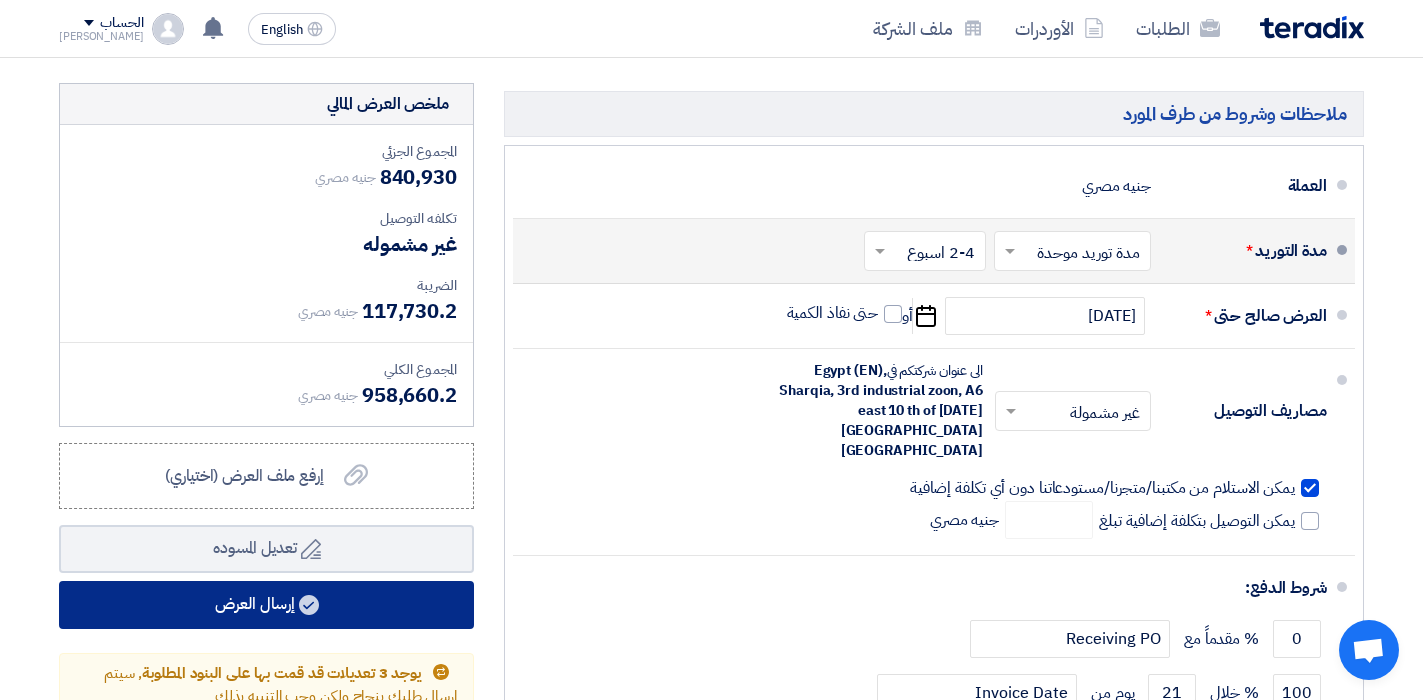 type on "62" 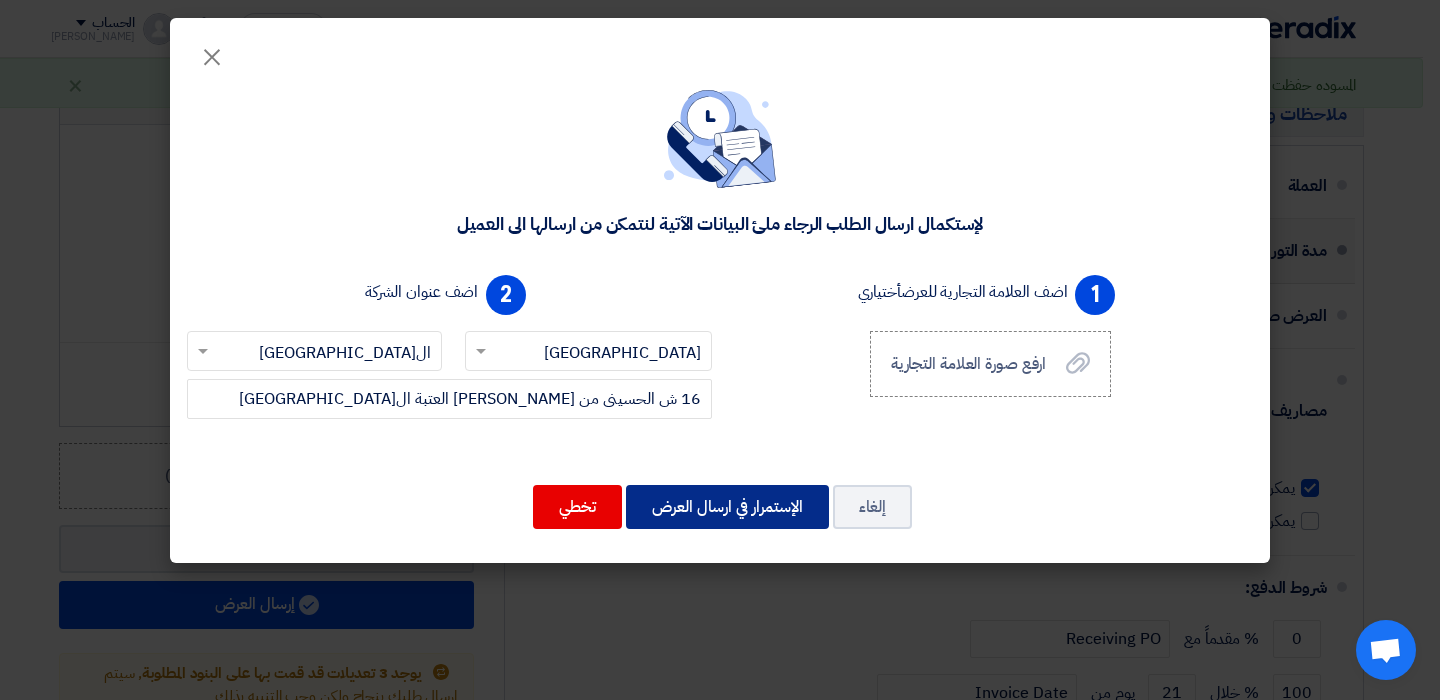 click on "الإستمرار في ارسال العرض" 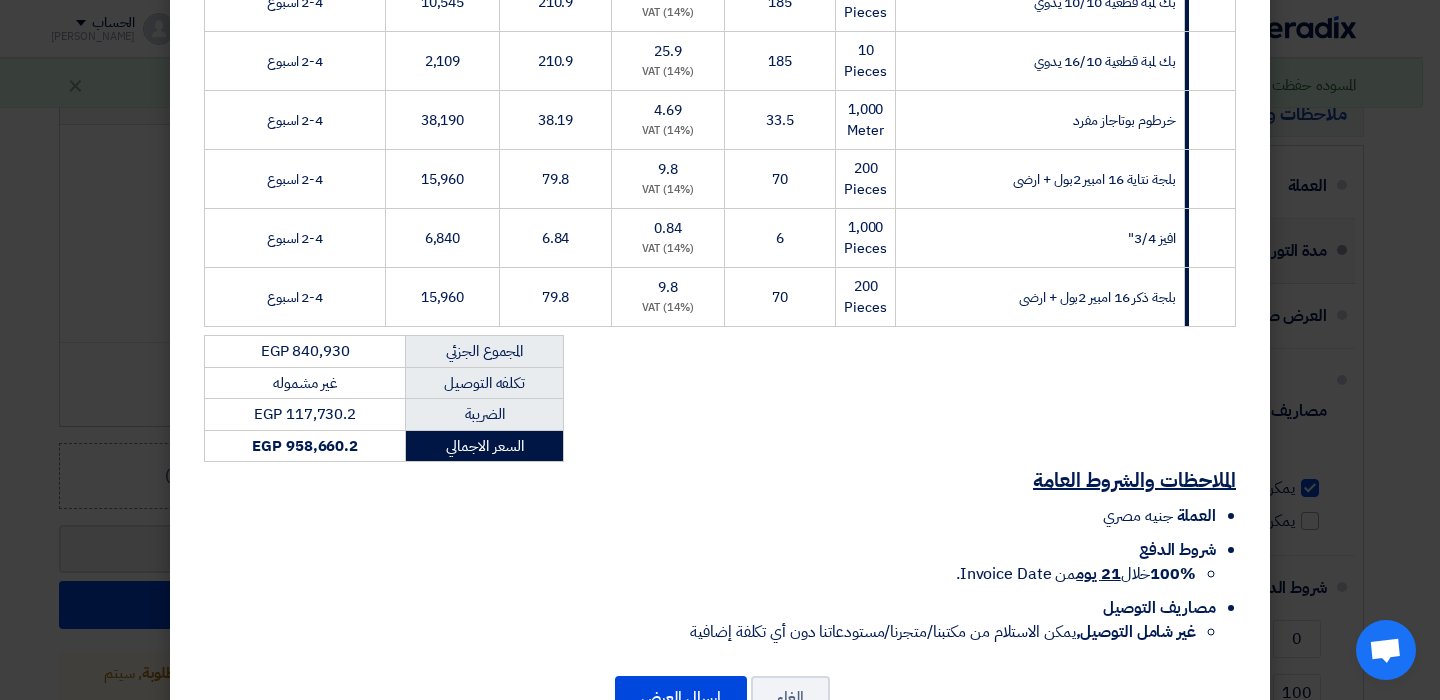 scroll, scrollTop: 1718, scrollLeft: 0, axis: vertical 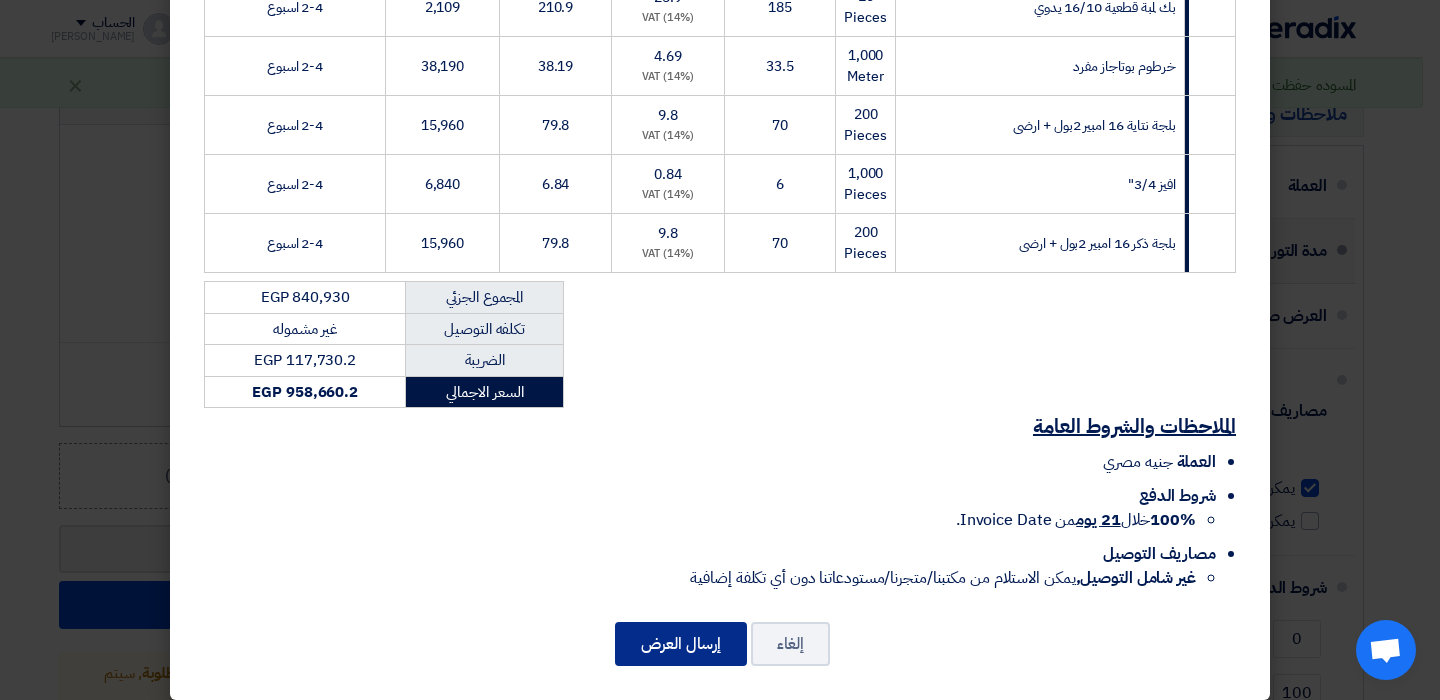 click on "إرسال العرض" 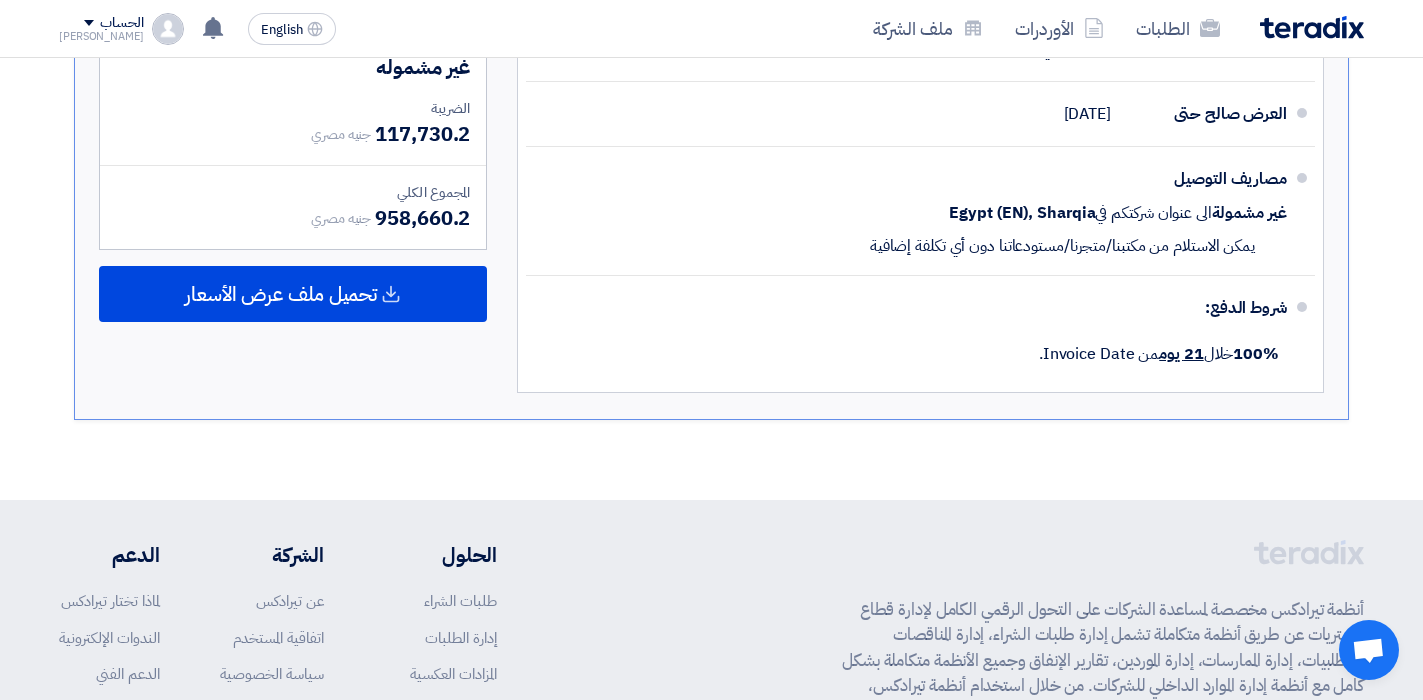 scroll, scrollTop: 2684, scrollLeft: 0, axis: vertical 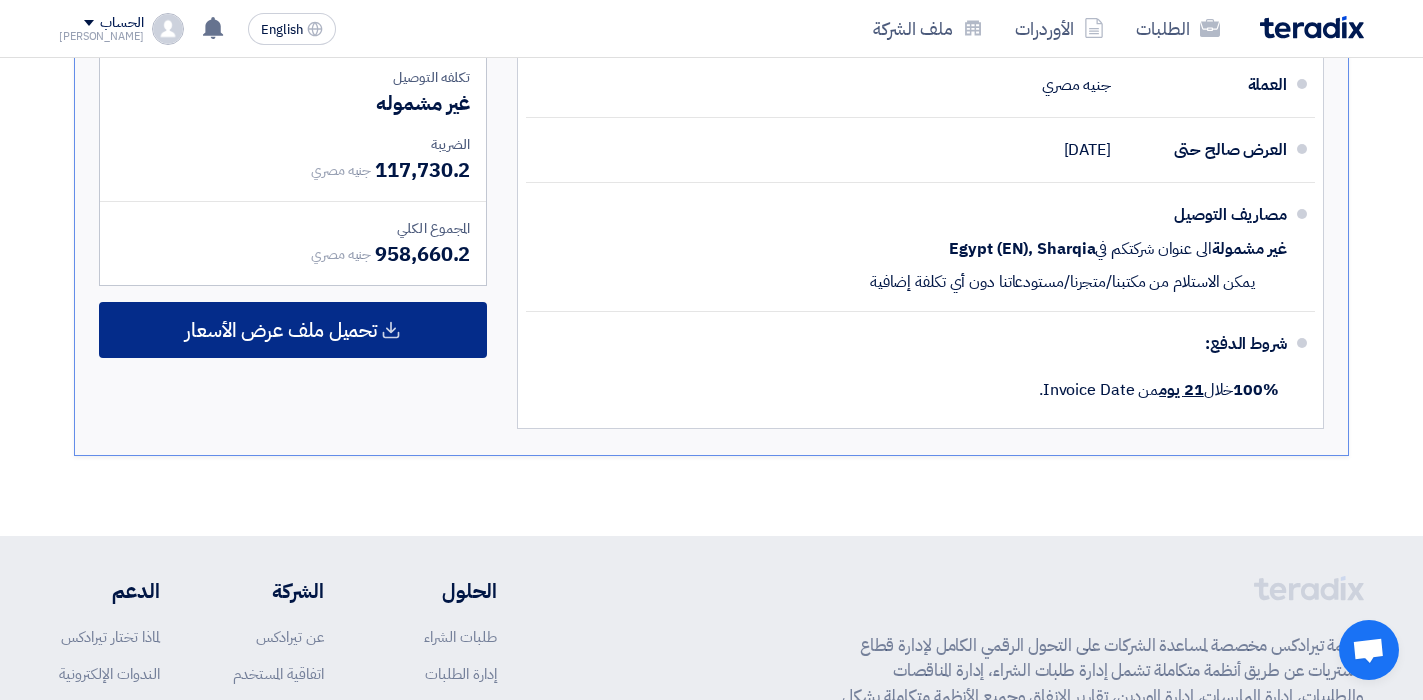 click on "تحميل ملف عرض الأسعار" at bounding box center (293, 330) 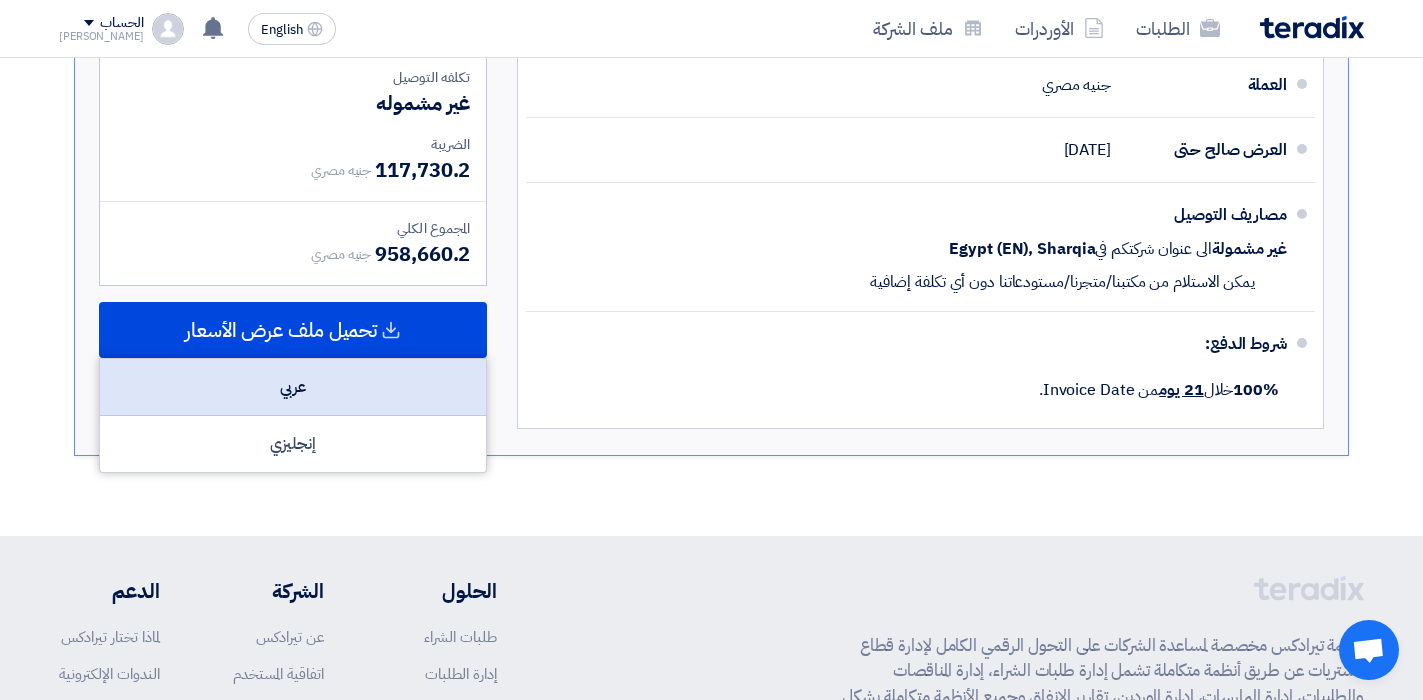 click on "عربي" at bounding box center [293, 387] 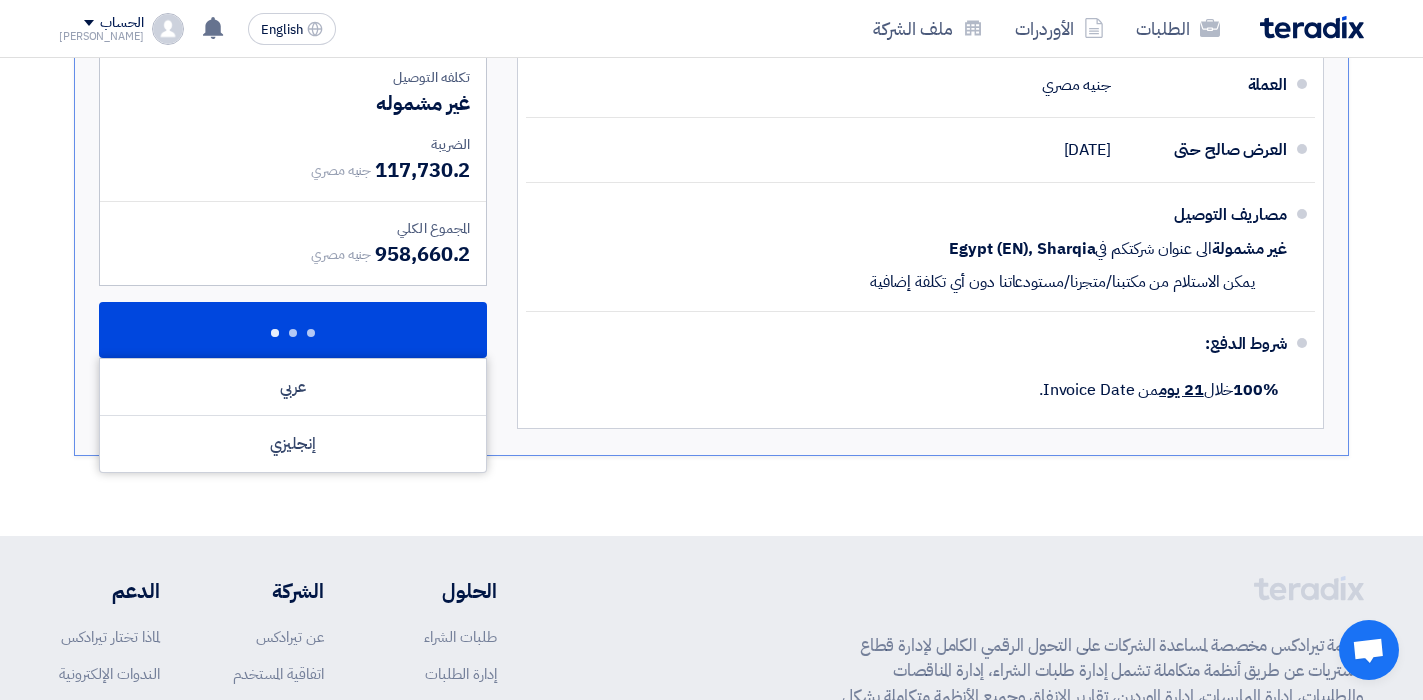 click on "تقديم عرض سعر
عرض منافس
نسخة 1
أخر تحديث
[DATE] 4:15 PM
Offer is Seen
لم يتم مشاهدة العرض حتى الآن
Success 958,660.2 1" 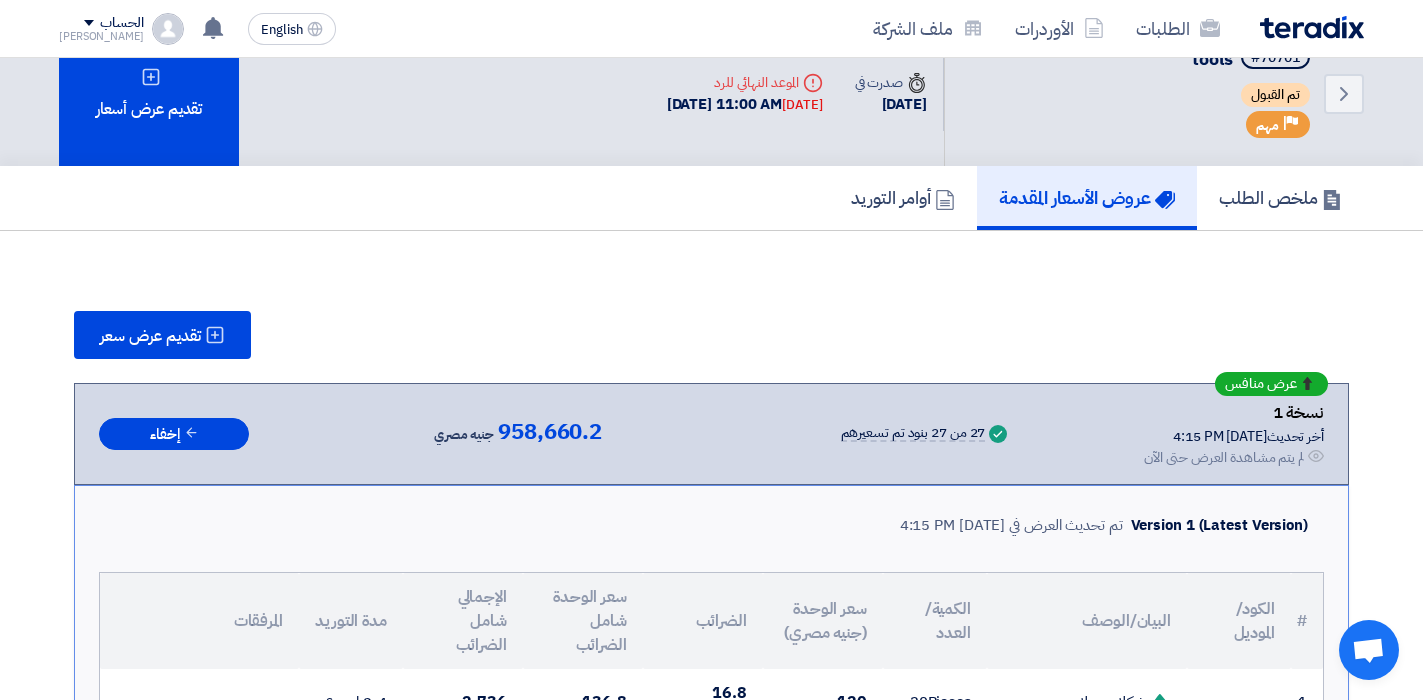 scroll, scrollTop: 0, scrollLeft: 0, axis: both 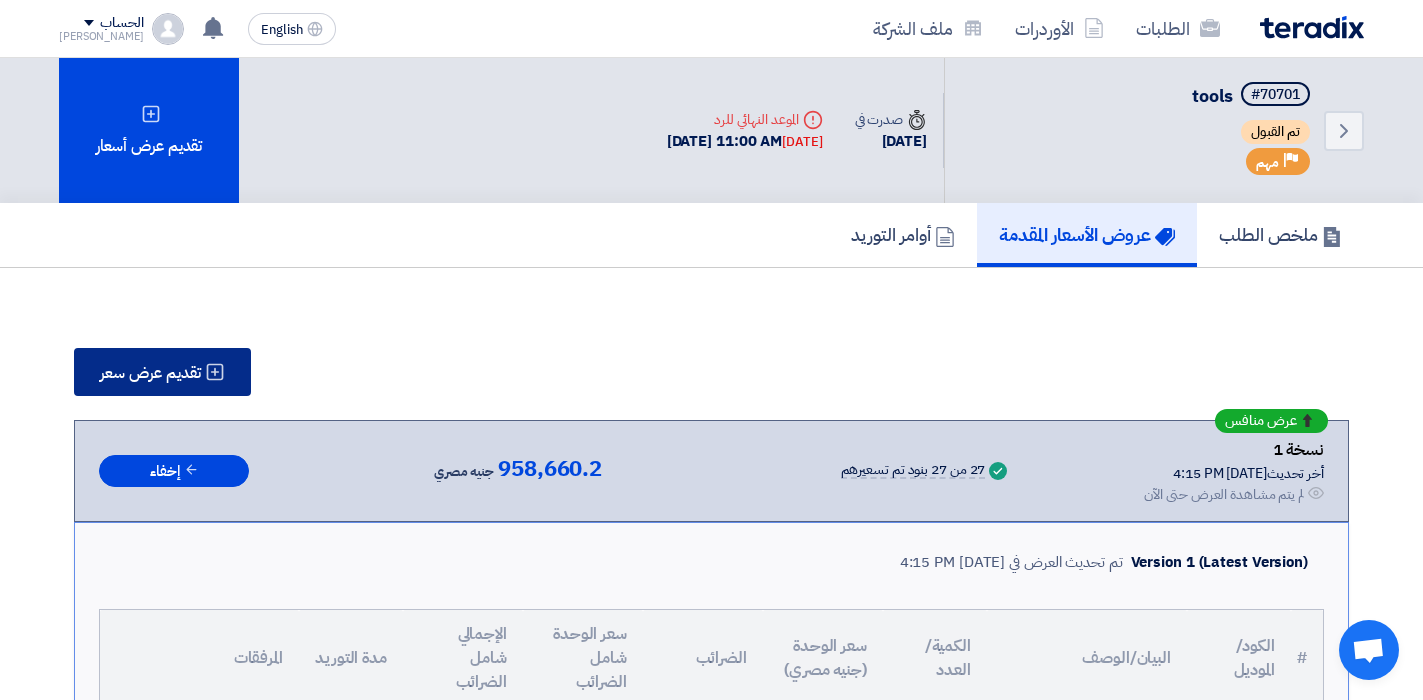 click on "تقديم عرض سعر" 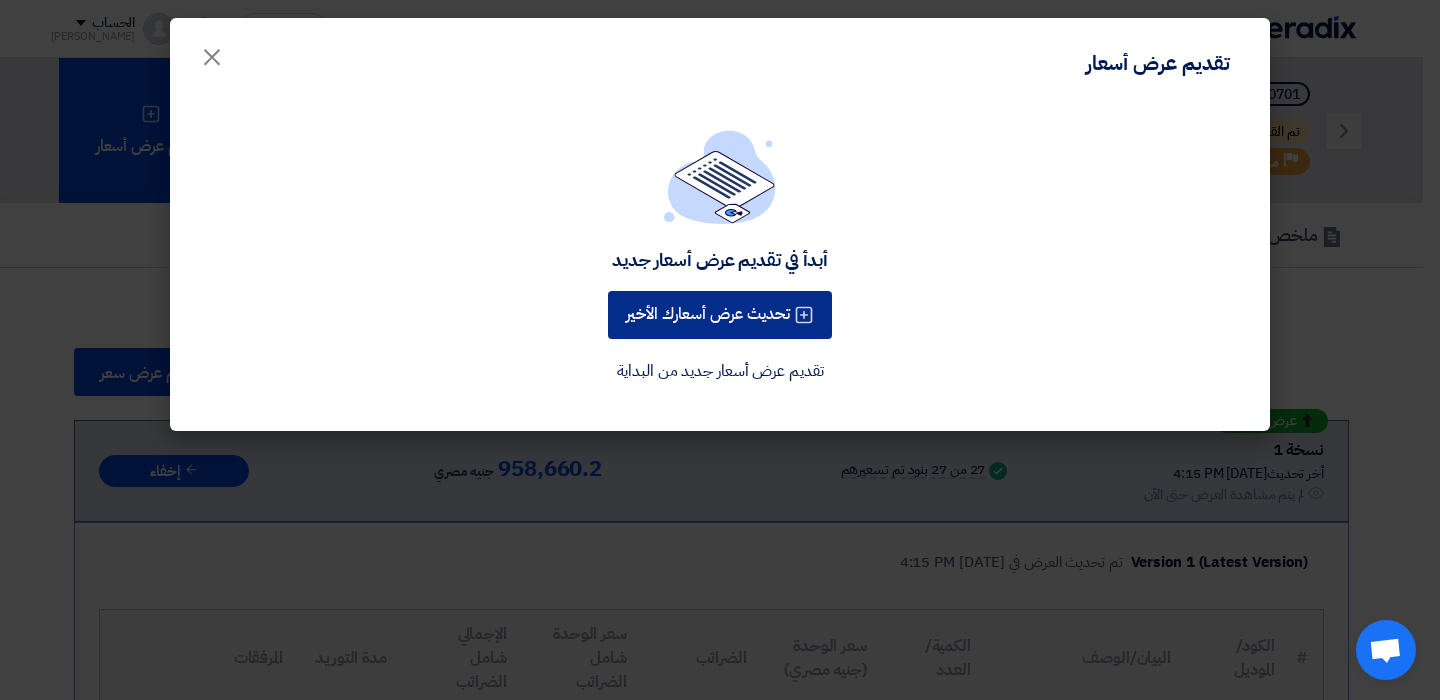 click on "تحديث عرض أسعارك الأخير" 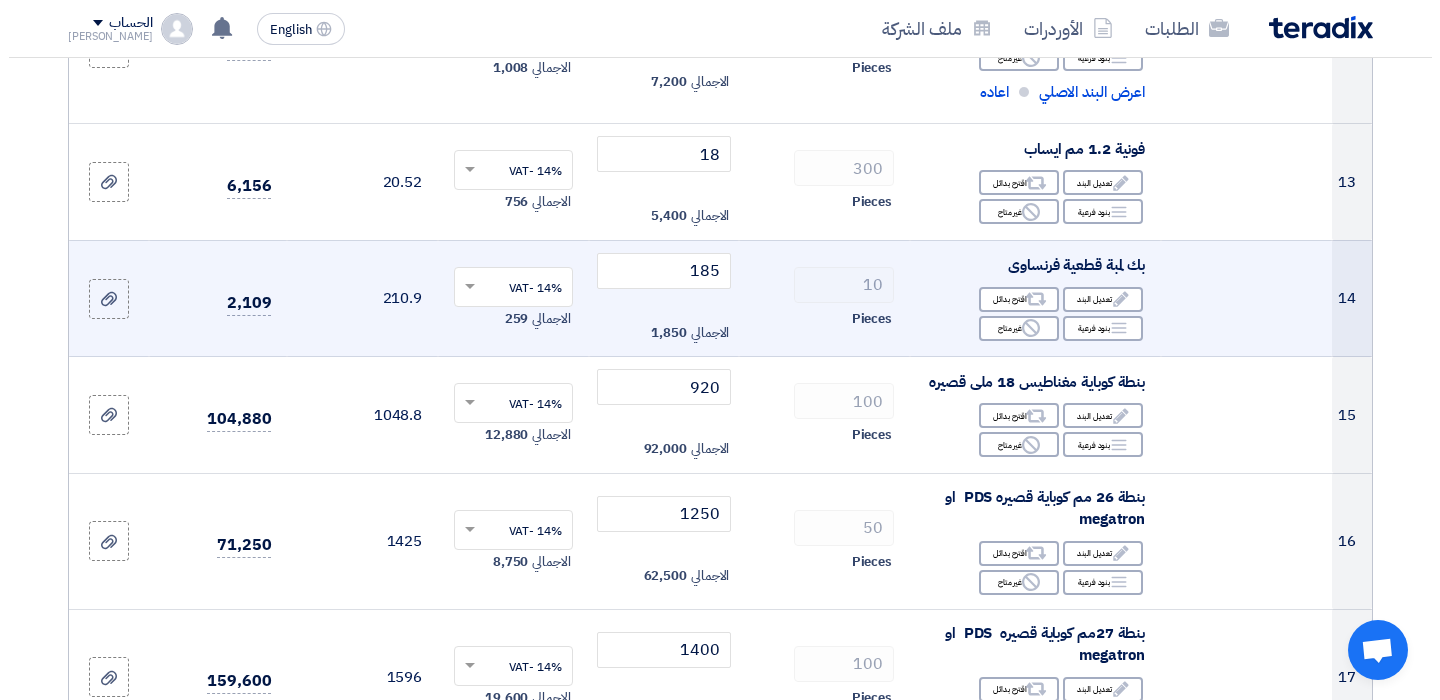scroll, scrollTop: 1700, scrollLeft: 0, axis: vertical 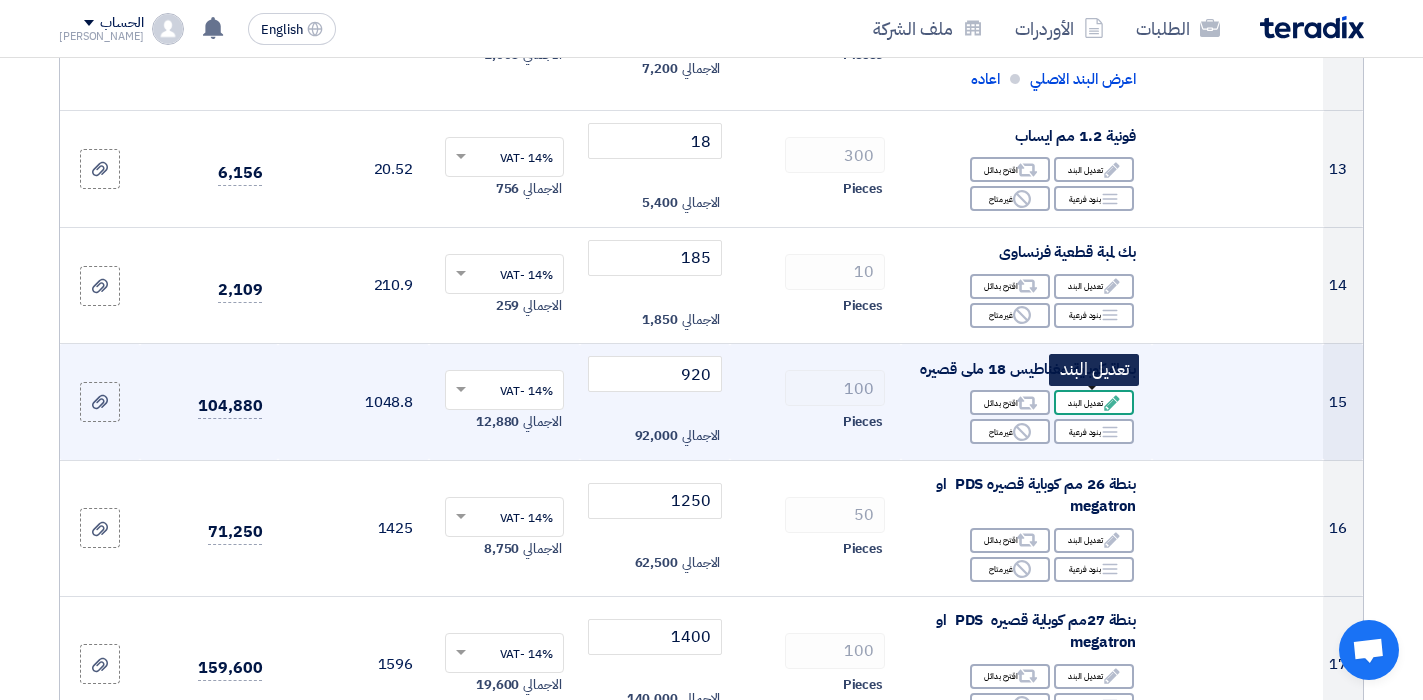 click on "Edit
تعديل البند" 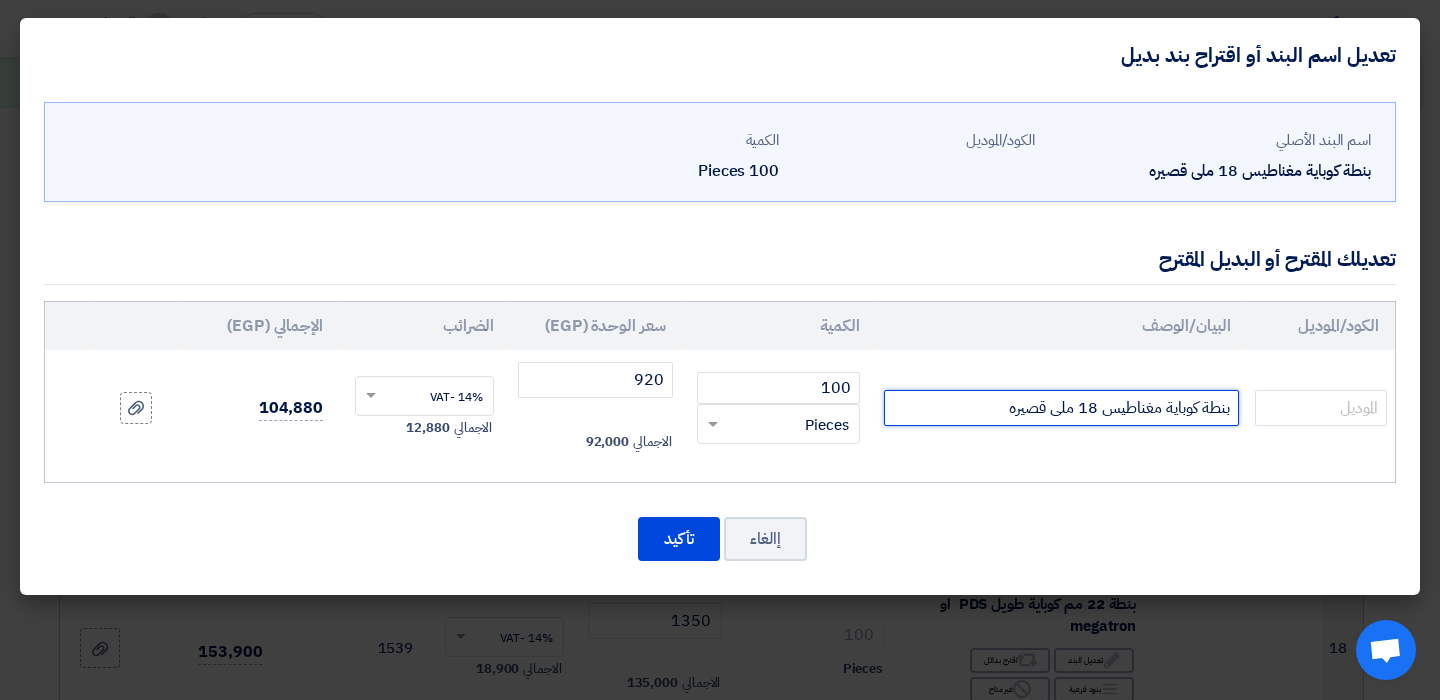 click on "بنطة كوباية مغناطيس 18 ملى قصيره" 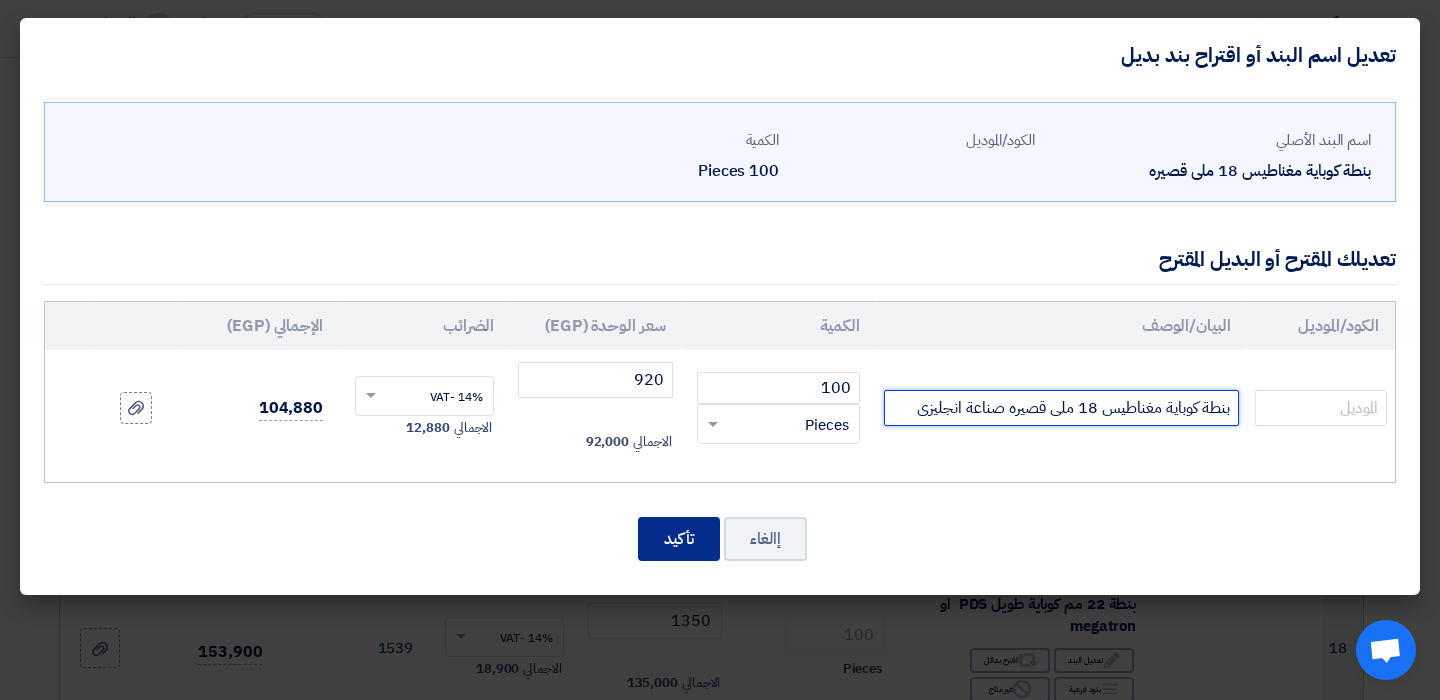 type on "بنطة كوباية مغناطيس 18 ملى قصيره صناعة انجليزى" 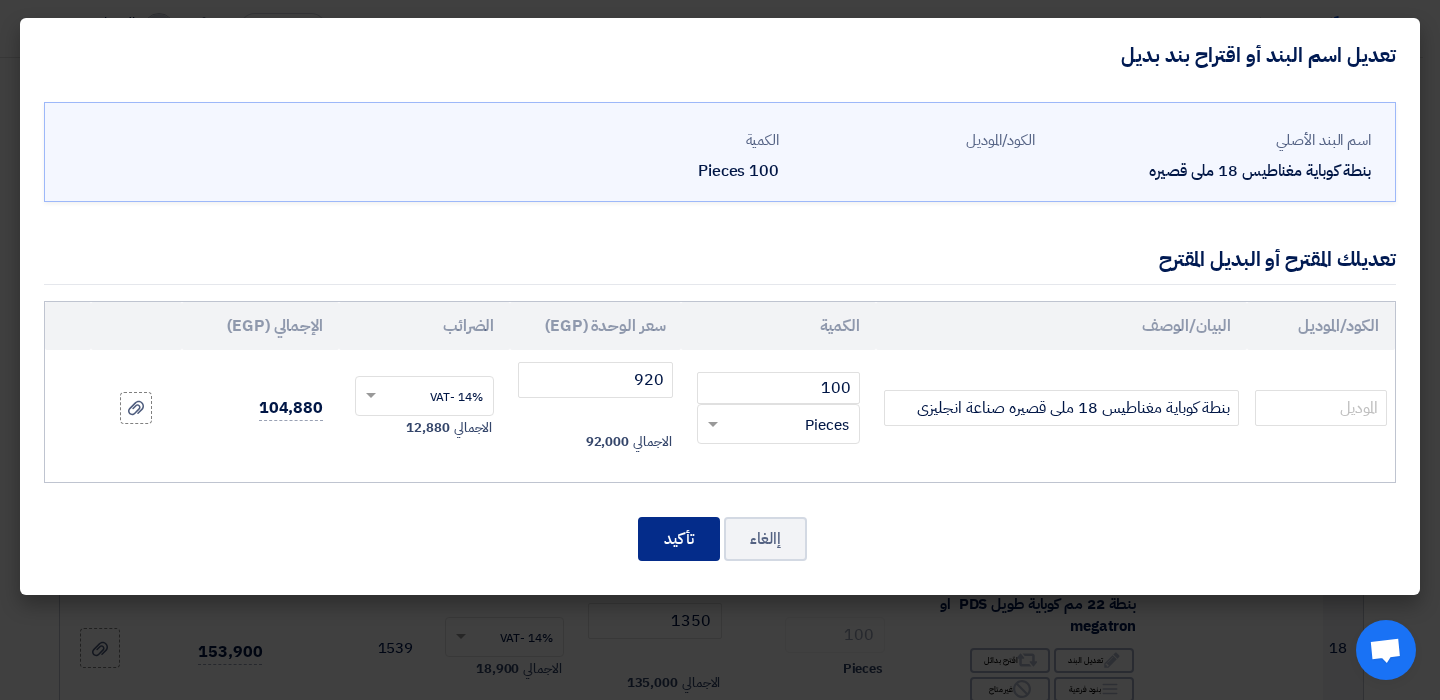 click on "تأكيد" 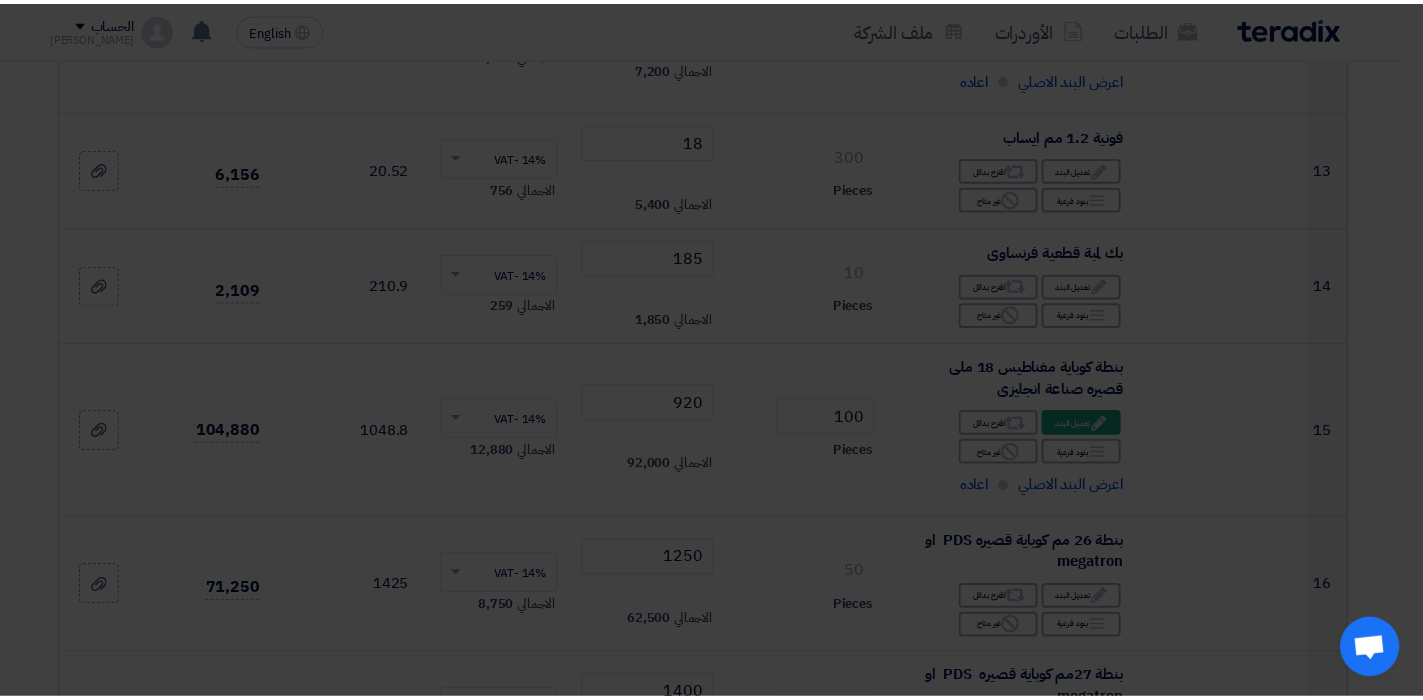 scroll, scrollTop: 1852, scrollLeft: 0, axis: vertical 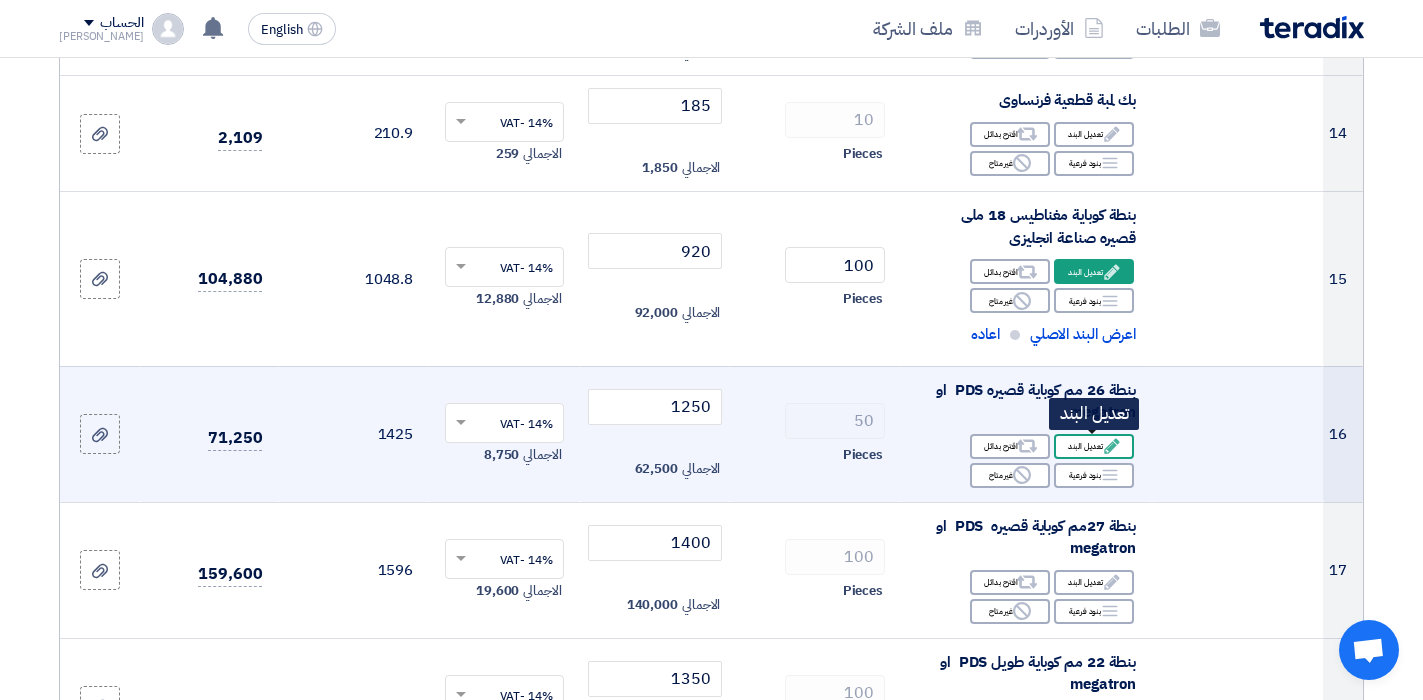 click on "Edit
تعديل البند" 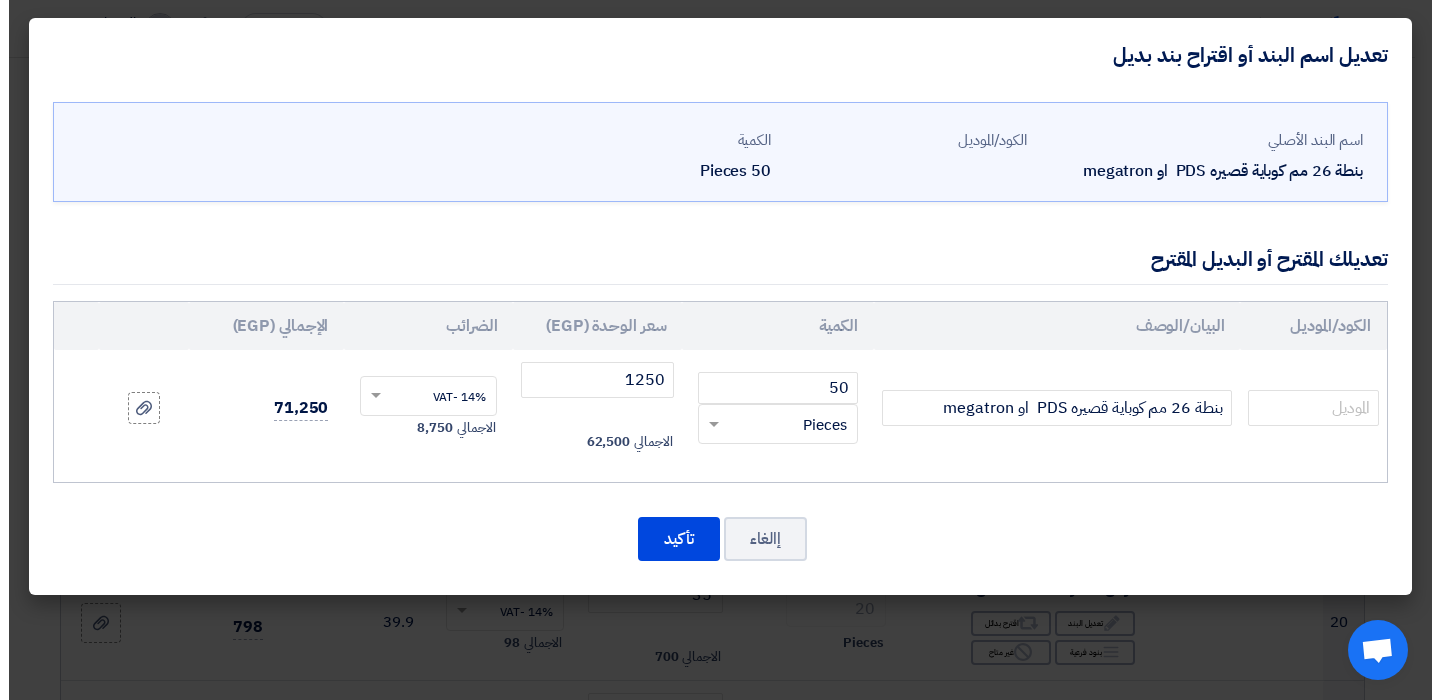 scroll, scrollTop: 1700, scrollLeft: 0, axis: vertical 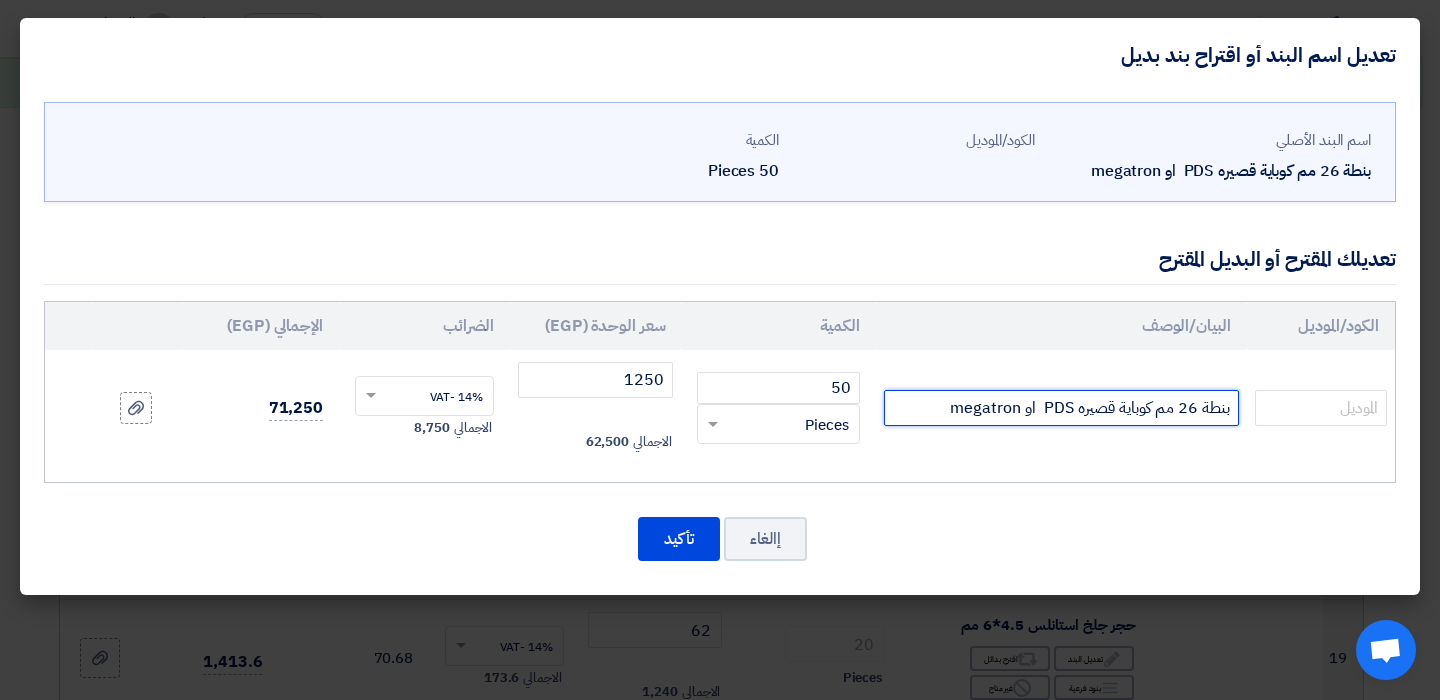 click on "بنطة 26 مم كوباية قصيره PDS  او megatron" 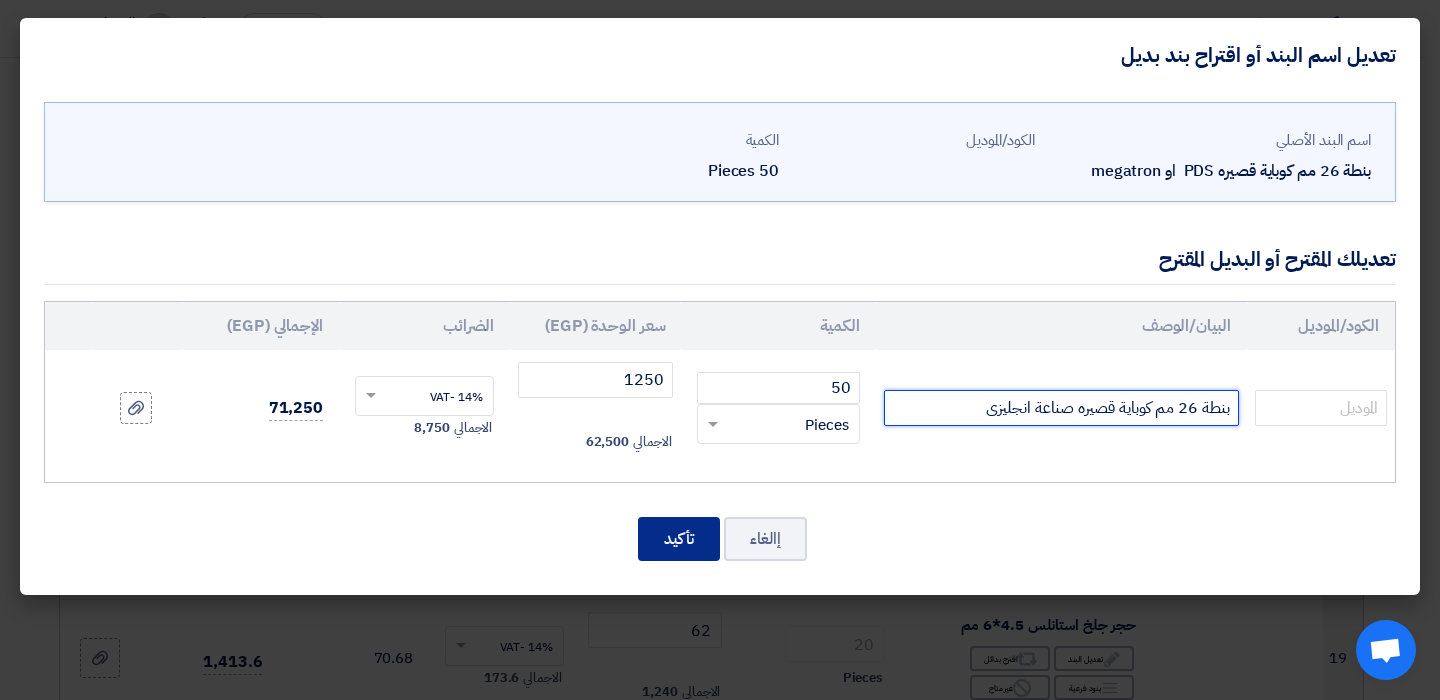 type on "بنطة 26 مم كوباية قصيره صناعة انجليزى" 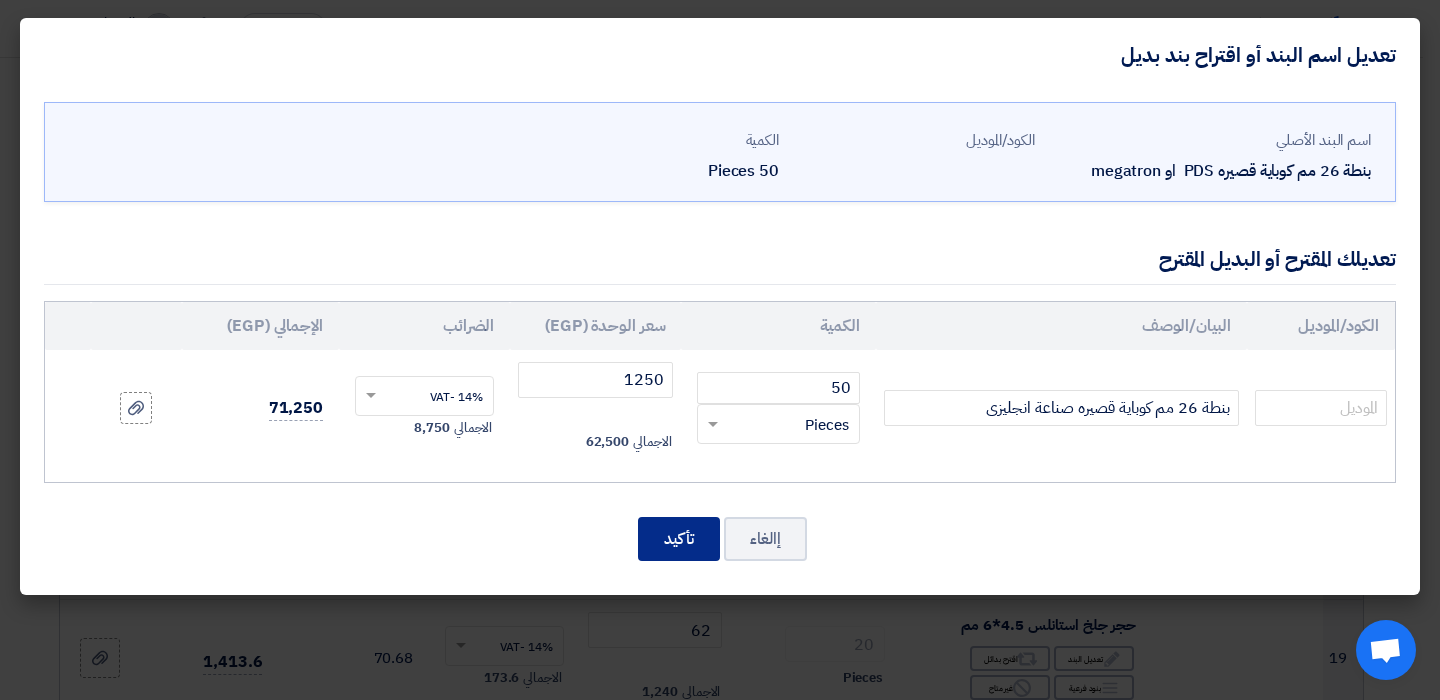click on "تأكيد" 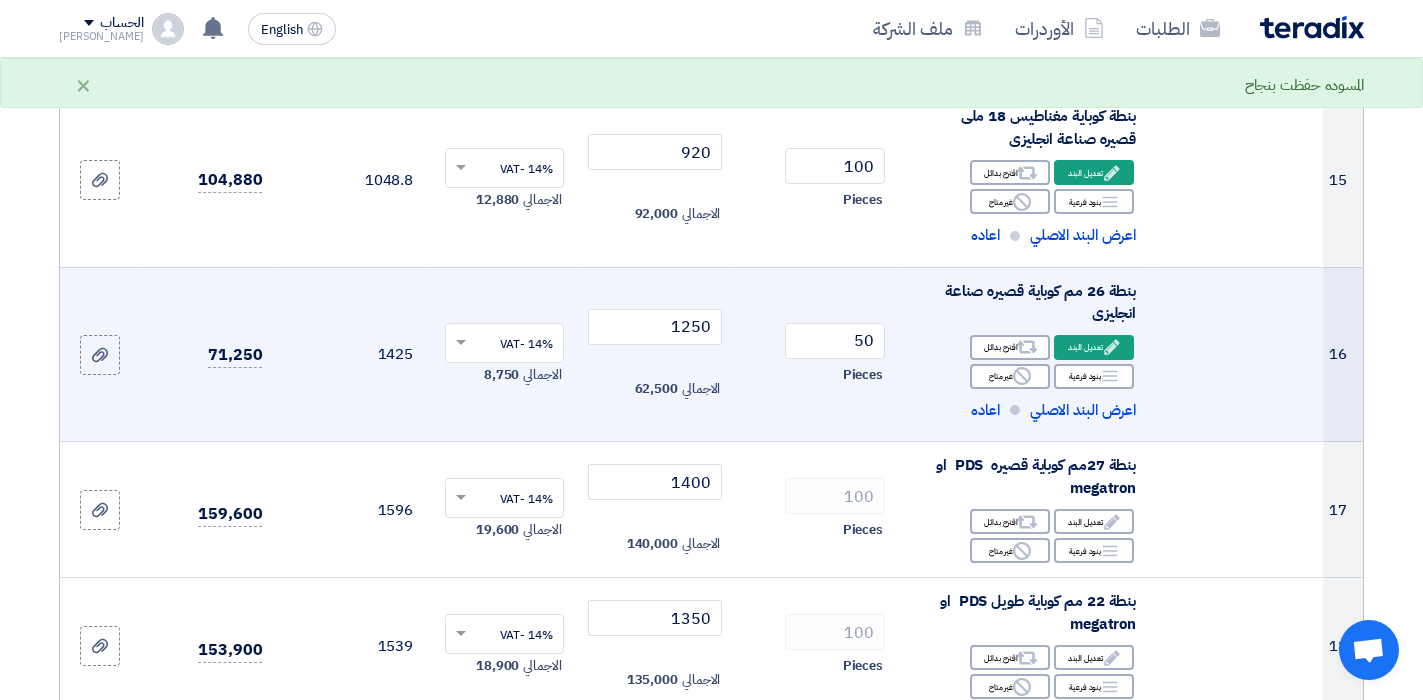 scroll, scrollTop: 1952, scrollLeft: 0, axis: vertical 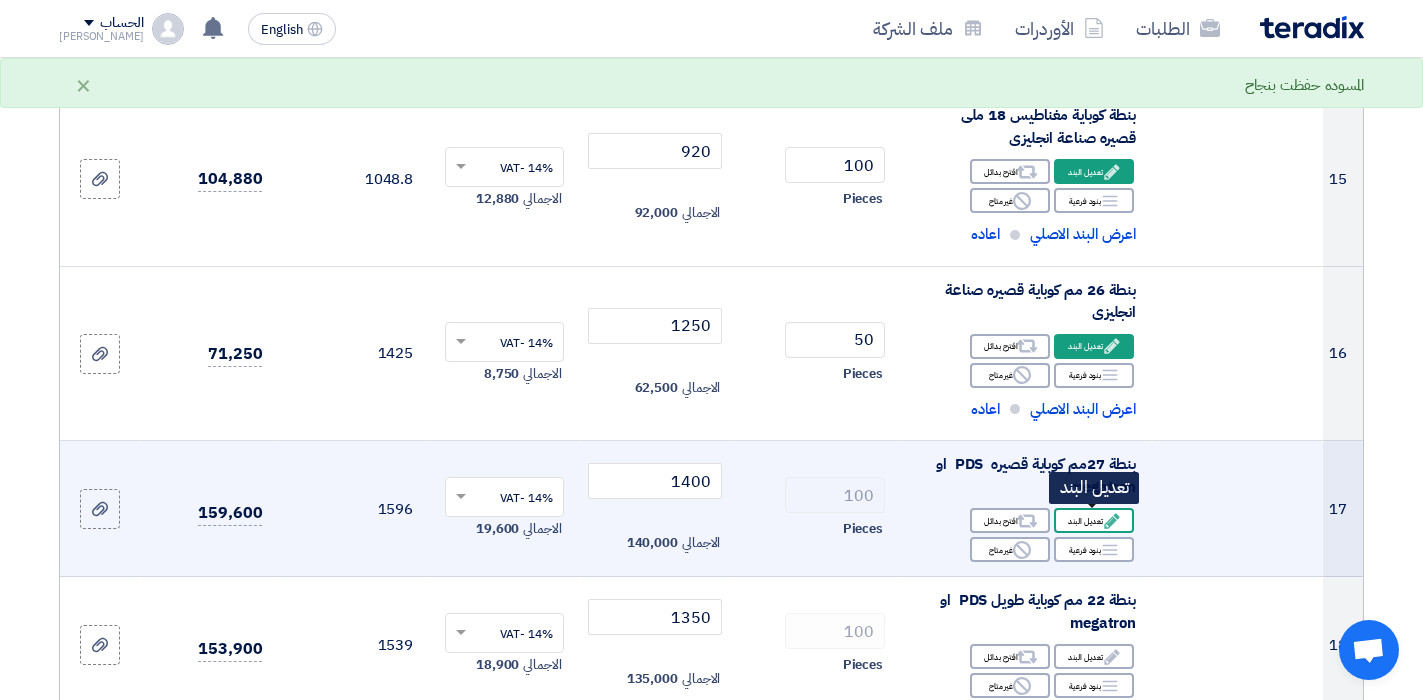 click on "Edit" 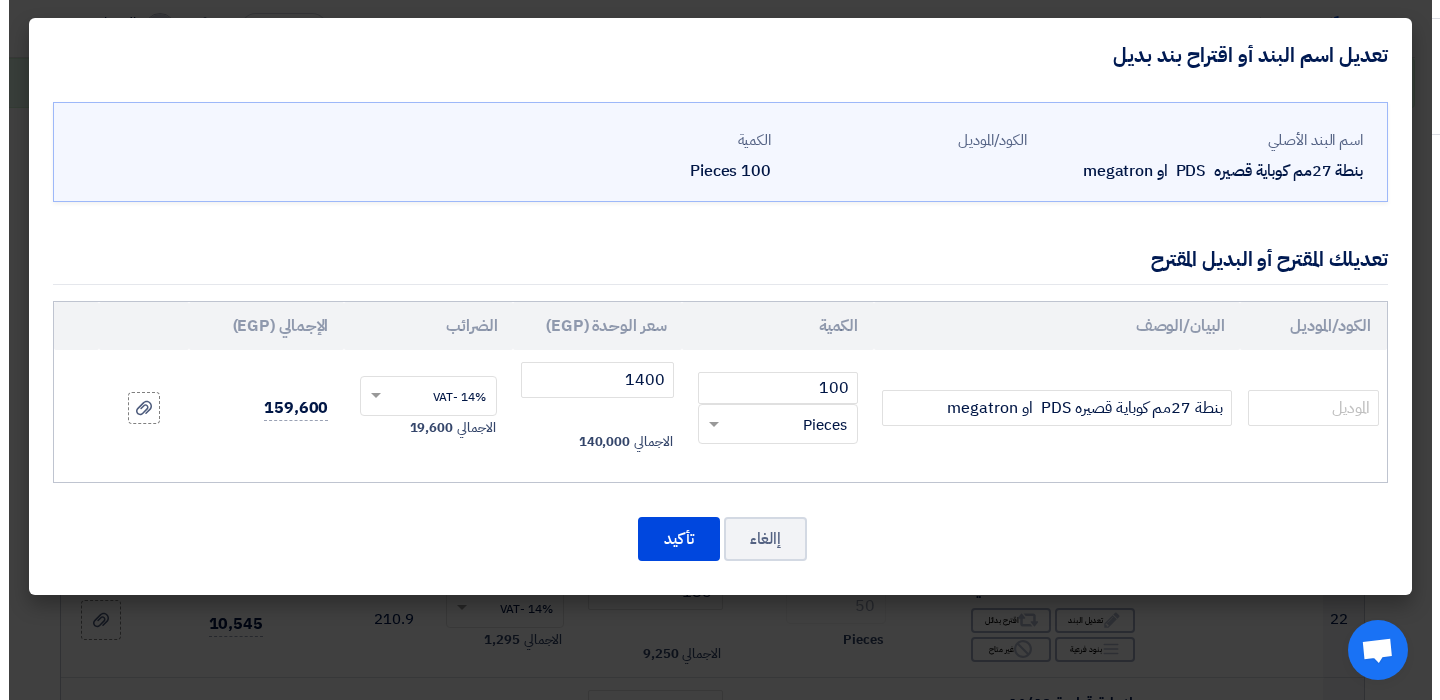 scroll, scrollTop: 1800, scrollLeft: 0, axis: vertical 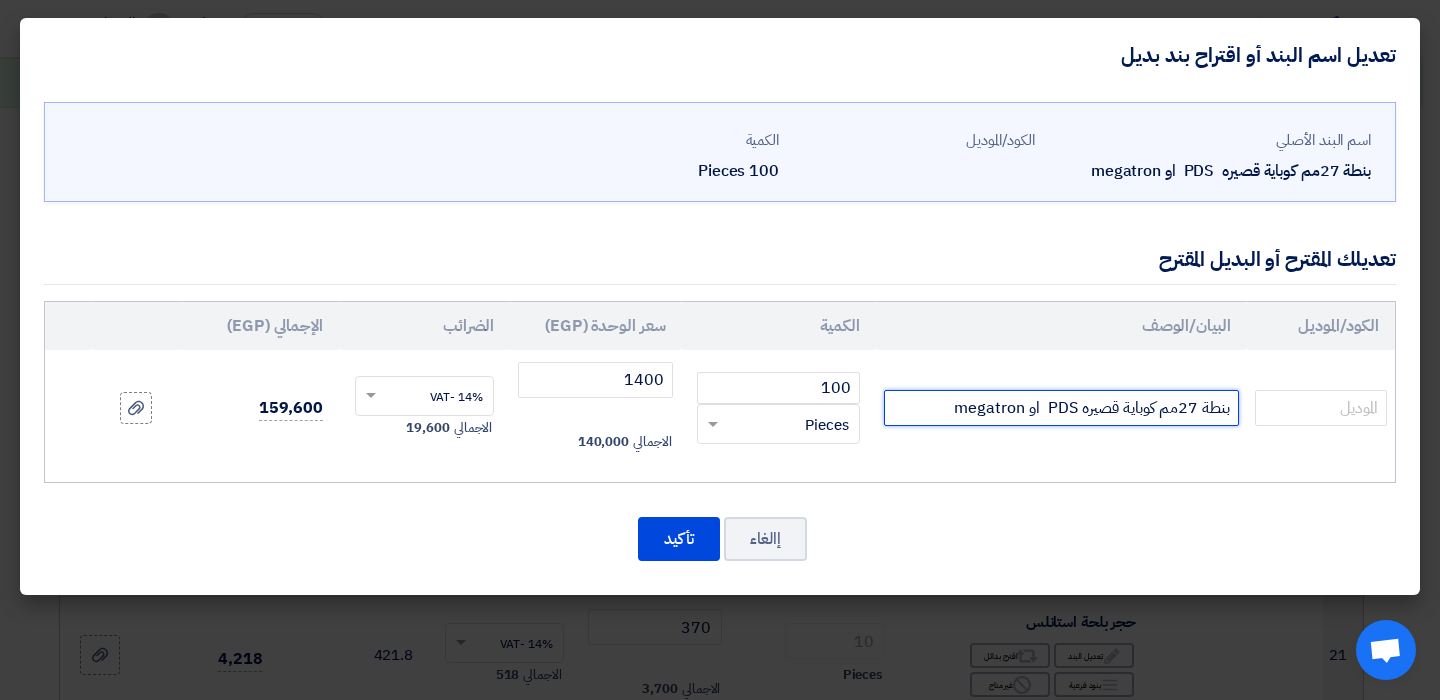 click on "بنطة 27مم كوباية قصيره PDS  او megatron" 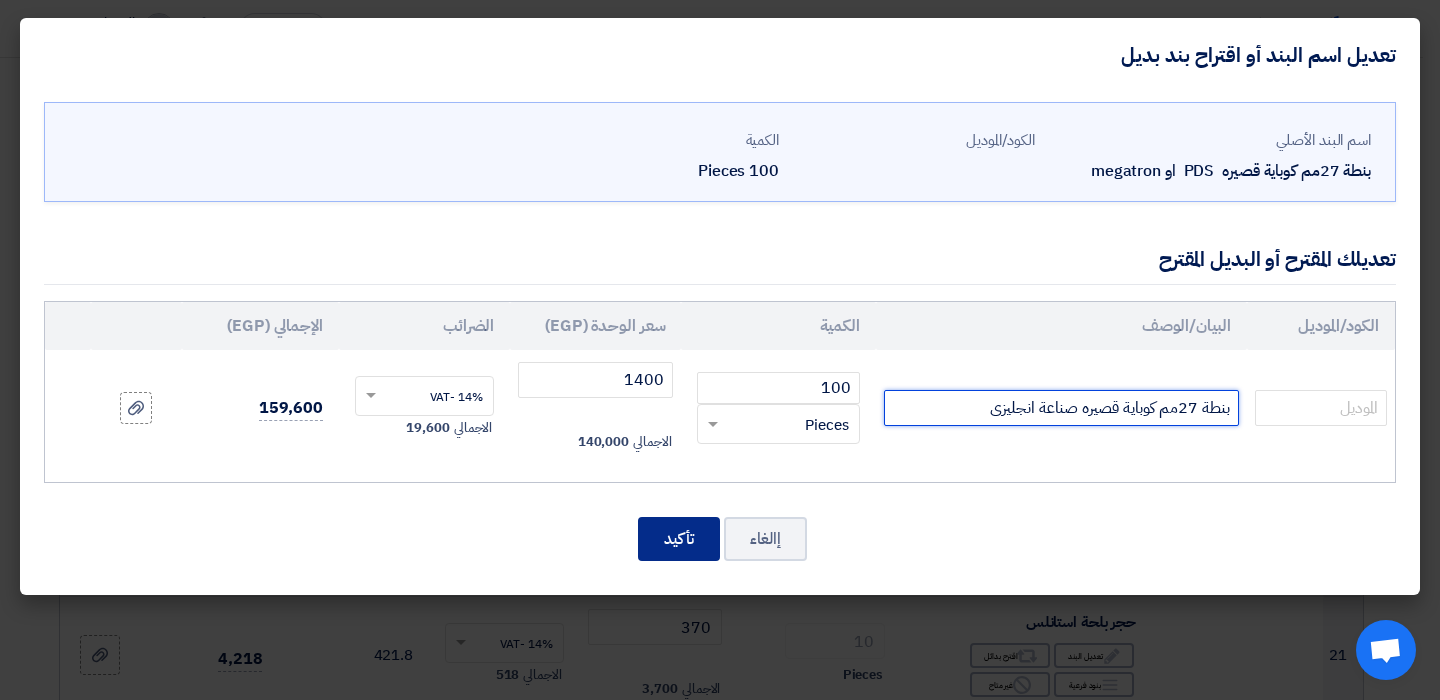 type on "بنطة 27مم كوباية قصيره صناعة انجليزى" 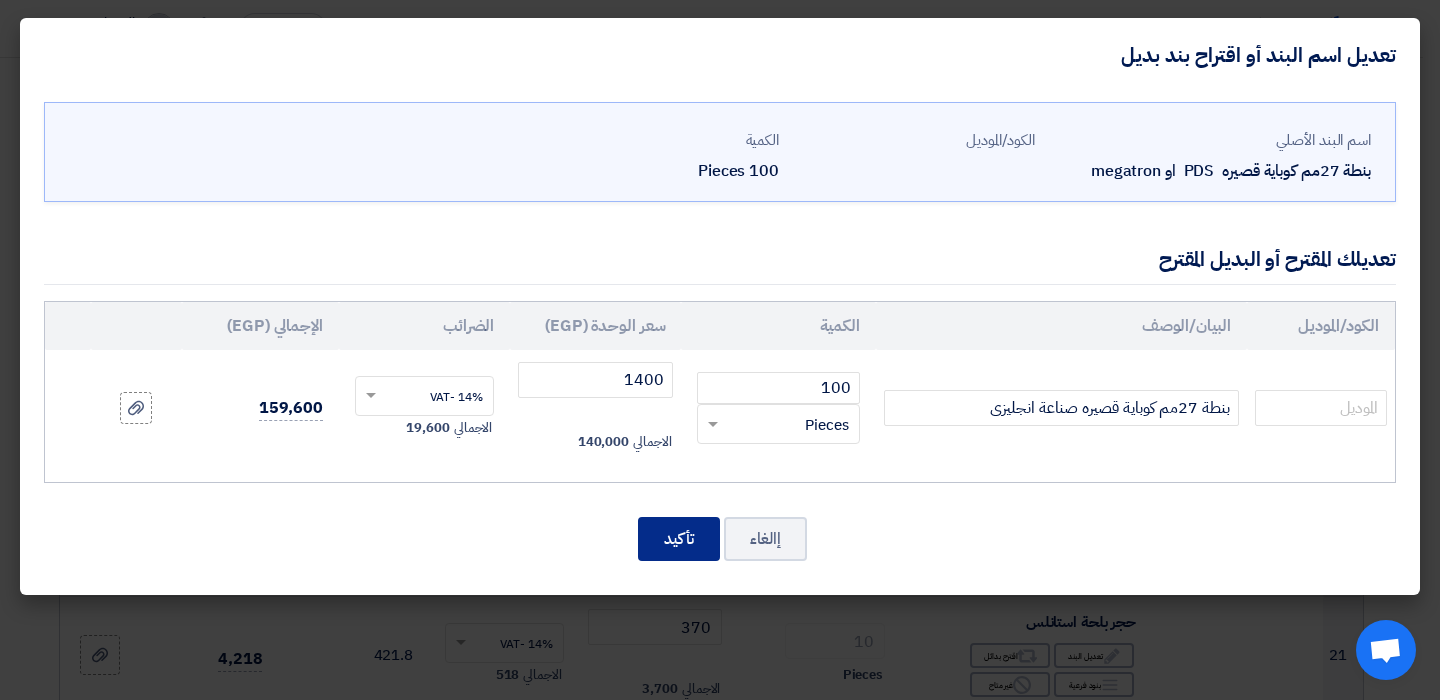 click on "تأكيد" 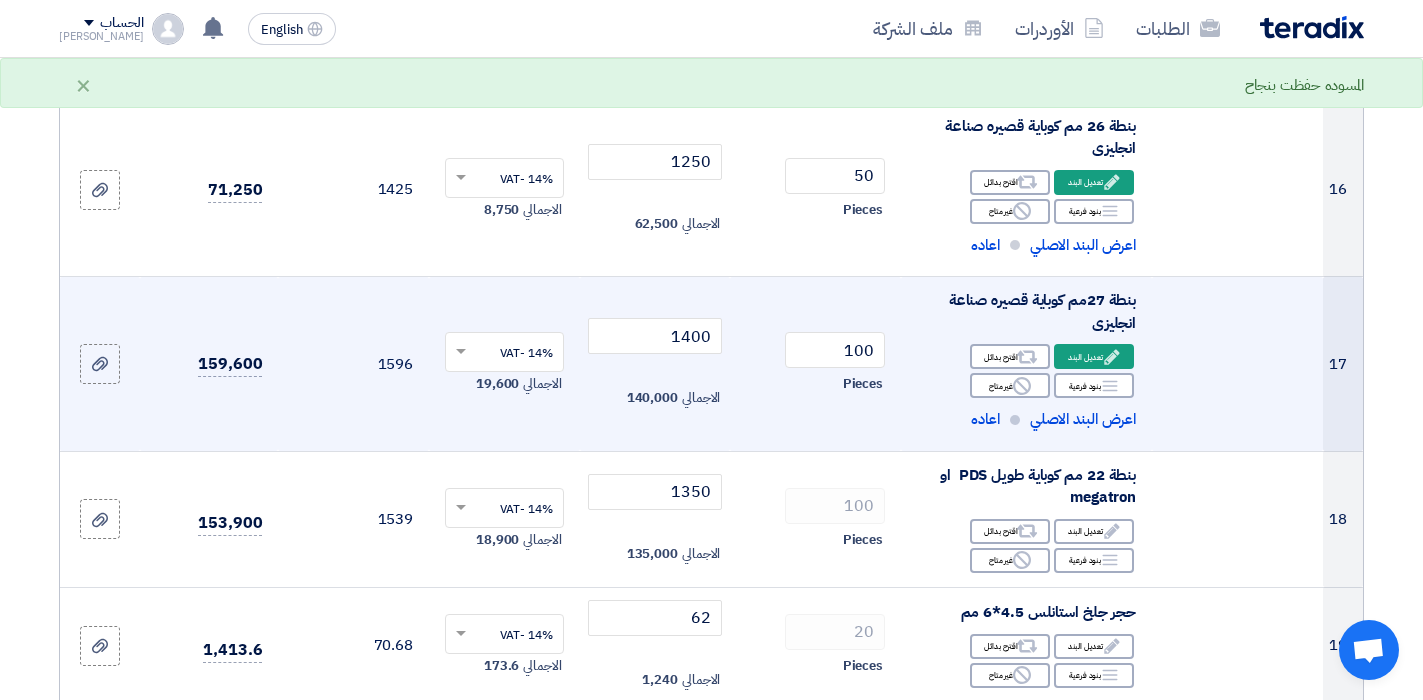 scroll, scrollTop: 2152, scrollLeft: 0, axis: vertical 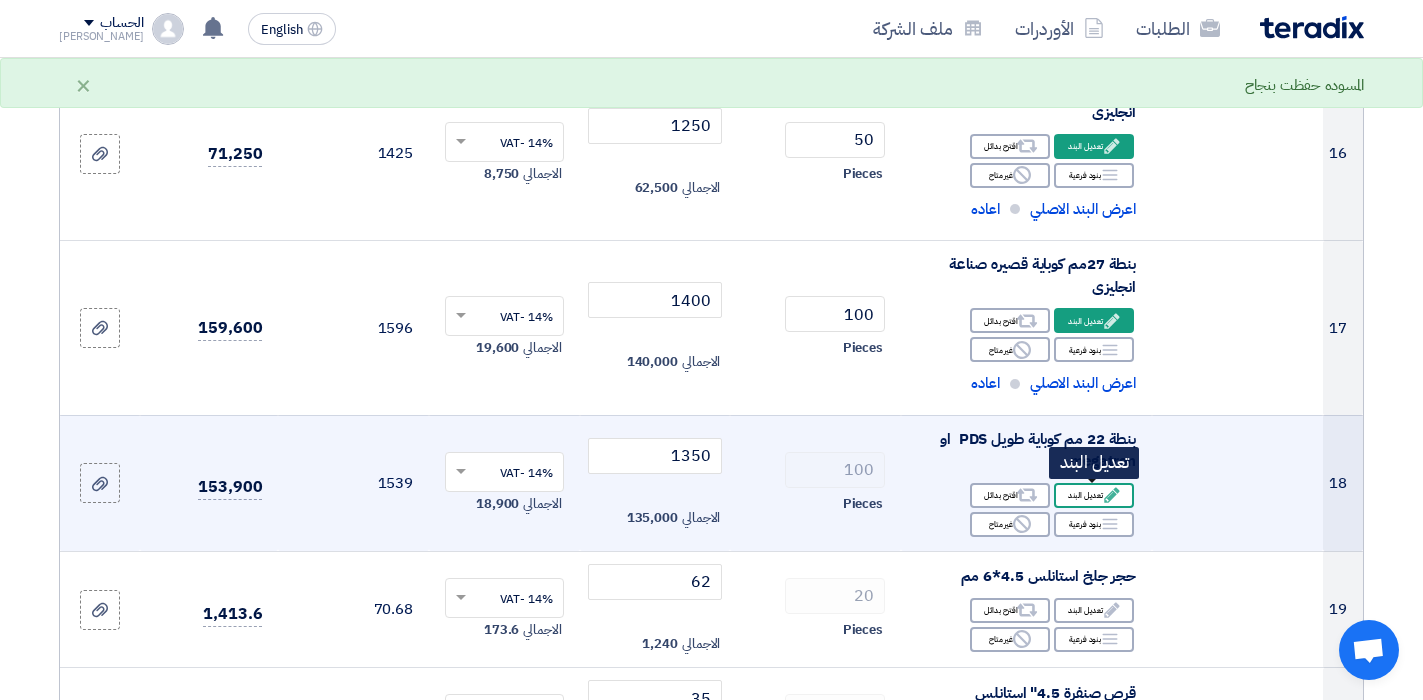 click on "Edit
تعديل البند" 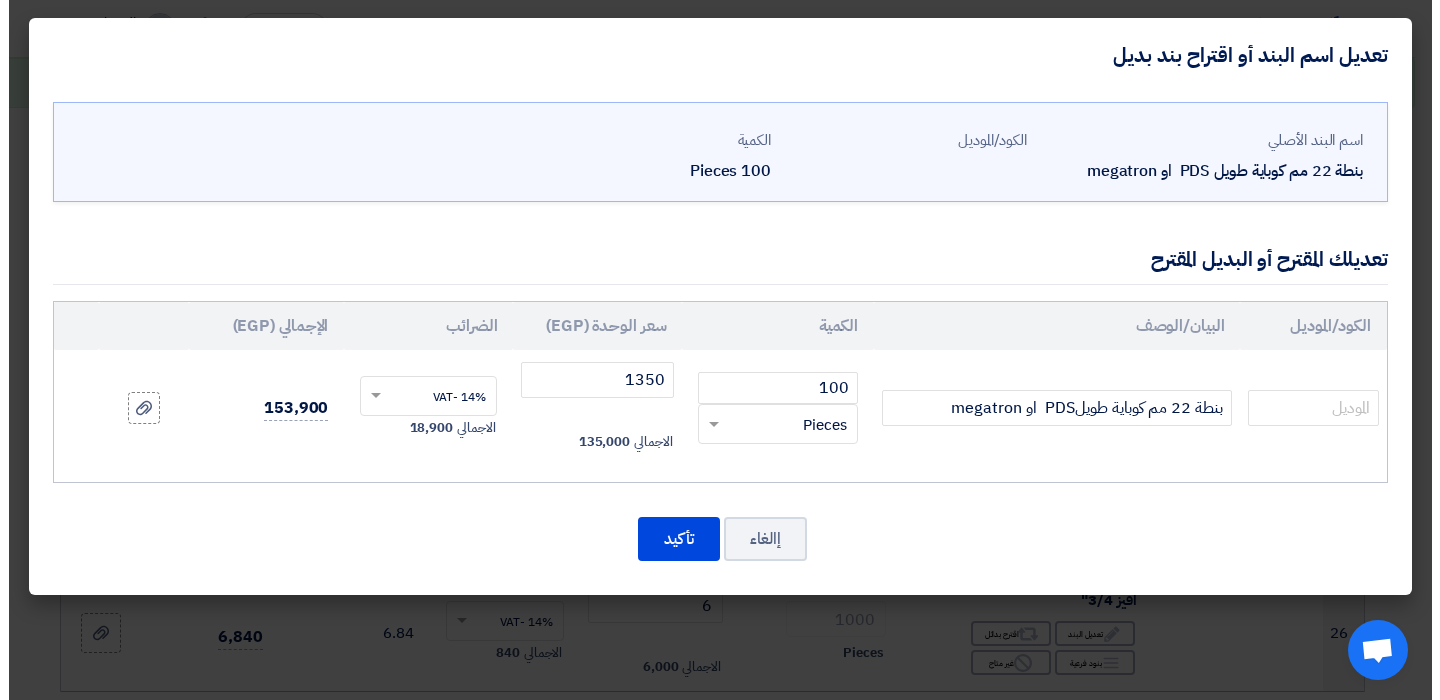 scroll, scrollTop: 2000, scrollLeft: 0, axis: vertical 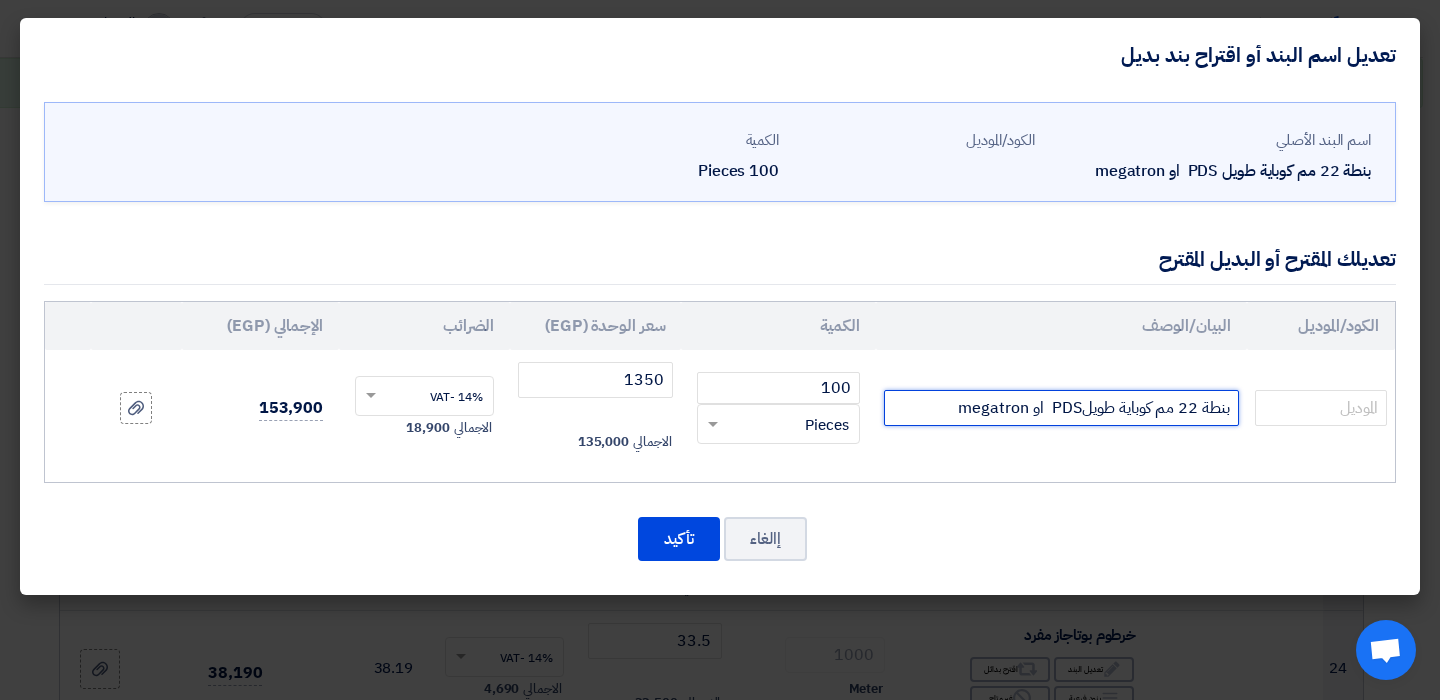 click on "بنطة 22 مم كوباية طويلPDS  او megatron" 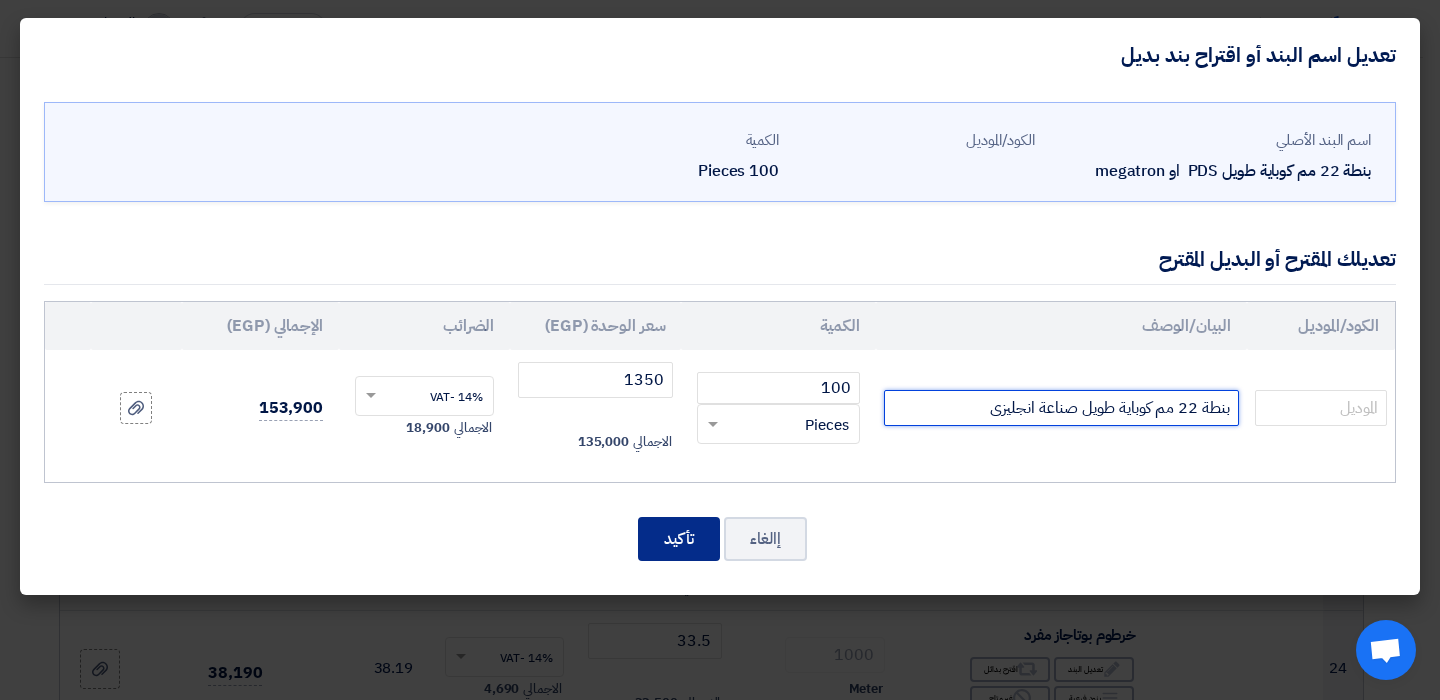 type on "بنطة 22 مم كوباية طويل صناعة انجليزى" 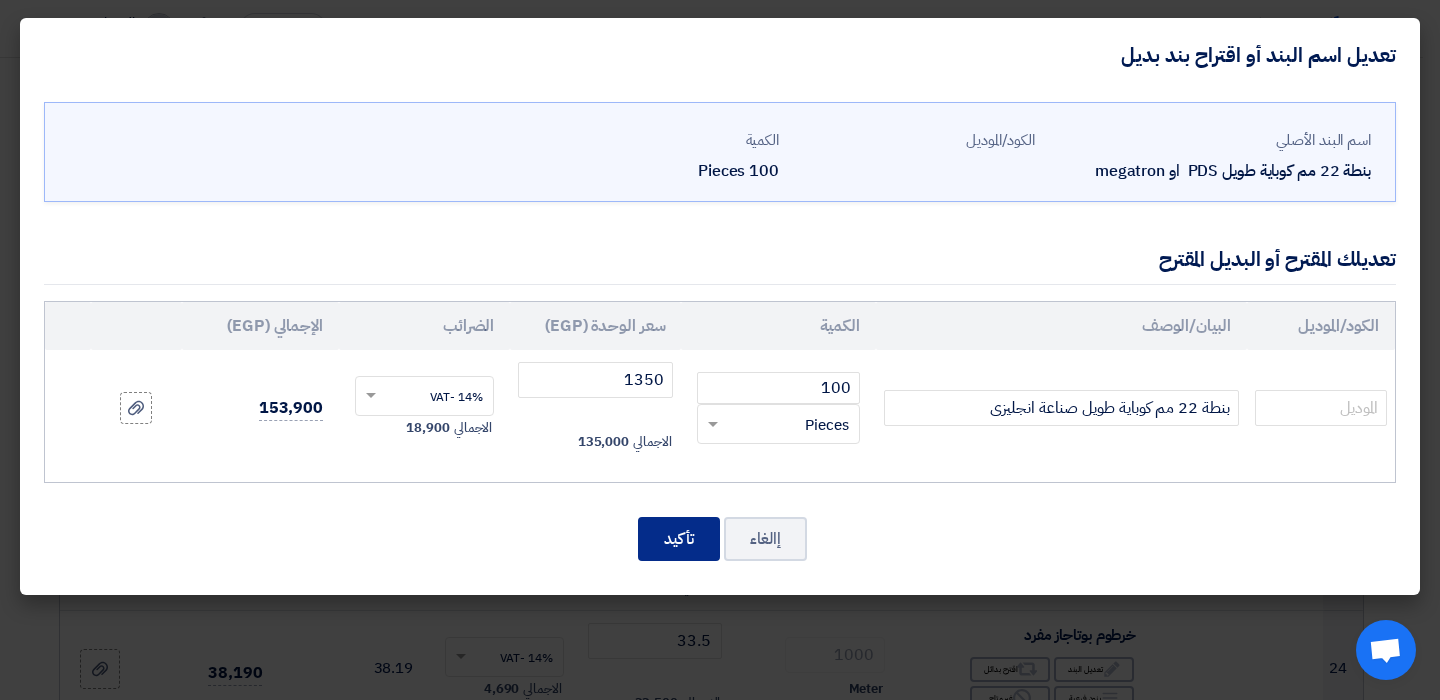 click on "تأكيد" 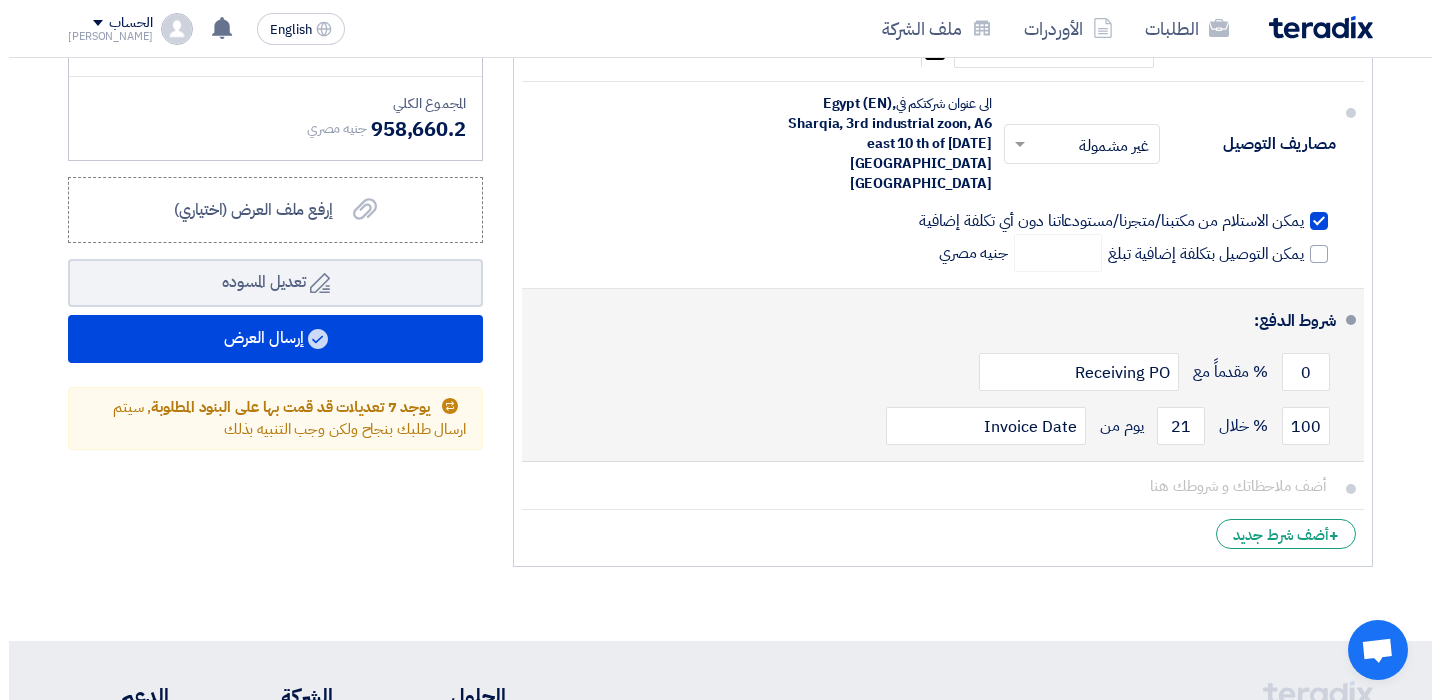 scroll, scrollTop: 4275, scrollLeft: 0, axis: vertical 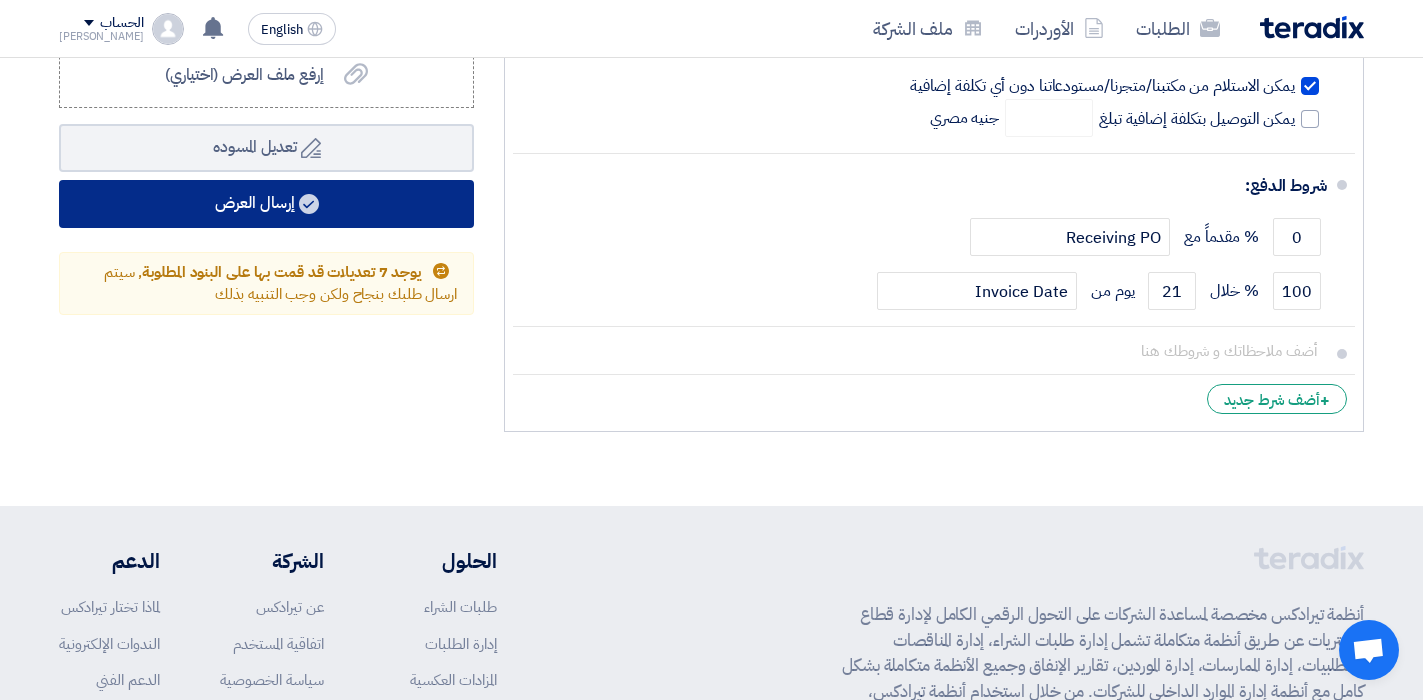 click on "إرسال العرض" 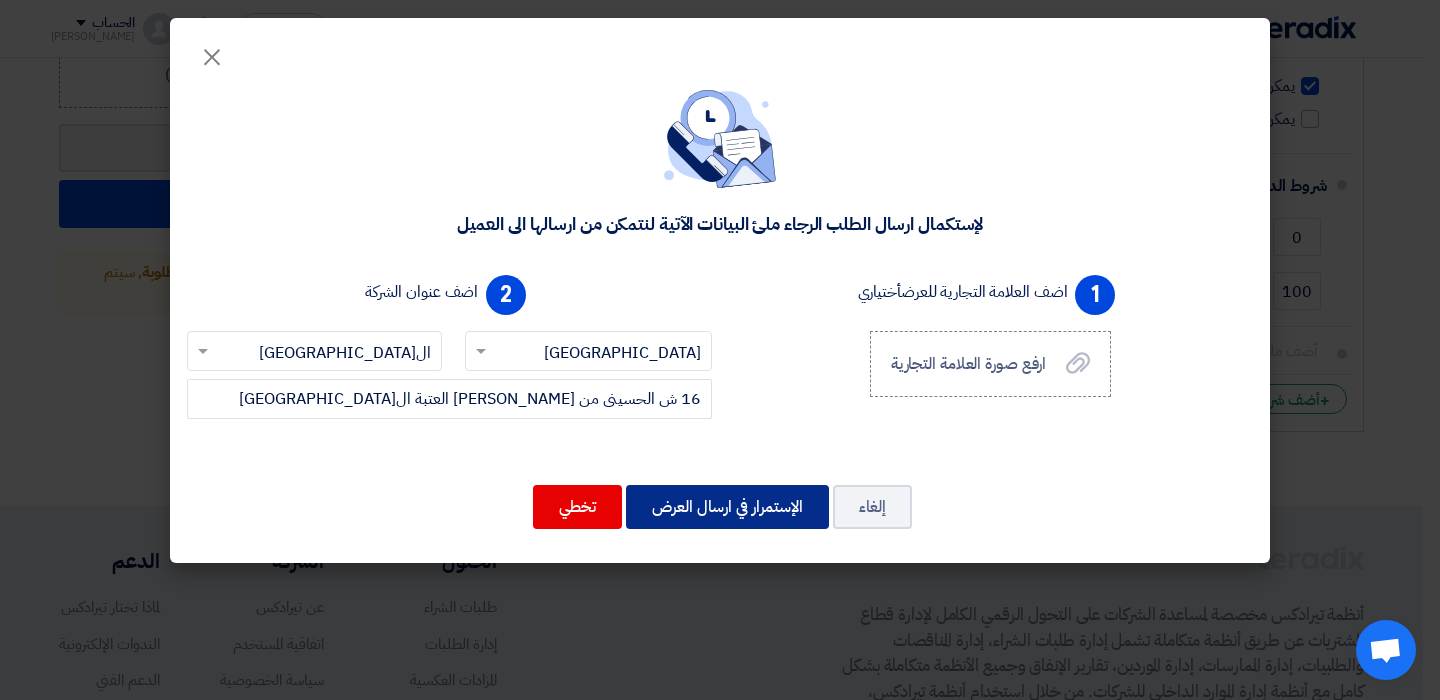 click on "الإستمرار في ارسال العرض" 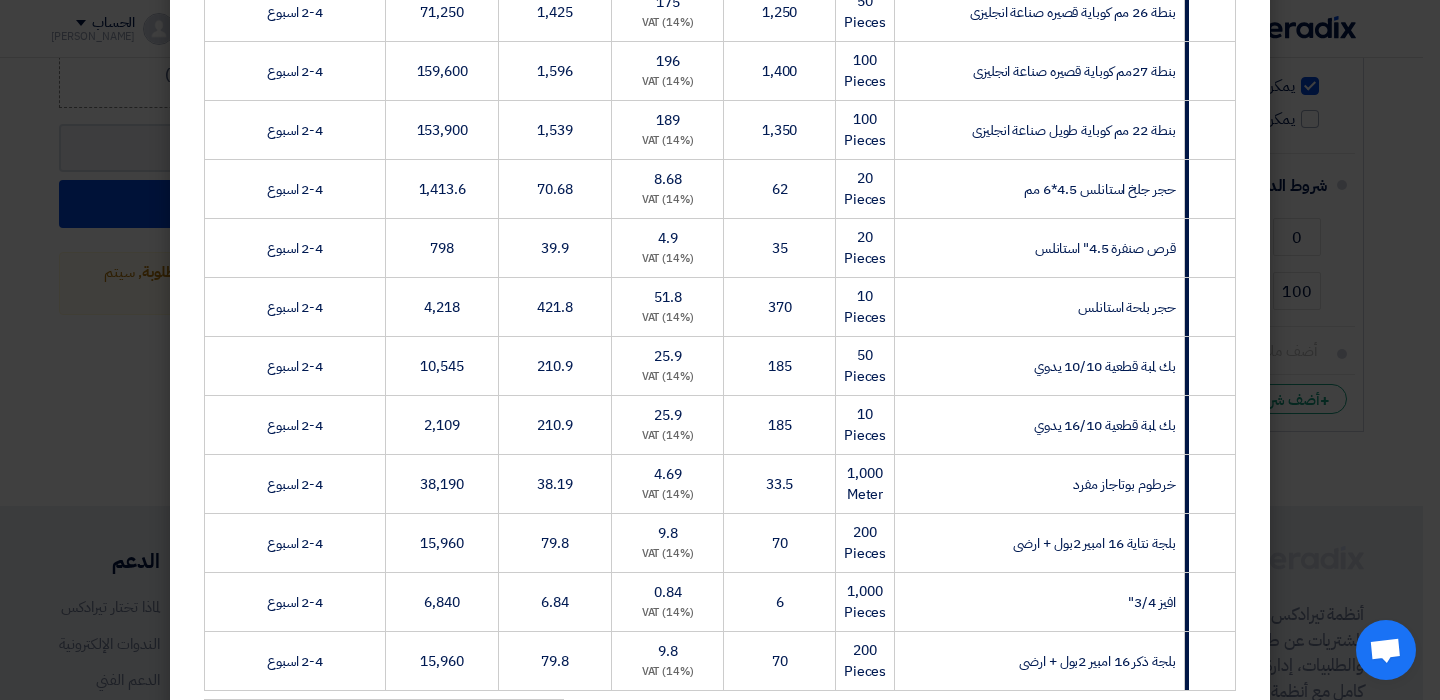 scroll, scrollTop: 1718, scrollLeft: 0, axis: vertical 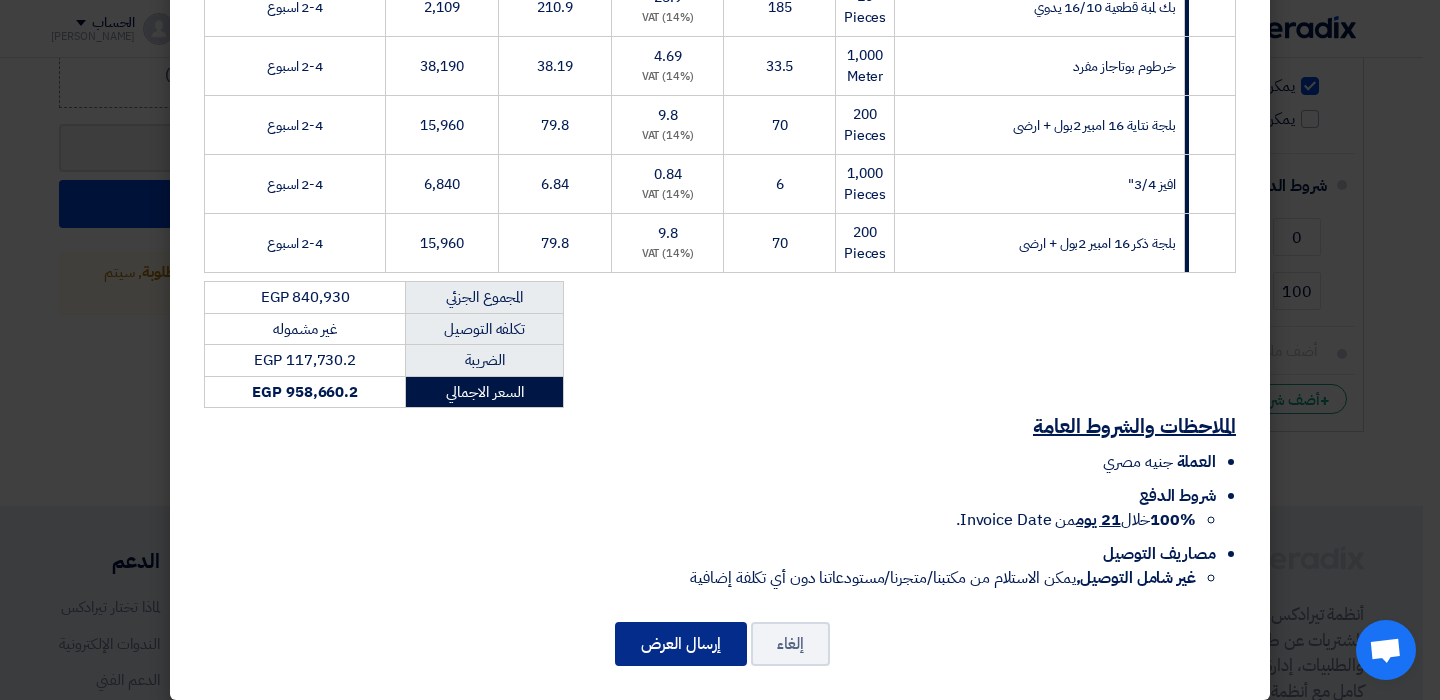click on "إرسال العرض" 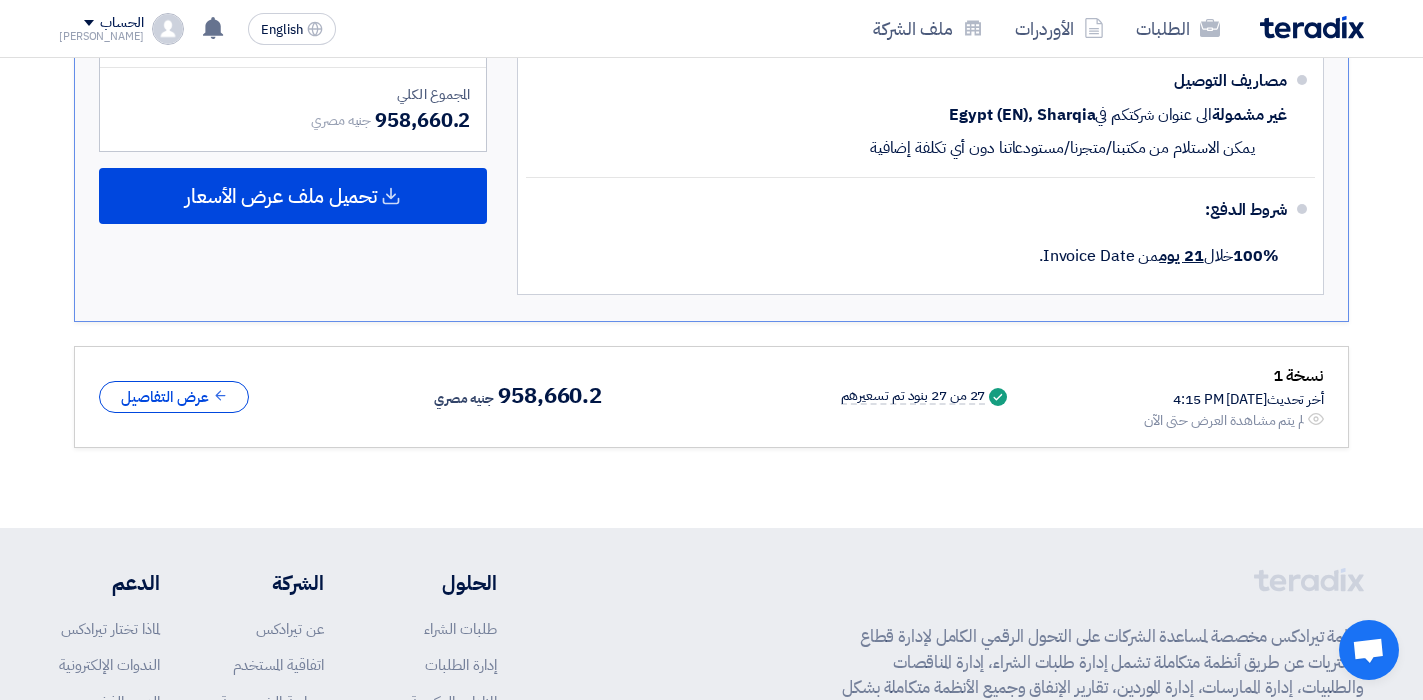 scroll, scrollTop: 2921, scrollLeft: 0, axis: vertical 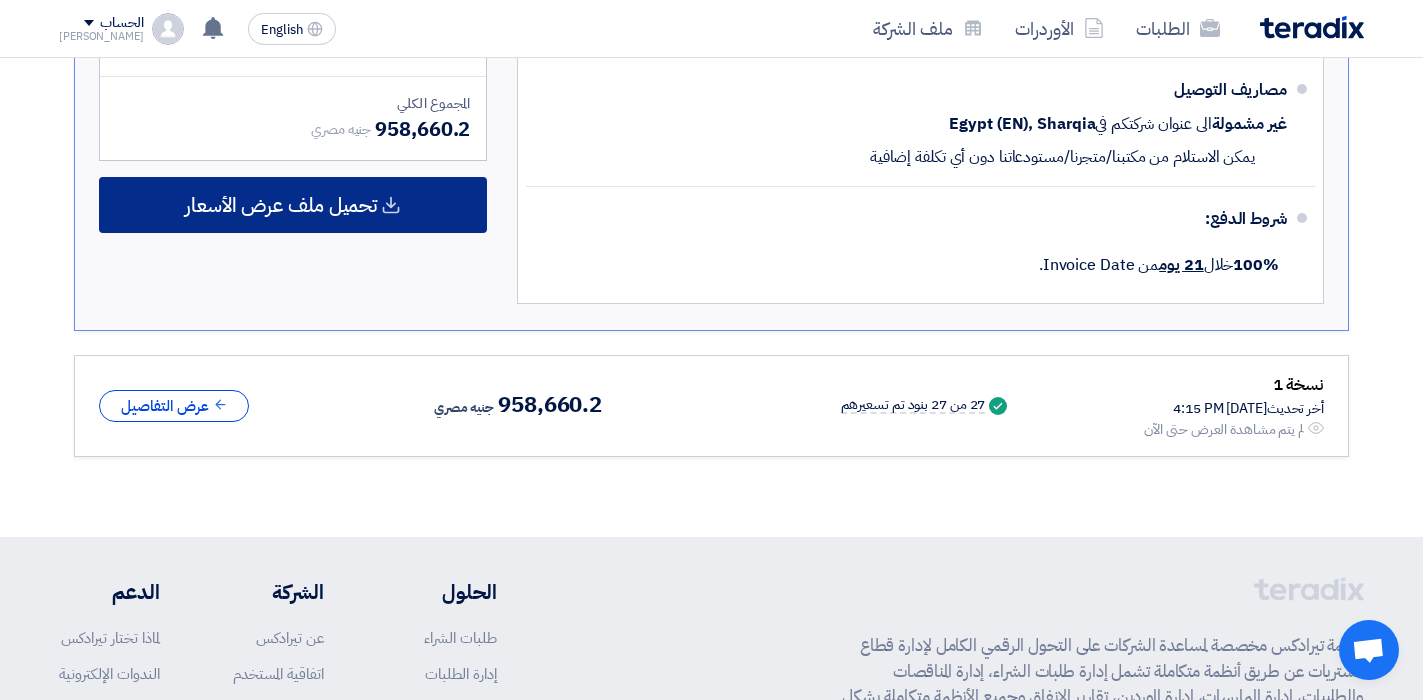 click on "تحميل ملف عرض الأسعار" at bounding box center (293, 205) 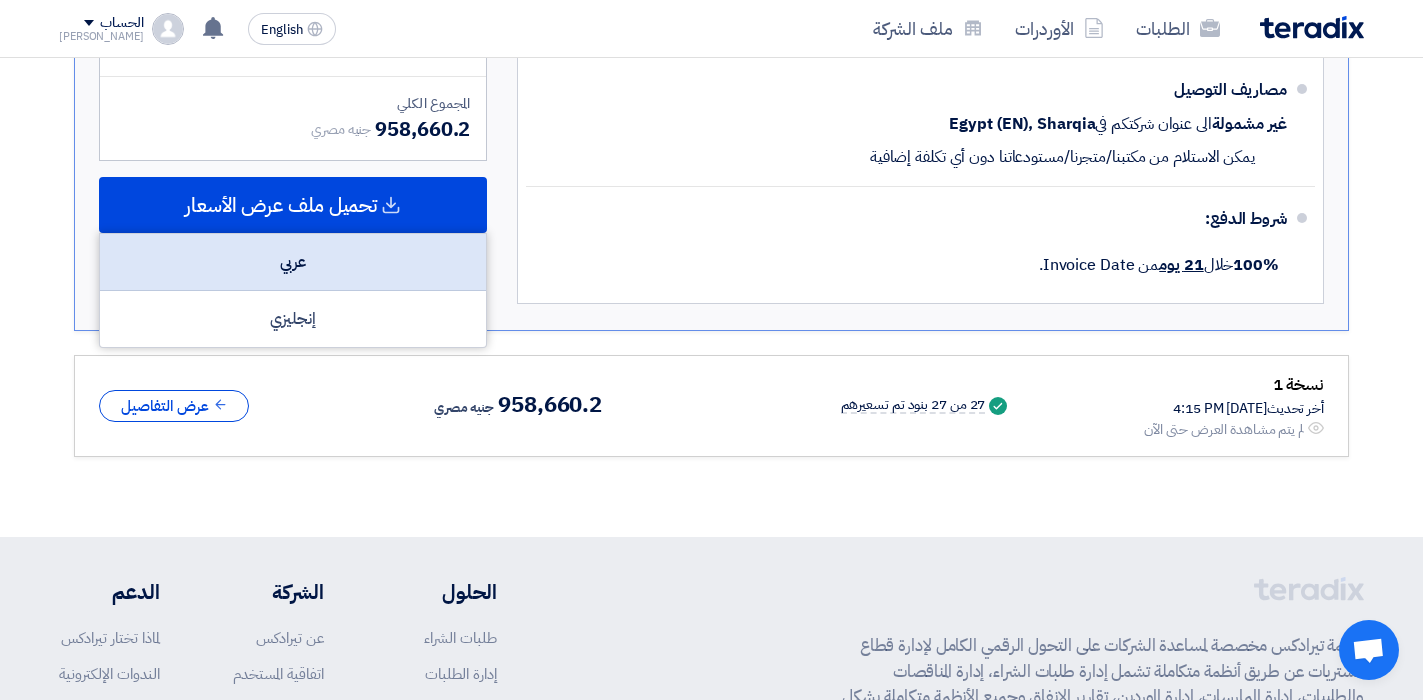 click on "عربي" at bounding box center (293, 262) 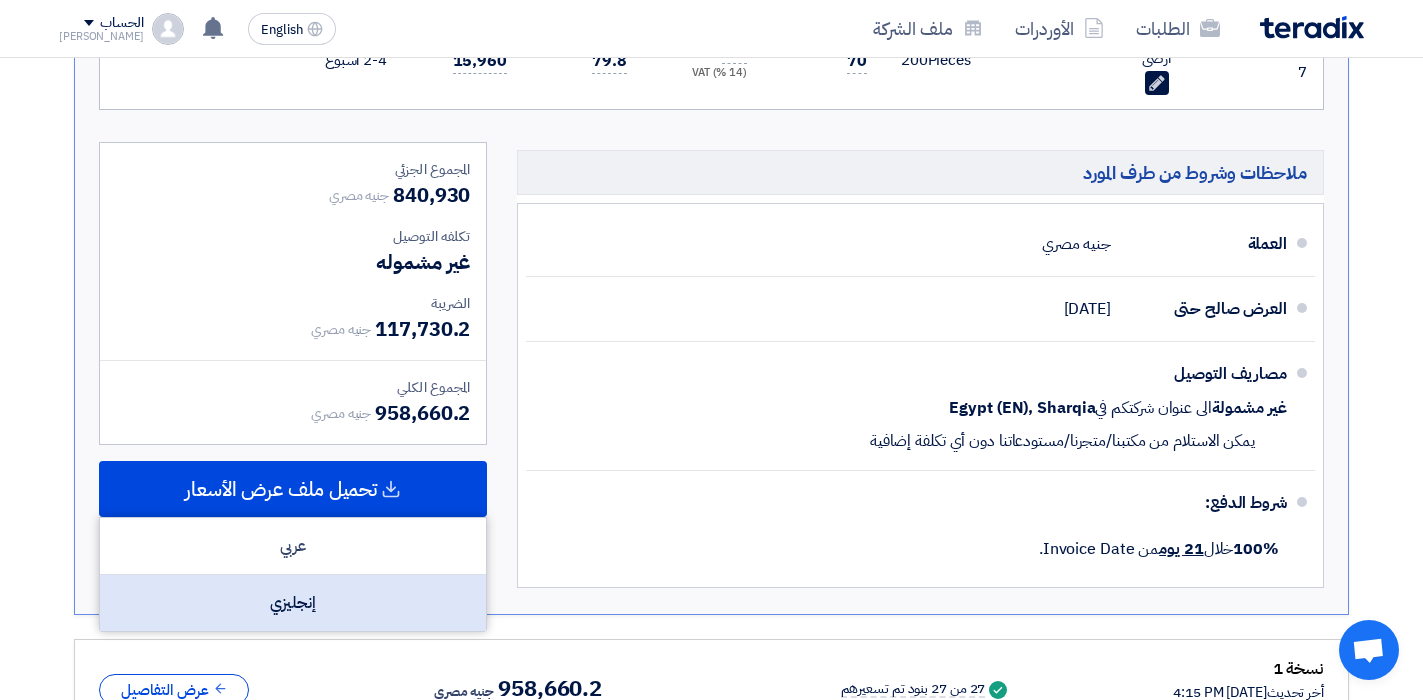 scroll, scrollTop: 2721, scrollLeft: 0, axis: vertical 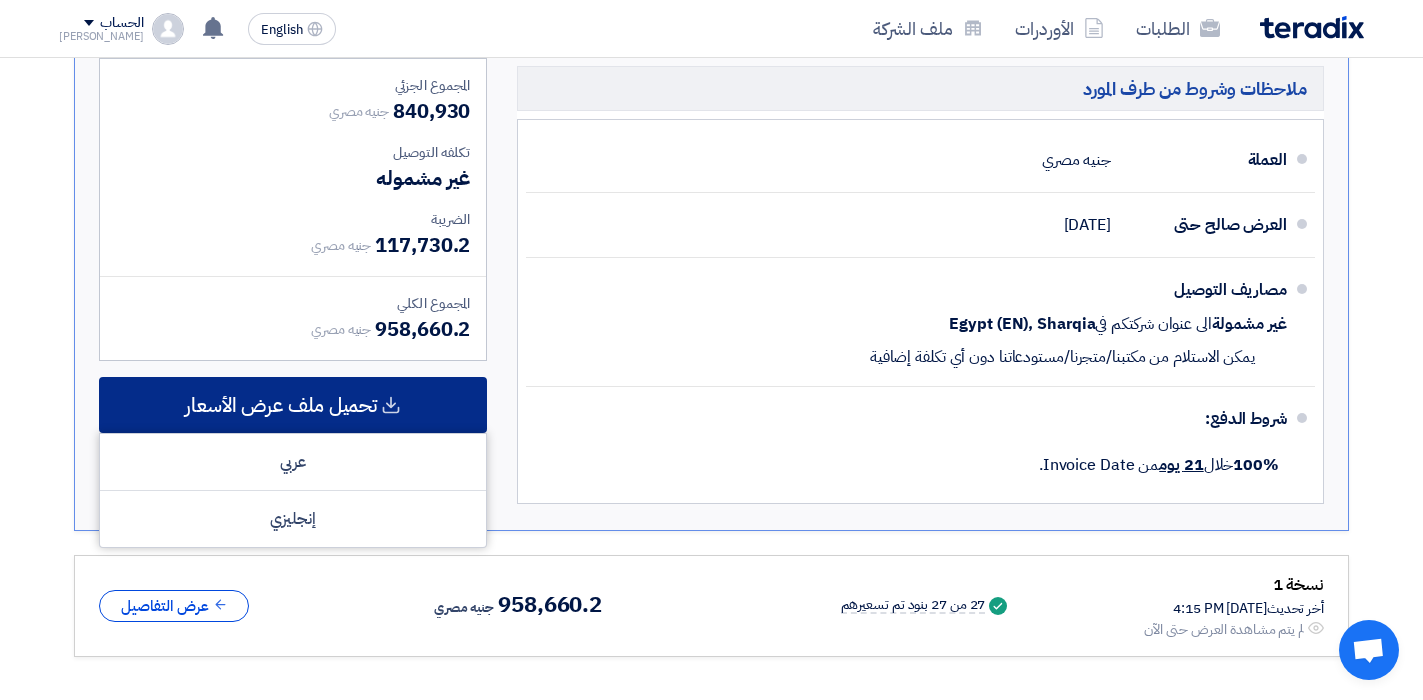 click on "تحميل ملف عرض الأسعار" at bounding box center (281, 405) 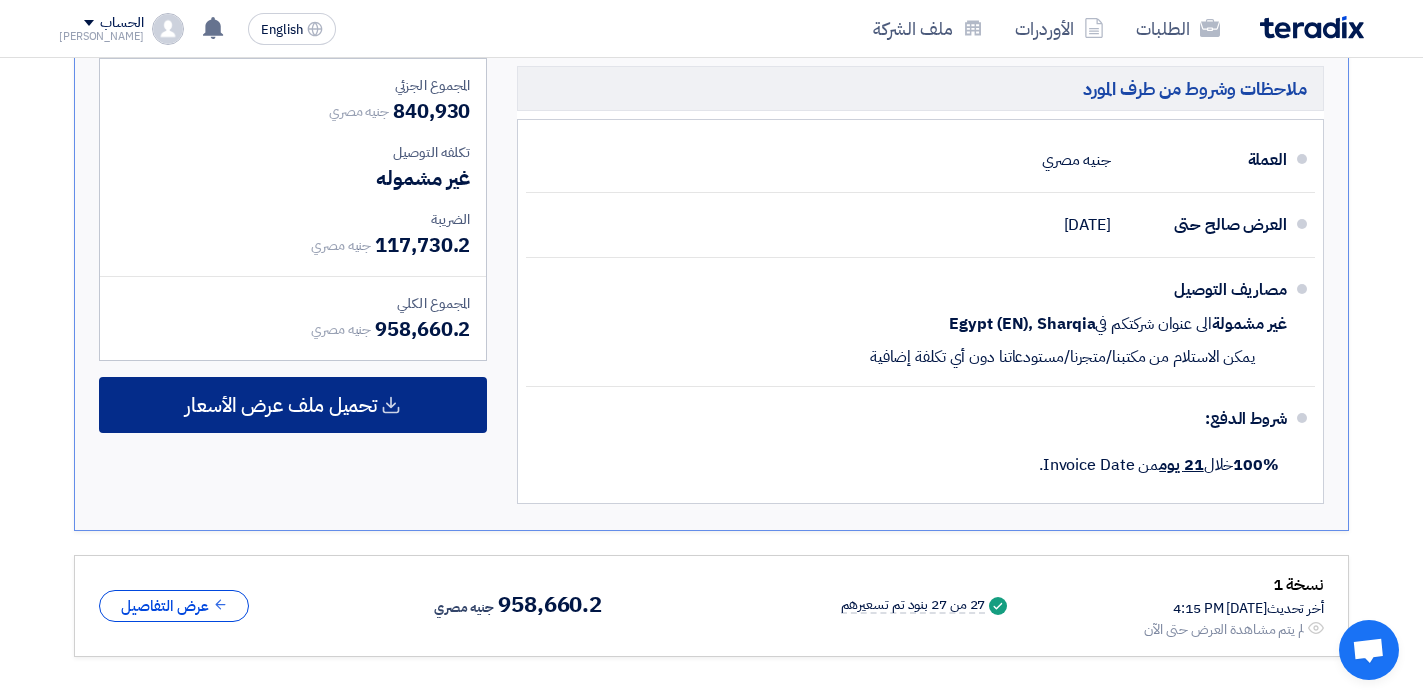 click 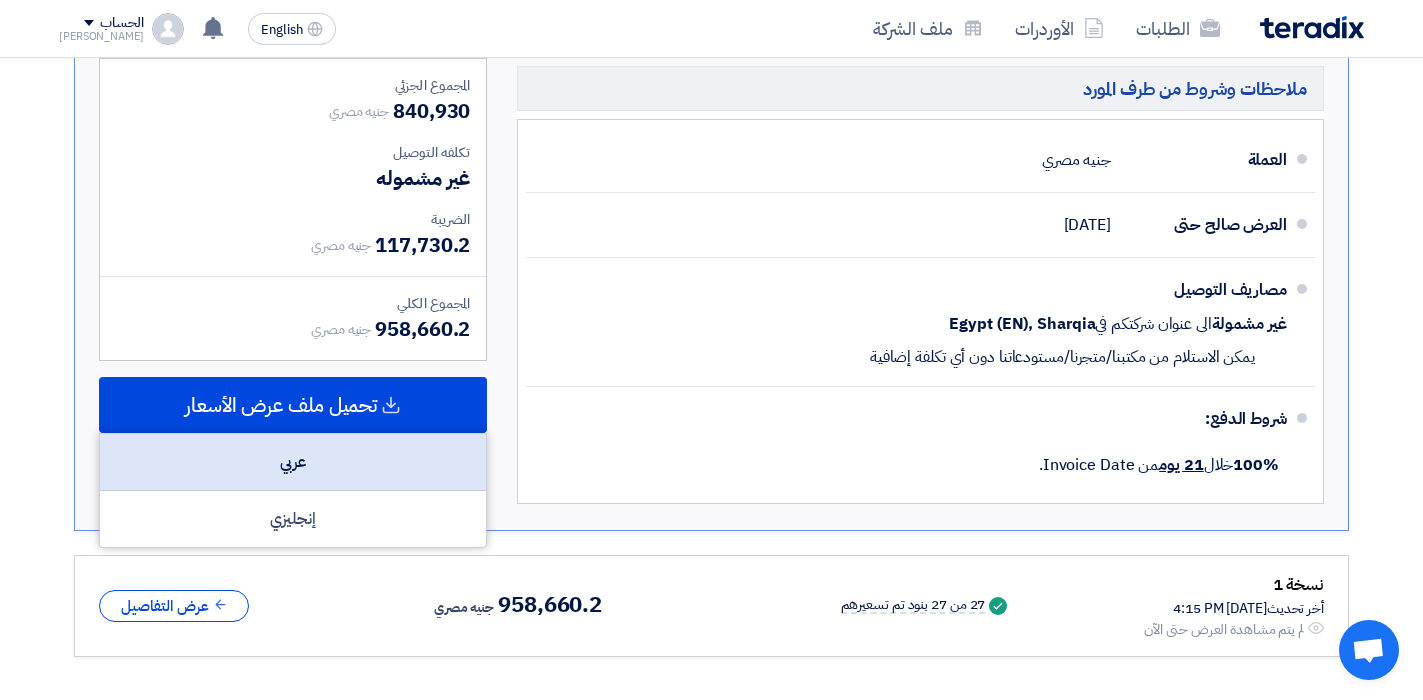 click on "عربي" at bounding box center [293, 462] 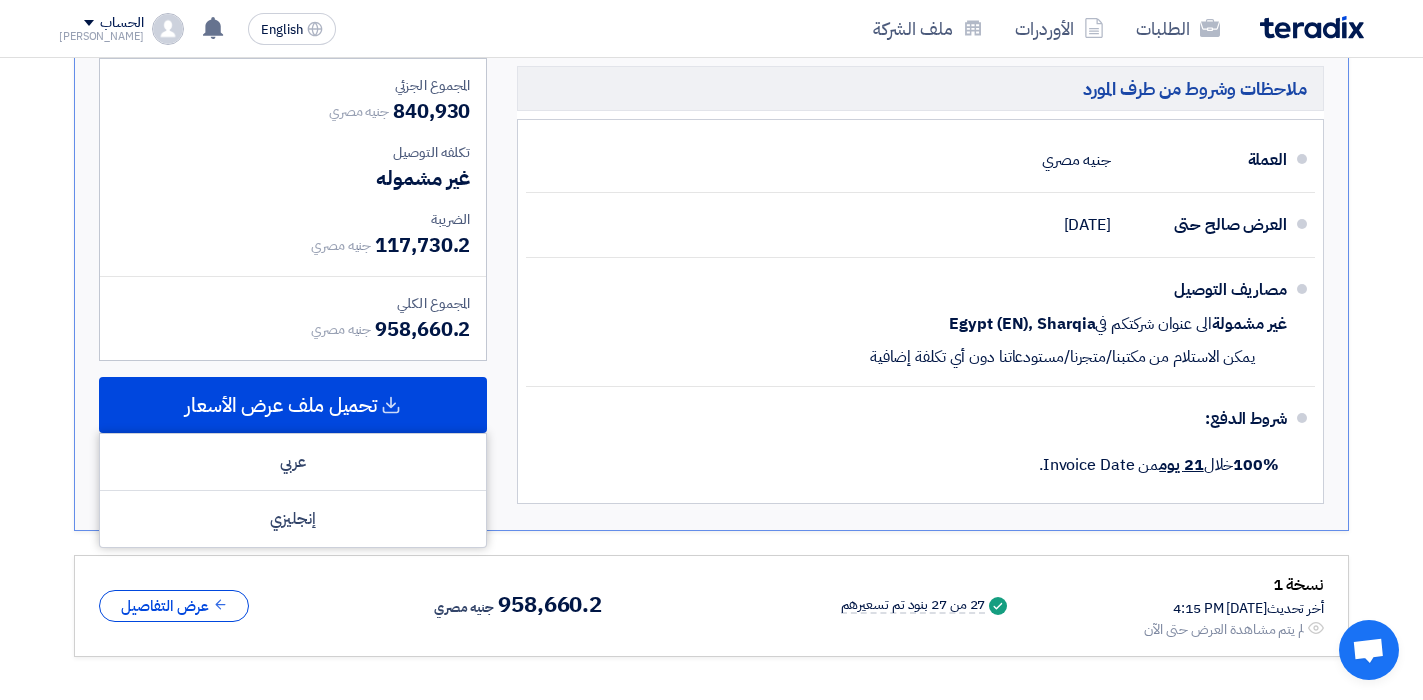 click on "نسخة 1
أخر تحديث
[DATE] 4:15 PM
Offer is Seen
لم يتم مشاهدة العرض حتى الآن
Success
27 من 27 بنود تم تسعيرهم
جنيه مصري" at bounding box center (711, 606) 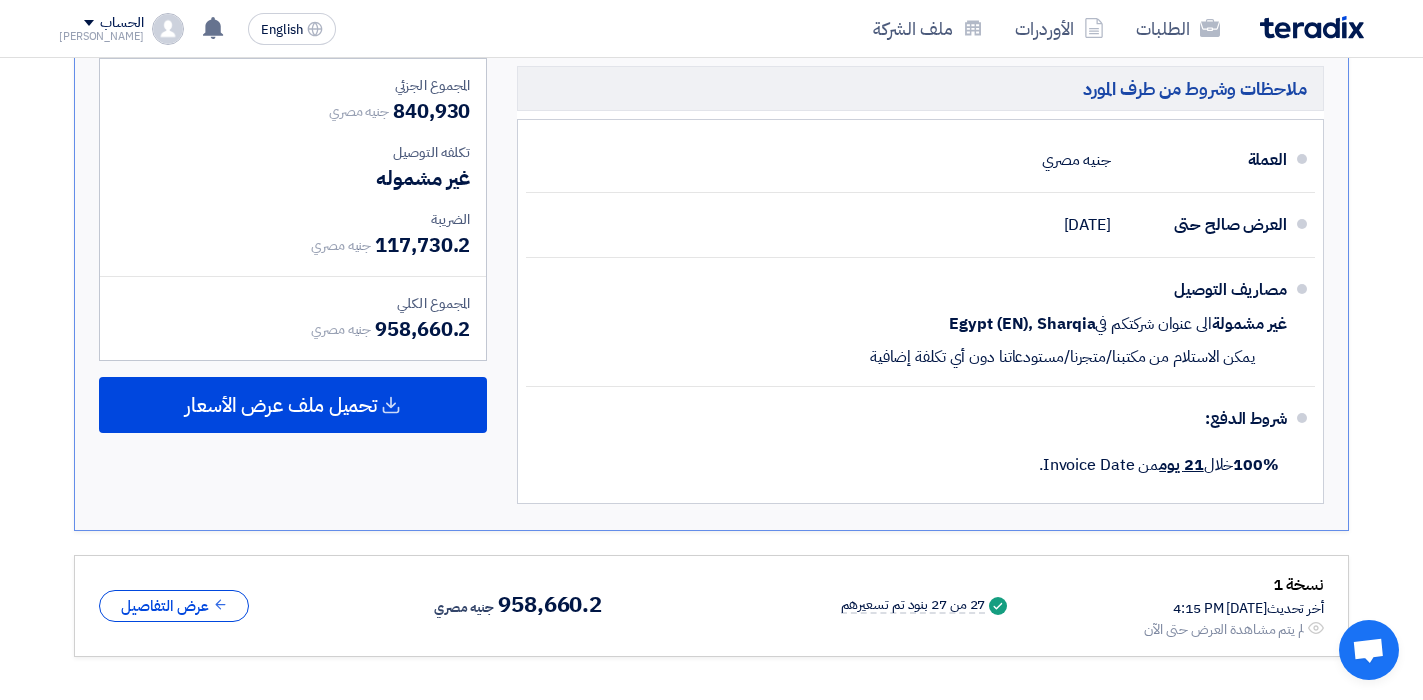 click on "نسخة 1
أخر تحديث
[DATE] 4:15 PM
Offer is Seen
لم يتم مشاهدة العرض حتى الآن
Success
27 من 27 بنود تم تسعيرهم
جنيه مصري" at bounding box center [711, 606] 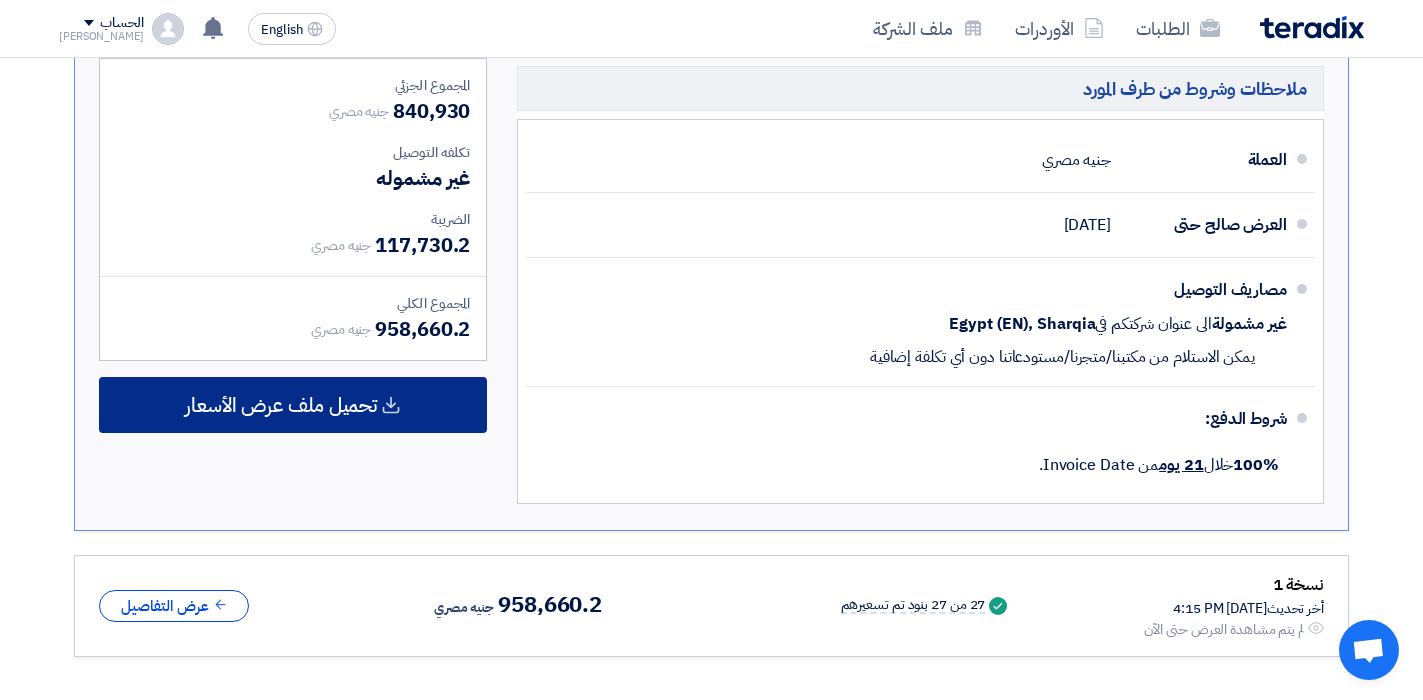 click on "تحميل ملف عرض الأسعار" at bounding box center [293, 405] 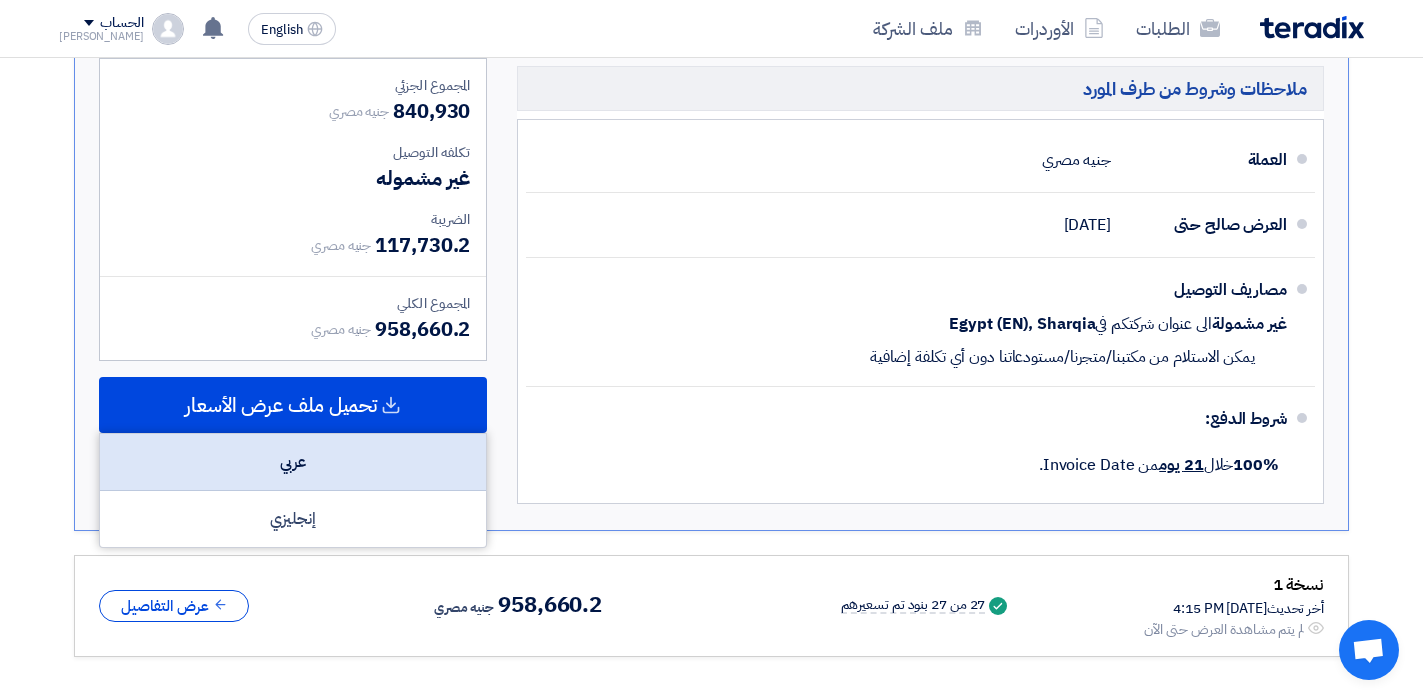 click on "عربي" at bounding box center (293, 462) 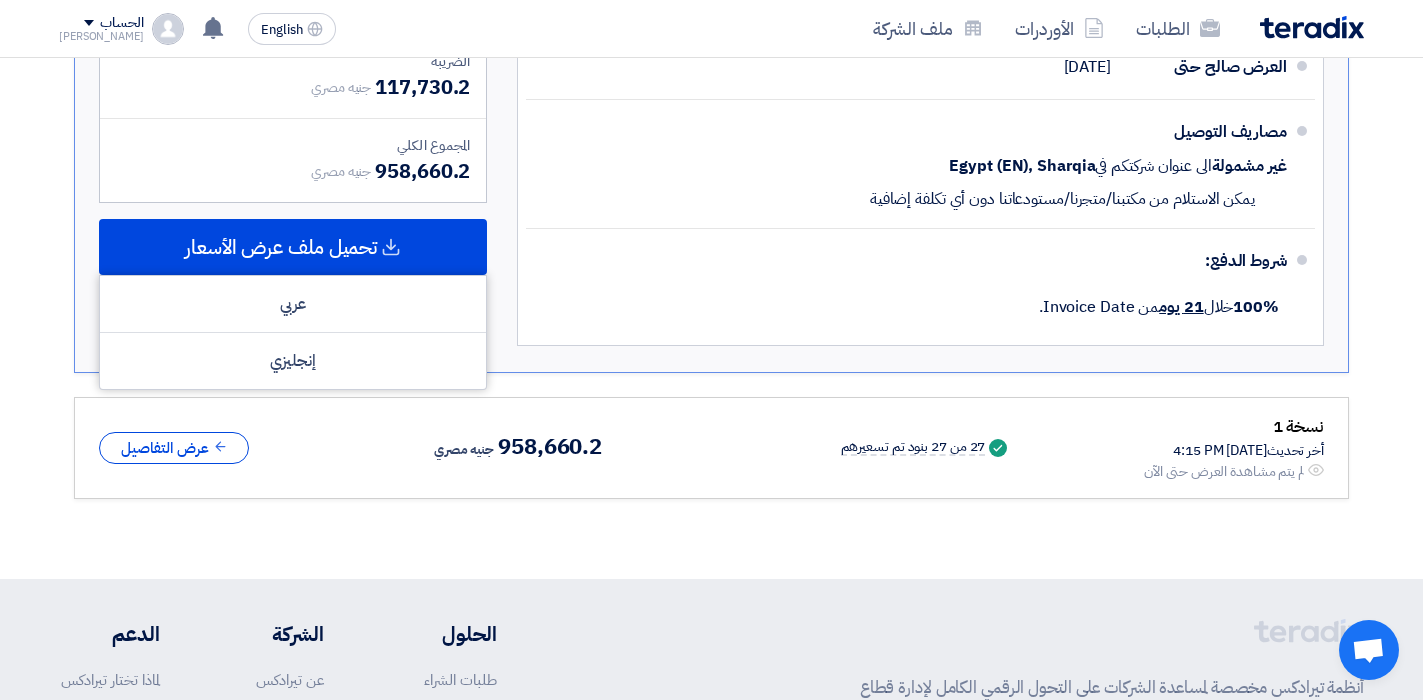scroll, scrollTop: 2821, scrollLeft: 0, axis: vertical 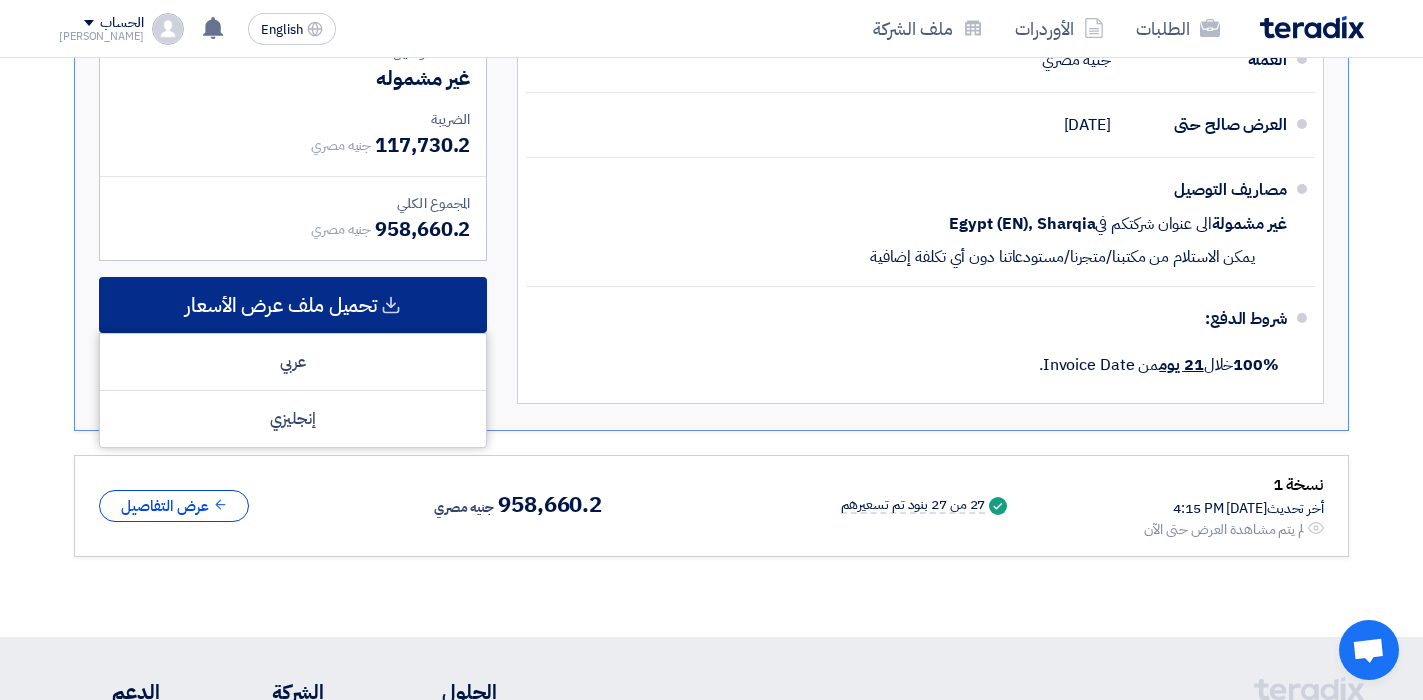 click on "تحميل ملف عرض الأسعار" at bounding box center [281, 305] 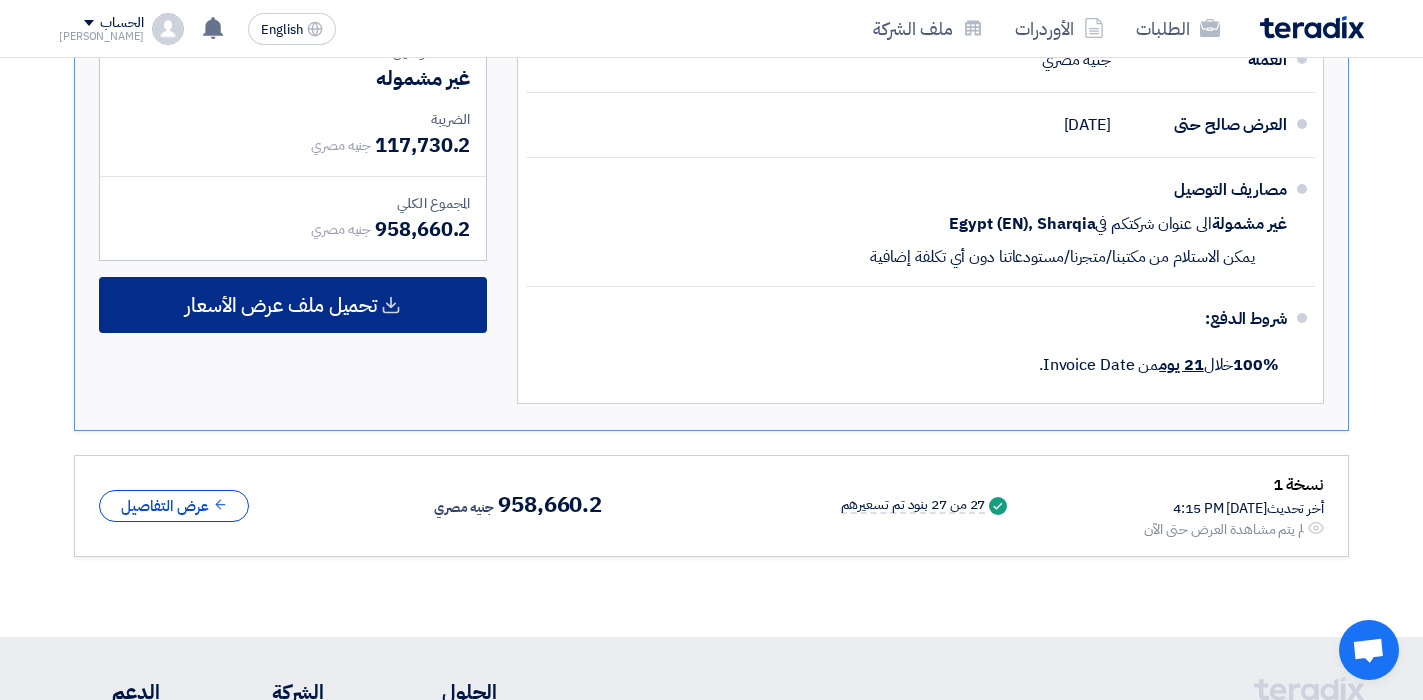 click on "تحميل ملف عرض الأسعار" at bounding box center (281, 305) 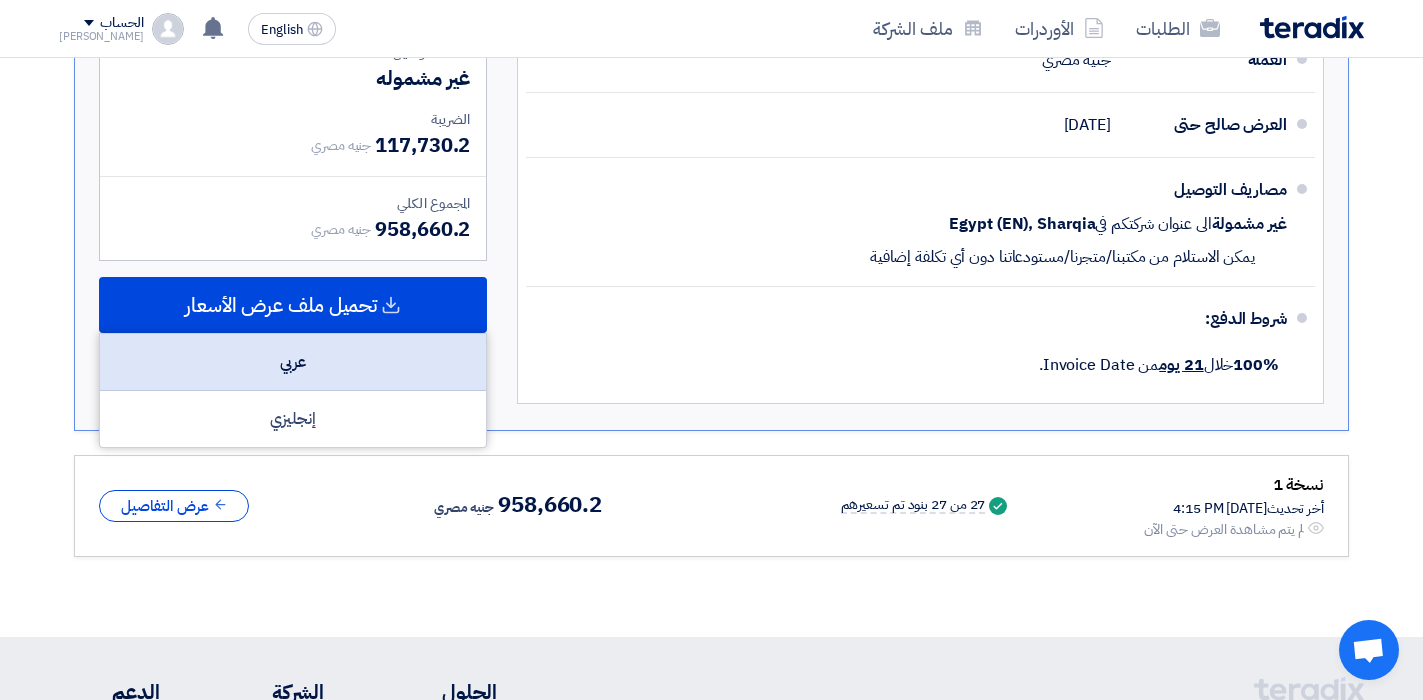 click on "عربي" at bounding box center [293, 362] 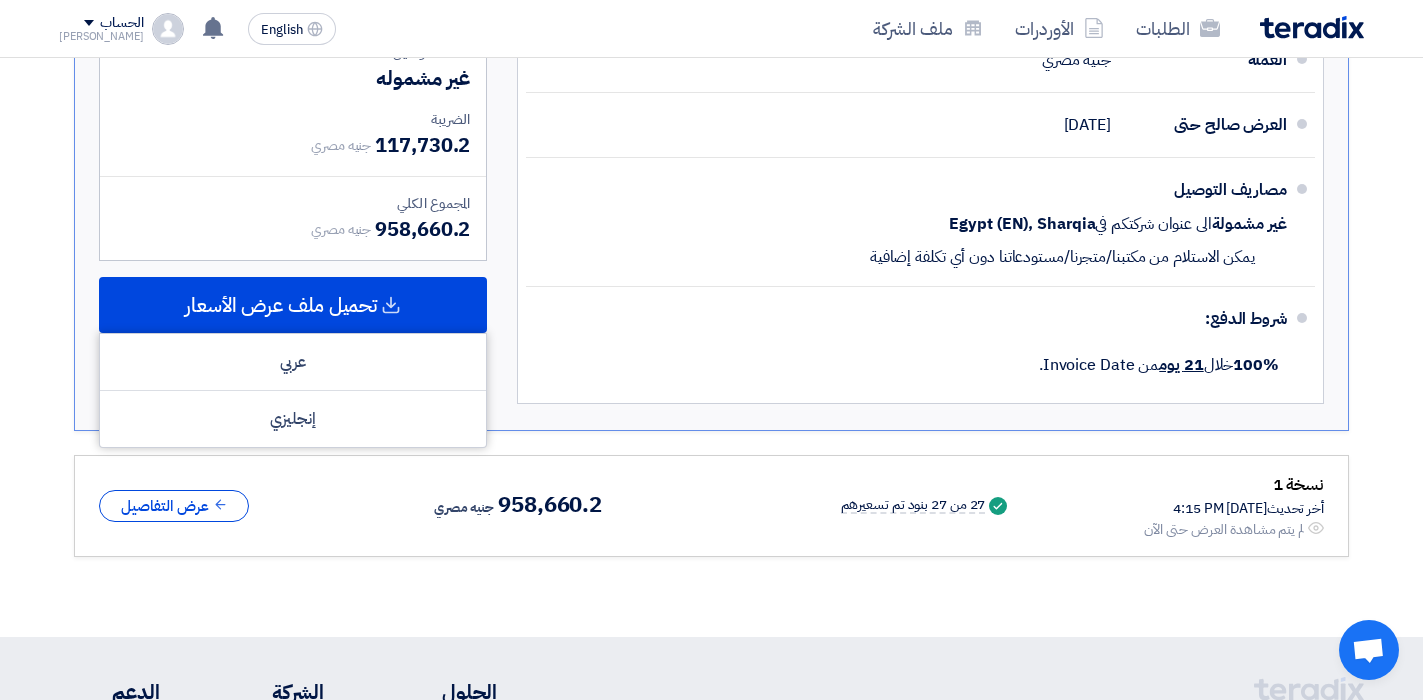 click on "العملة
جنيه مصري
العرض صالح حتى
[DATE]
مصاريف التوصيل
غير مشمولة
[GEOGRAPHIC_DATA] (EN), [GEOGRAPHIC_DATA]" at bounding box center (920, 211) 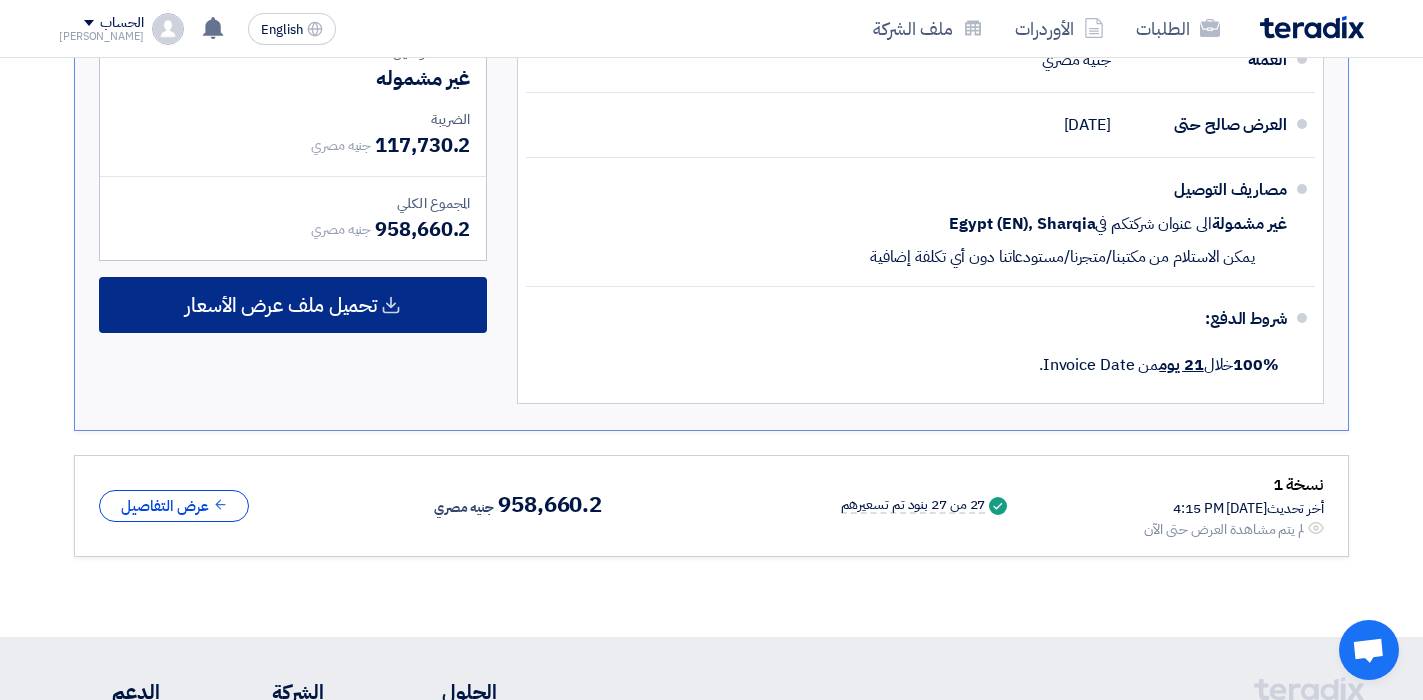 click on "تحميل ملف عرض الأسعار" at bounding box center (281, 305) 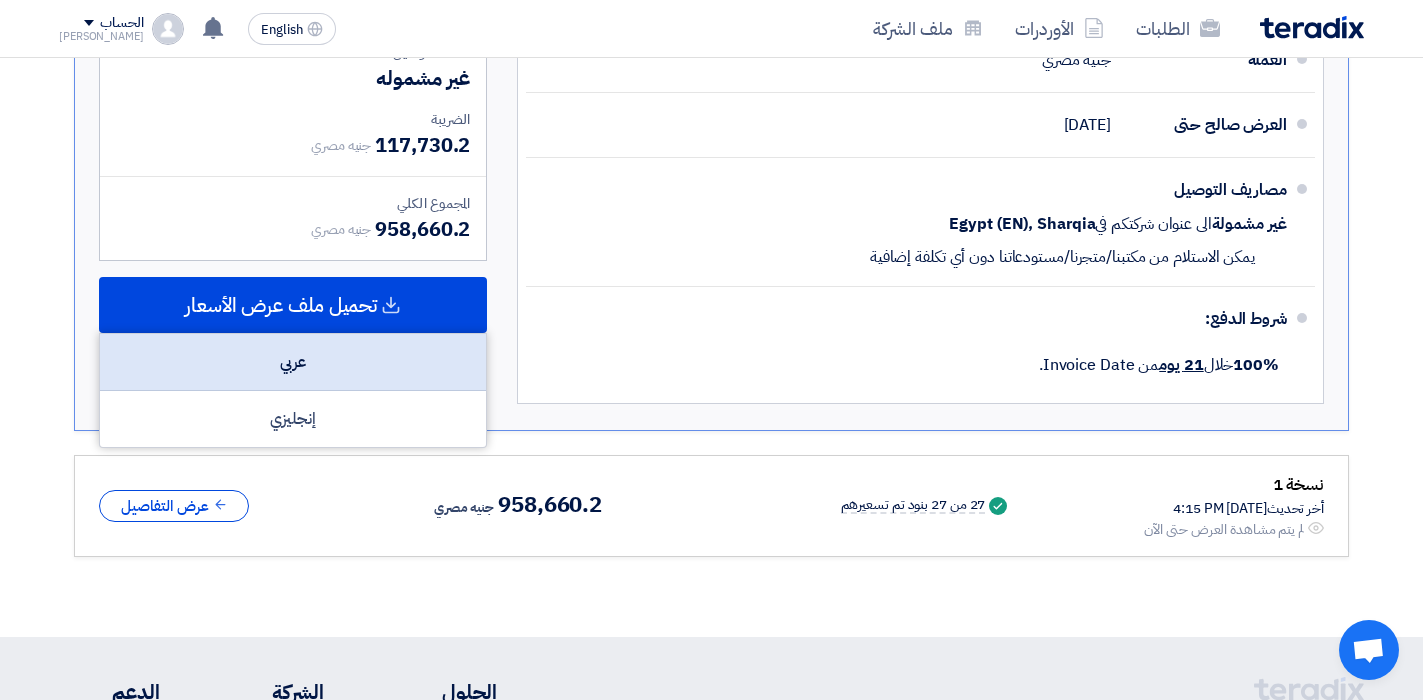 click on "عربي" at bounding box center (293, 362) 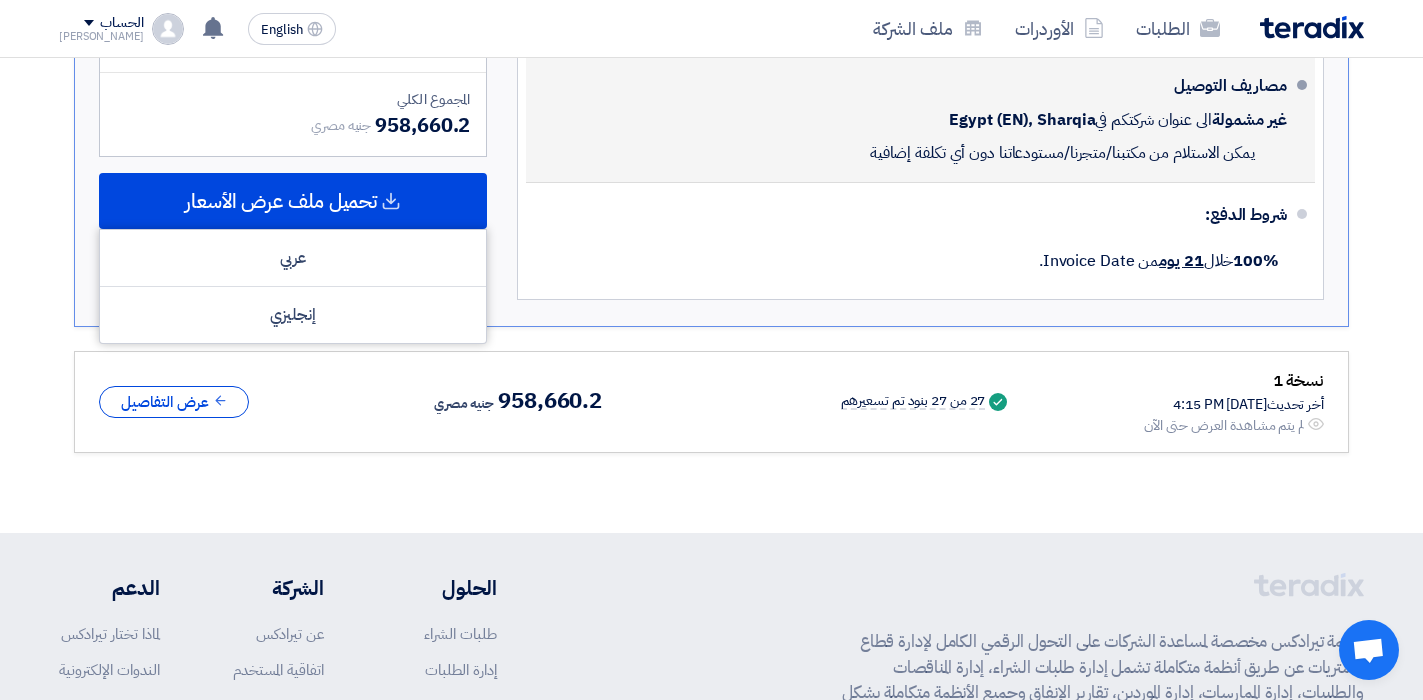 scroll, scrollTop: 3000, scrollLeft: 0, axis: vertical 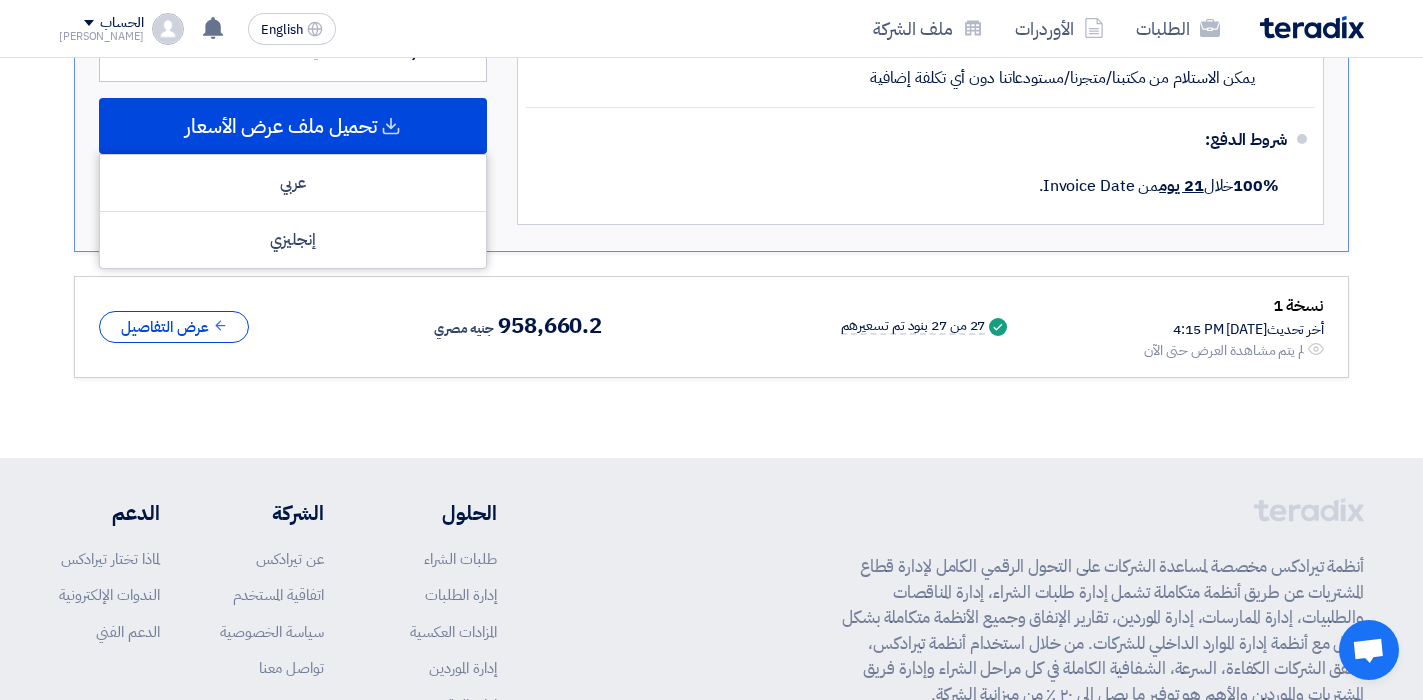 click on "تقديم عرض سعر
عرض منافس
نسخة 2
أخر تحديث
[DATE] 4:20 PM
Offer is Seen
لم يتم مشاهدة العرض حتى الآن" 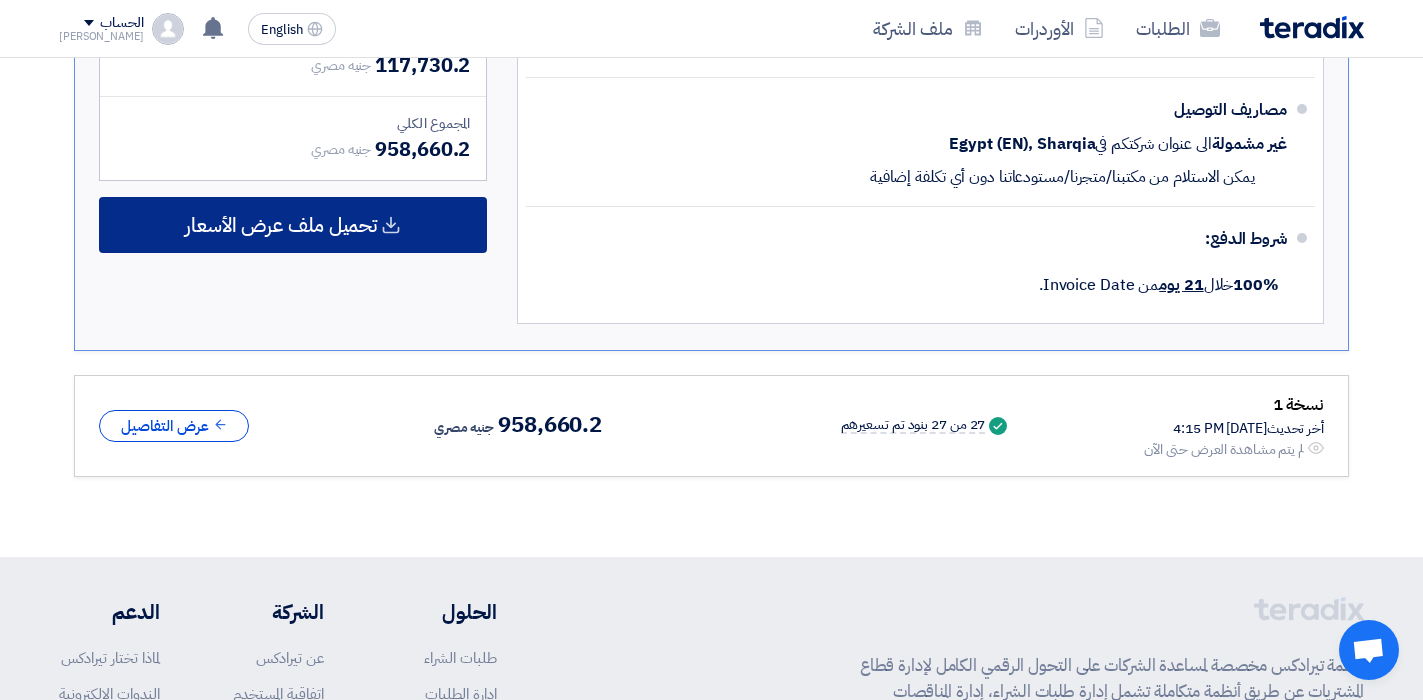 scroll, scrollTop: 2900, scrollLeft: 0, axis: vertical 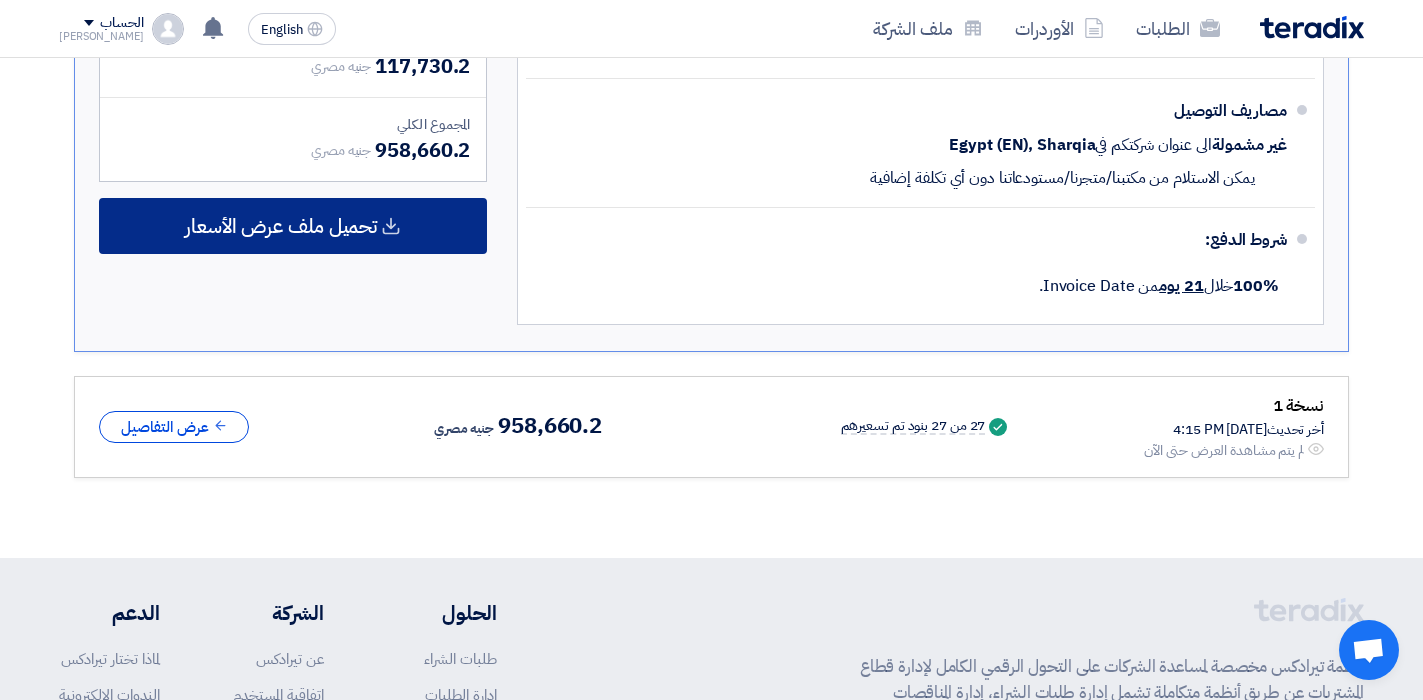 click on "تحميل ملف عرض الأسعار" at bounding box center (281, 226) 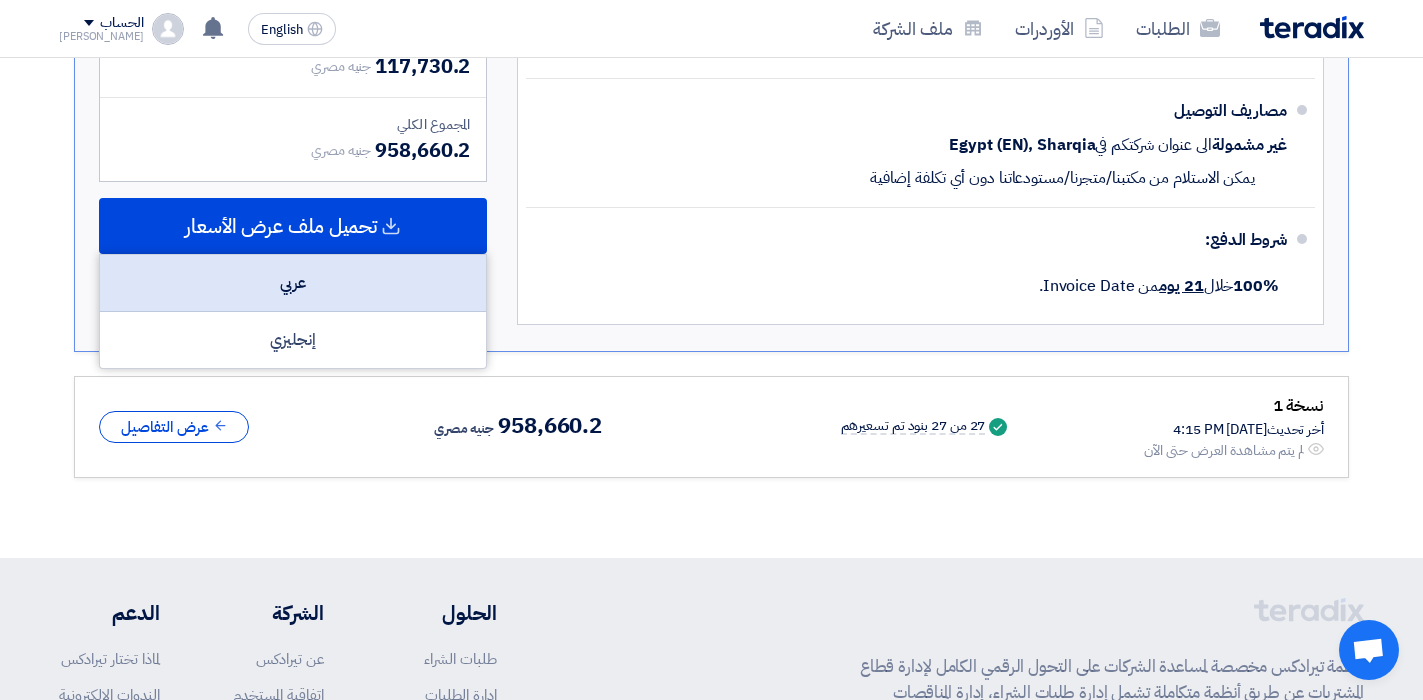 click on "عربي" at bounding box center [293, 283] 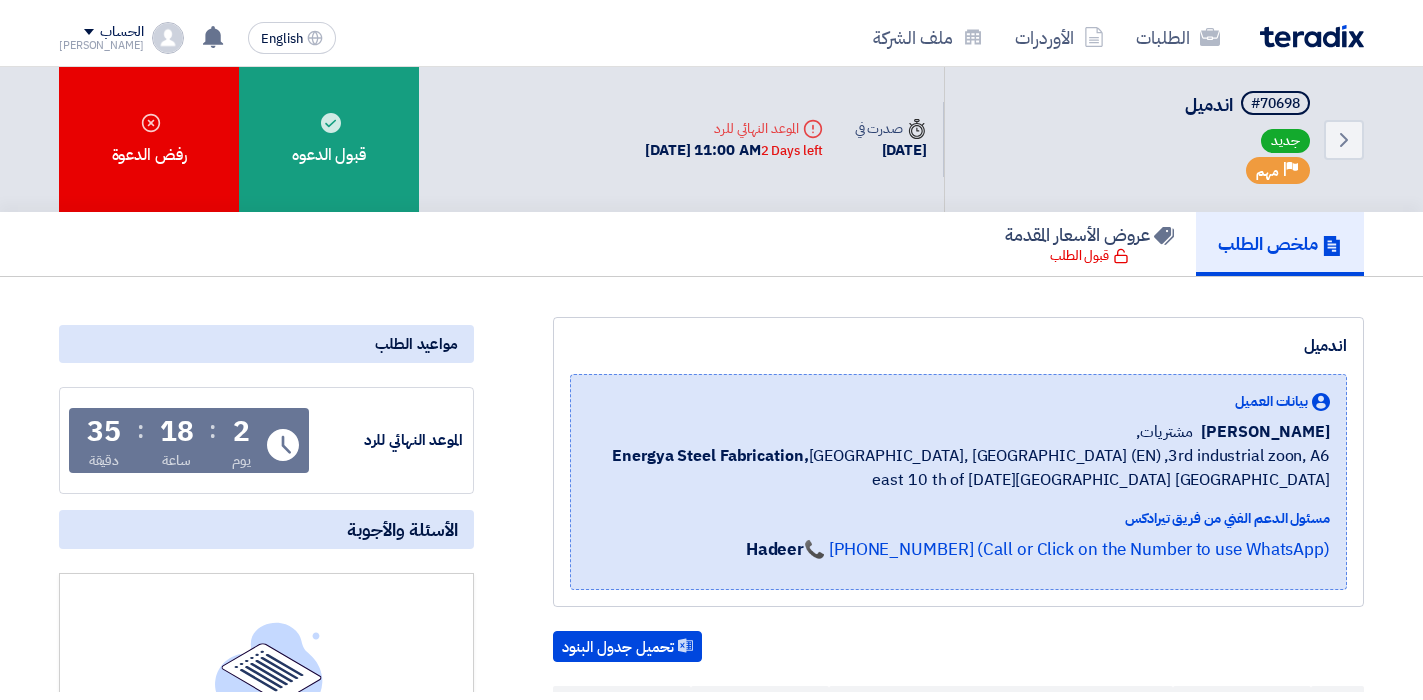 scroll, scrollTop: 0, scrollLeft: 0, axis: both 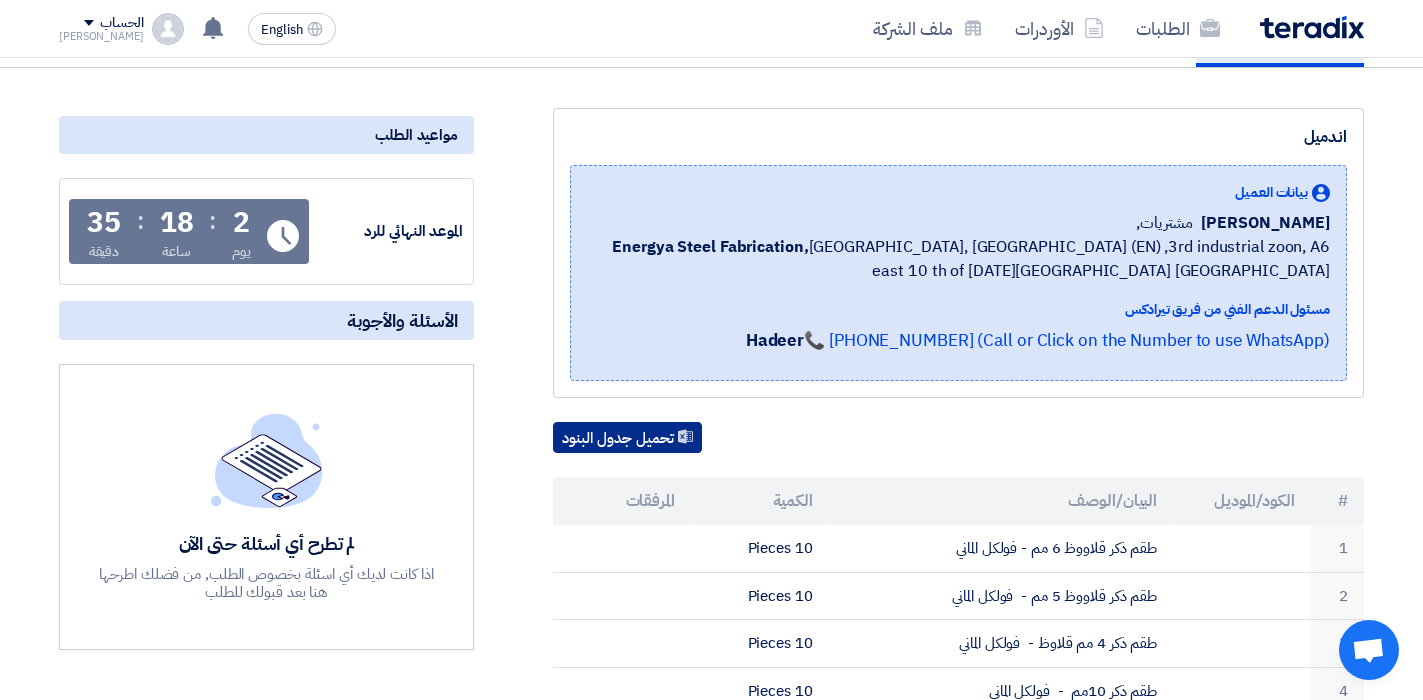click on "تحميل جدول البنود" 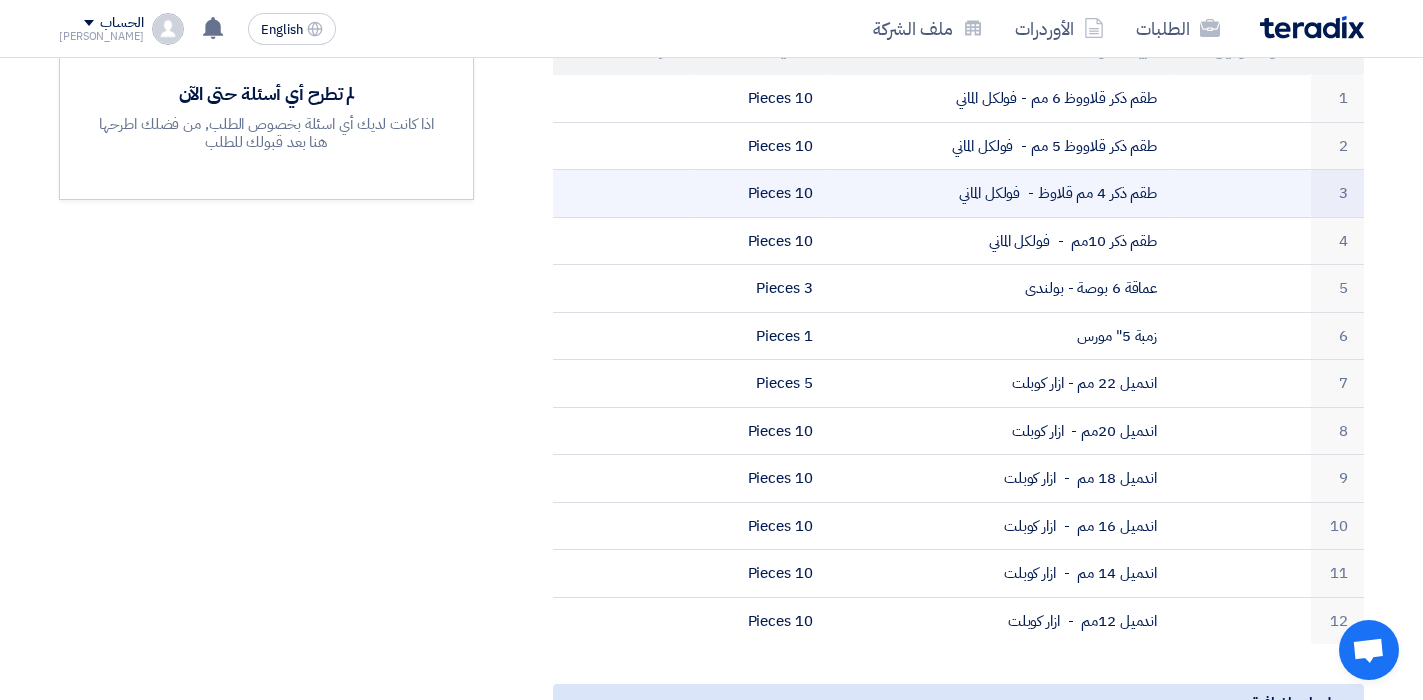 scroll, scrollTop: 700, scrollLeft: 0, axis: vertical 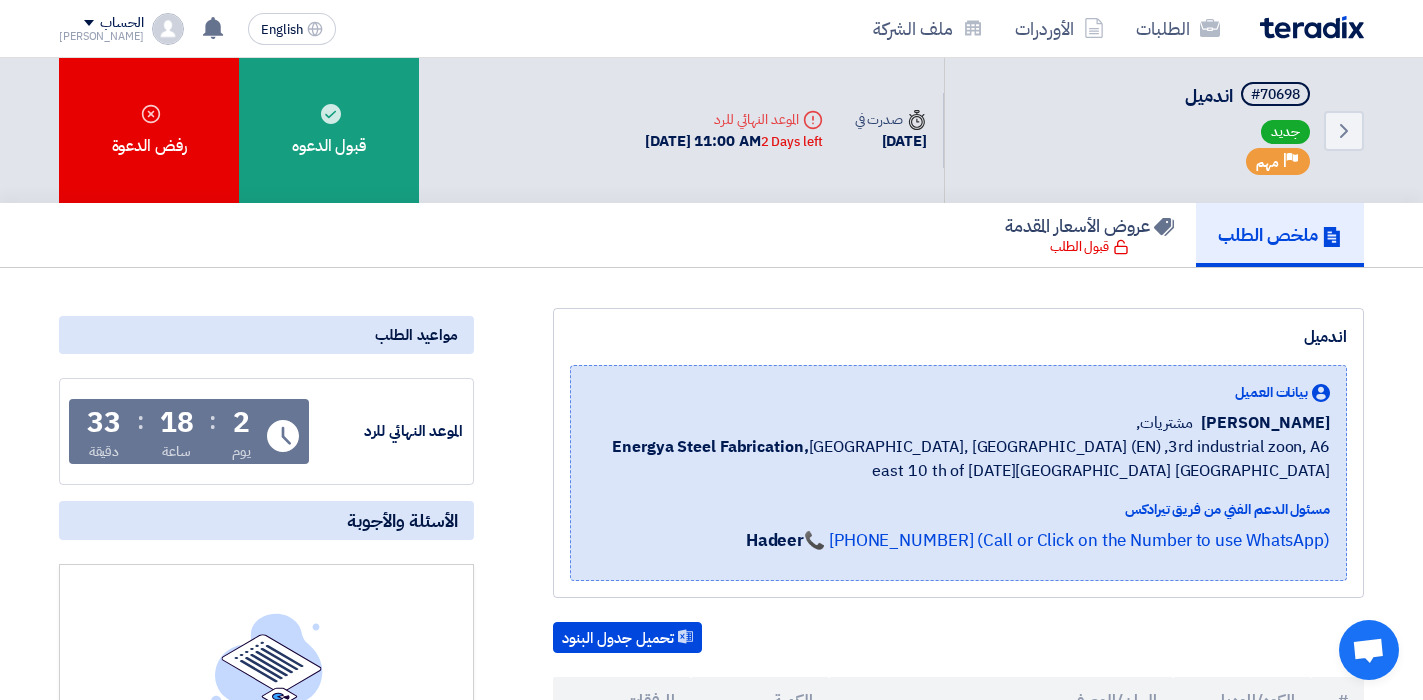 click on "اندميل
بيانات العميل
Omar Fareid
مشتريات,
Energya Steel Fabrication,  Sharqia, Egypt (EN)
,3rd industrial zoon, A6 east 10 th of Ramadan city Egypt
مسئول الدعم الفني من فريق تيرادكس
Hadeer 📞 +201150342798 (Call or Click on the Number to use WhatsApp)" 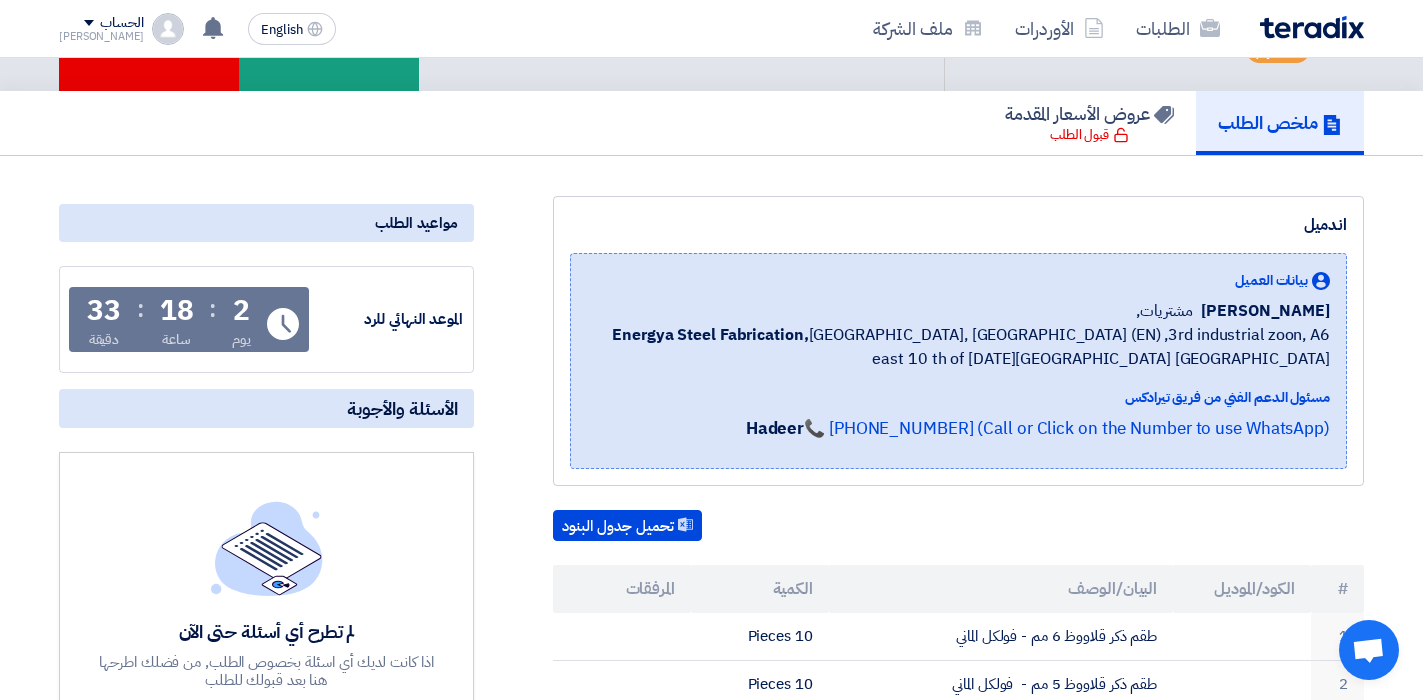 scroll, scrollTop: 0, scrollLeft: 0, axis: both 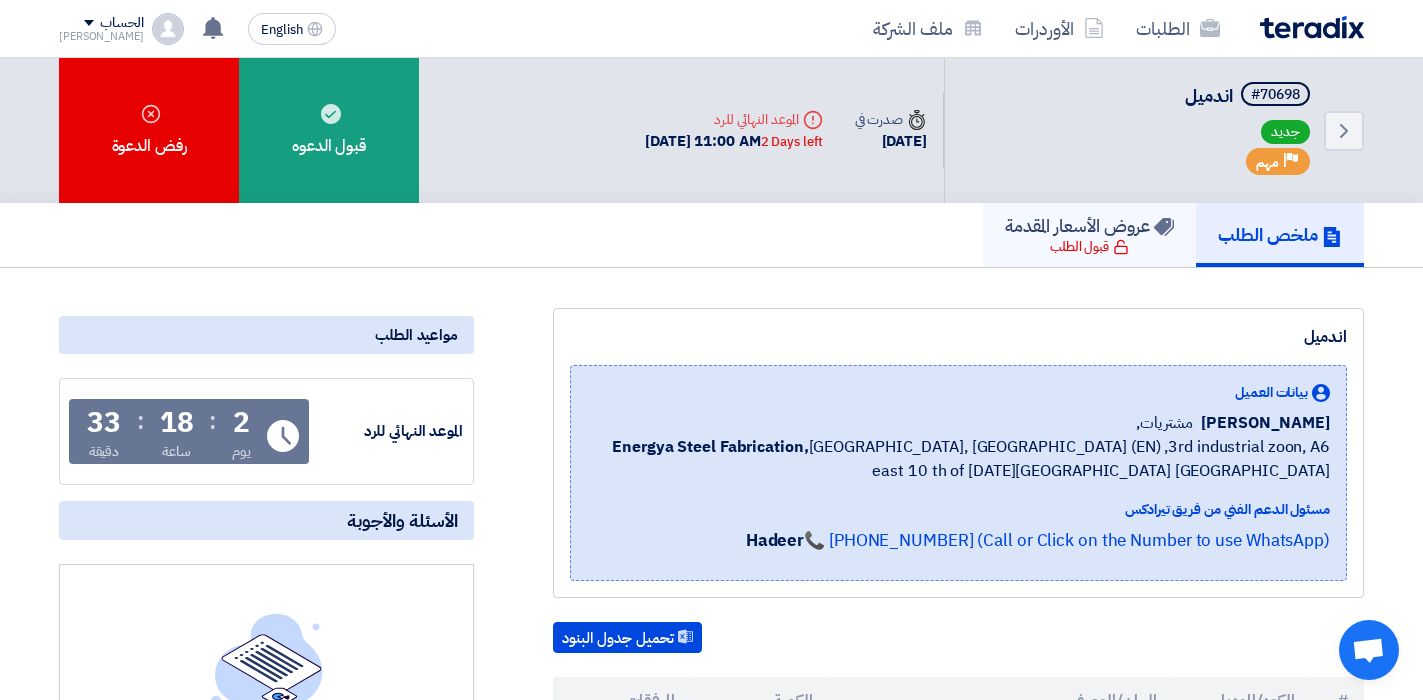 click on "عروض الأسعار المقدمة" 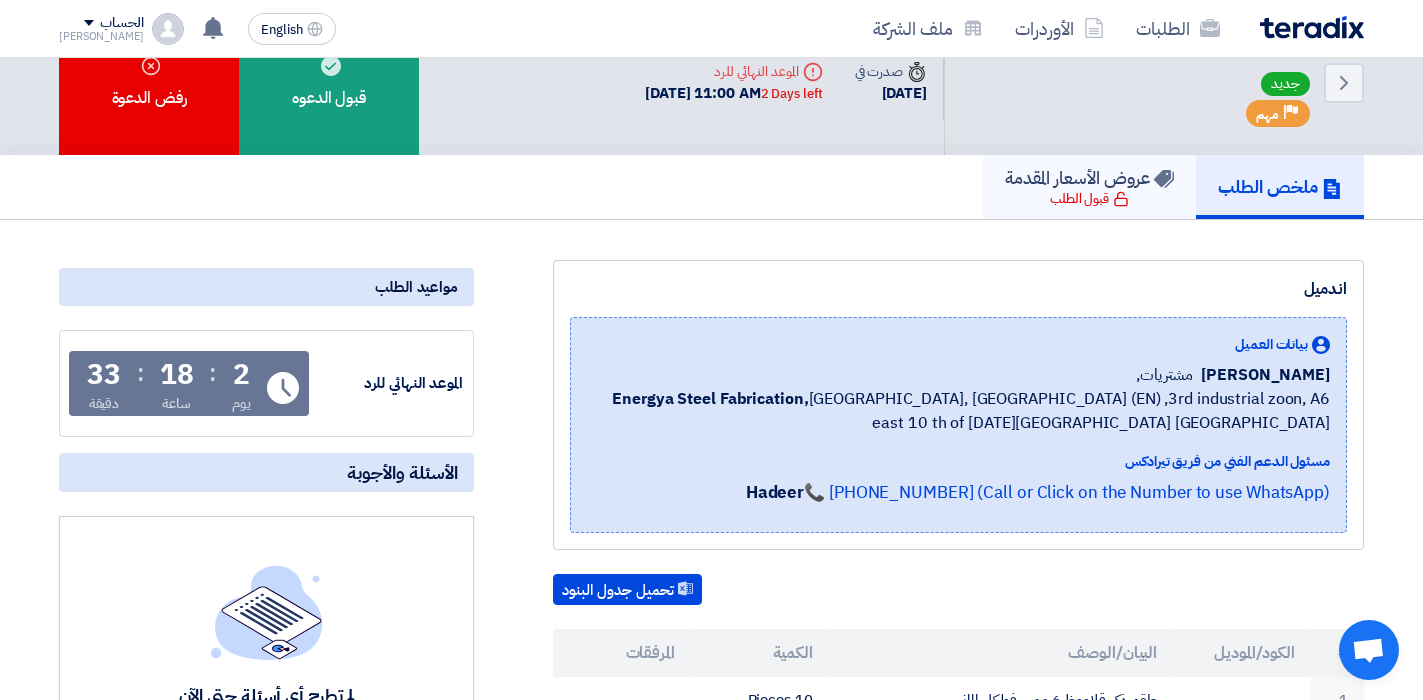 scroll, scrollTop: 0, scrollLeft: 0, axis: both 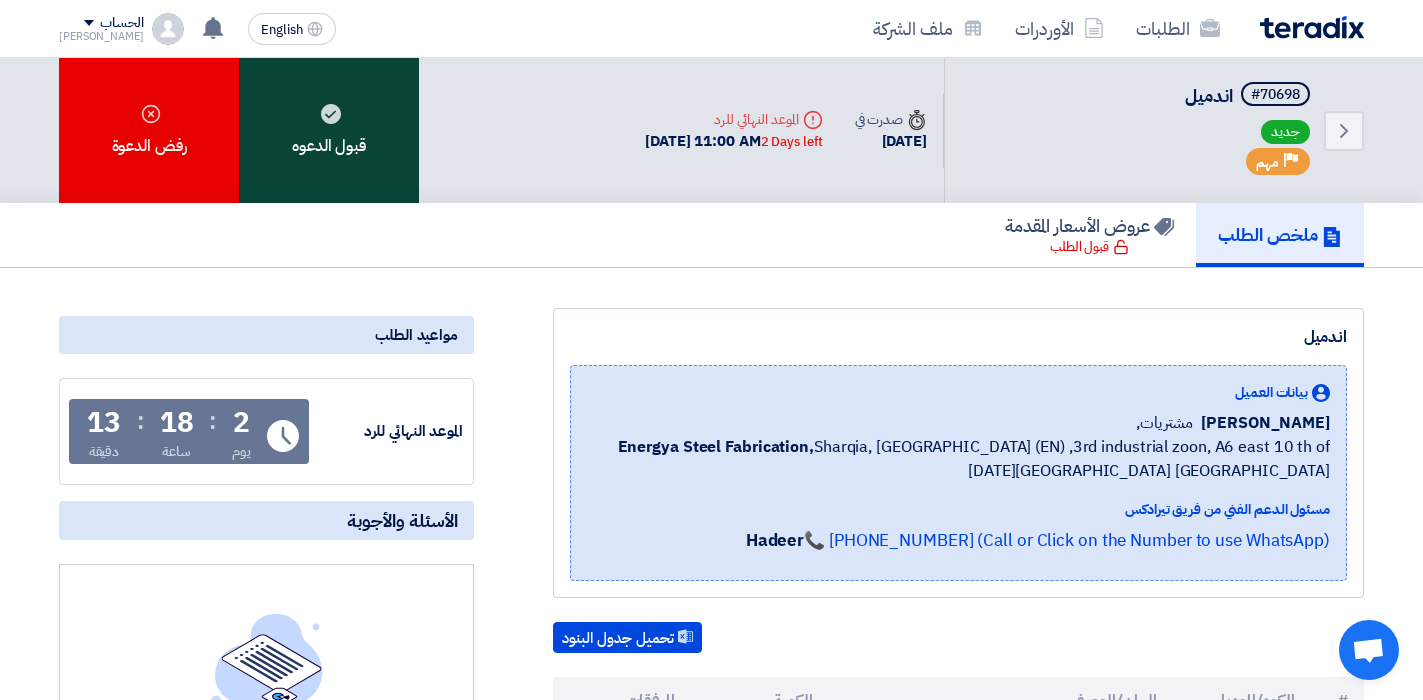 click on "قبول الدعوه" 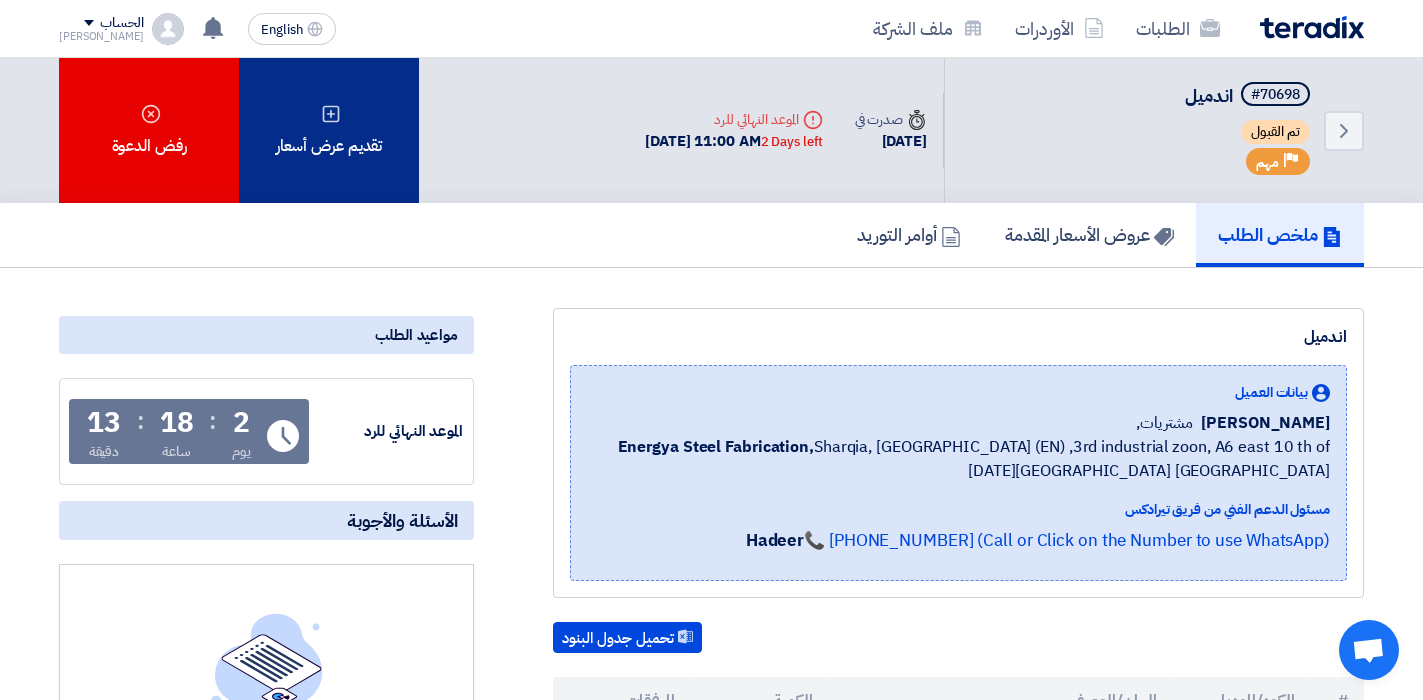 click on "تقديم عرض أسعار" 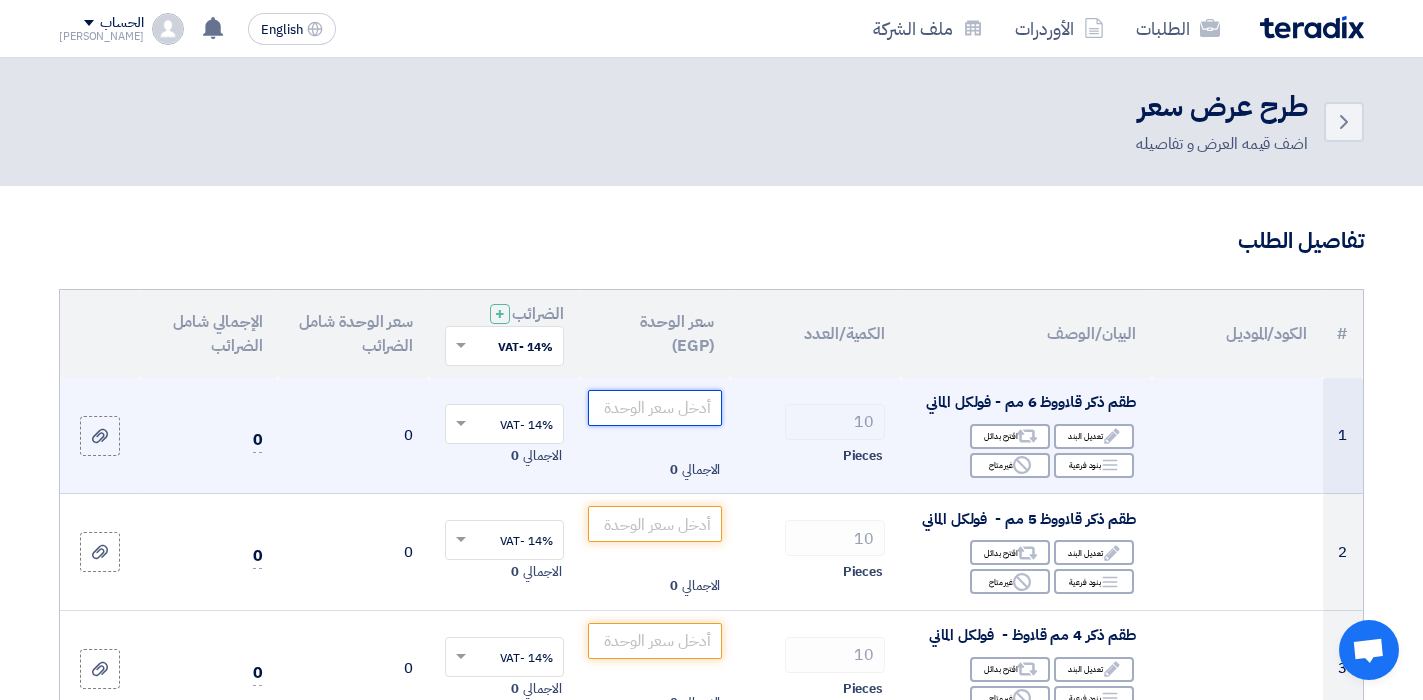 click 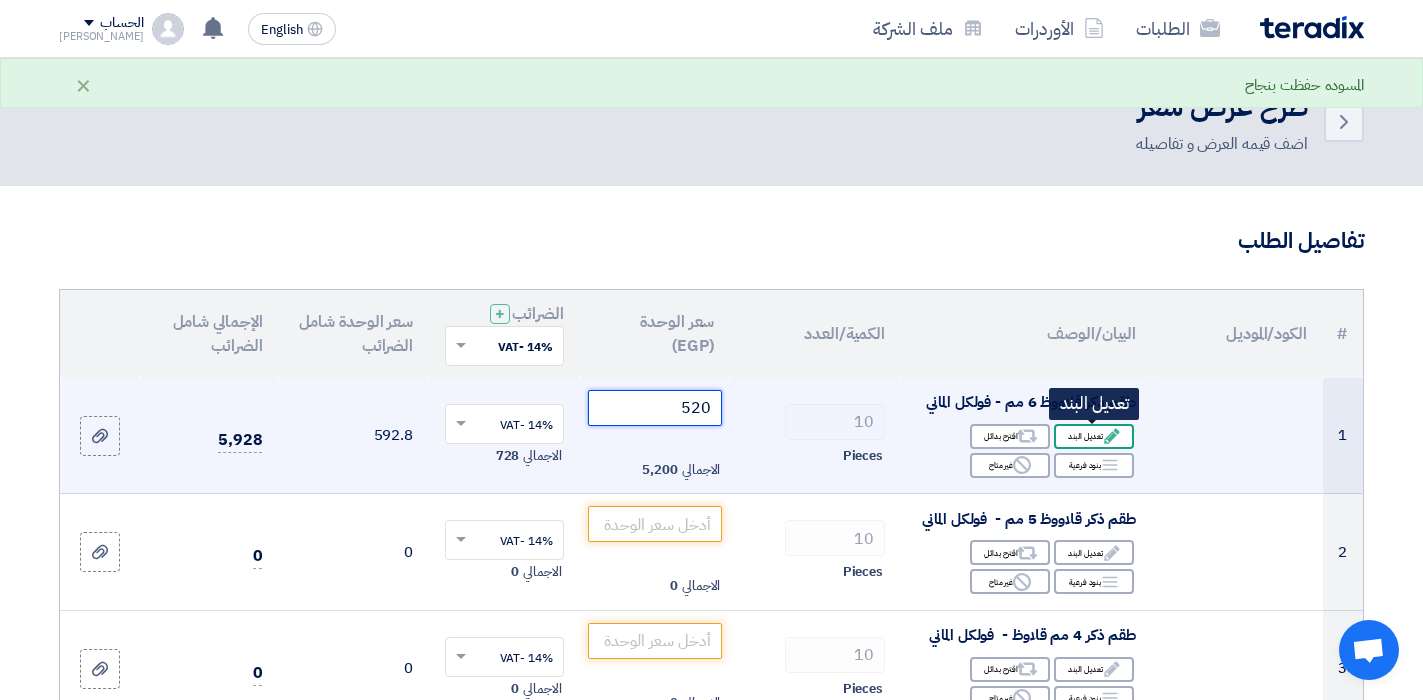 type on "520" 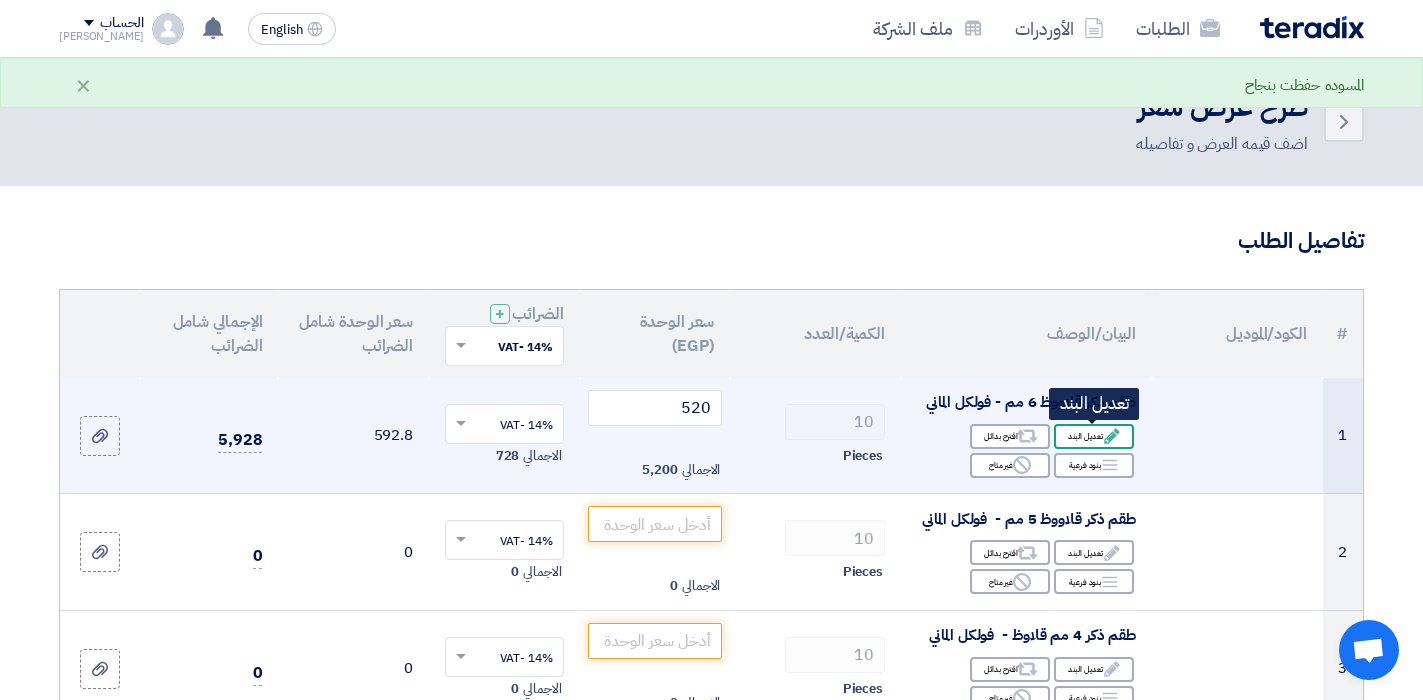 click on "Edit
تعديل البند" 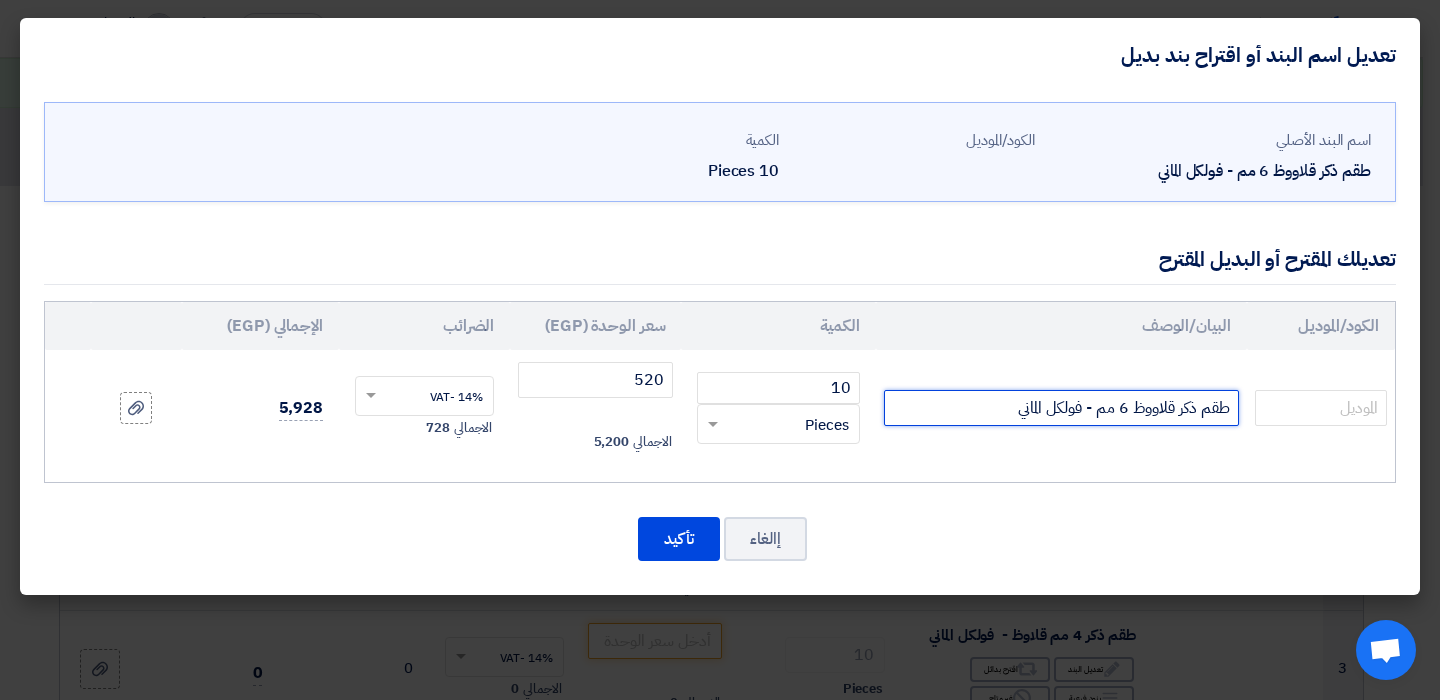click on "طقم ذكر قلاووظ 6 مم - فولكل الماني" 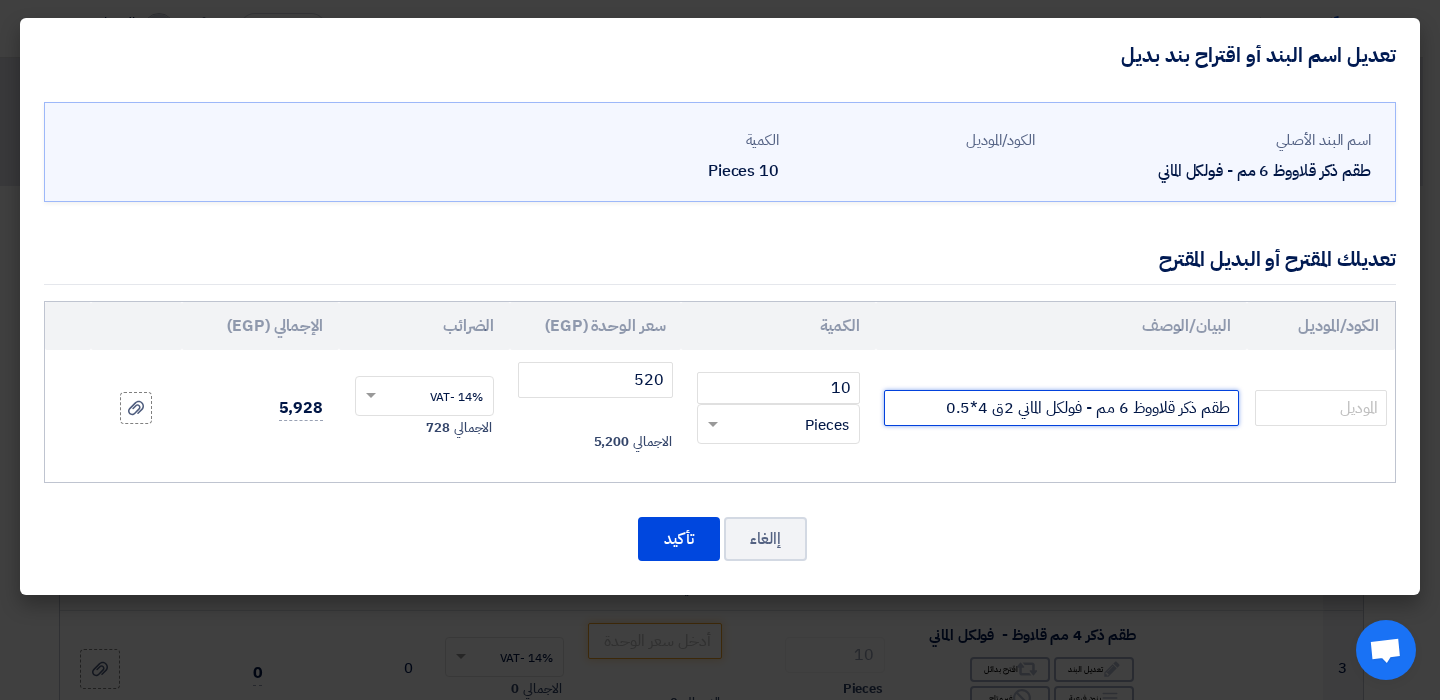 click on "طقم ذكر قلاووظ 6 مم - فولكل الماني 2ق 4*0.5" 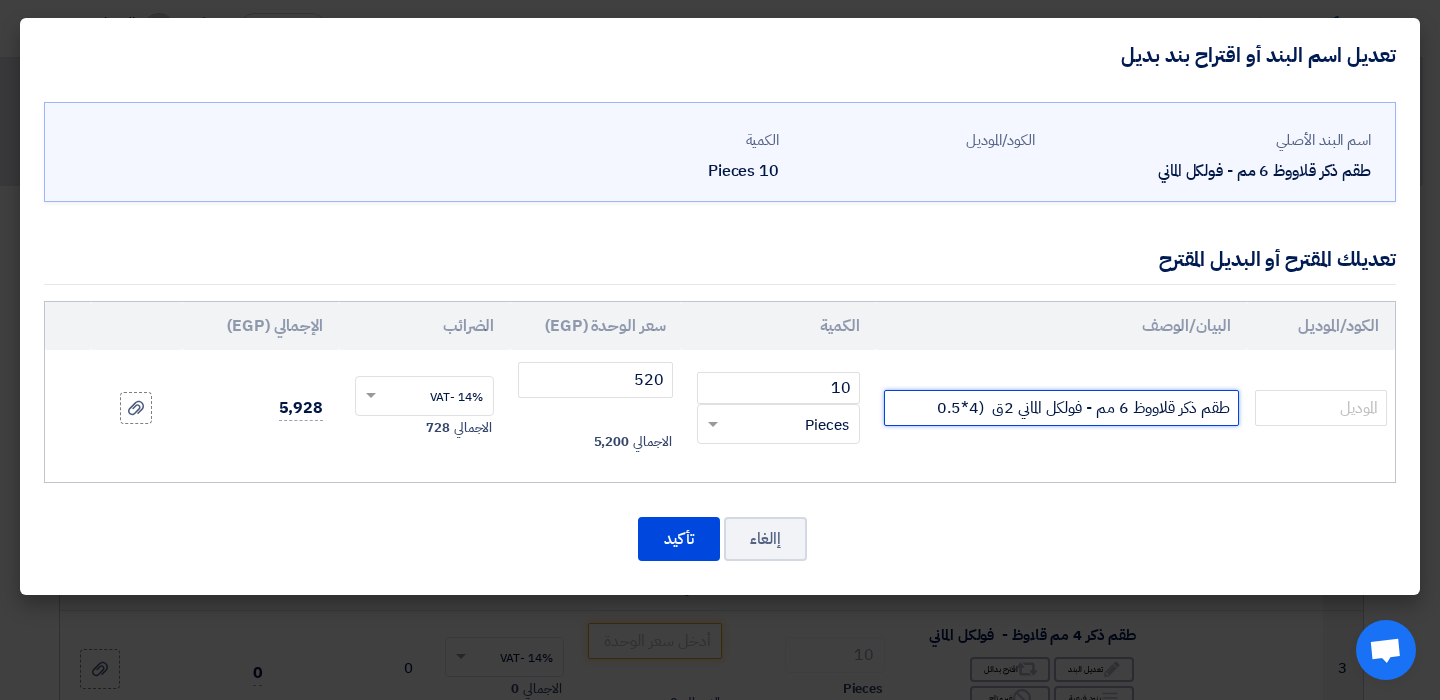 click on "طقم ذكر قلاووظ 6 مم - فولكل الماني 2ق  (4*0.5" 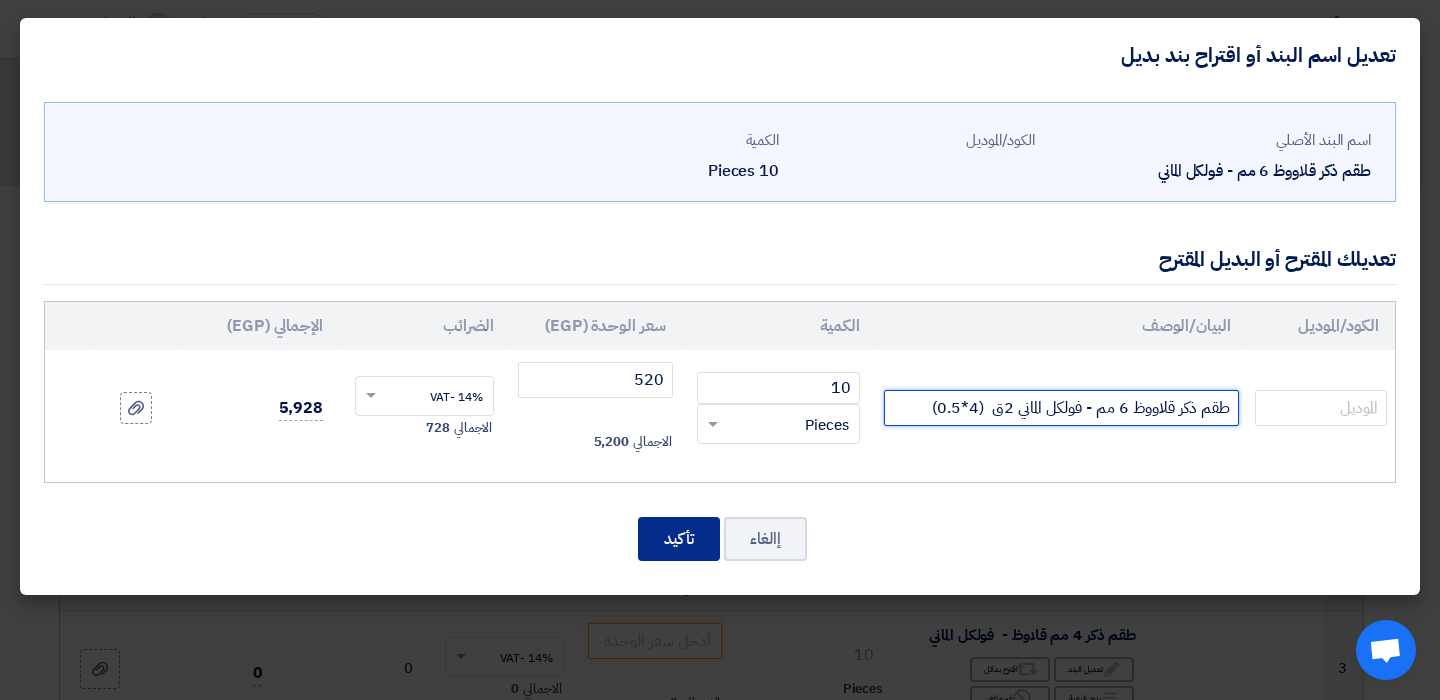 type on "طقم ذكر قلاووظ 6 مم - فولكل الماني 2ق  (4*0.5)" 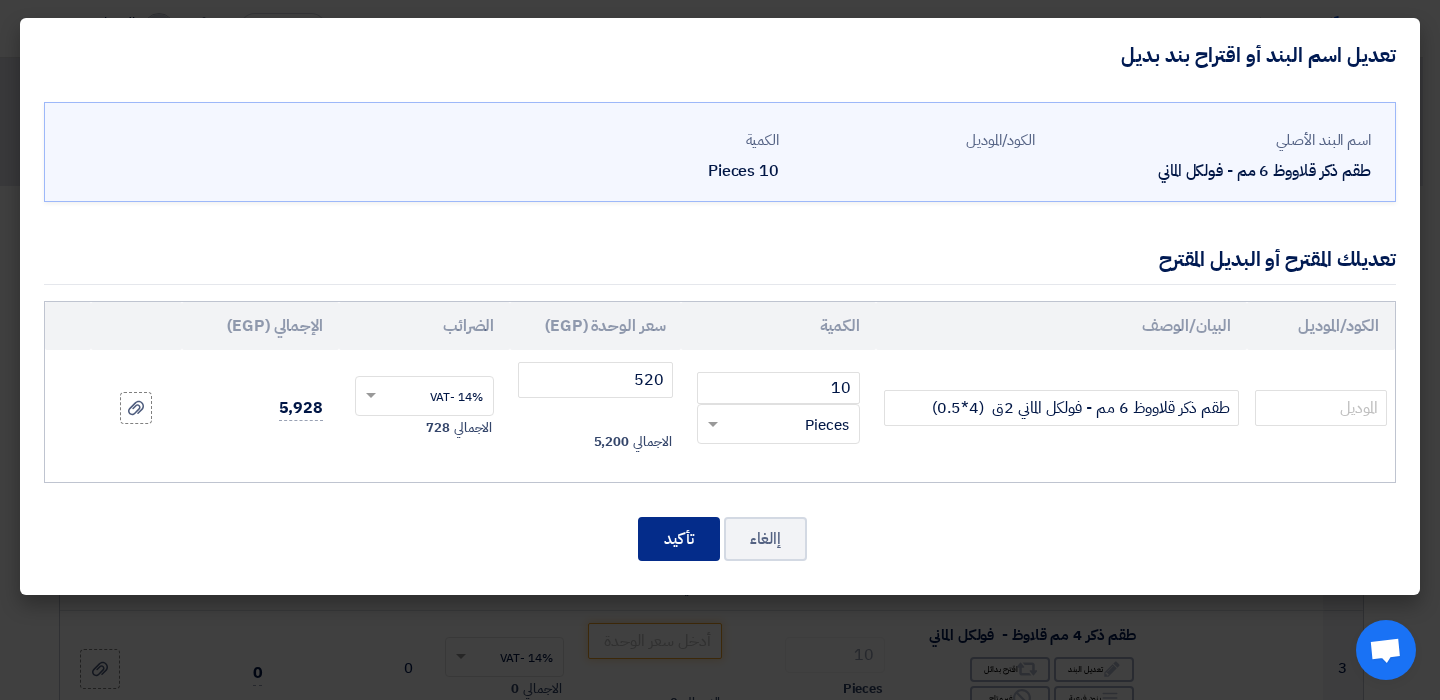 click on "تأكيد" 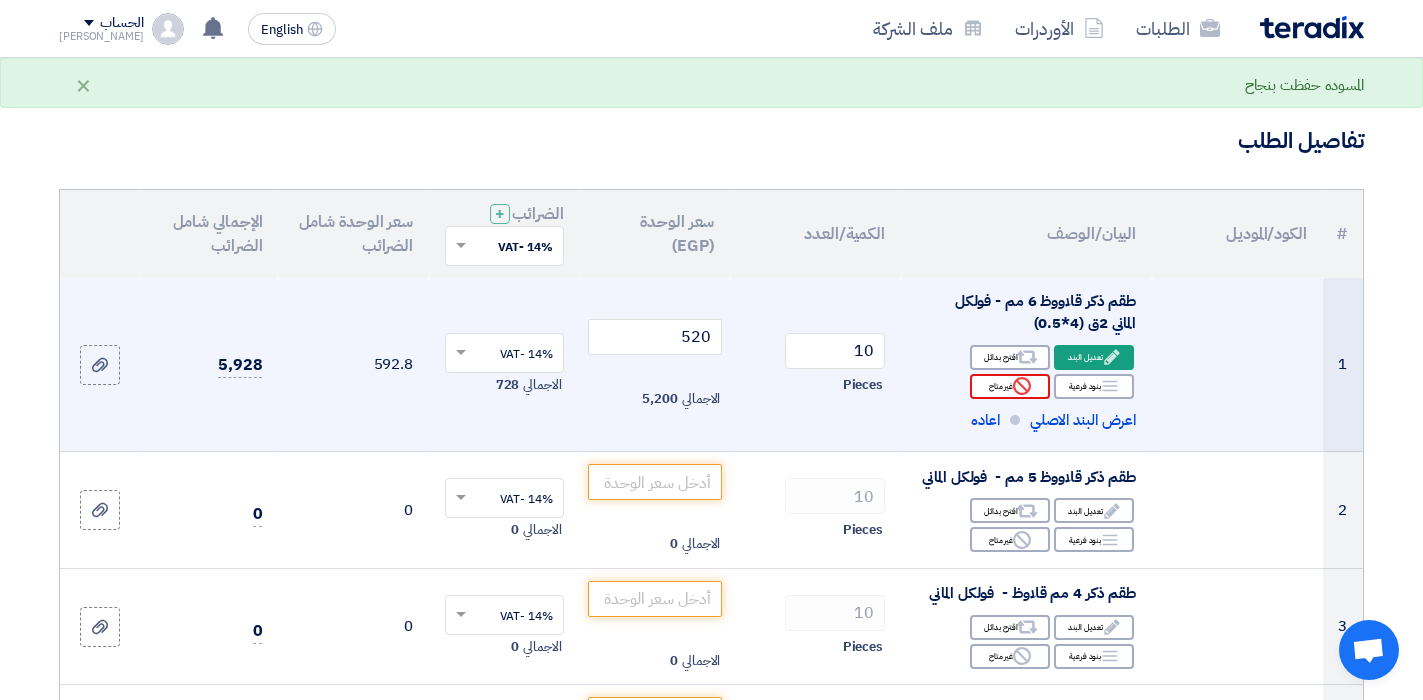 scroll, scrollTop: 200, scrollLeft: 0, axis: vertical 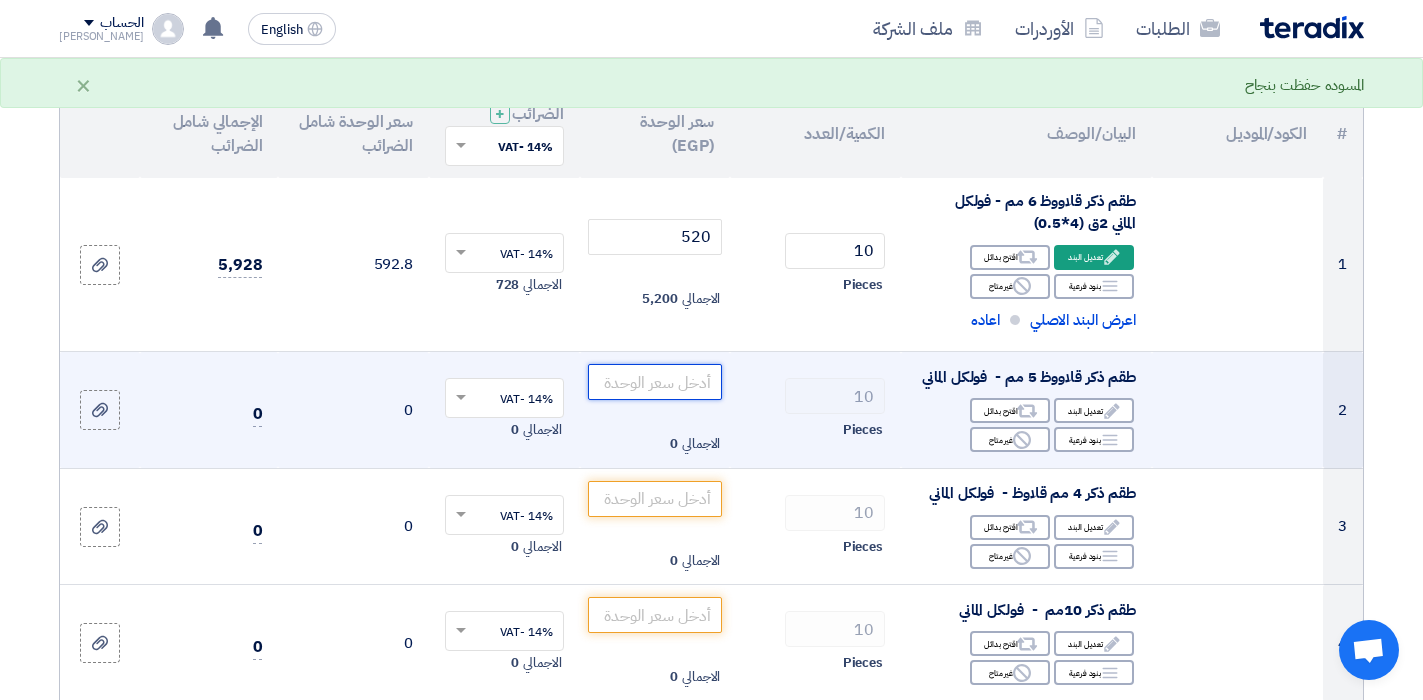 click 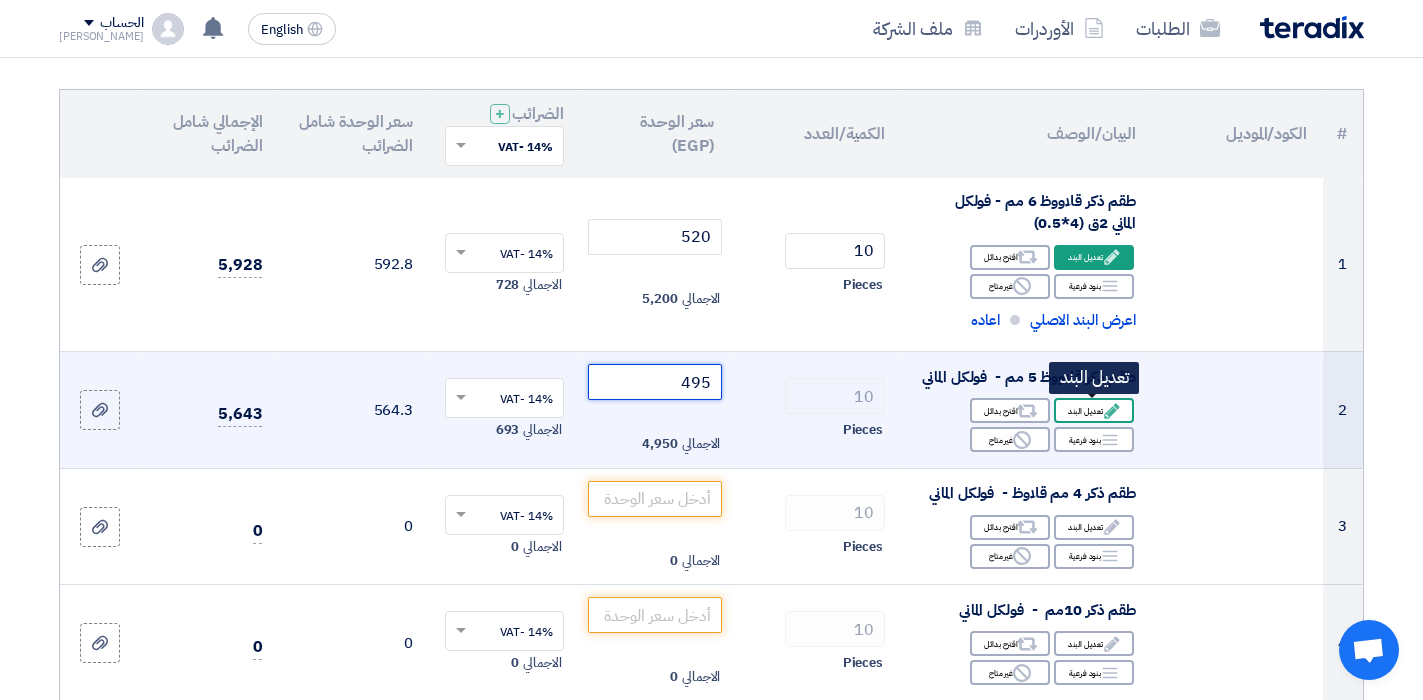 type on "495" 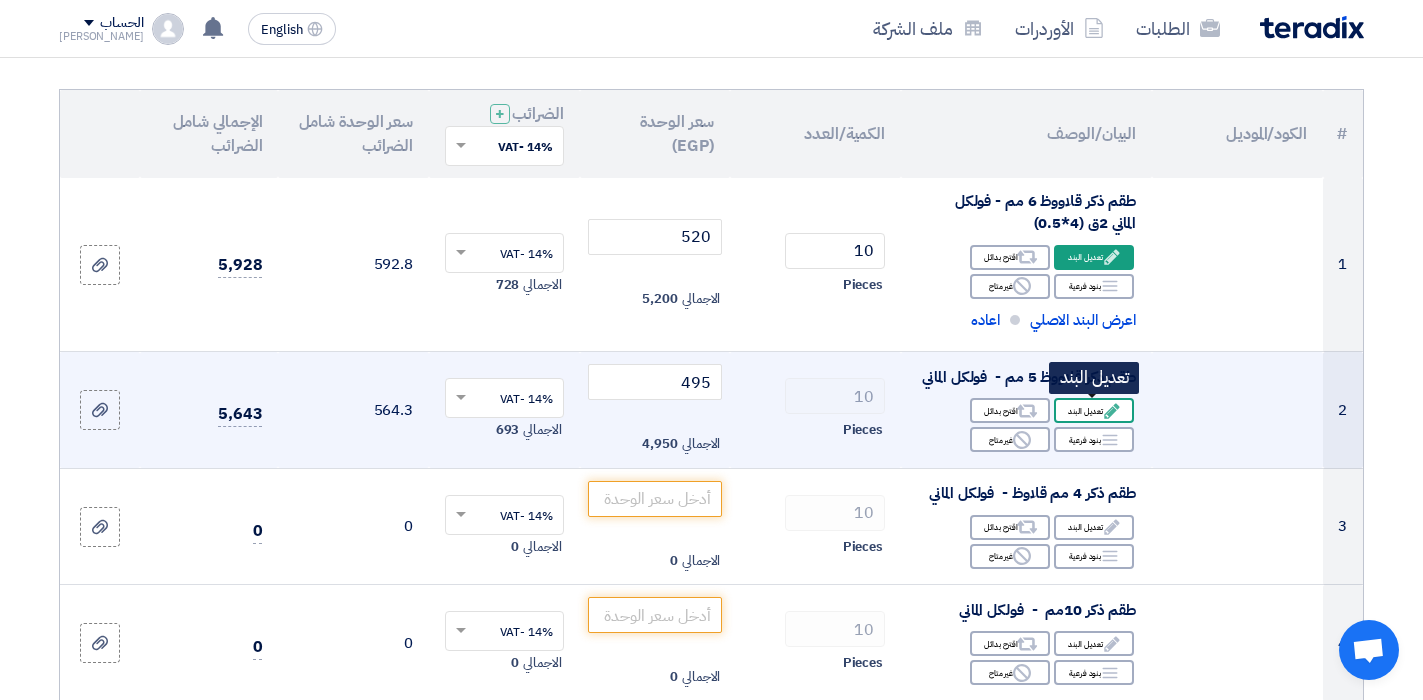 click on "Edit
تعديل البند" 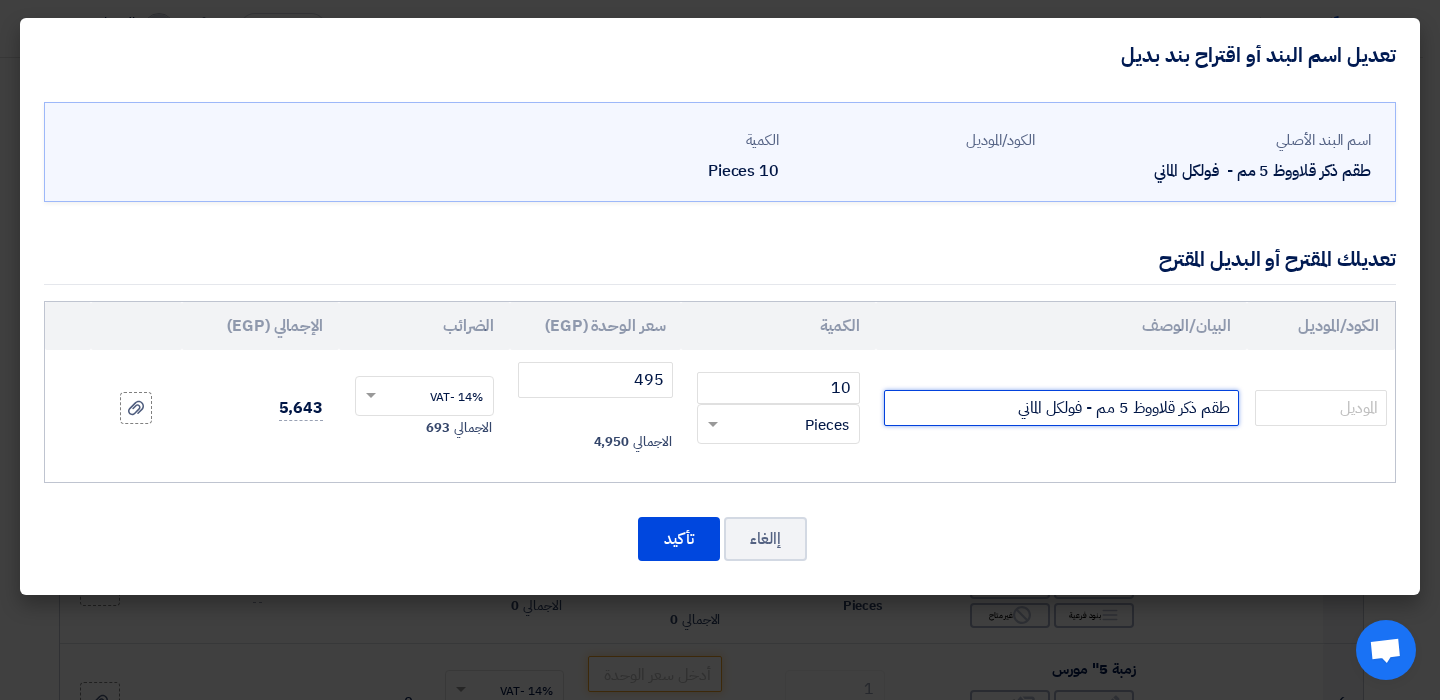 click on "طقم ذكر قلاووظ 5 مم - فولكل الماني" 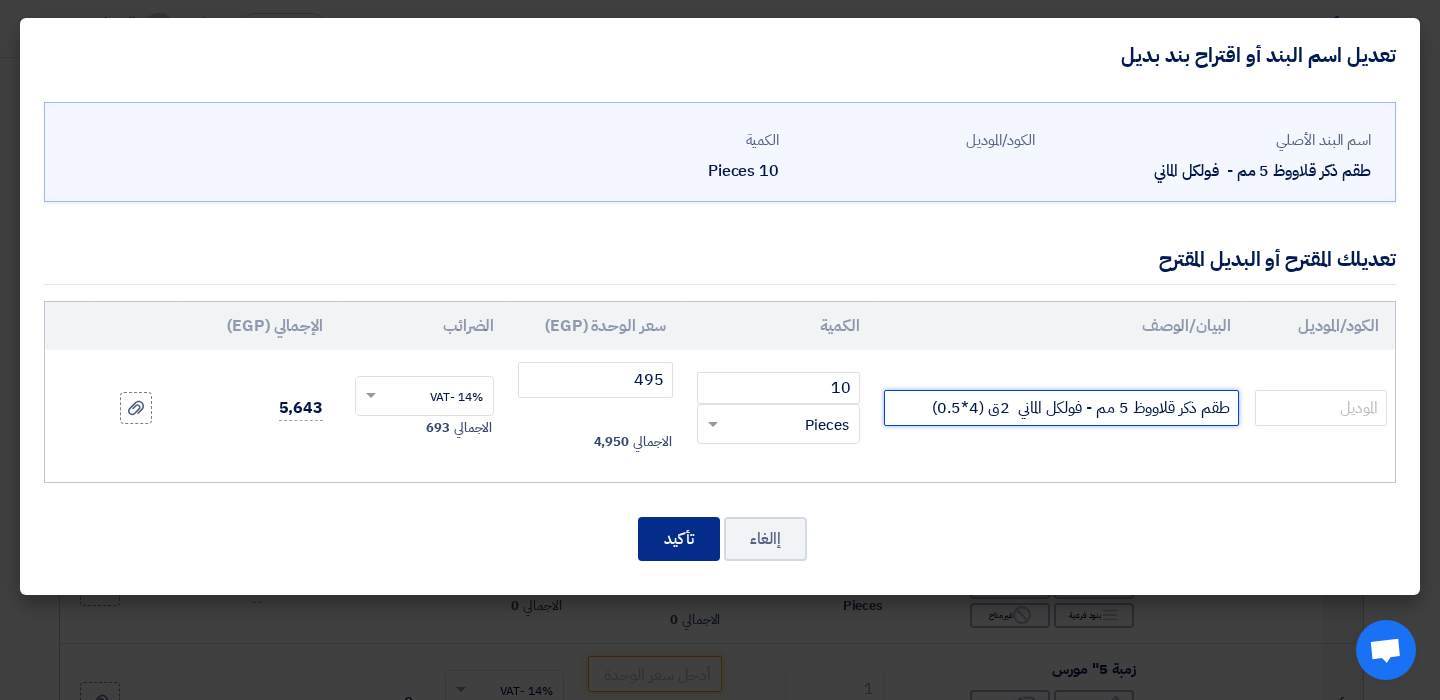 type on "طقم ذكر قلاووظ 5 مم - فولكل الماني  2ق (4*0.5)" 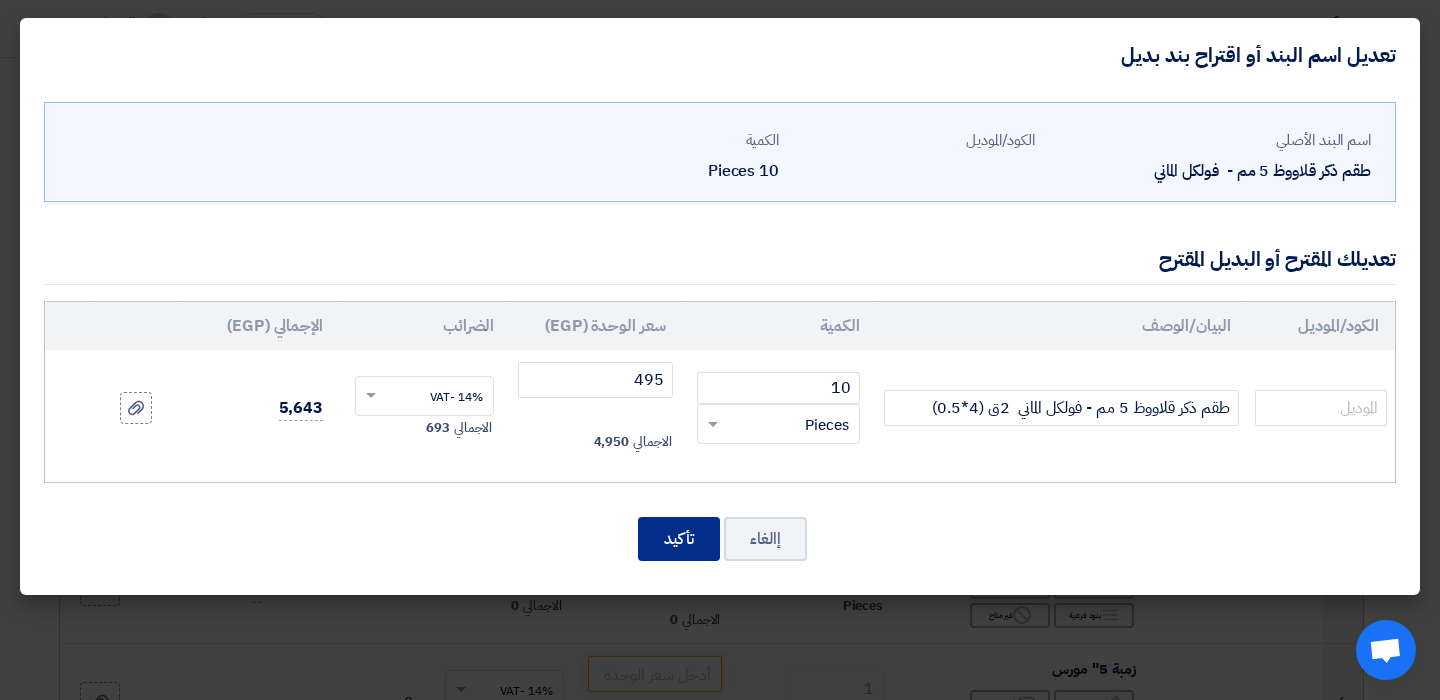 click on "تأكيد" 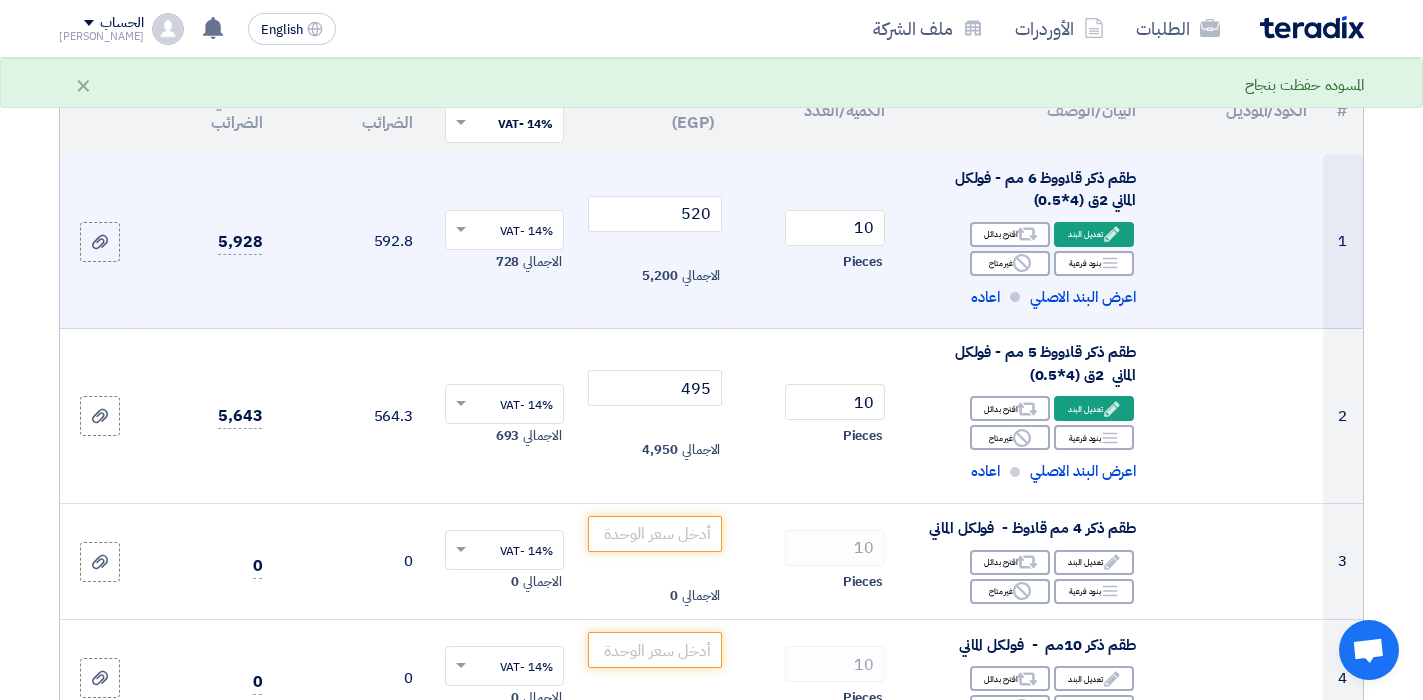 scroll, scrollTop: 300, scrollLeft: 0, axis: vertical 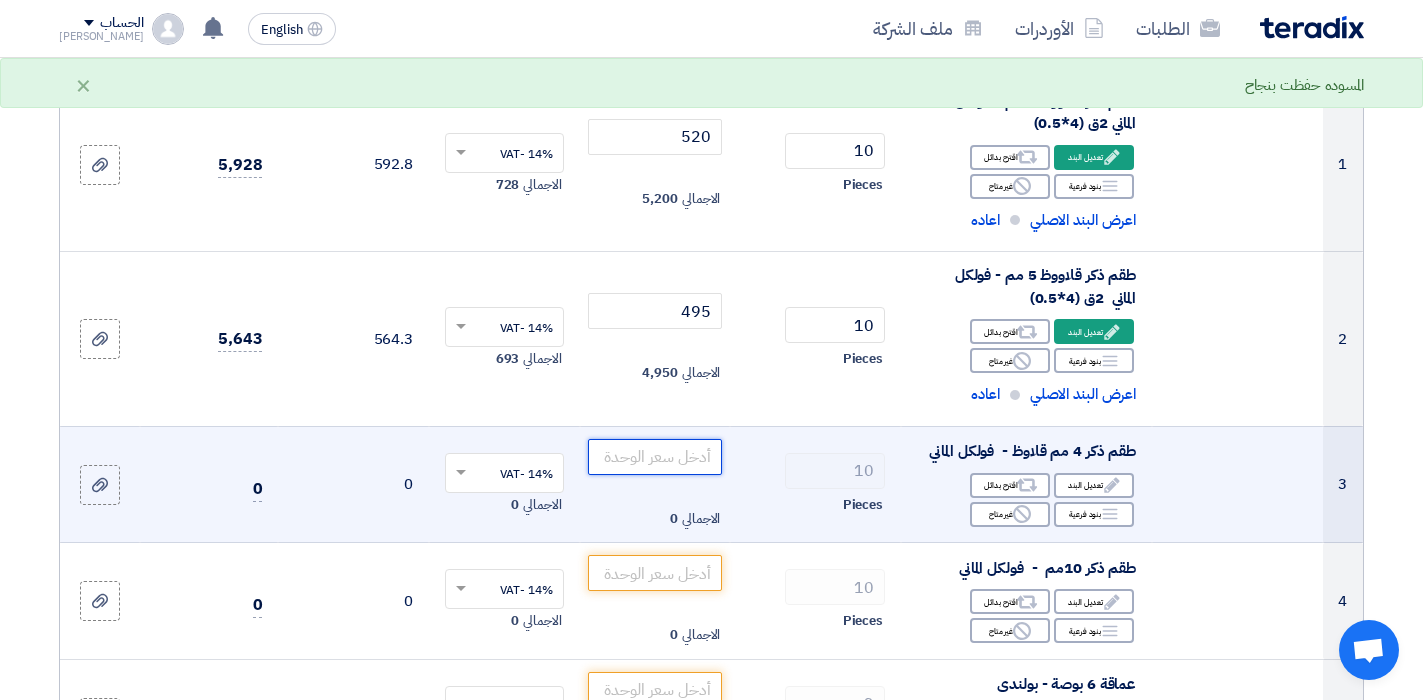 click 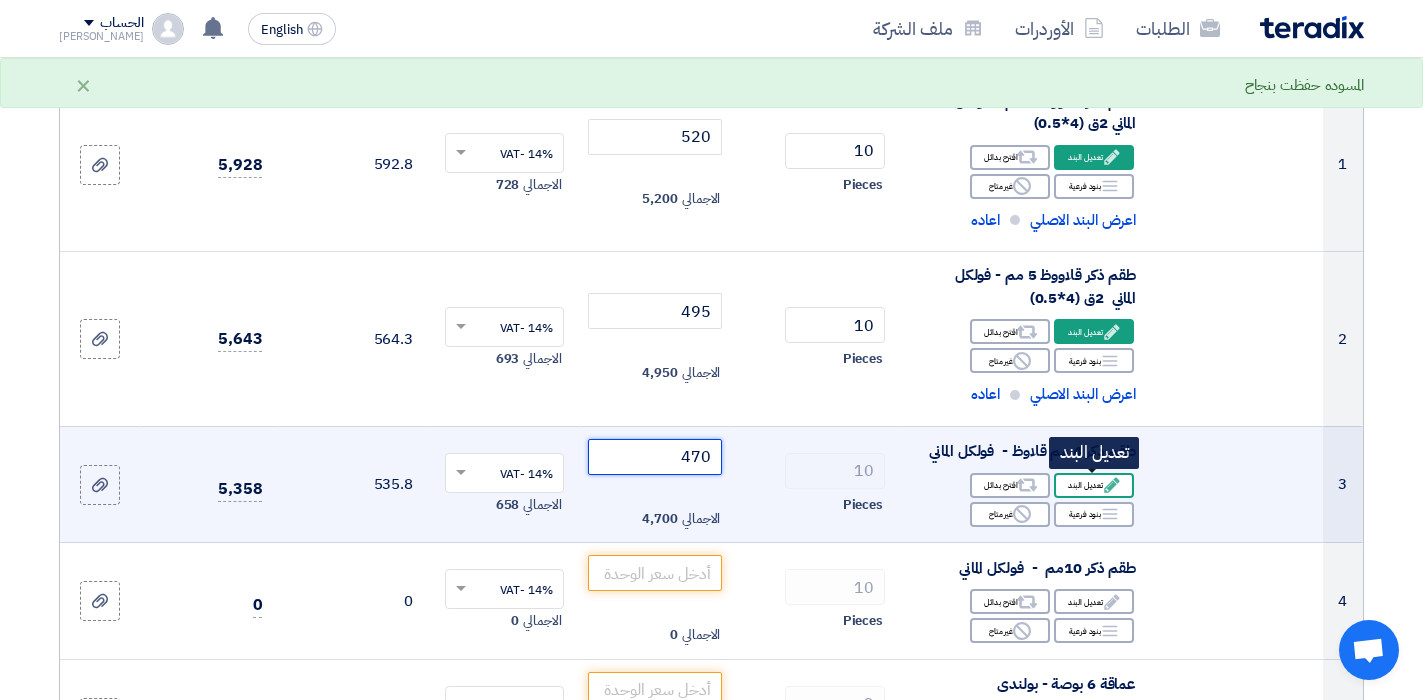 type on "470" 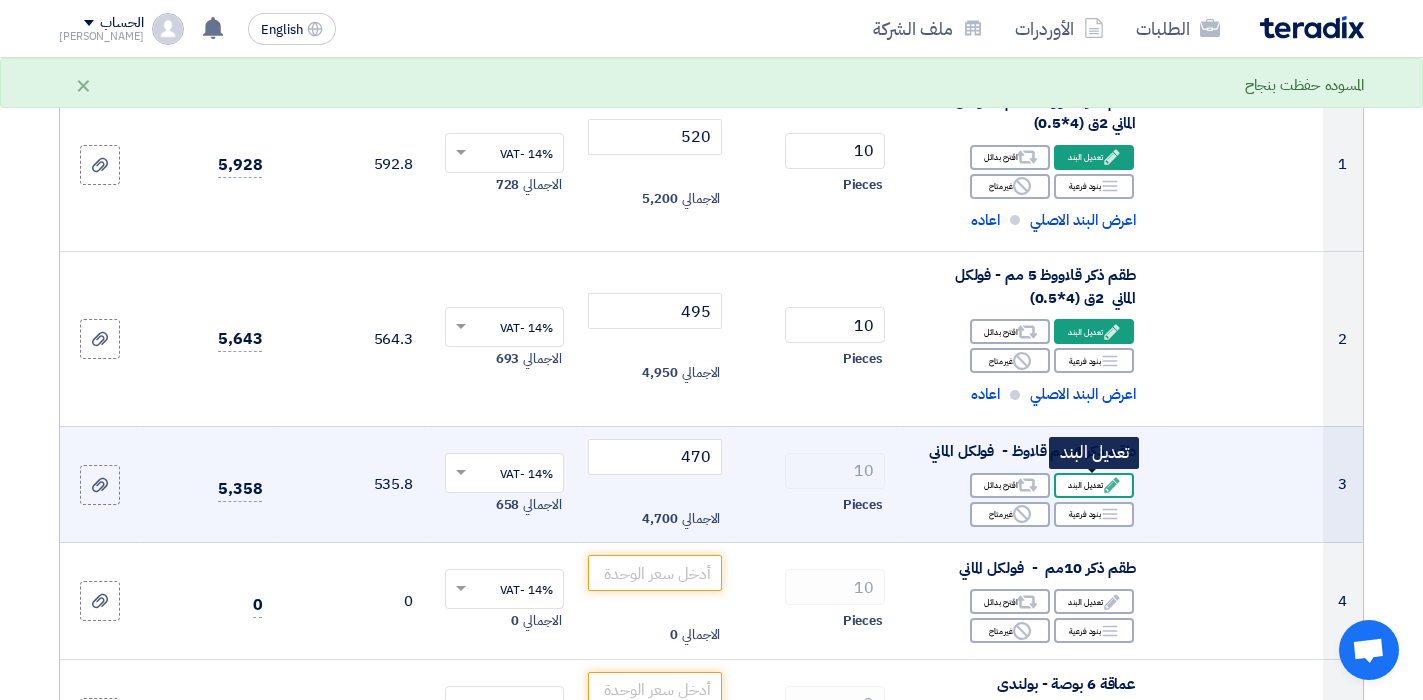 click on "Edit
تعديل البند" 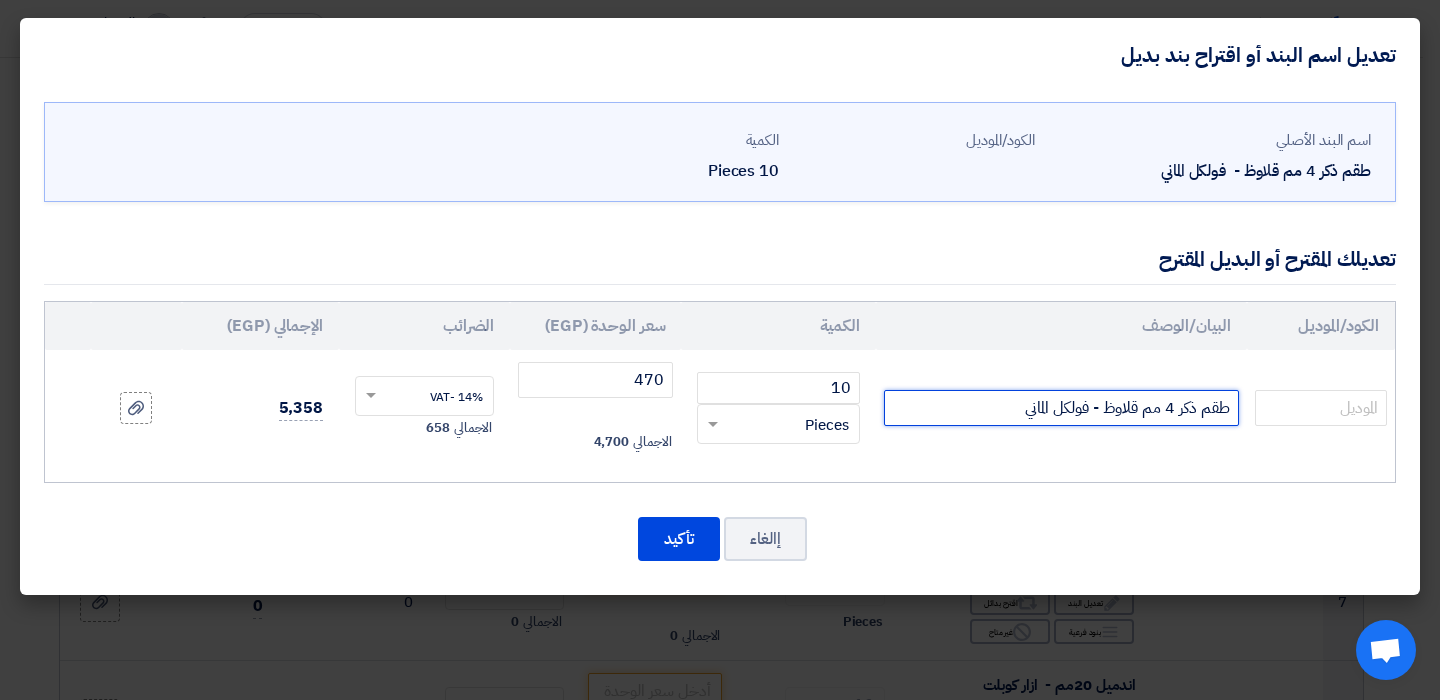 click on "طقم ذكر 4 مم قلاوظ - فولكل الماني" 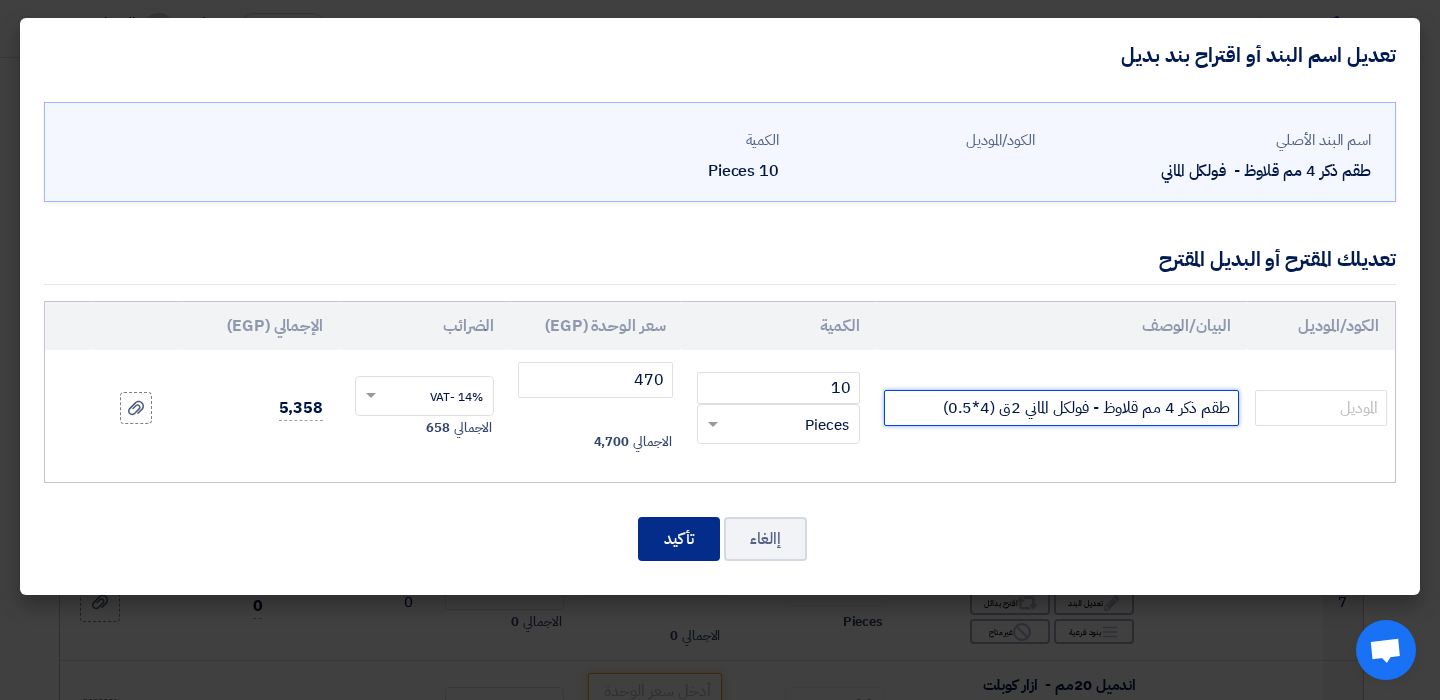 type on "طقم ذكر 4 مم قلاوظ - فولكل الماني 2ق (4*0.5)" 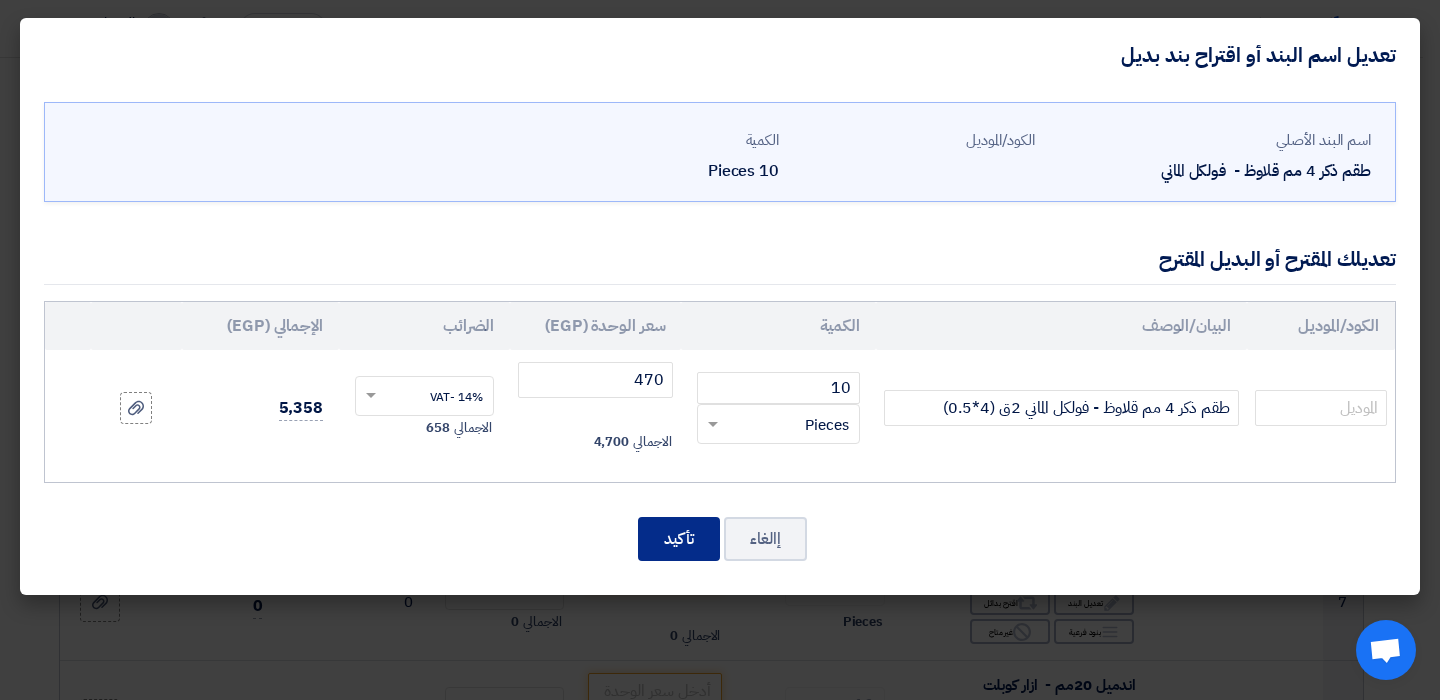 click on "تأكيد" 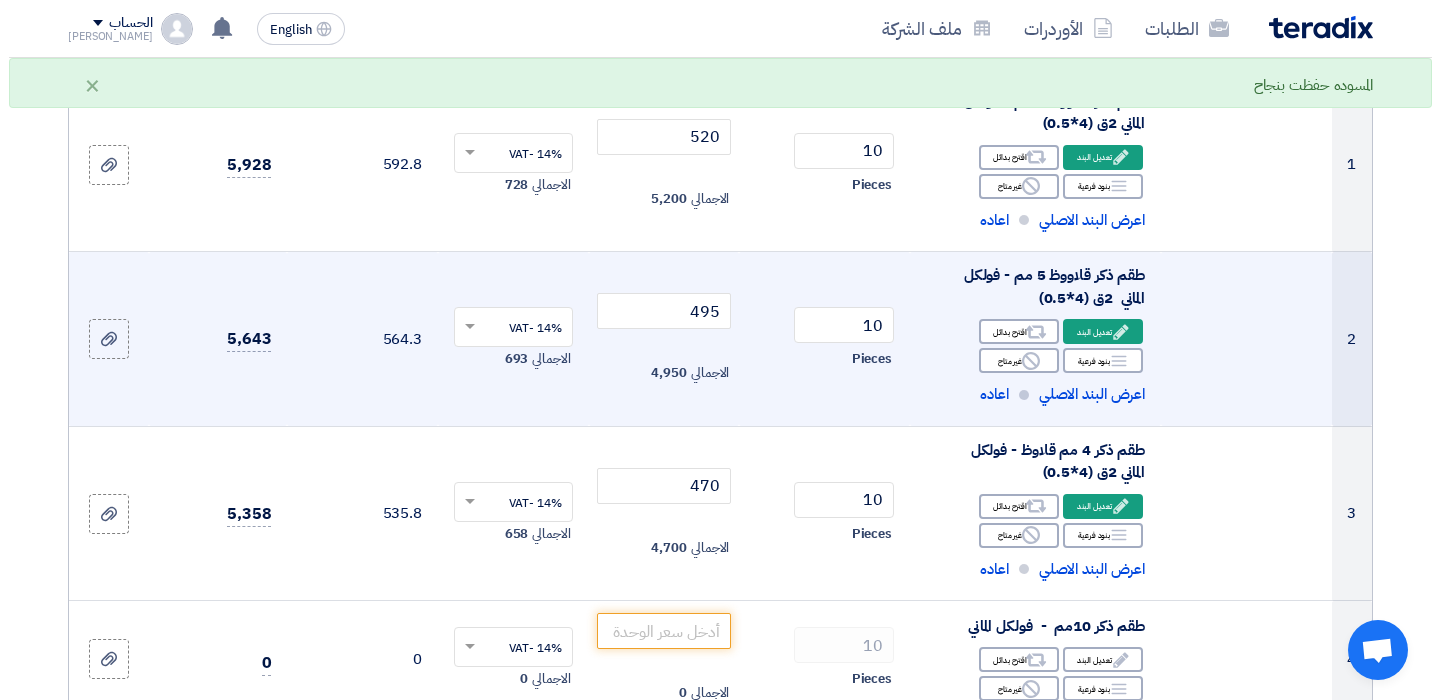 scroll, scrollTop: 400, scrollLeft: 0, axis: vertical 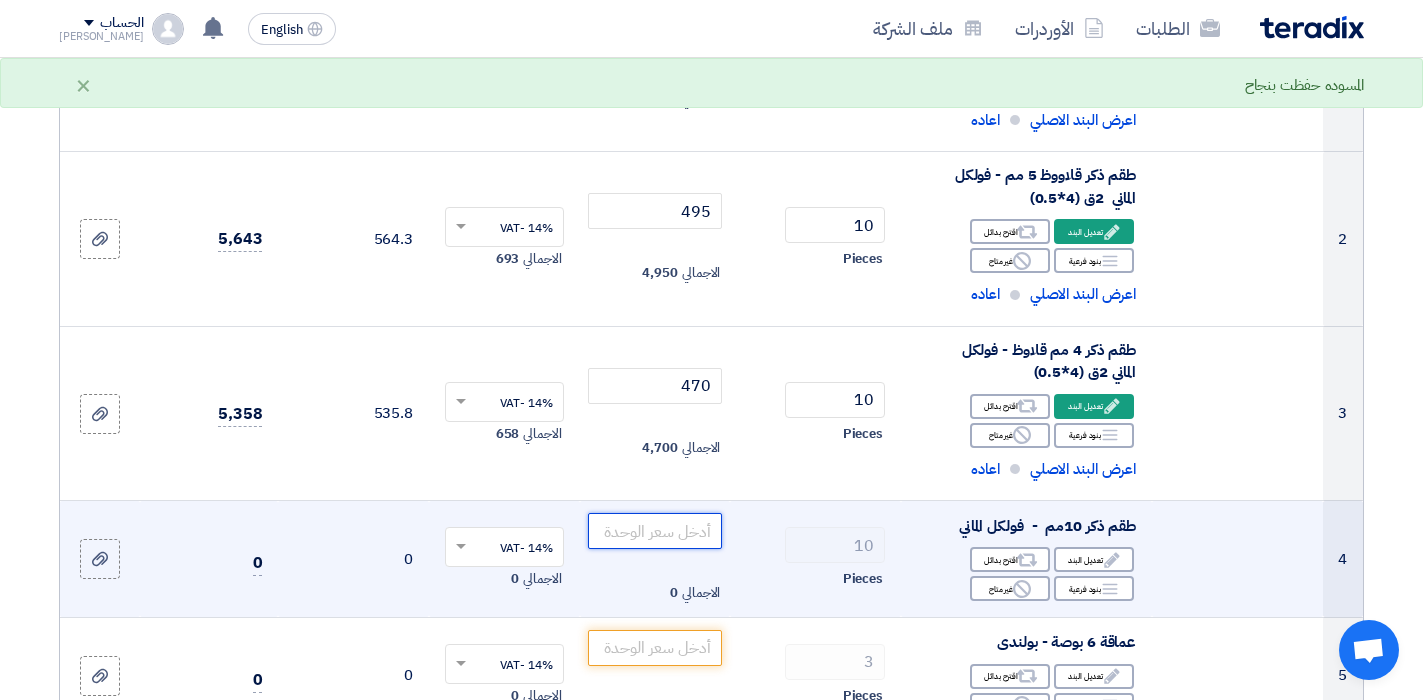click 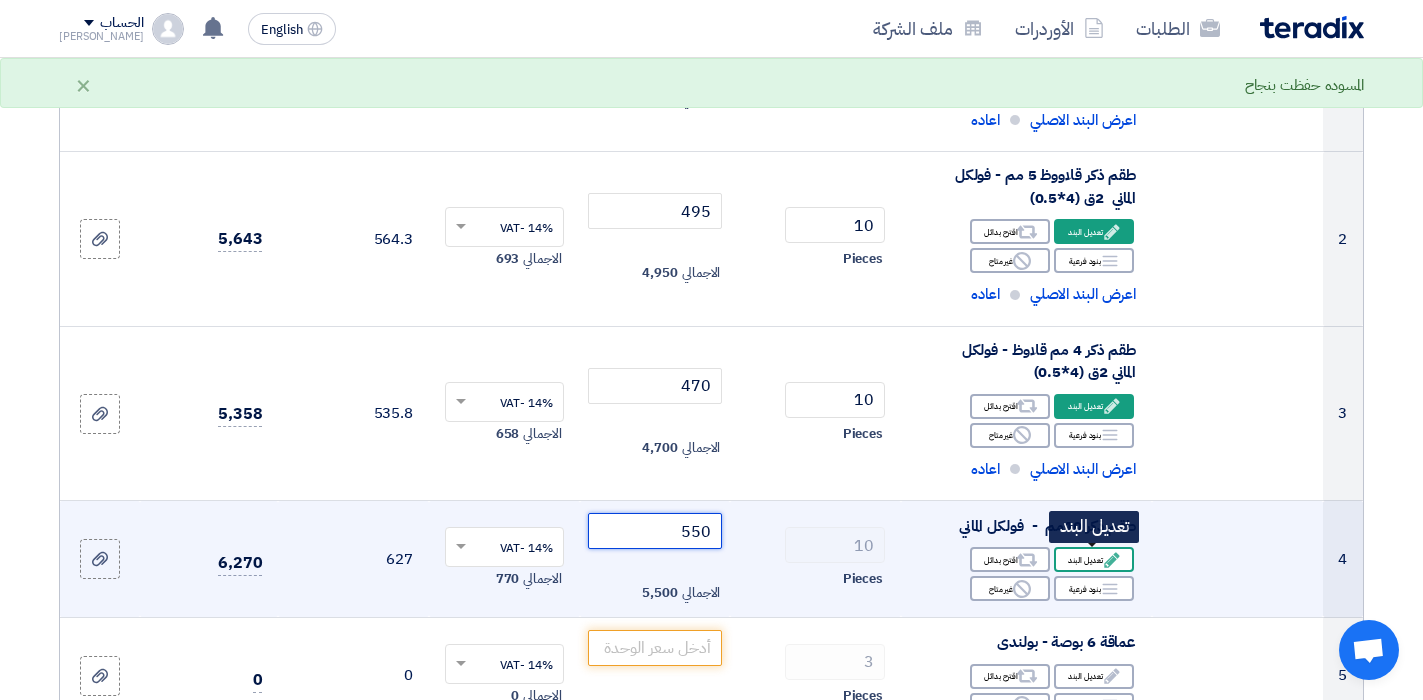 type on "550" 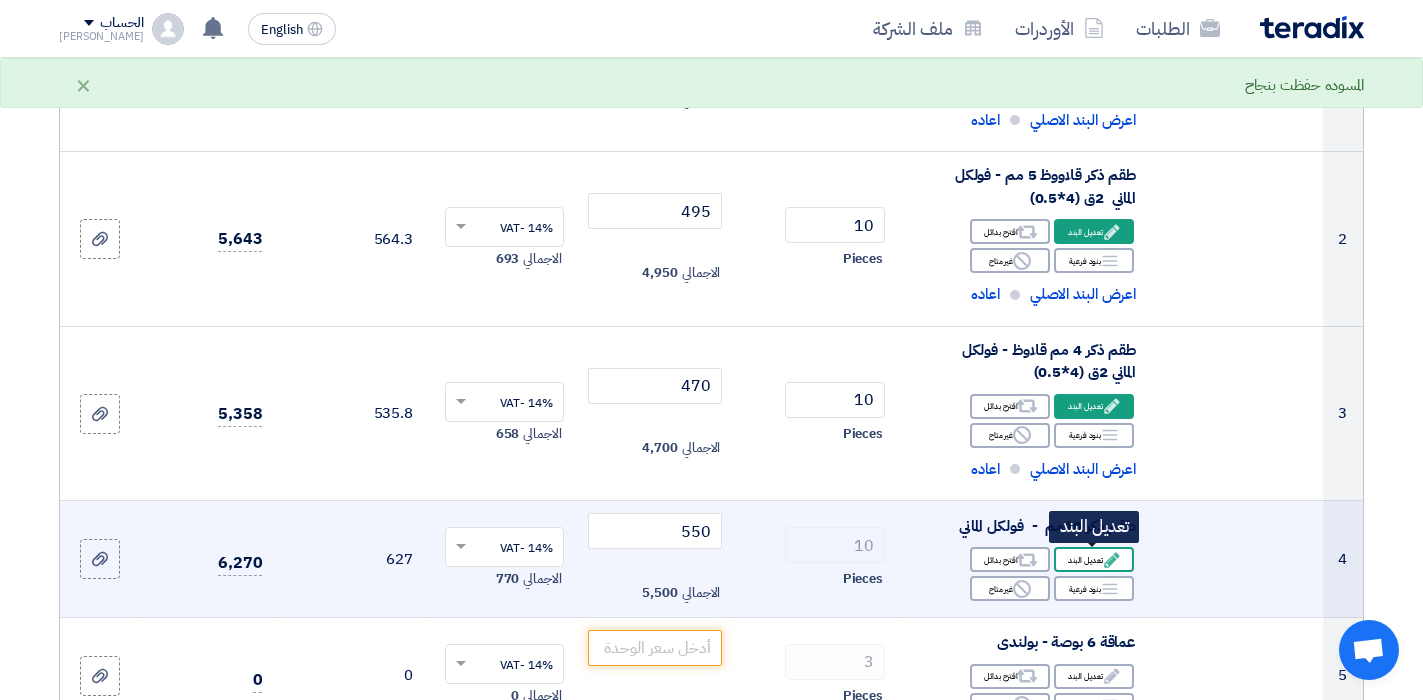 click on "Edit
تعديل البند" 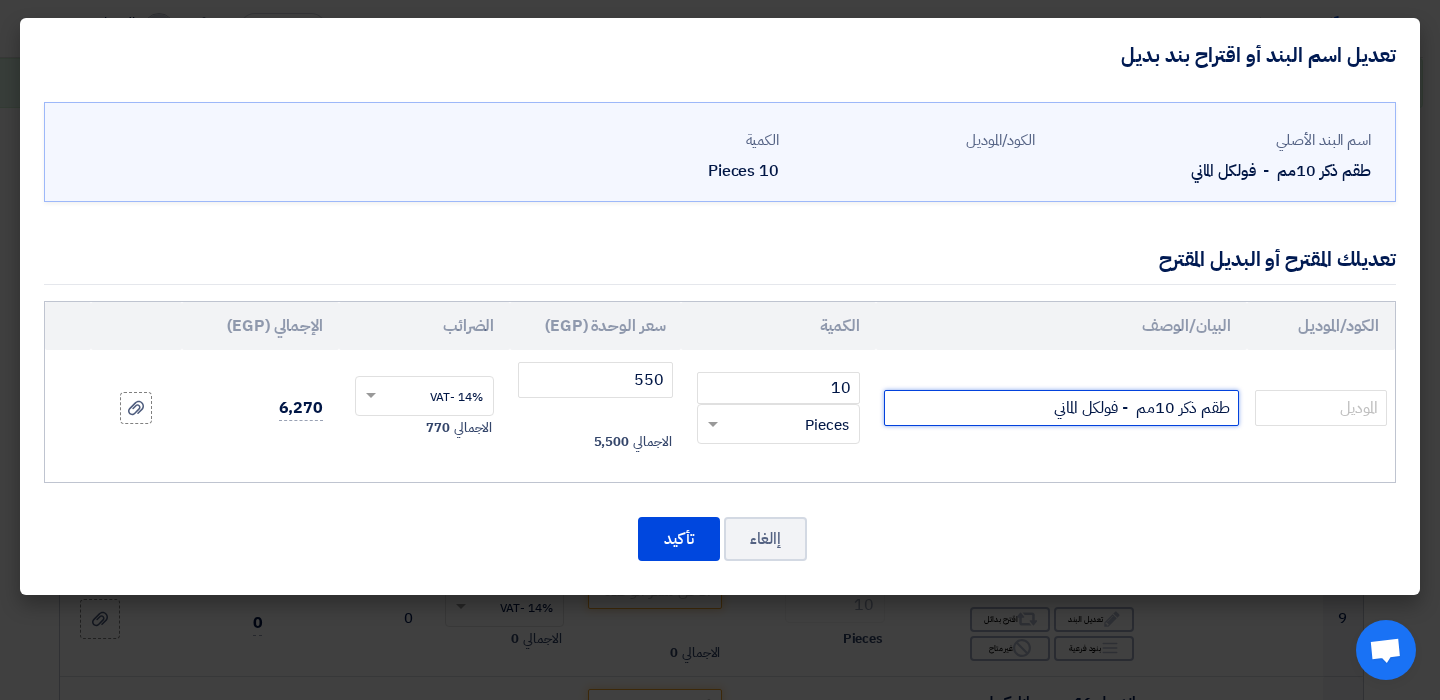 click on "طقم ذكر 10مم  - فولكل الماني" 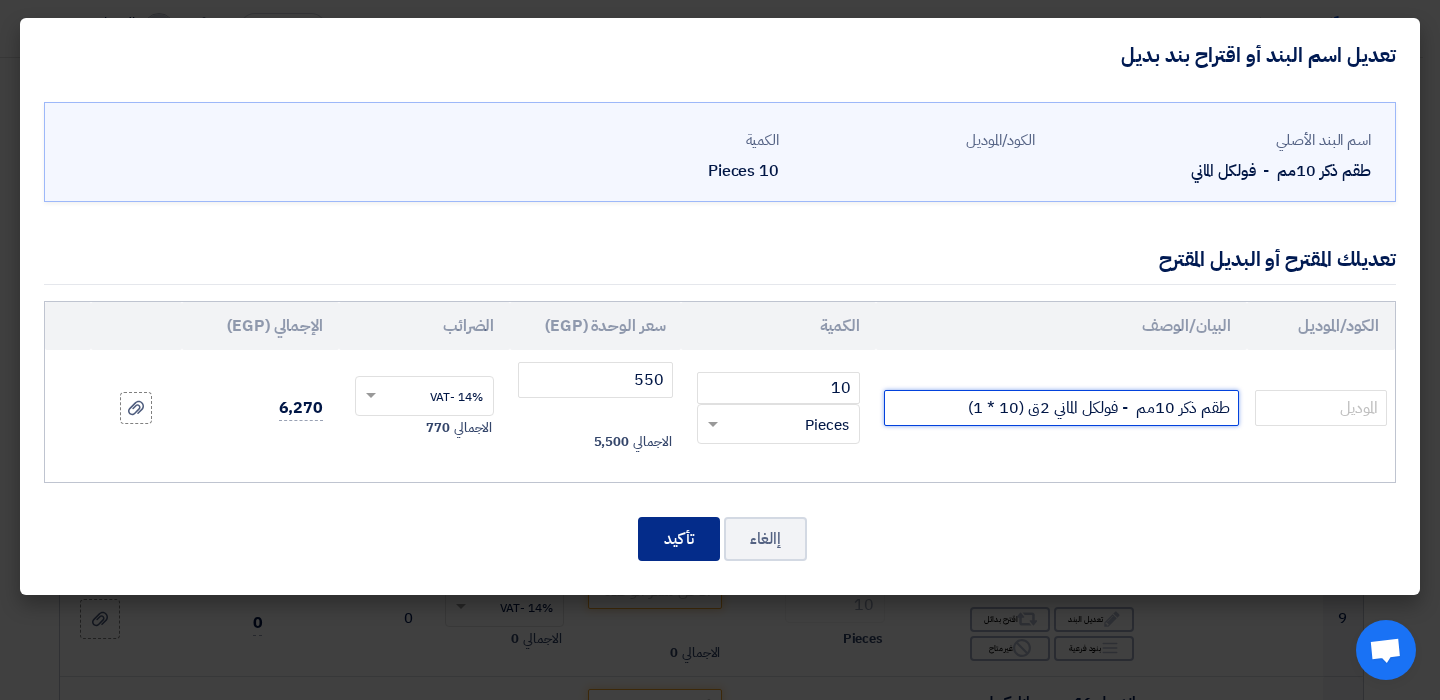 type on "طقم ذكر 10مم  - فولكل الماني 2ق (10 * 1)" 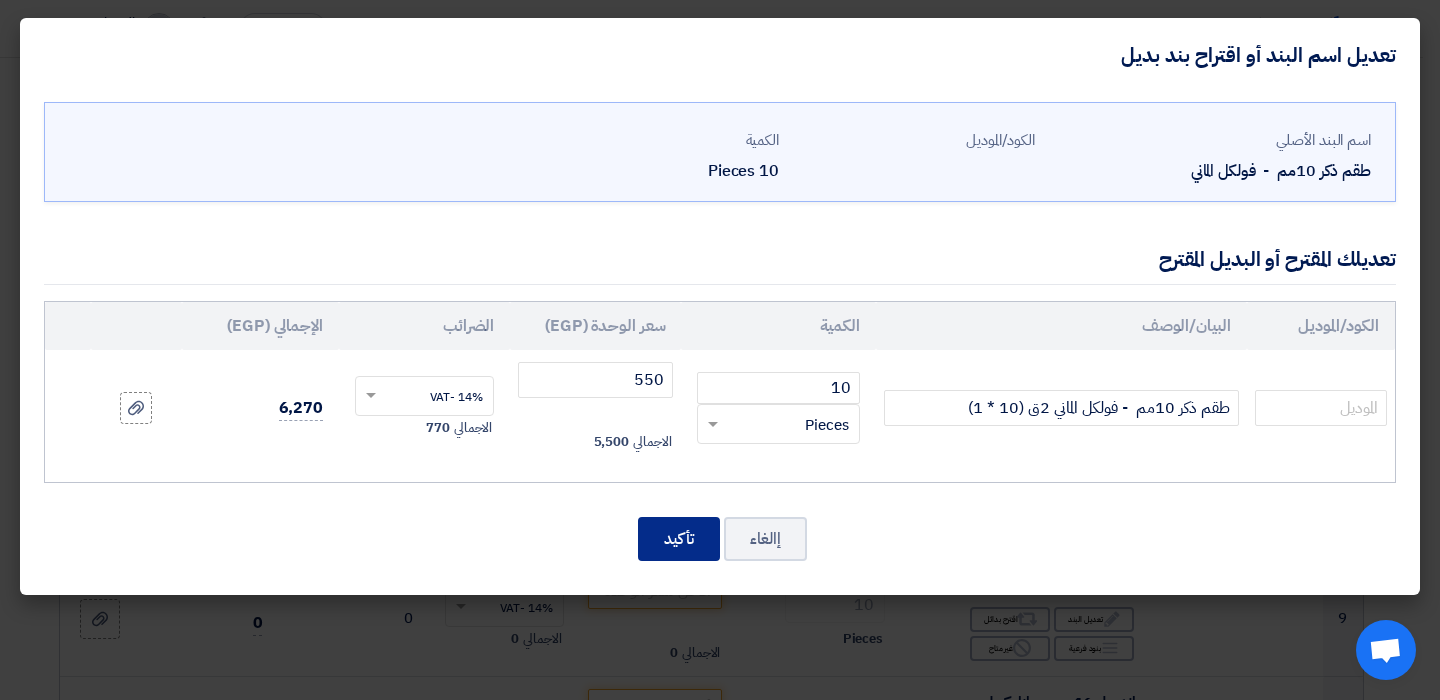 click on "تأكيد" 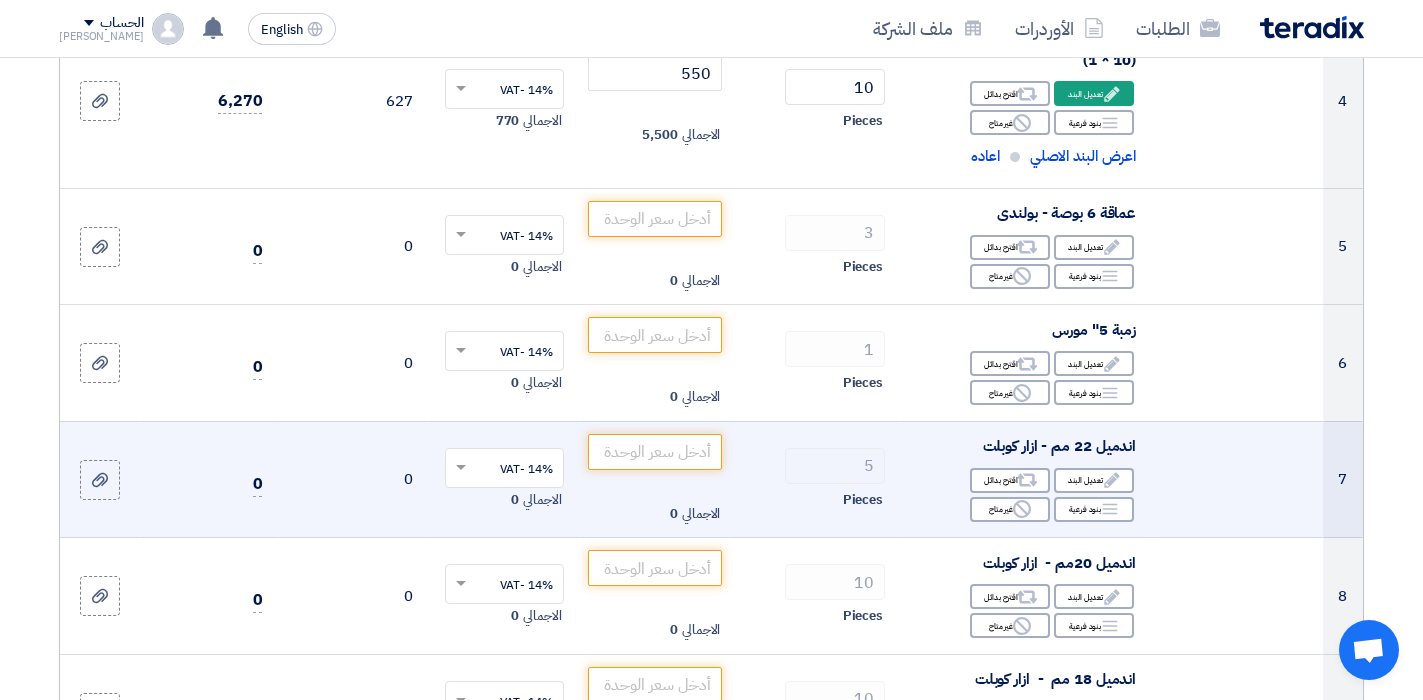 scroll, scrollTop: 923, scrollLeft: 0, axis: vertical 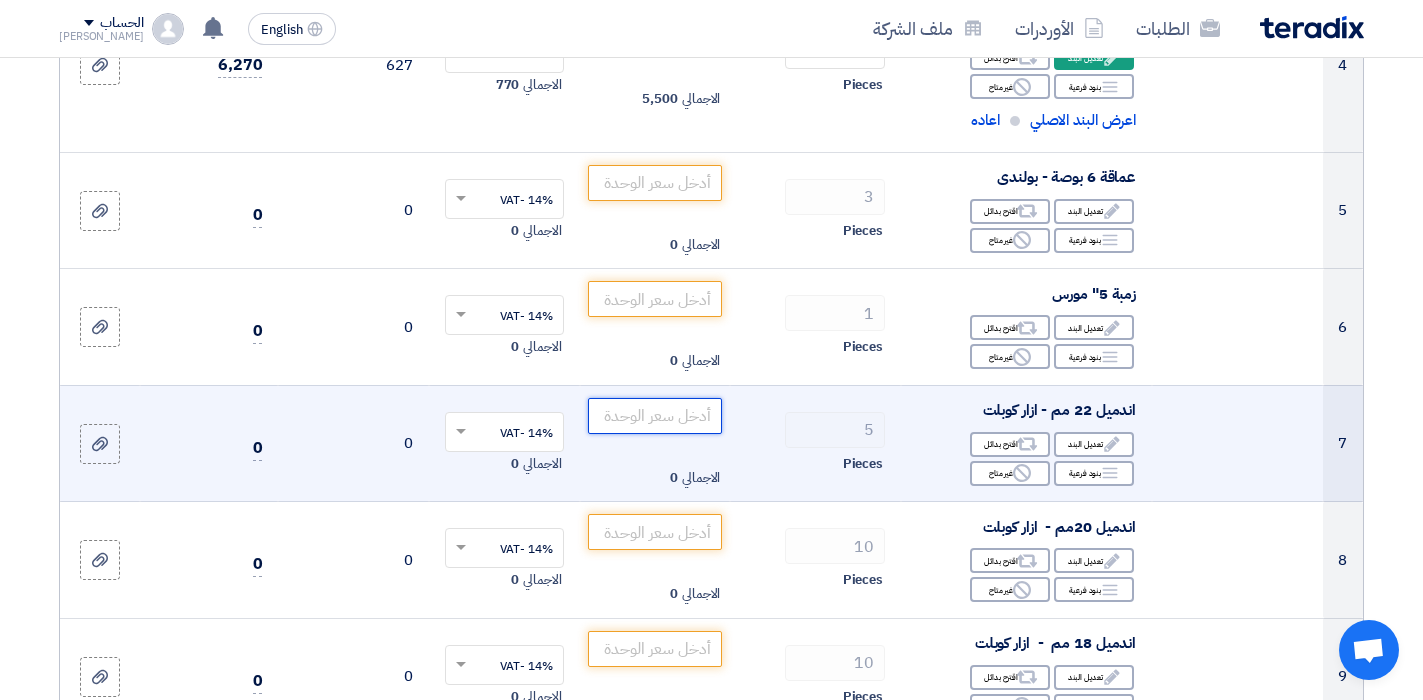 click 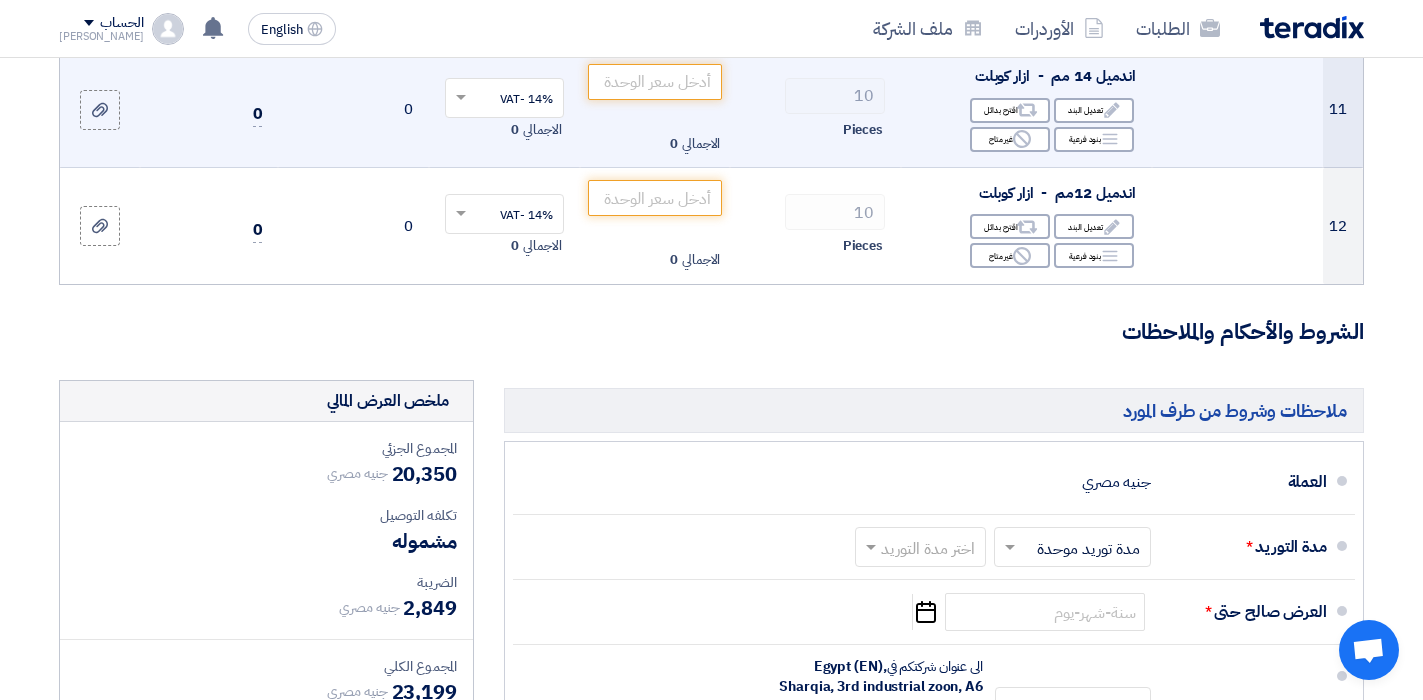 scroll, scrollTop: 1823, scrollLeft: 0, axis: vertical 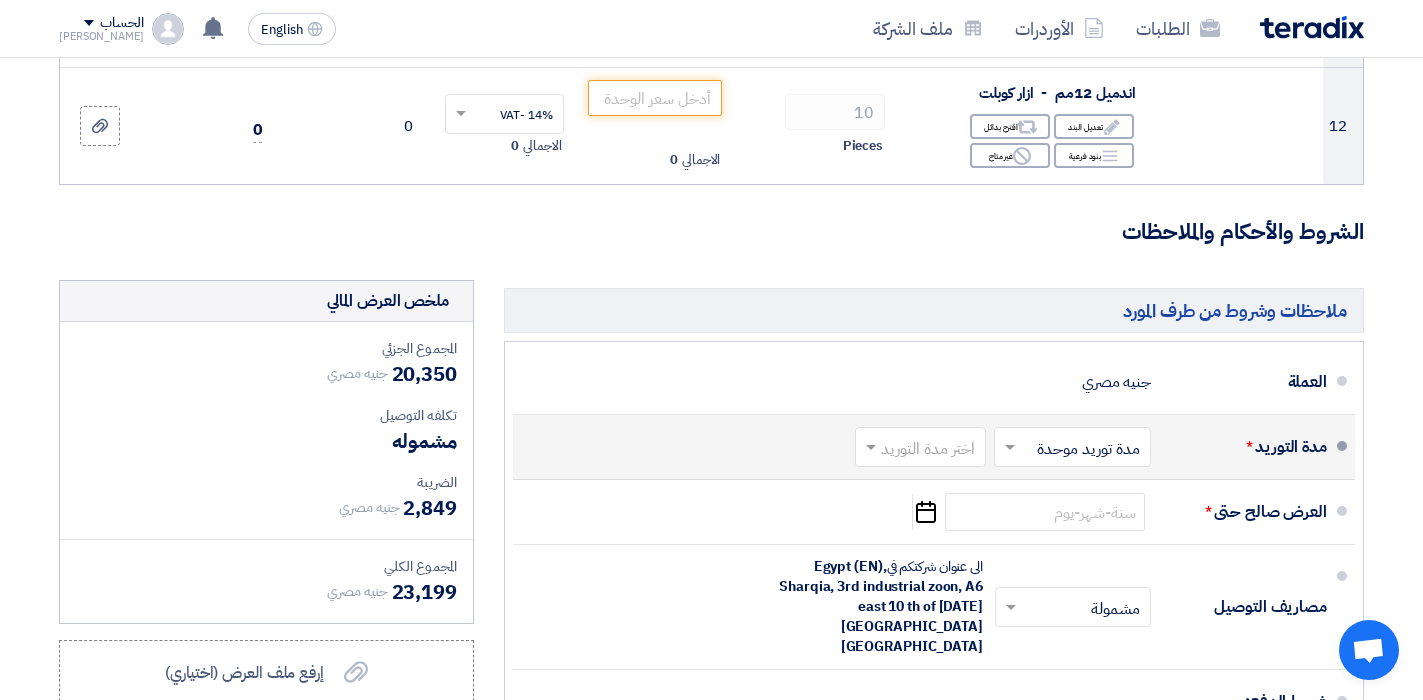 click 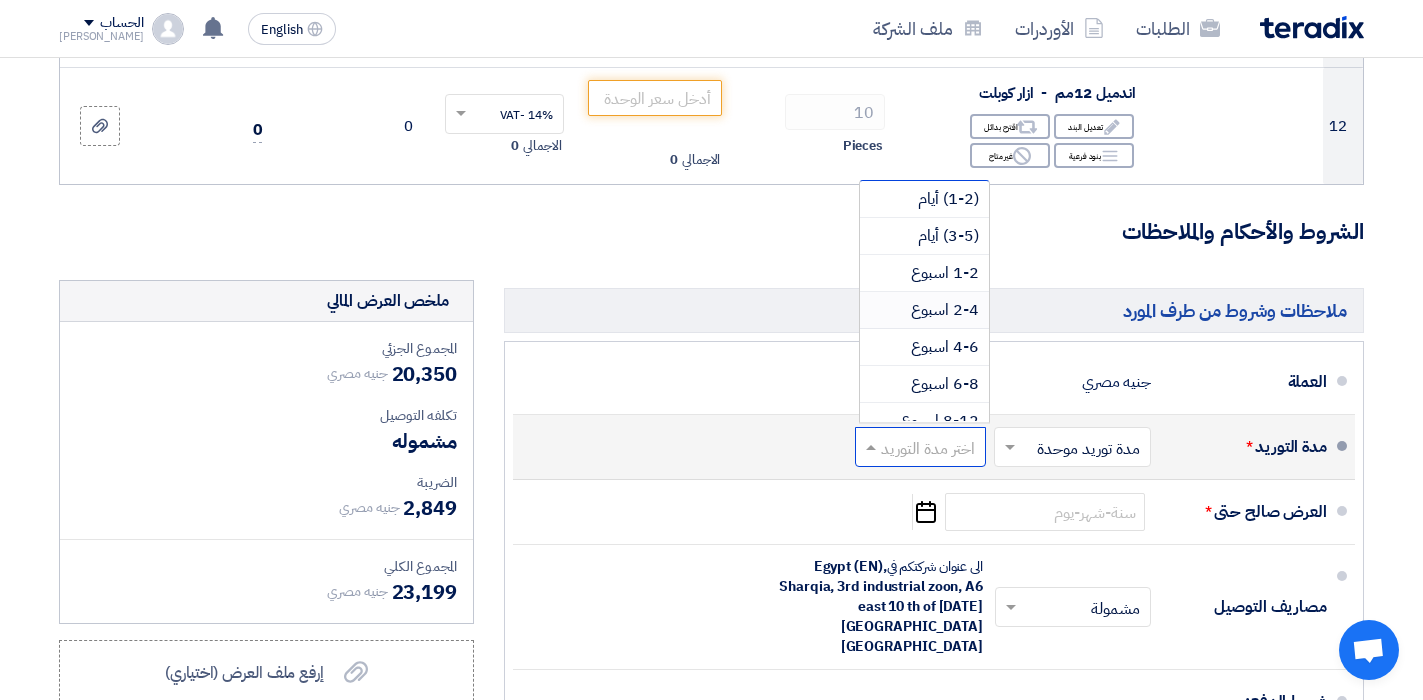 click on "2-4 اسبوع" at bounding box center [924, 310] 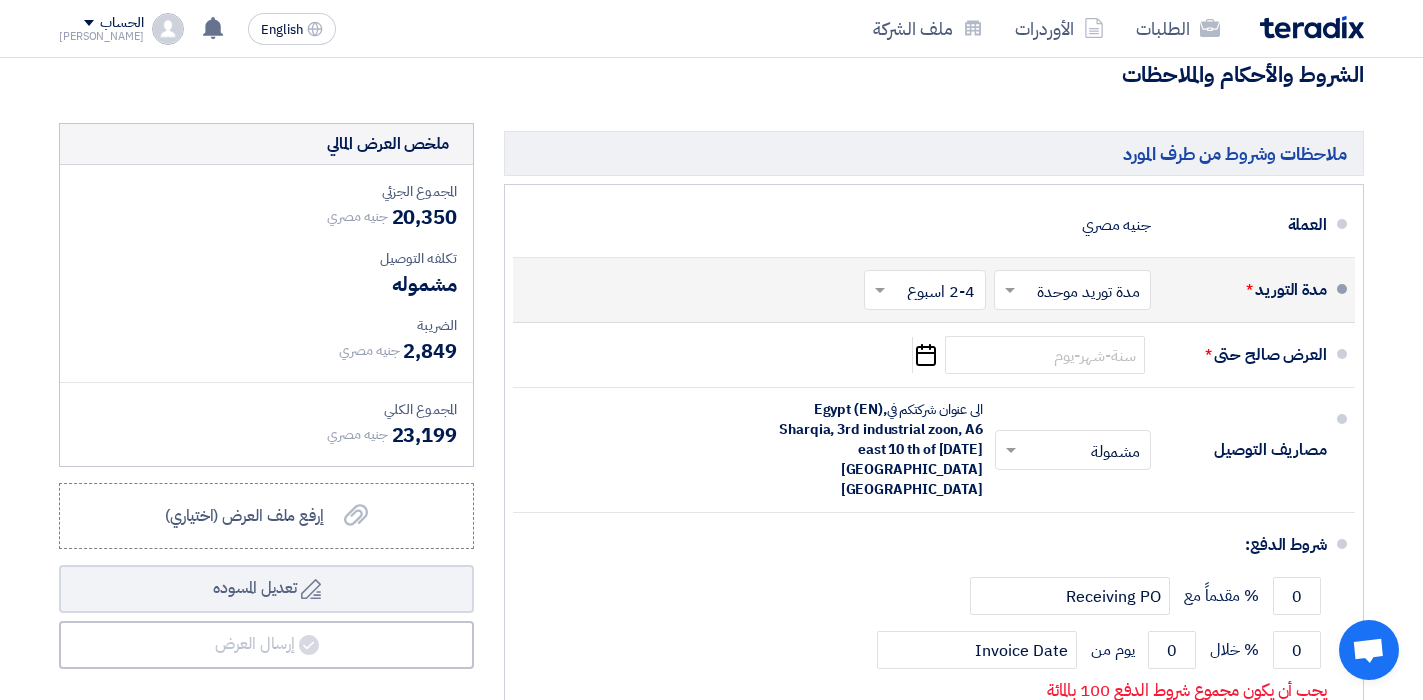 scroll, scrollTop: 2023, scrollLeft: 0, axis: vertical 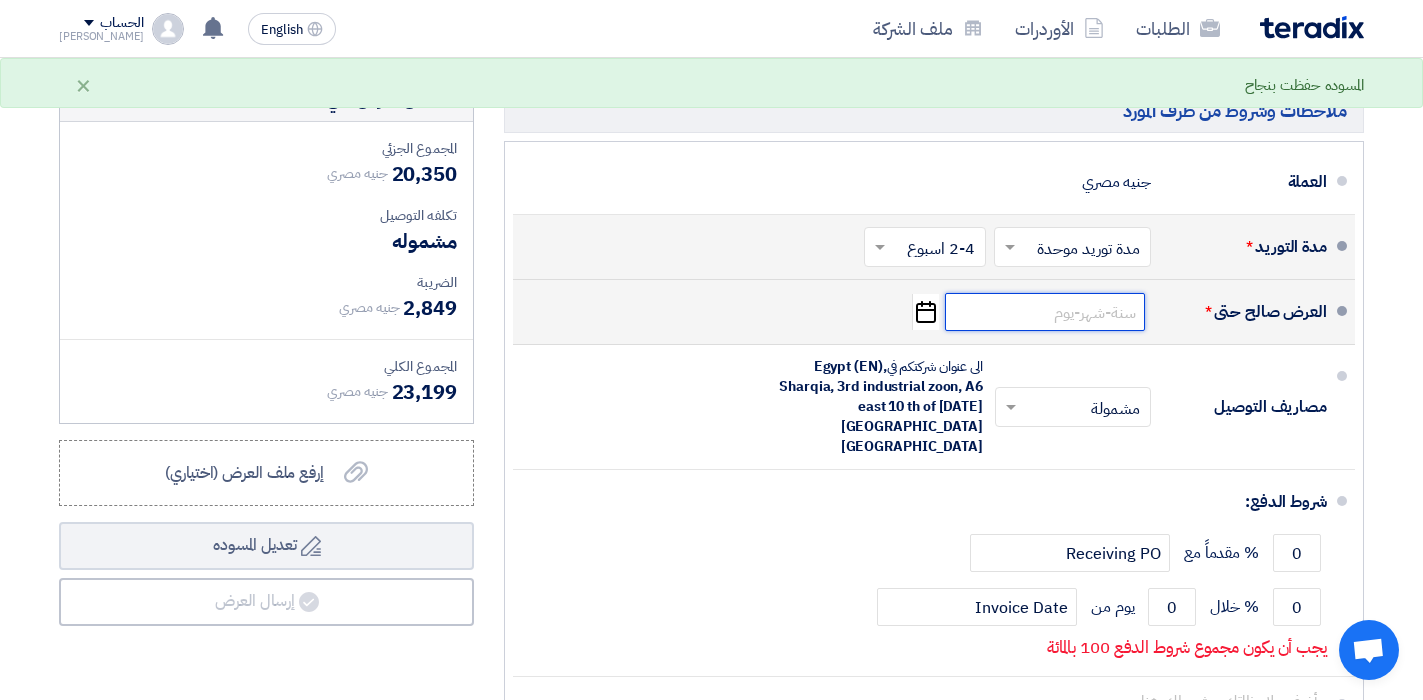 click 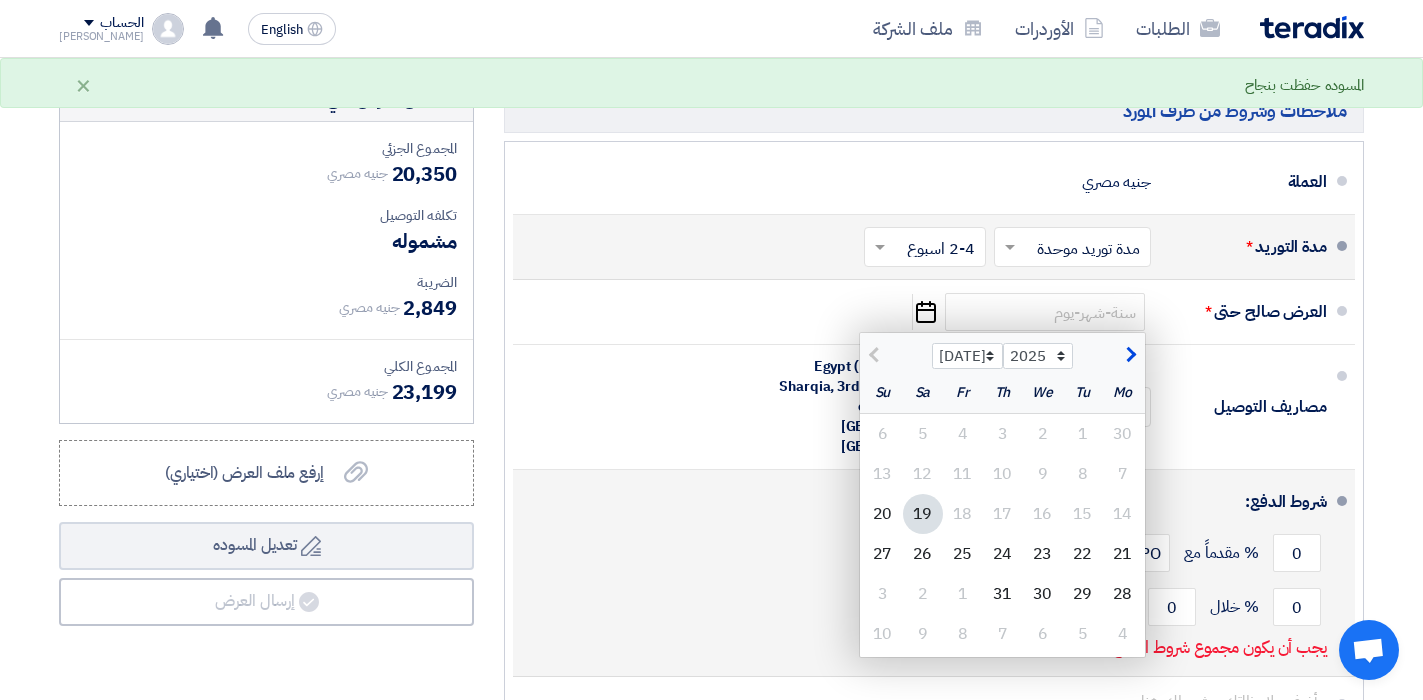 click on "31" 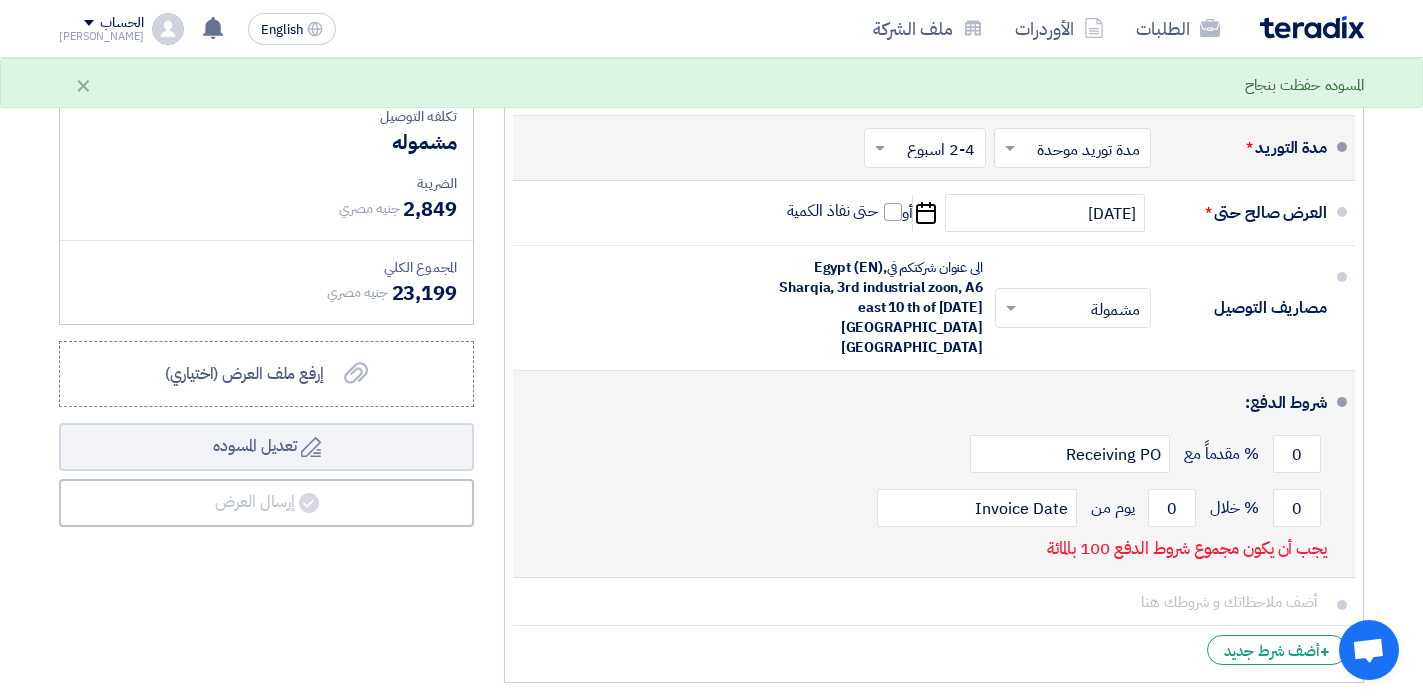 scroll, scrollTop: 2123, scrollLeft: 0, axis: vertical 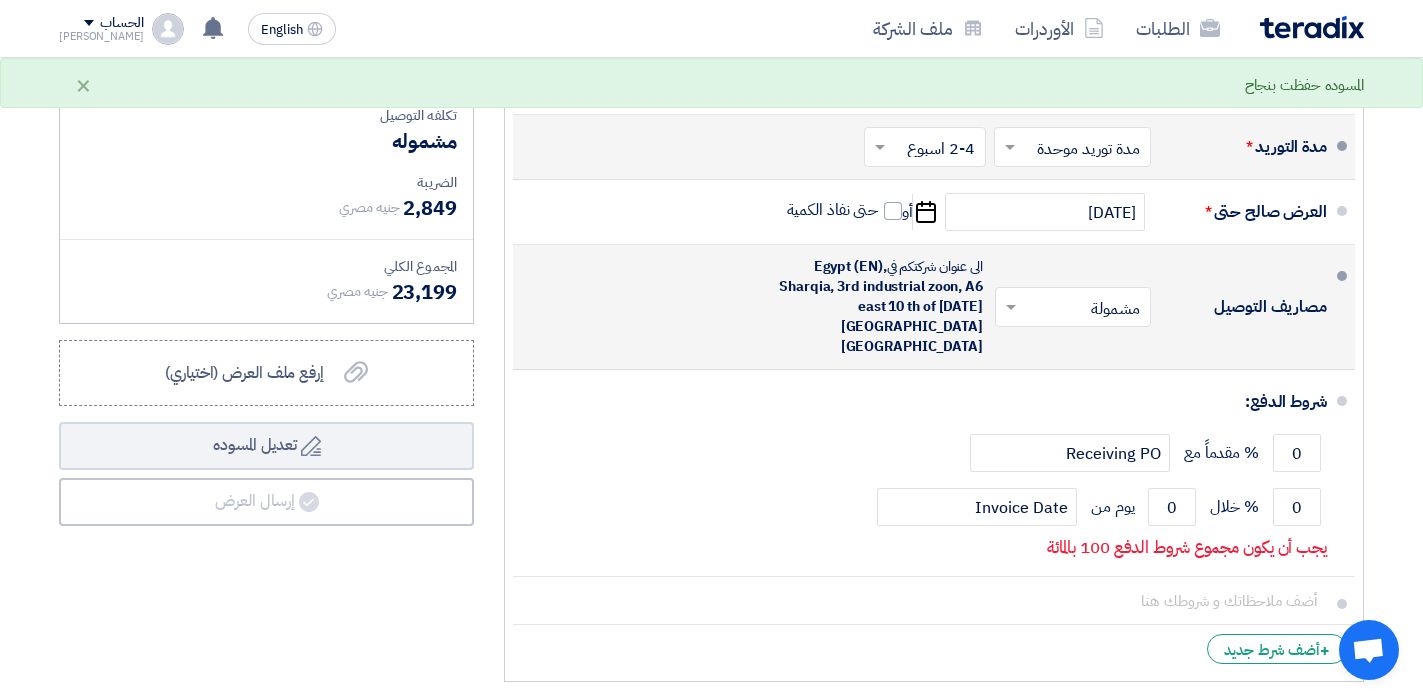 click 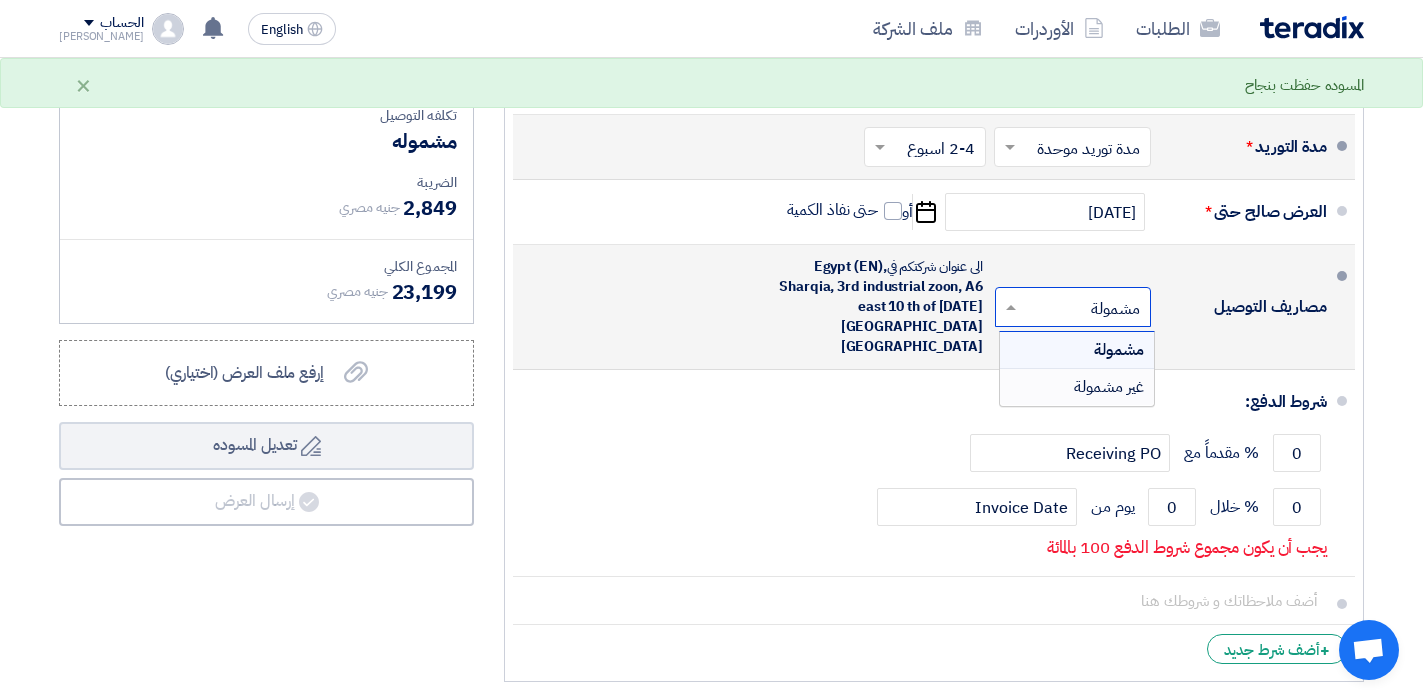 click on "غير مشمولة" at bounding box center (1109, 387) 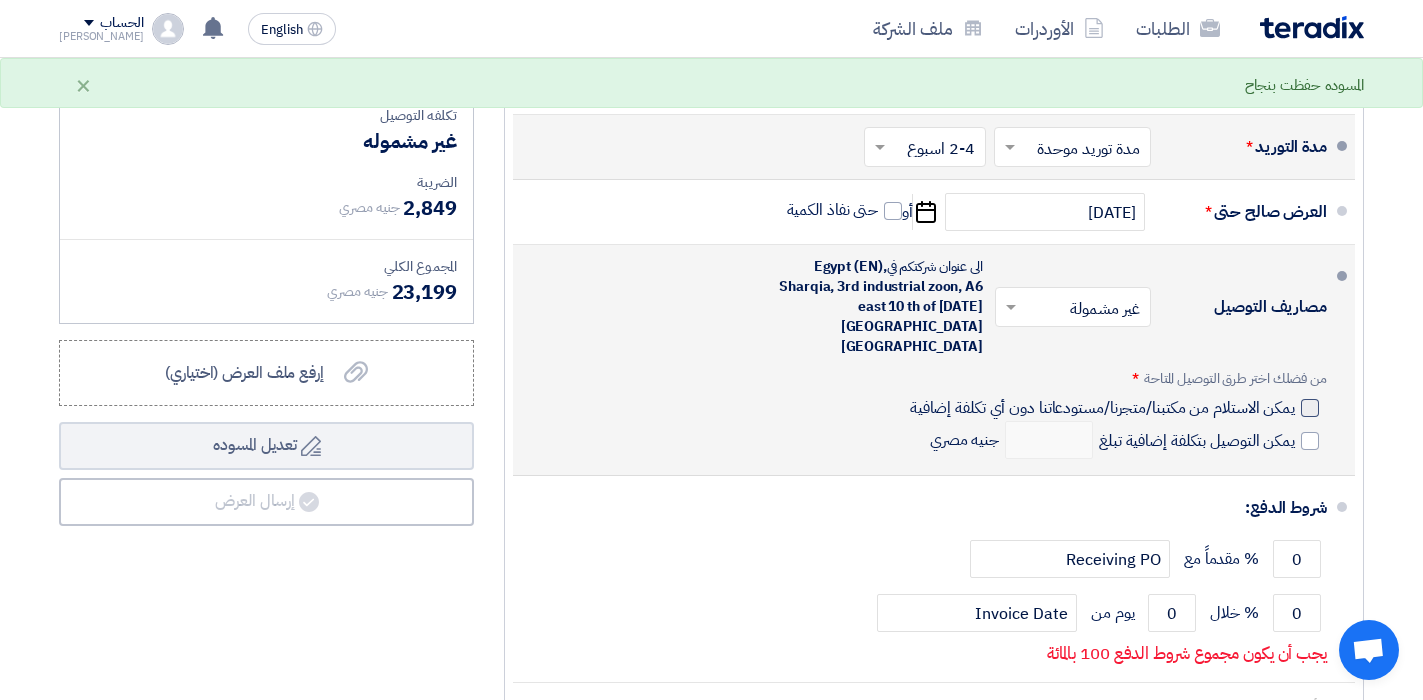 click 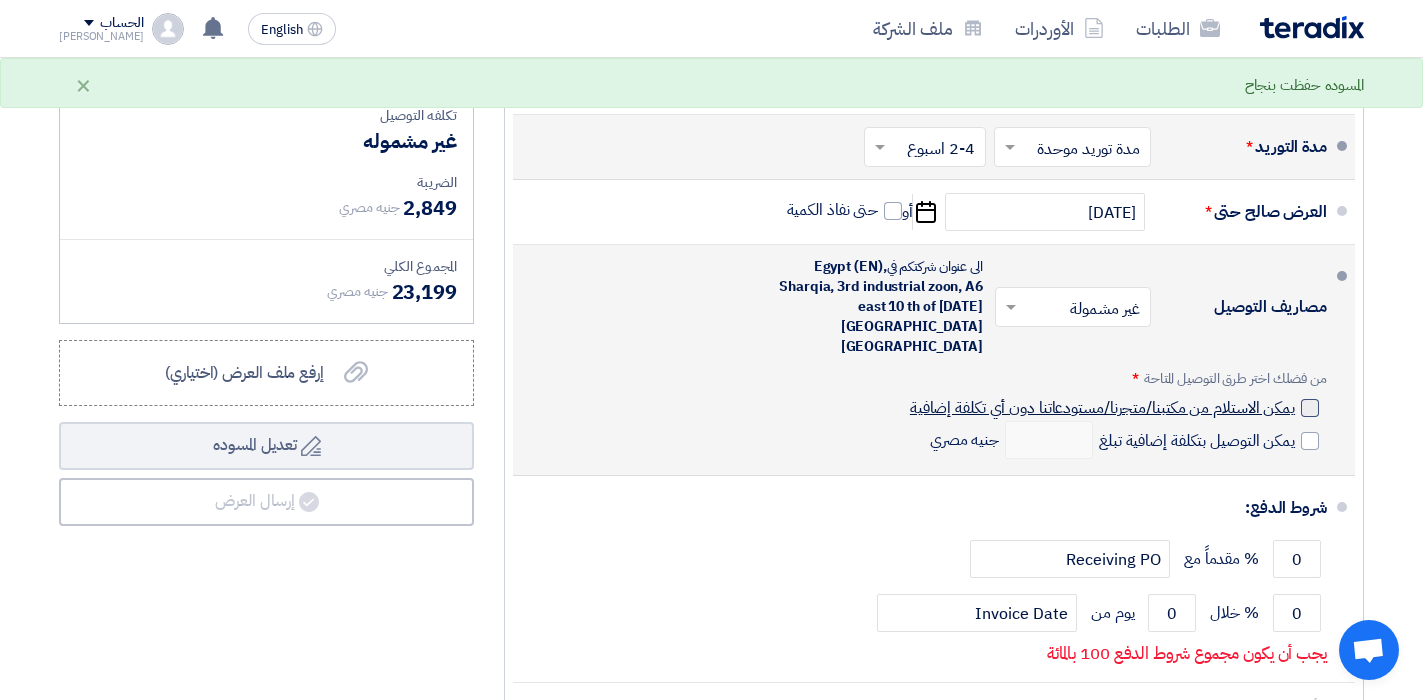 click on "يمكن الاستلام من مكتبنا/متجرنا/مستودعاتنا دون أي تكلفة إضافية" 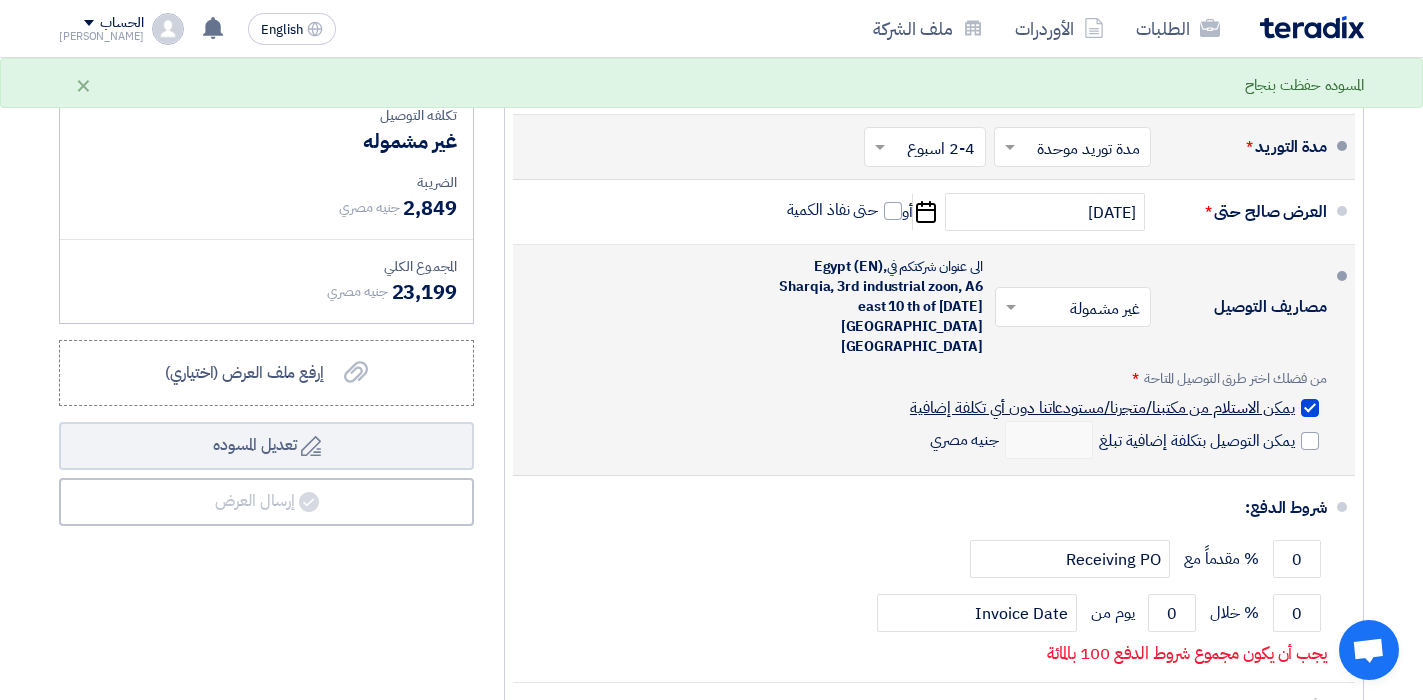 checkbox on "true" 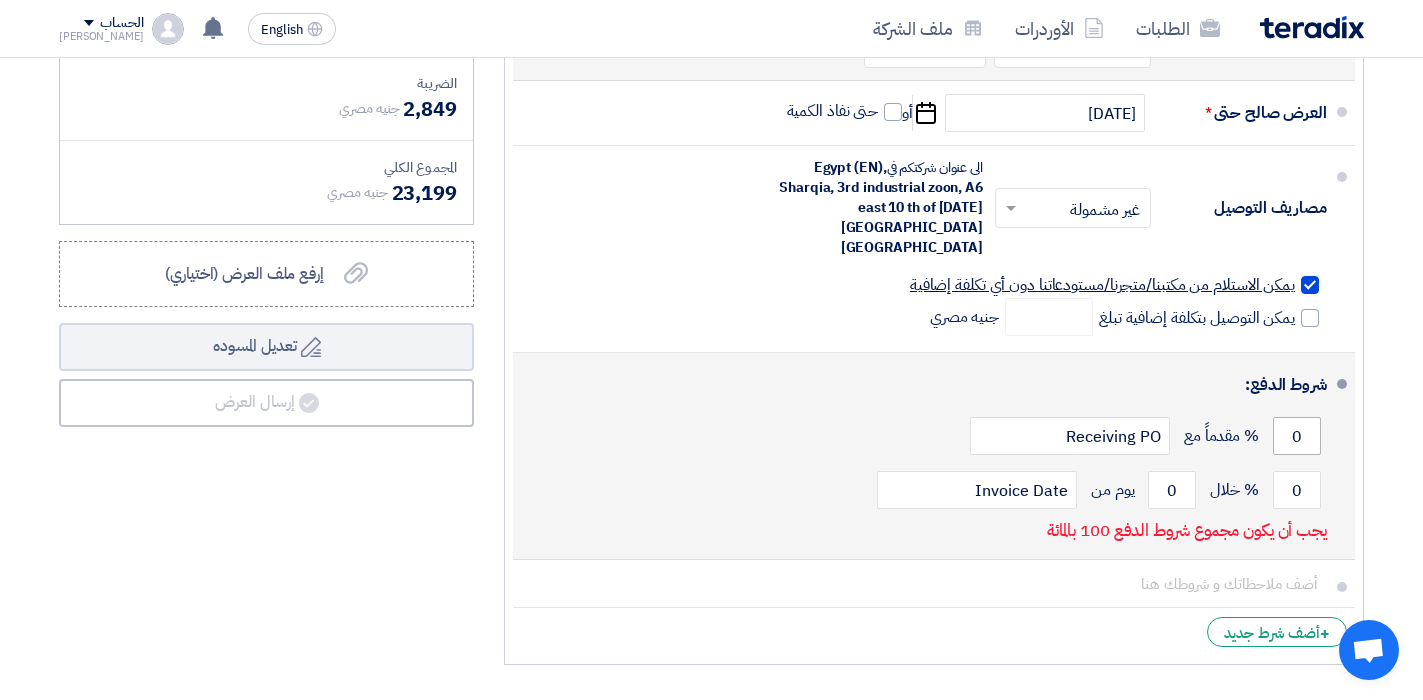 scroll, scrollTop: 2223, scrollLeft: 0, axis: vertical 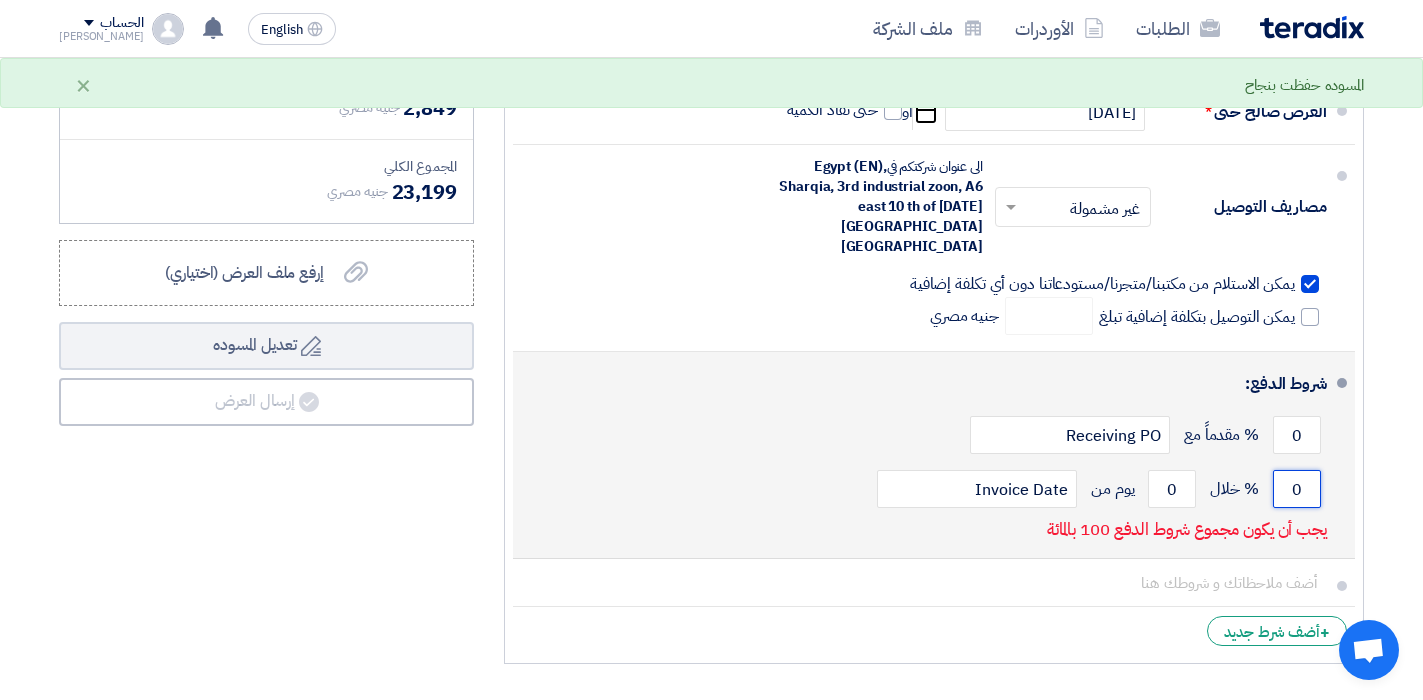 drag, startPoint x: 1293, startPoint y: 452, endPoint x: 1308, endPoint y: 450, distance: 15.132746 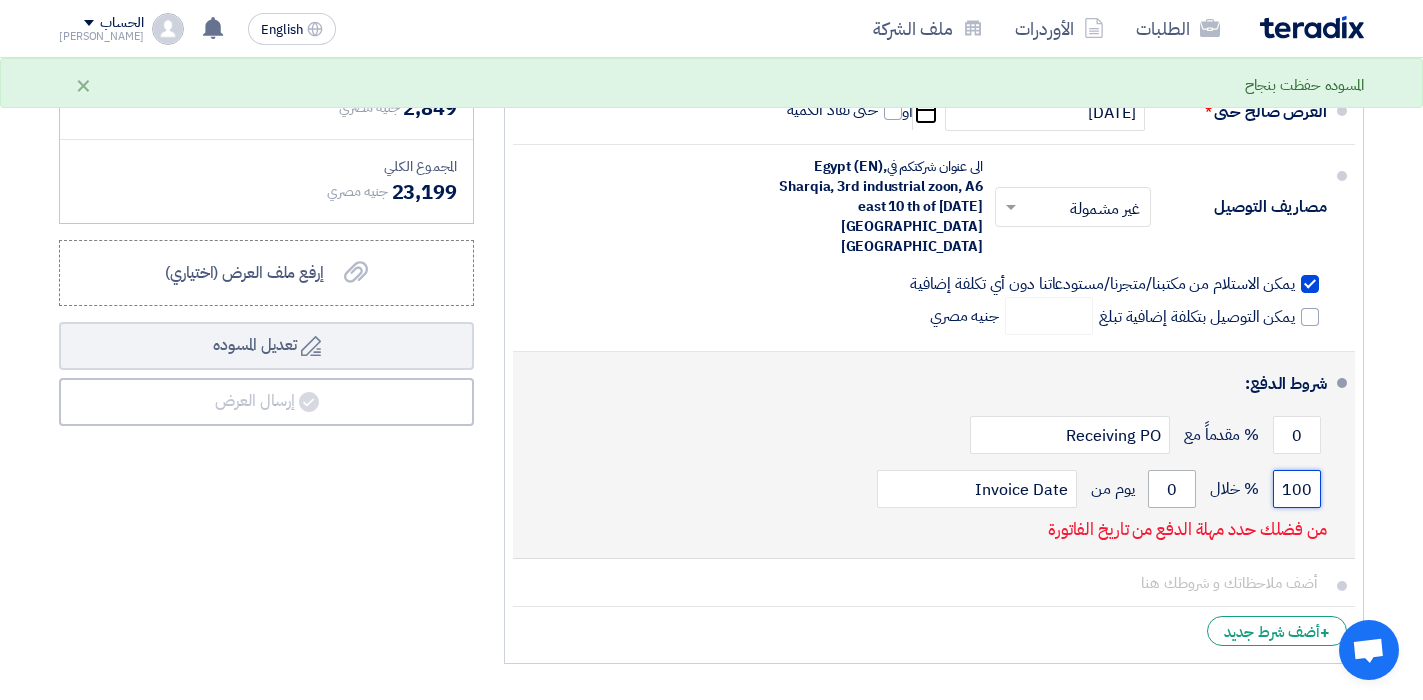 type on "100" 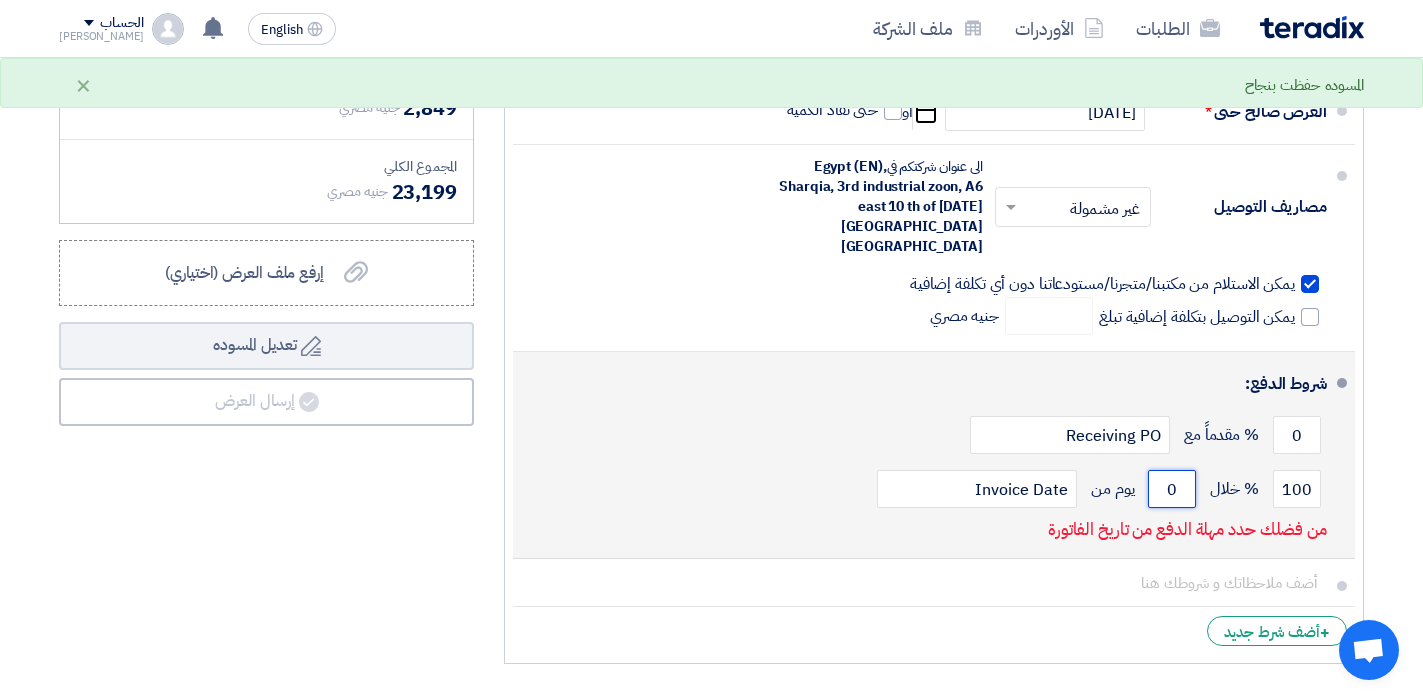 drag, startPoint x: 1169, startPoint y: 448, endPoint x: 1177, endPoint y: 457, distance: 12.0415945 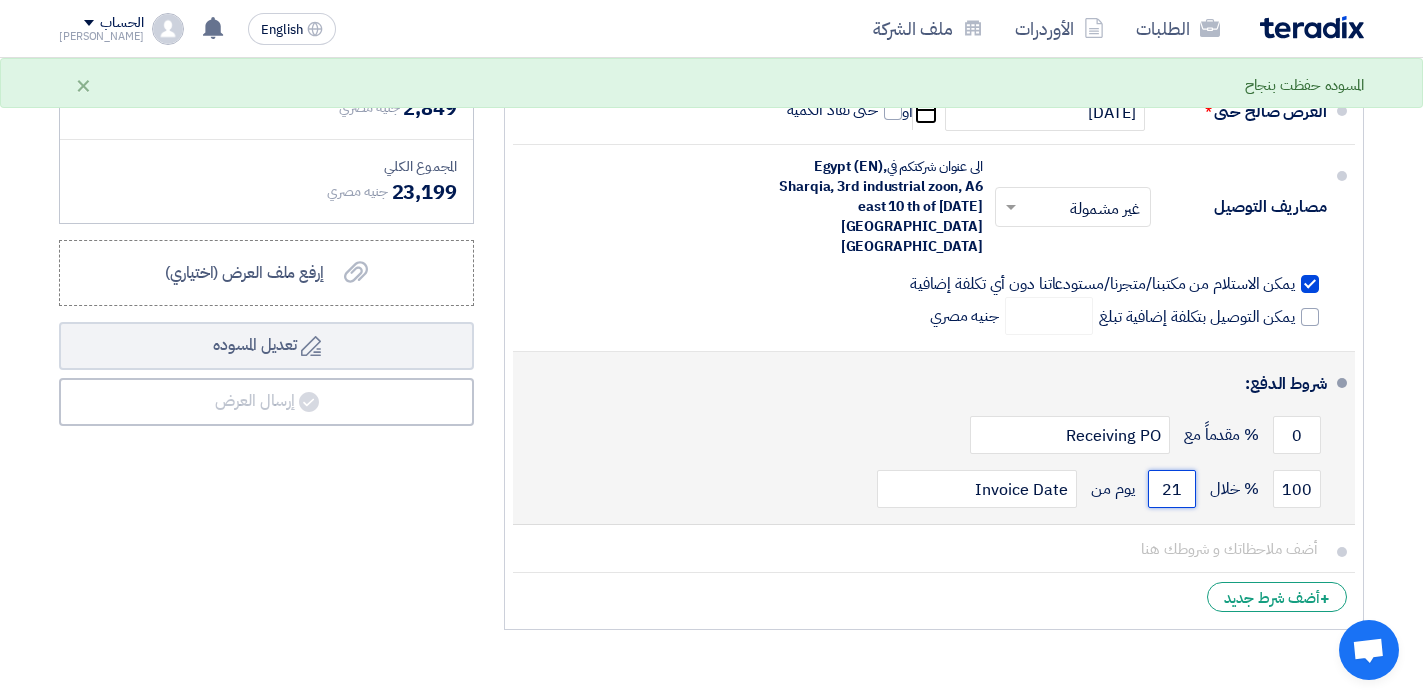 type on "21" 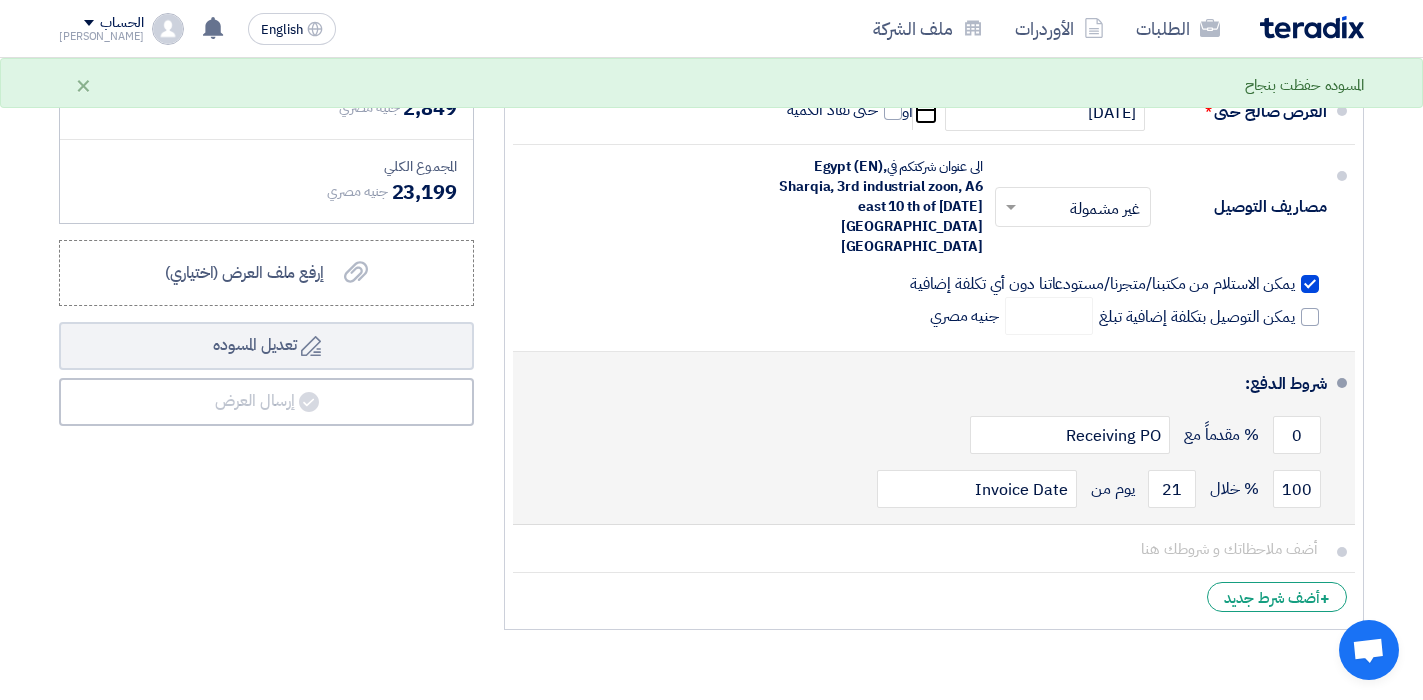 click on "0
% مقدماً مع
Receiving PO" 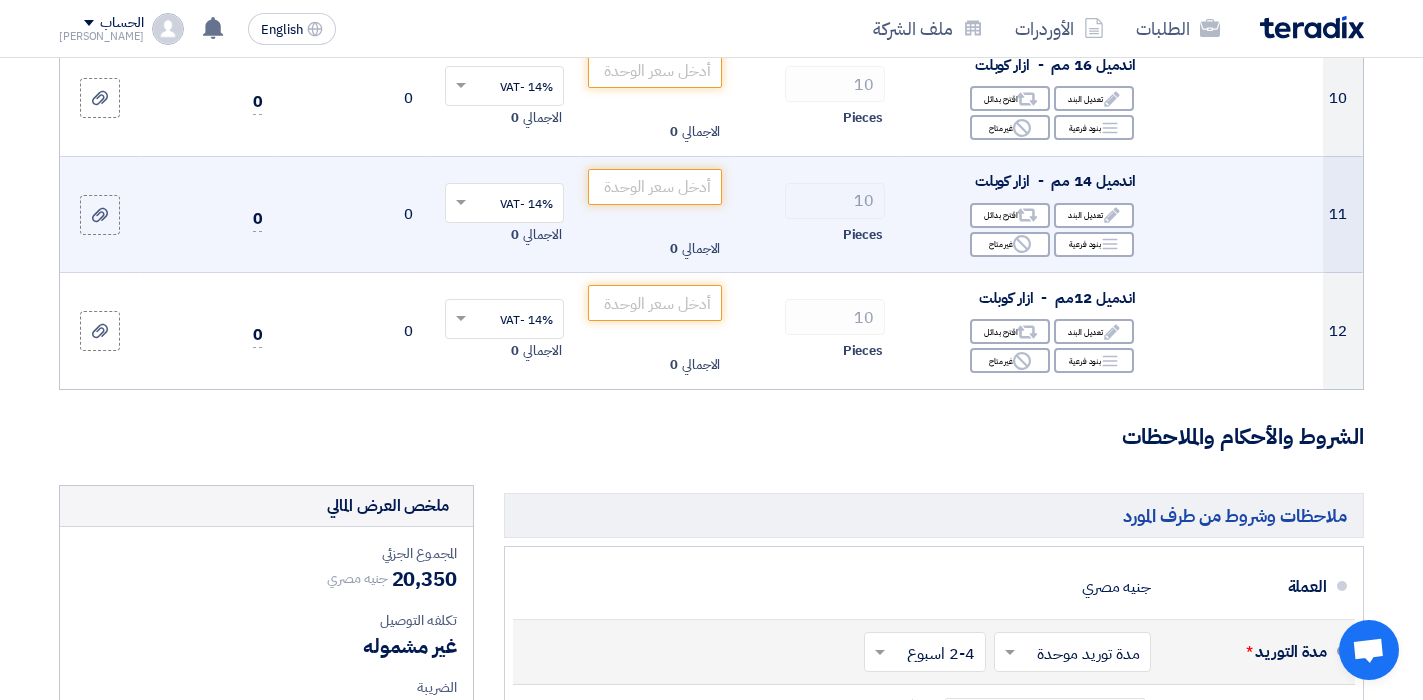 scroll, scrollTop: 1623, scrollLeft: 0, axis: vertical 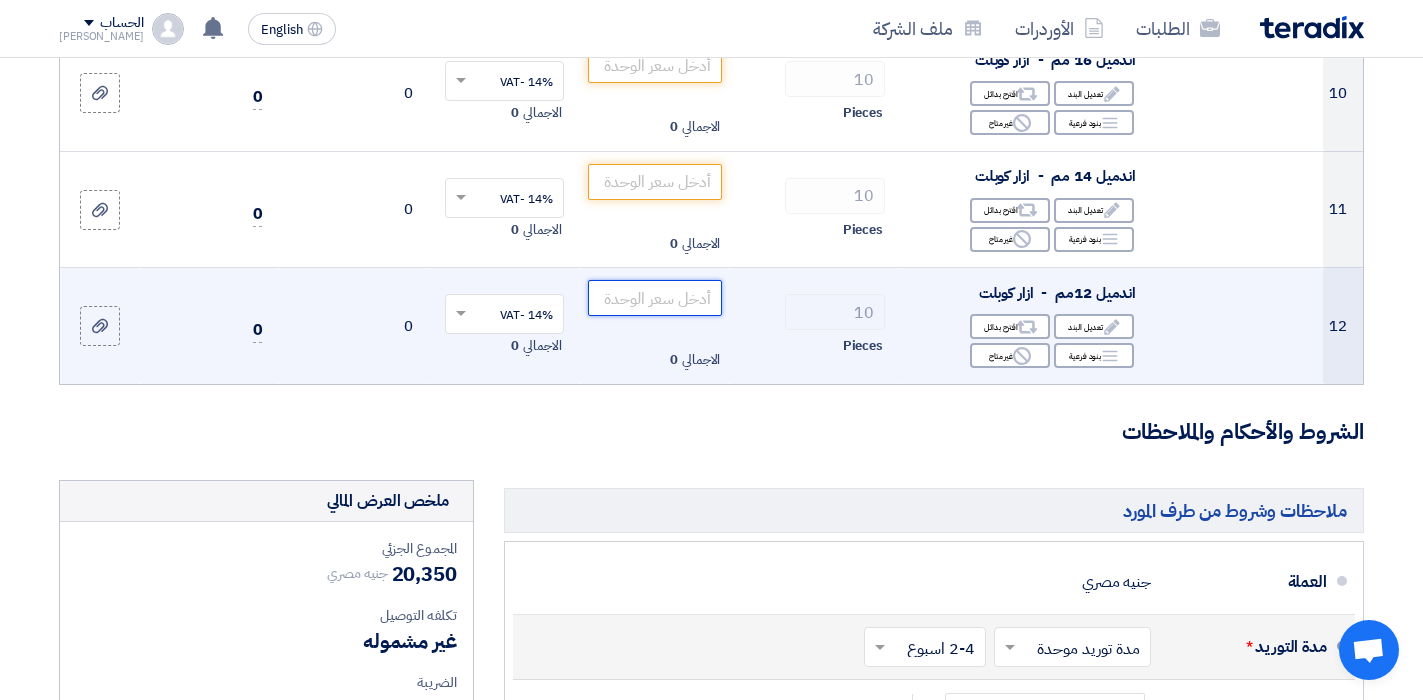 click 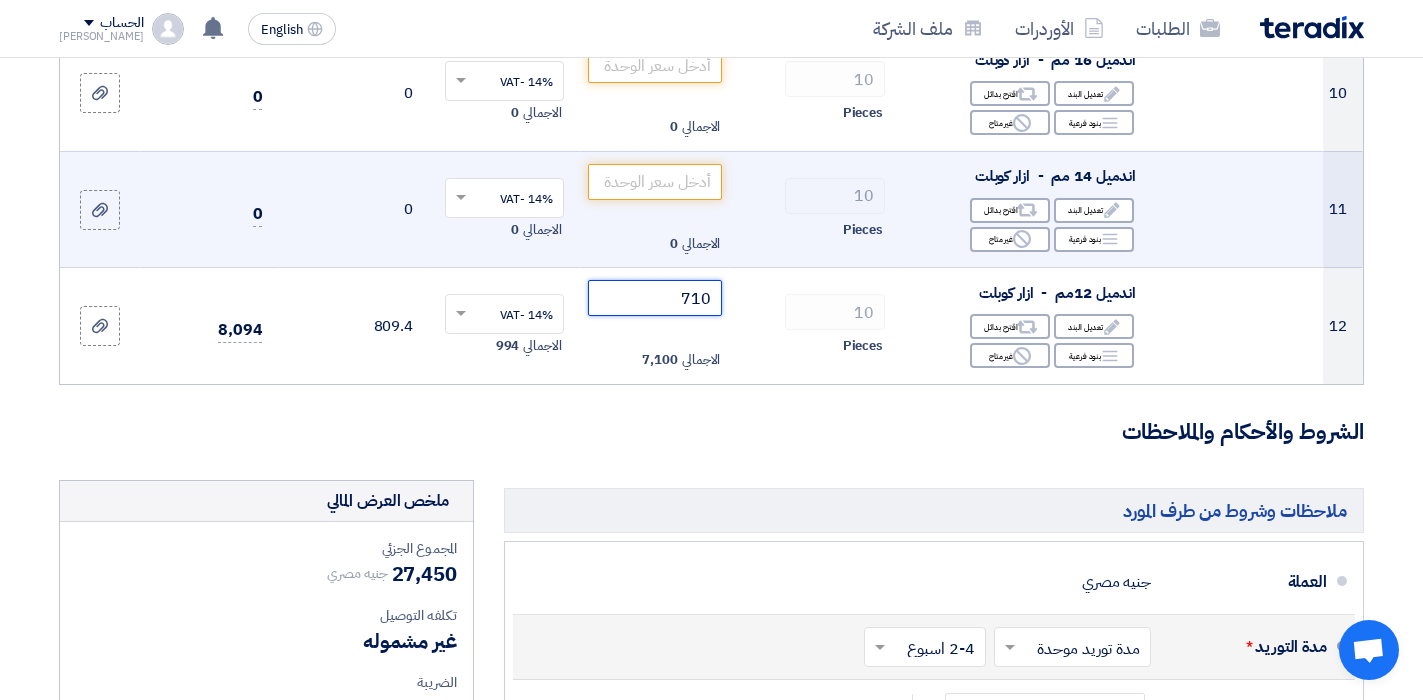 type on "710" 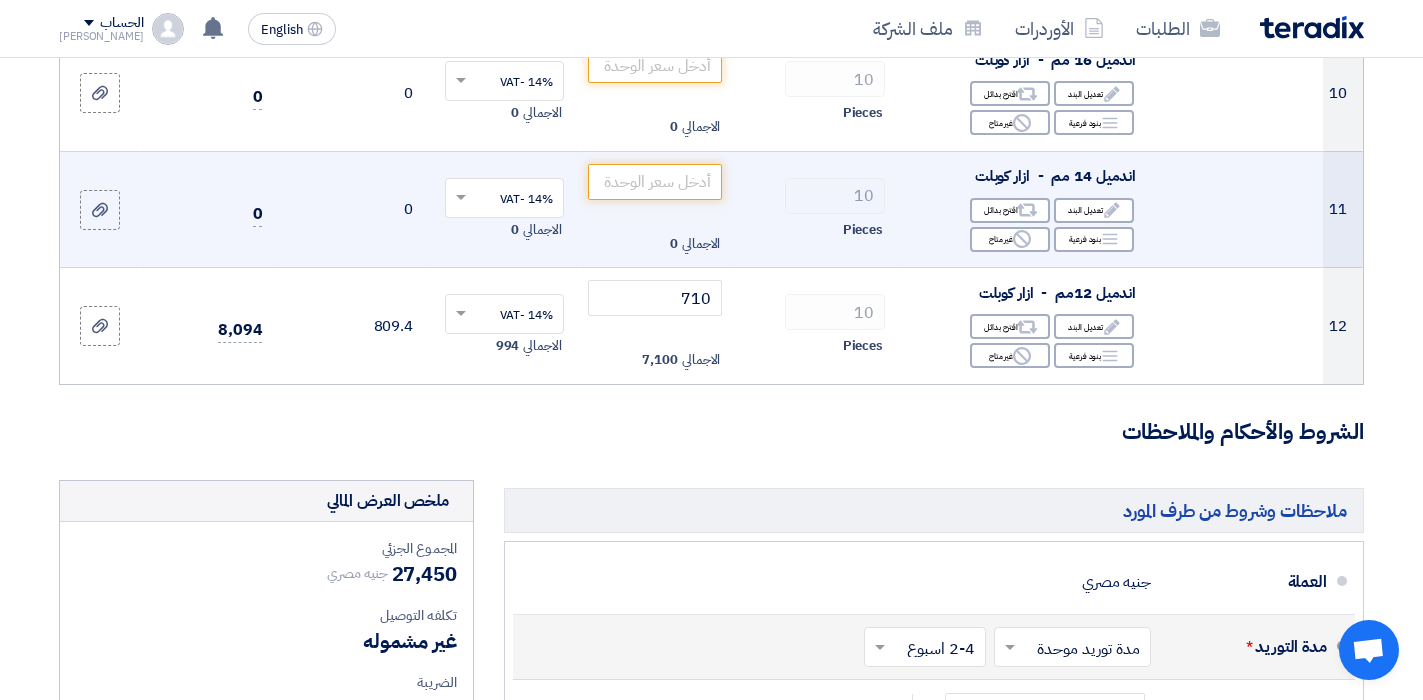 click 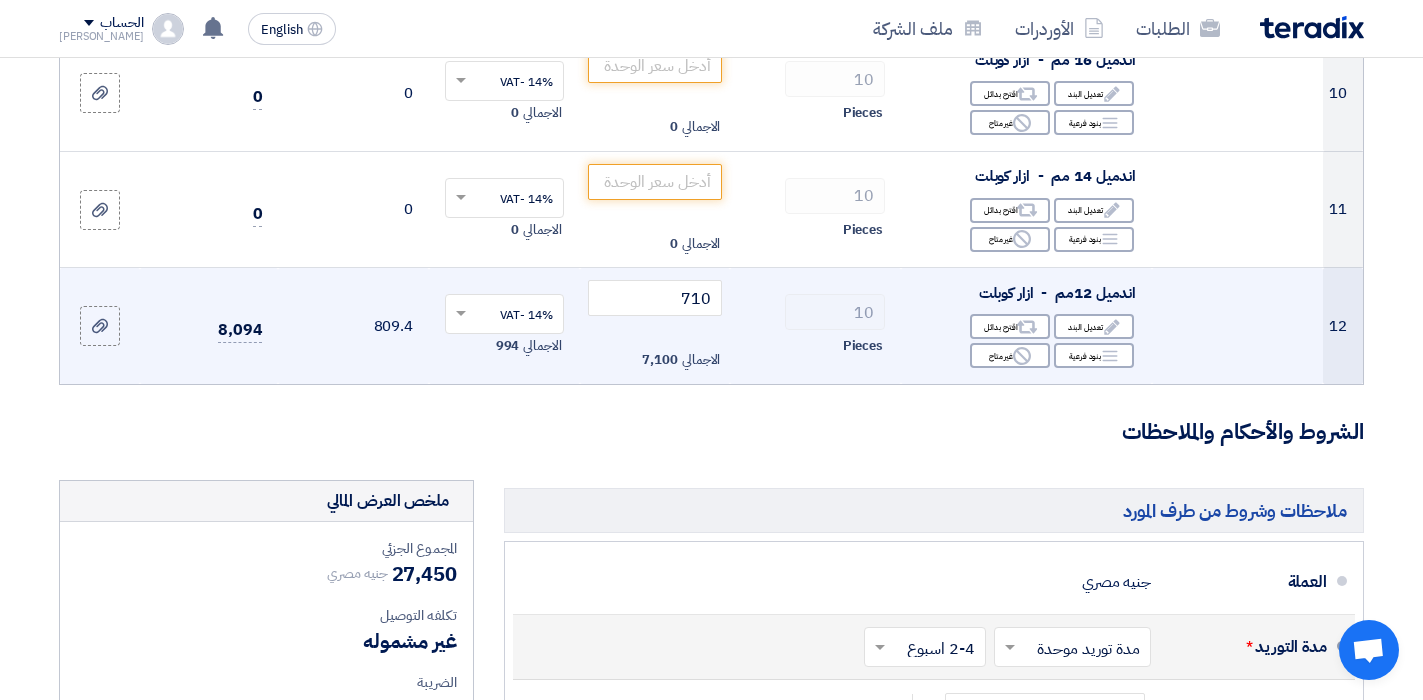 scroll, scrollTop: 1523, scrollLeft: 0, axis: vertical 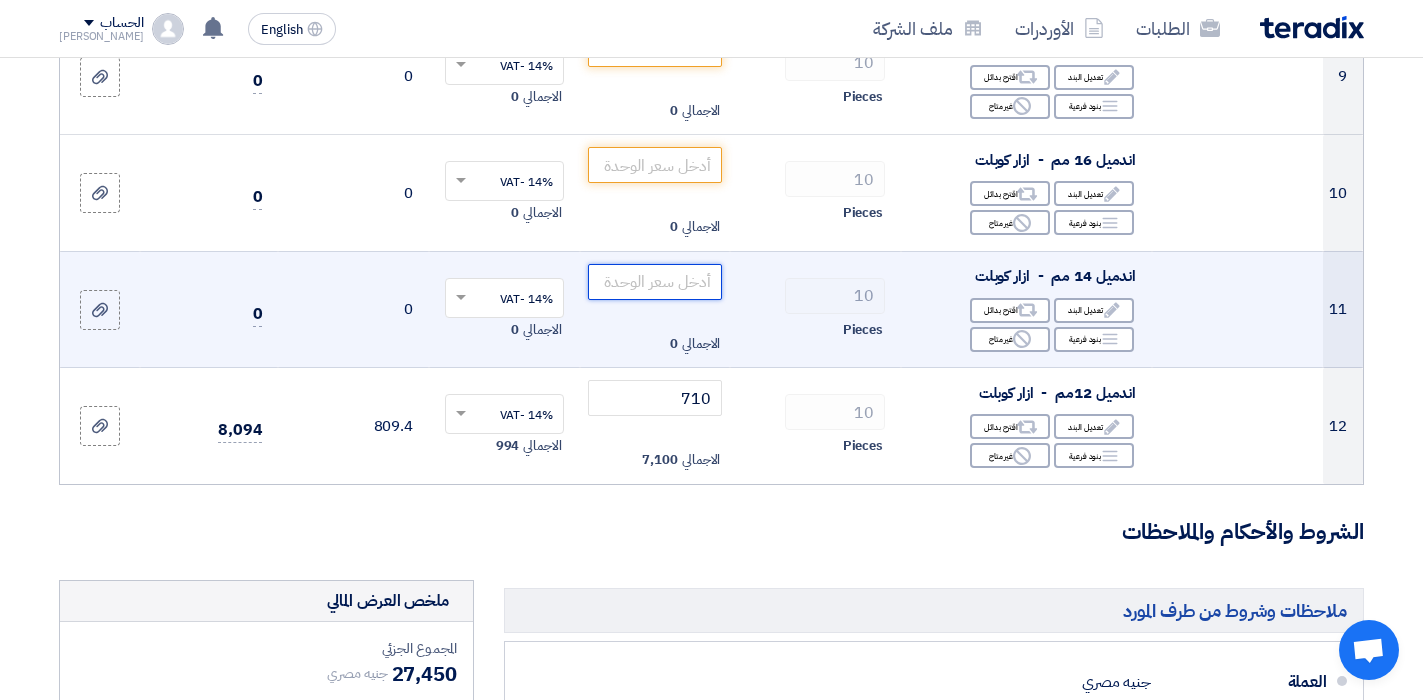 click 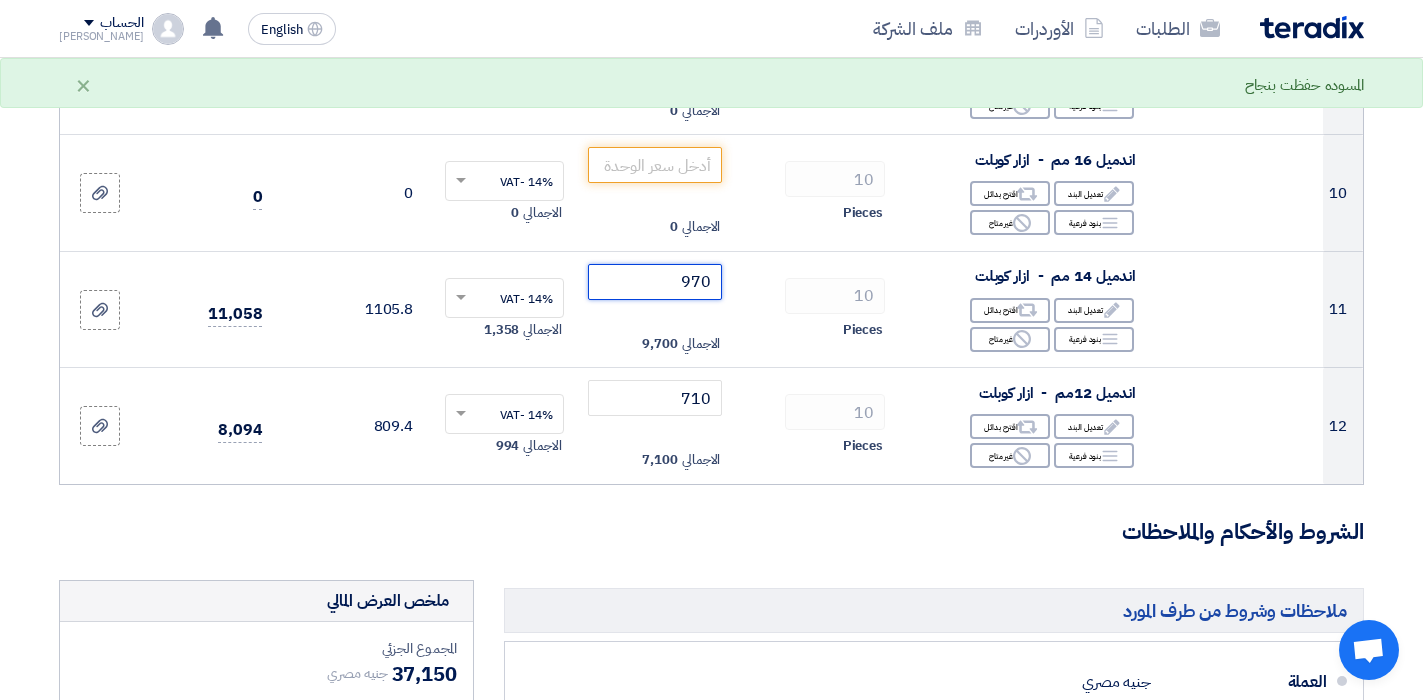 type on "970" 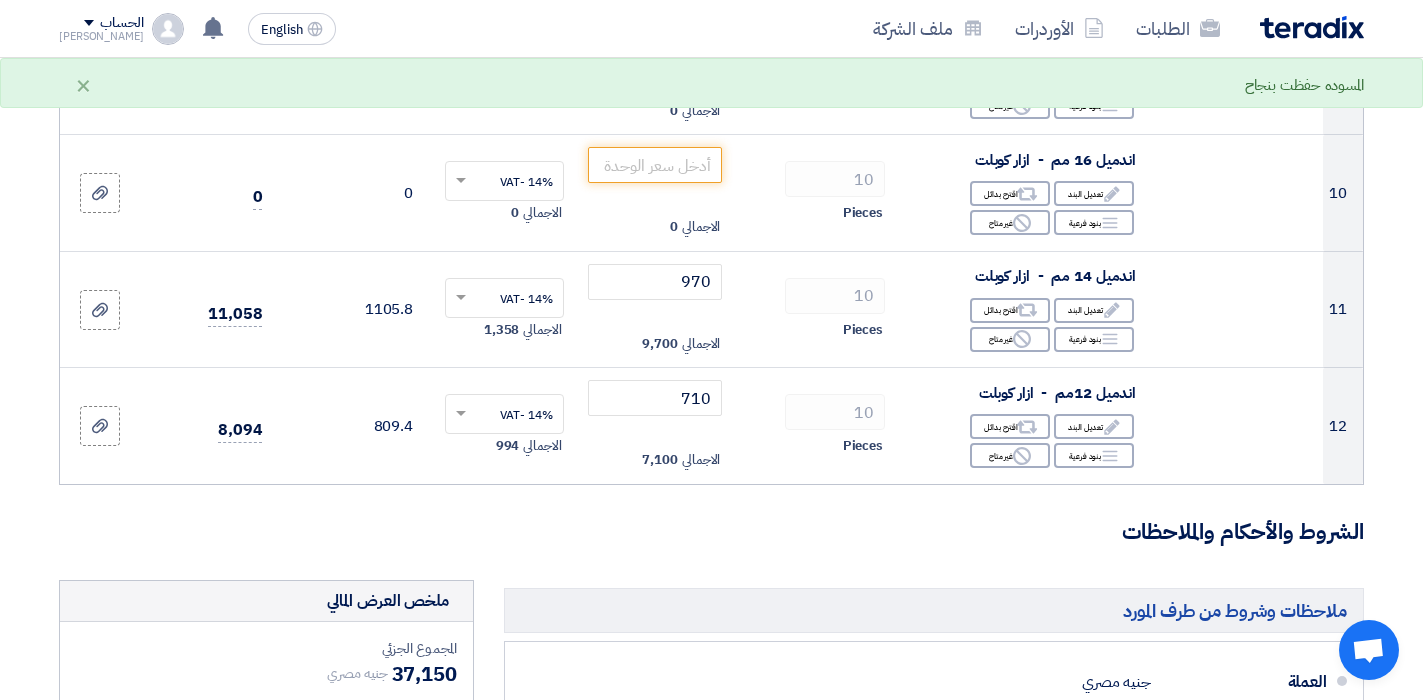 click on "تفاصيل الطلب
#
الكود/الموديل
البيان/الوصف
الكمية/العدد
سعر الوحدة (EGP)
الضرائب
+
'Select taxes...
14% -VAT" 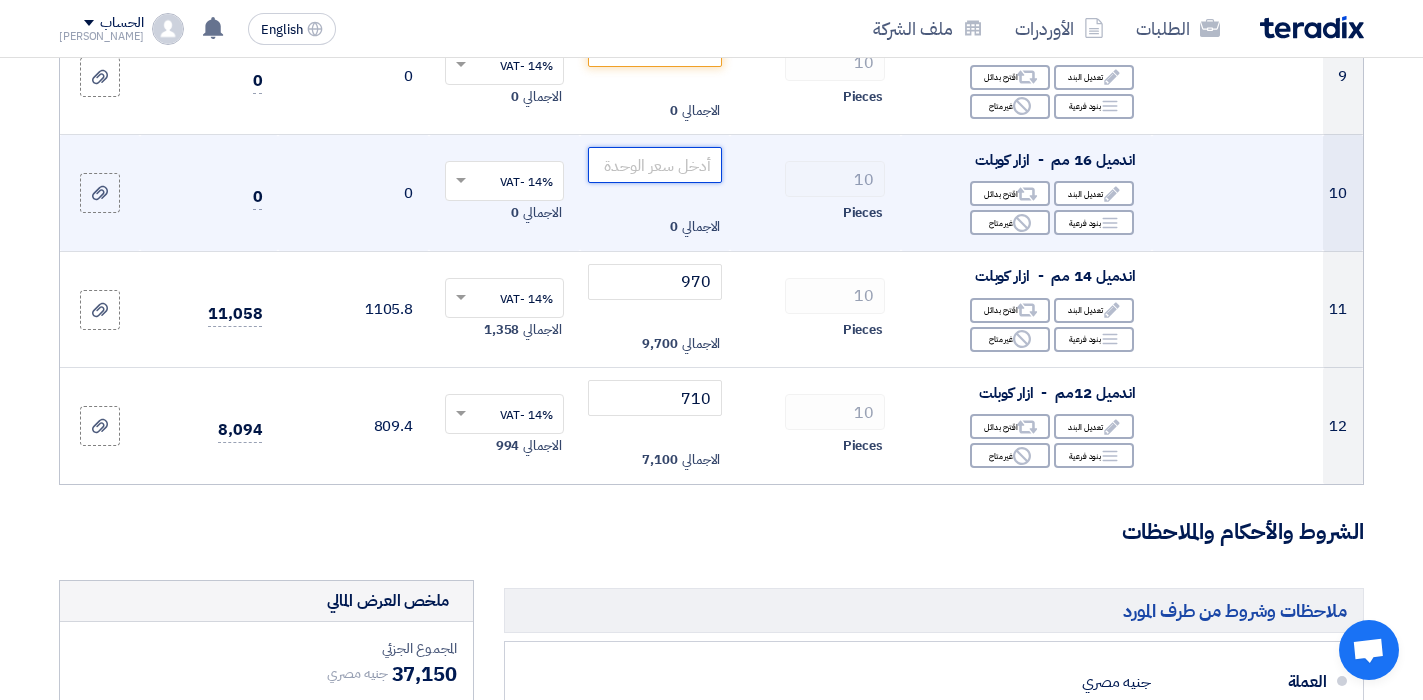 click 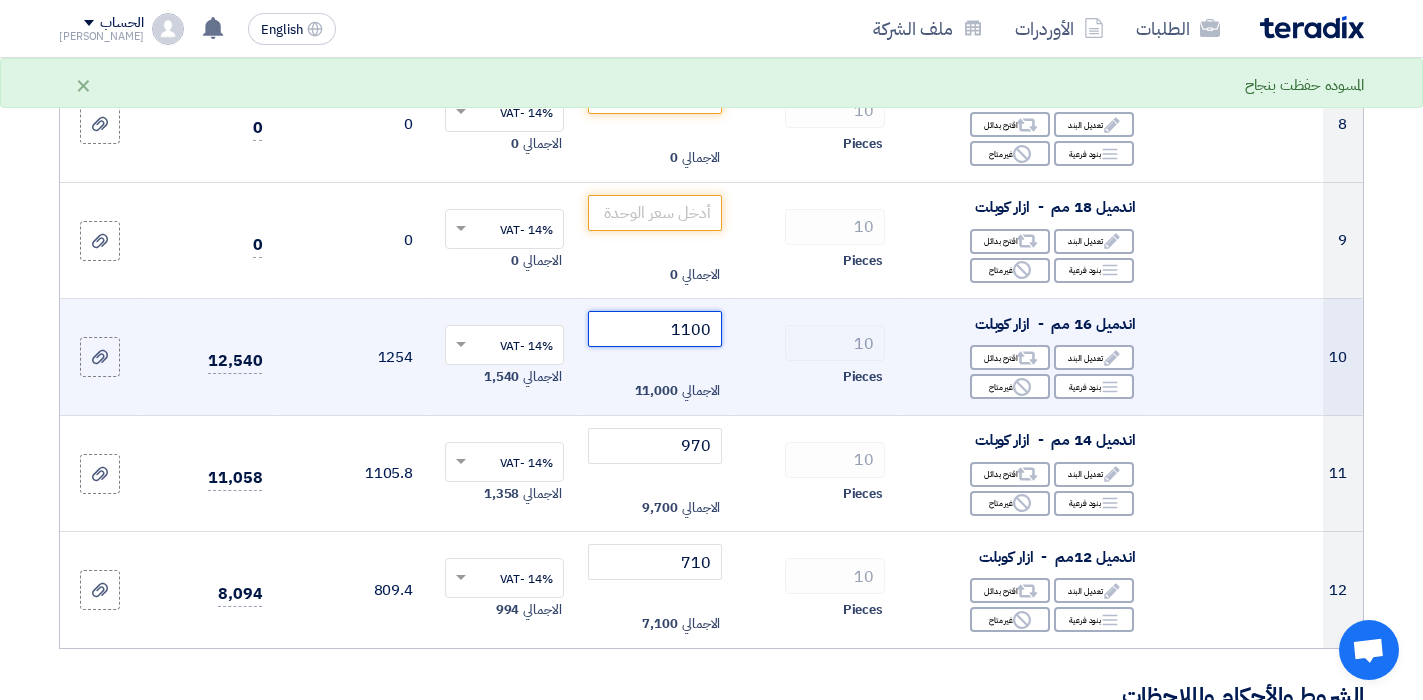 scroll, scrollTop: 1323, scrollLeft: 0, axis: vertical 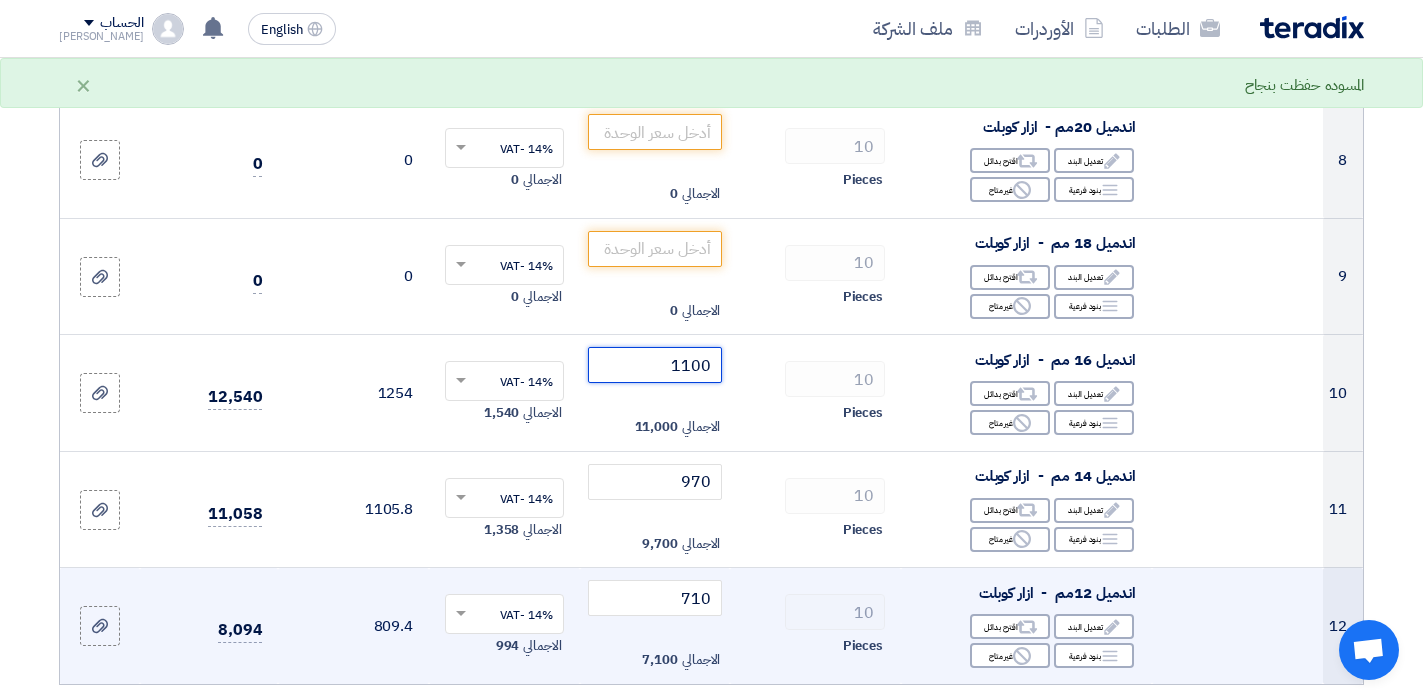 type on "1100" 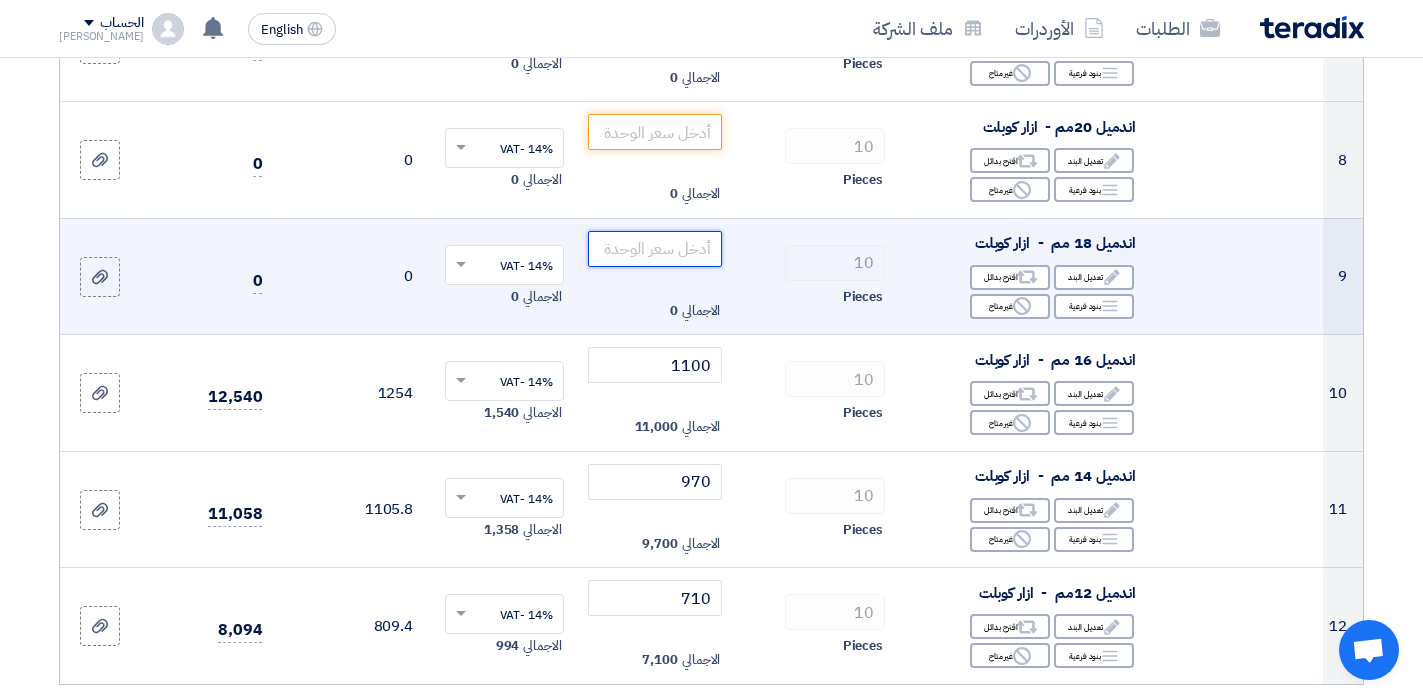 click 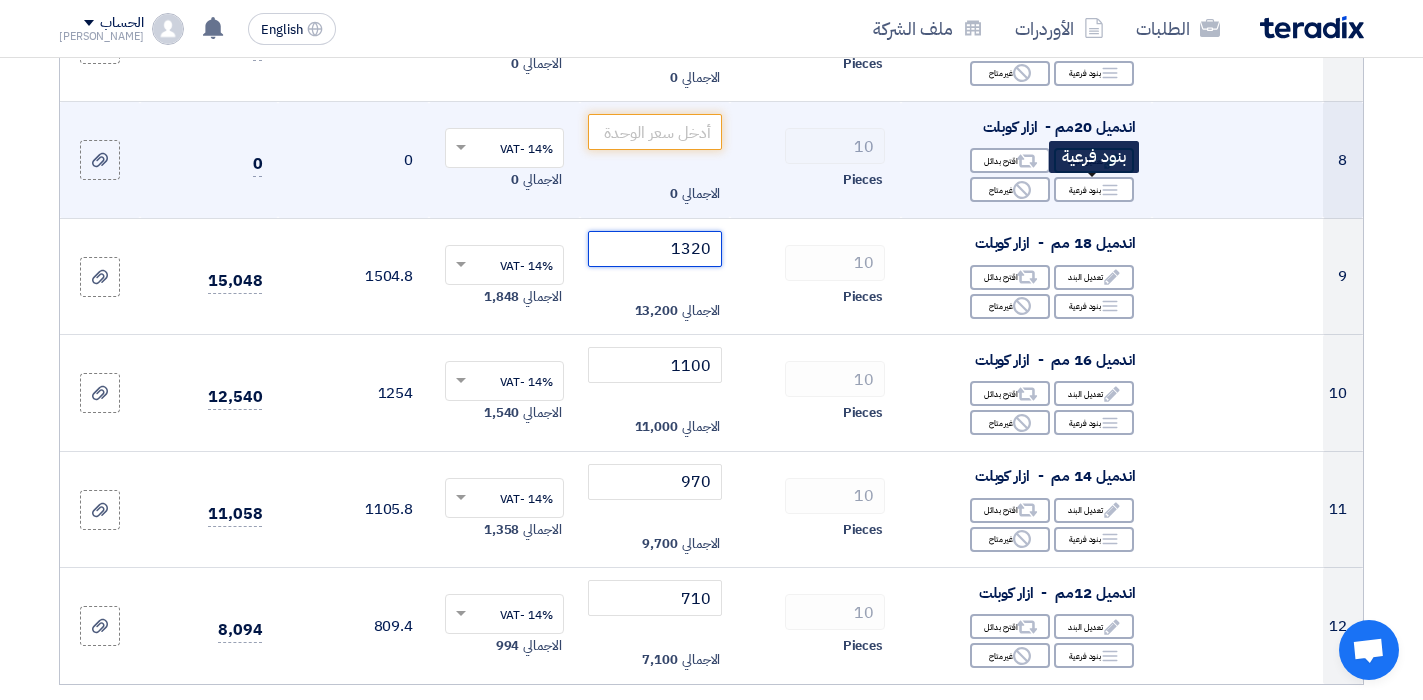scroll, scrollTop: 1223, scrollLeft: 0, axis: vertical 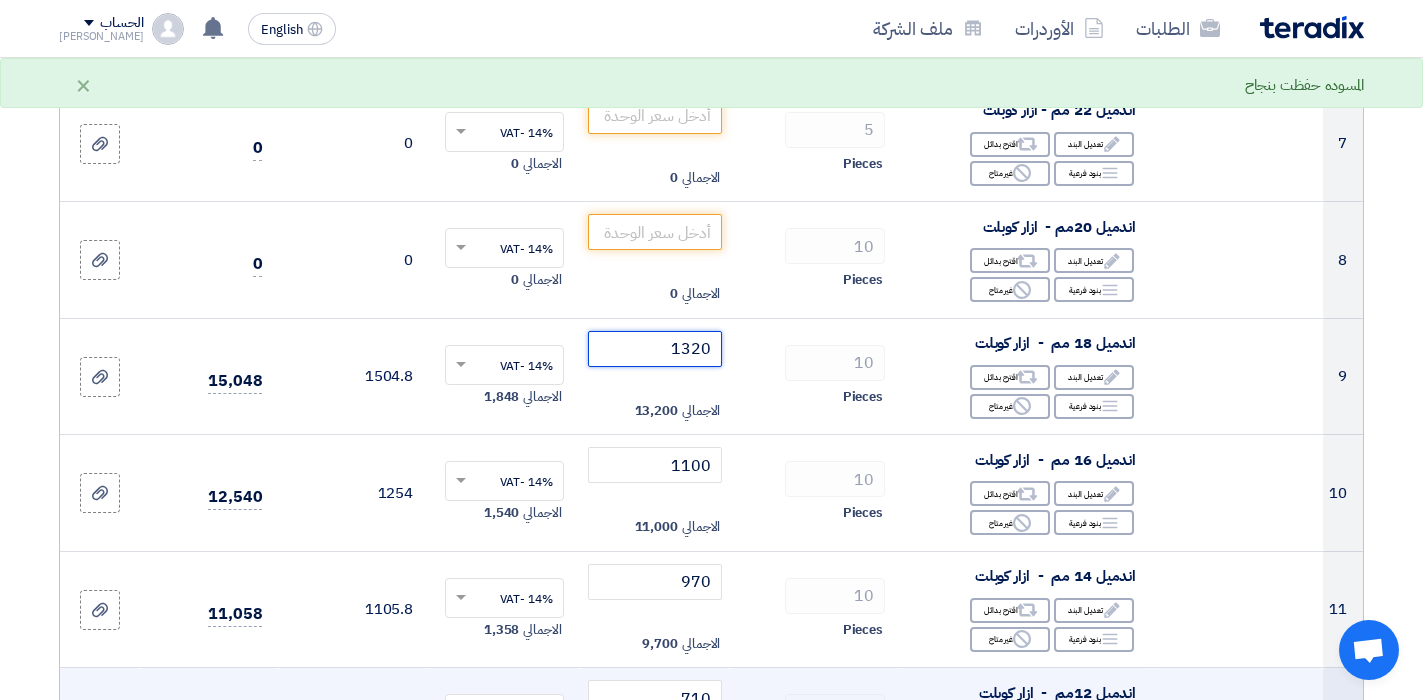 type on "1320" 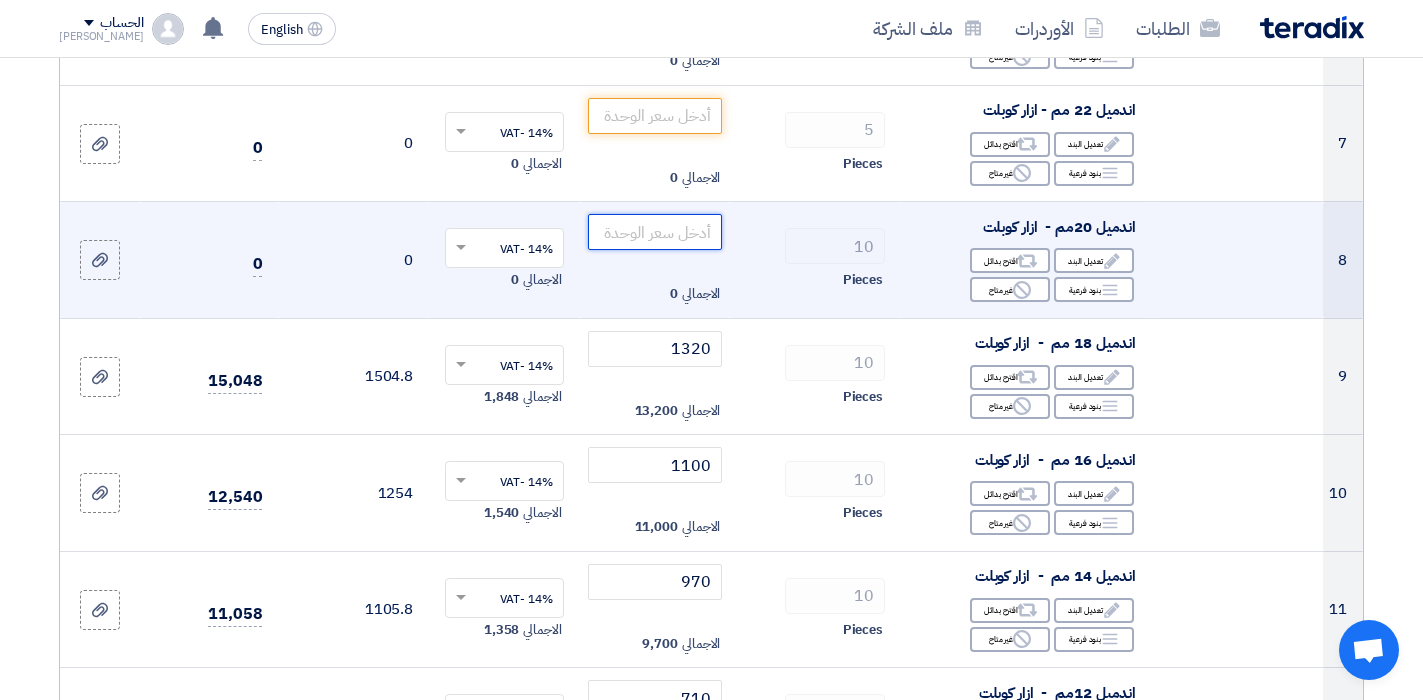 click 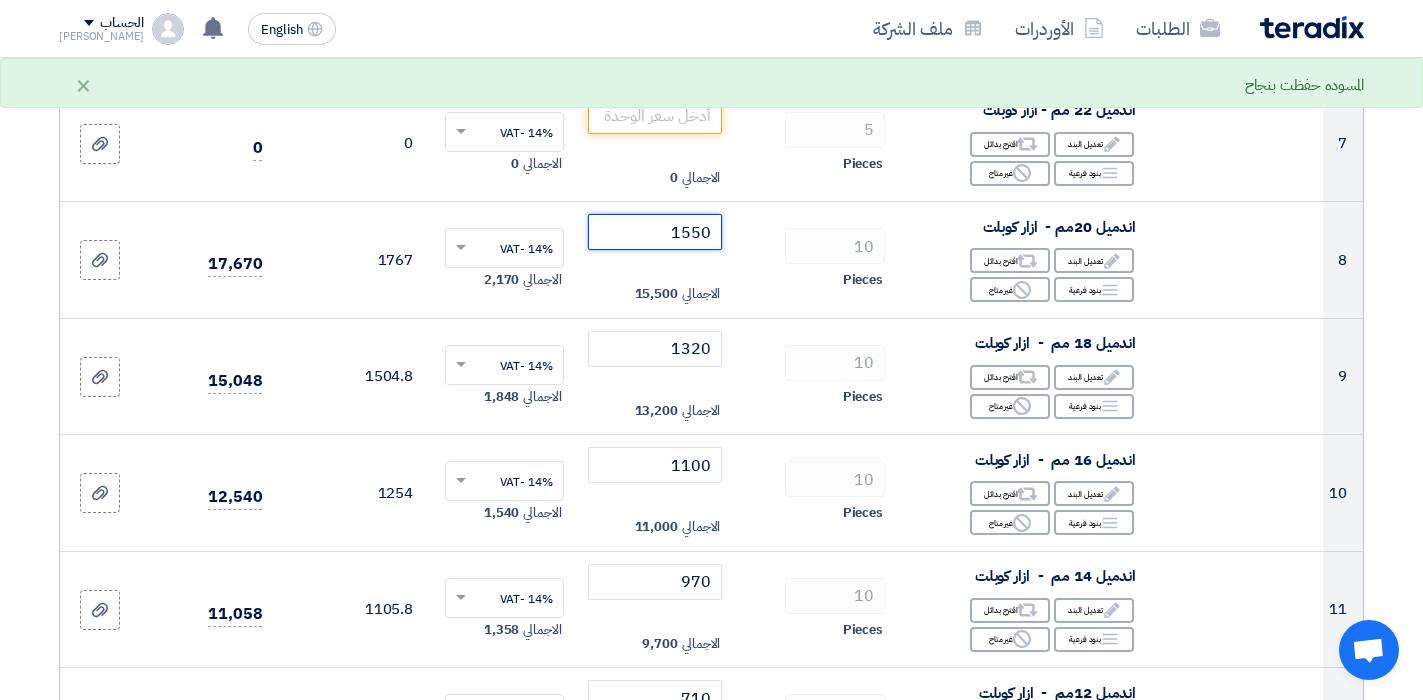 type on "1550" 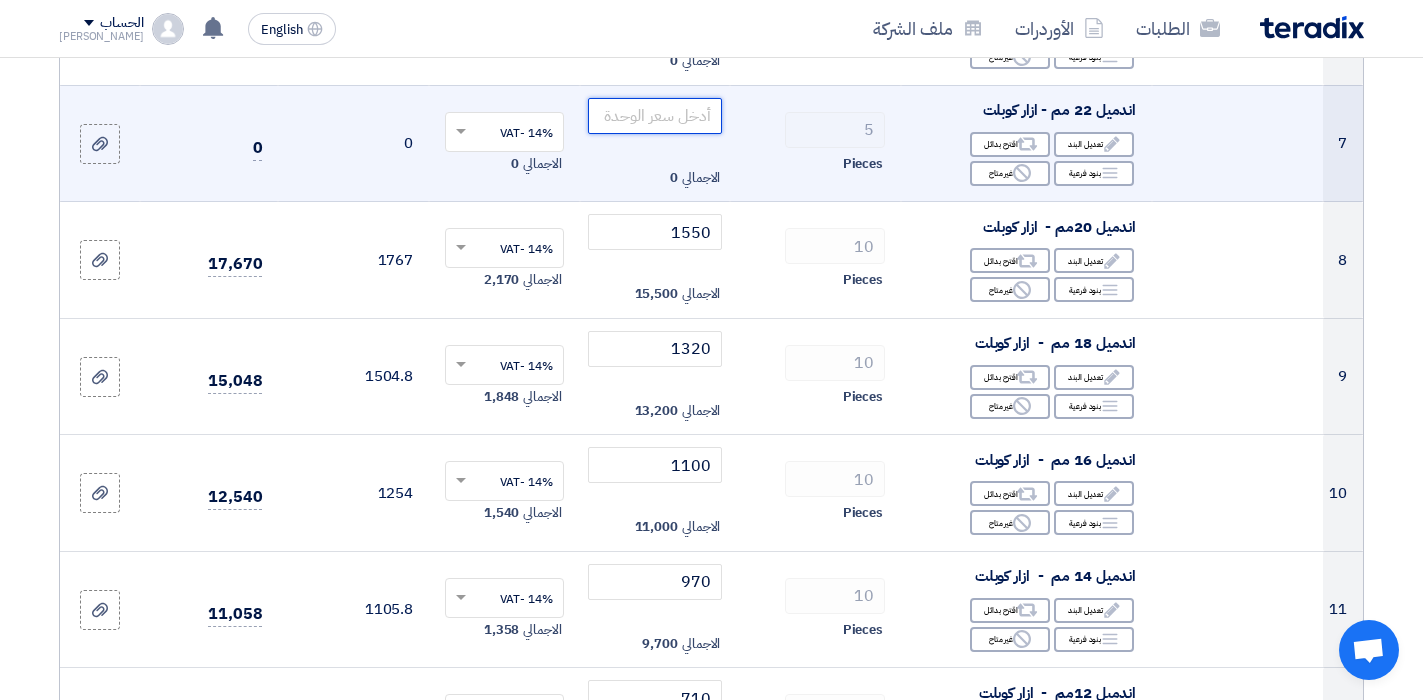 click 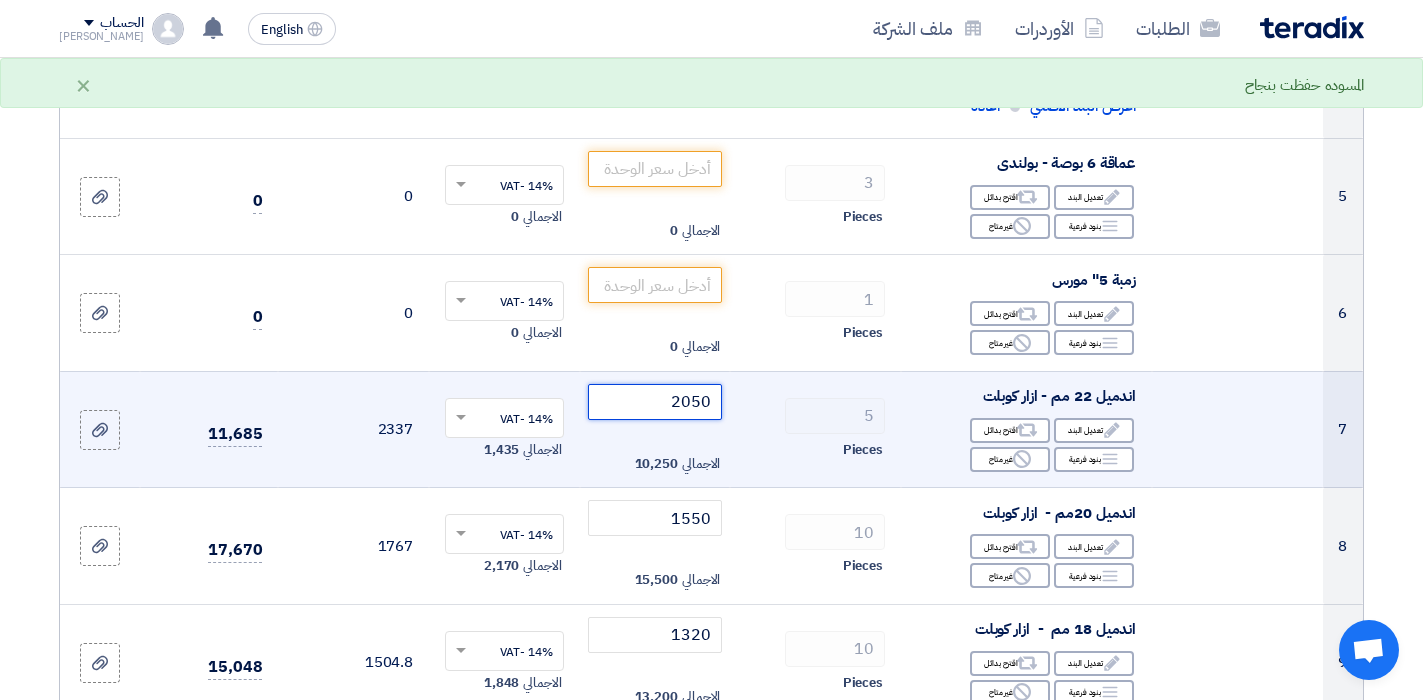 scroll, scrollTop: 923, scrollLeft: 0, axis: vertical 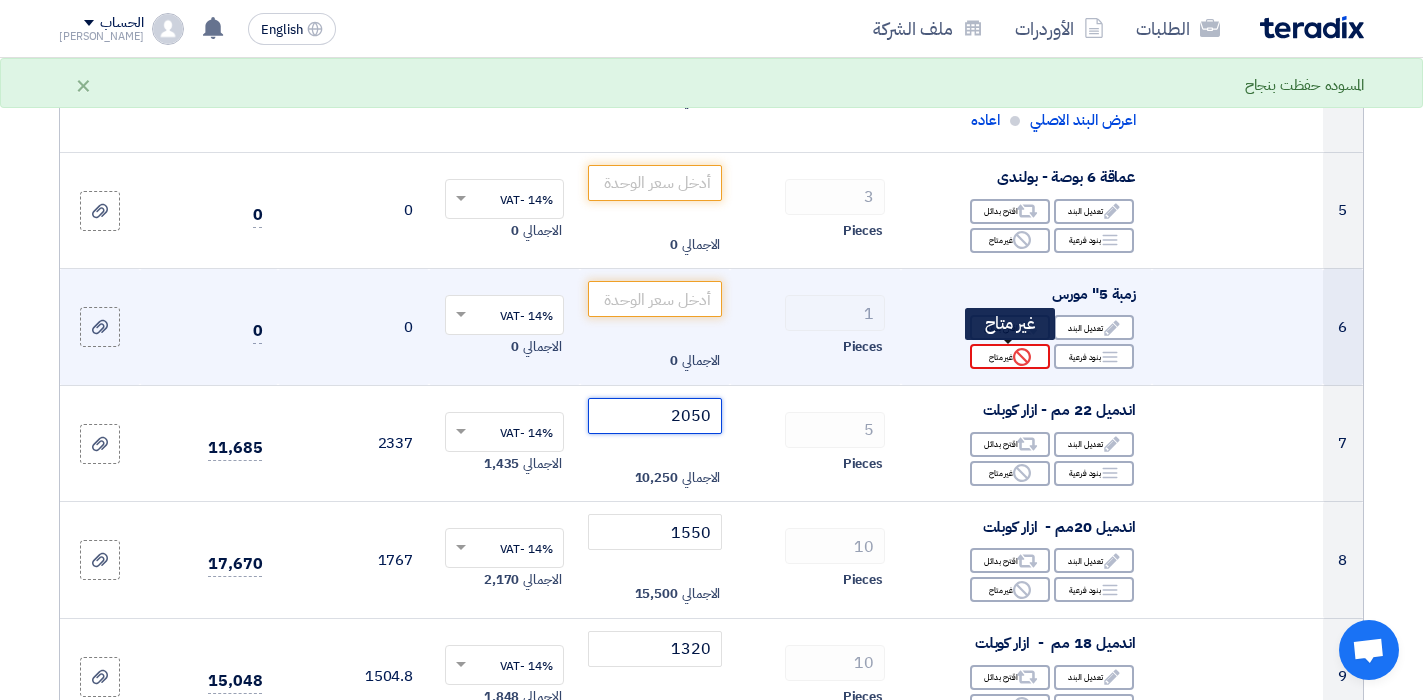 type on "2050" 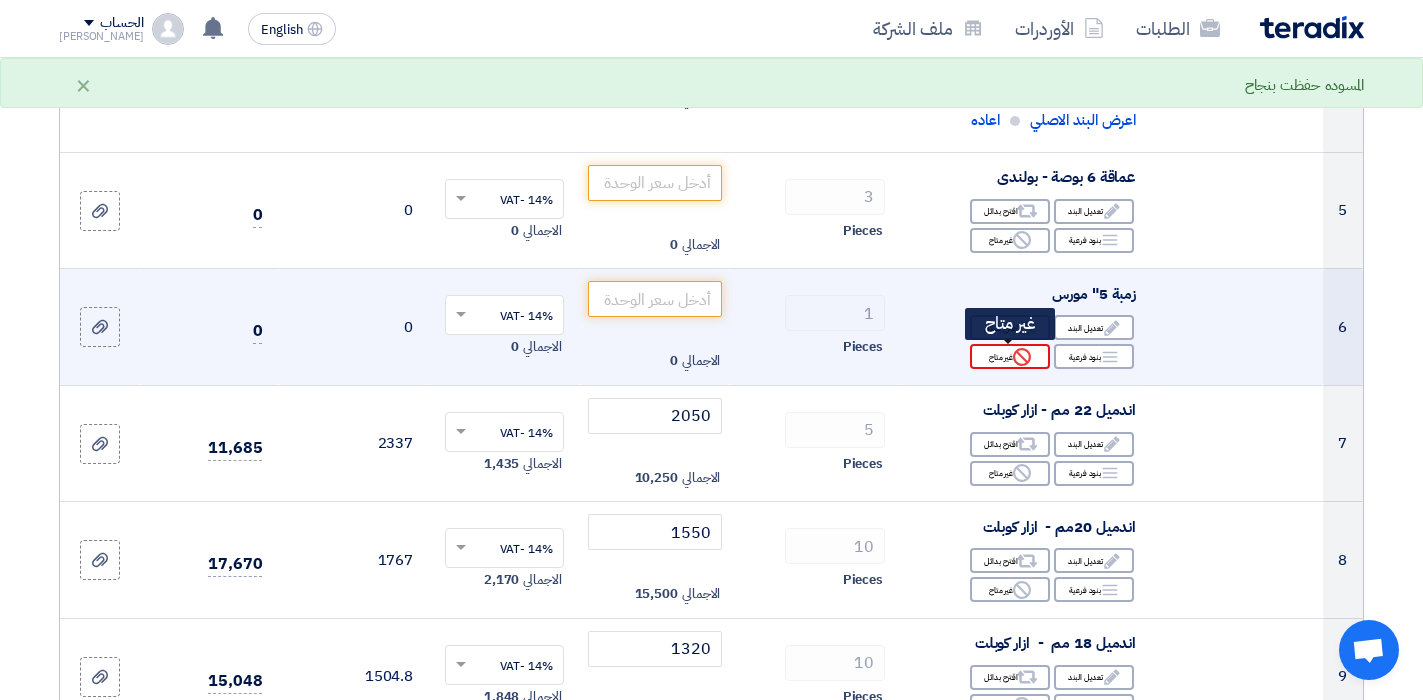click on "Reject
غير متاح" 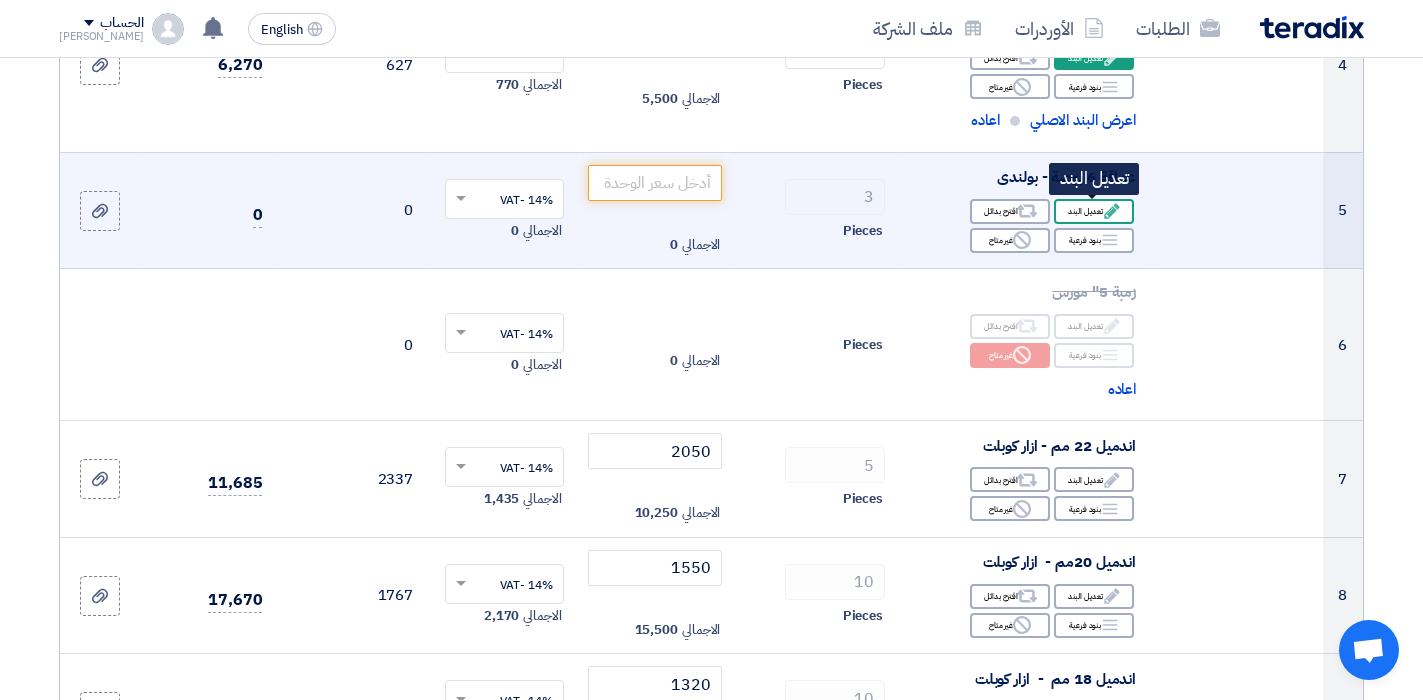 click on "Edit
تعديل البند" 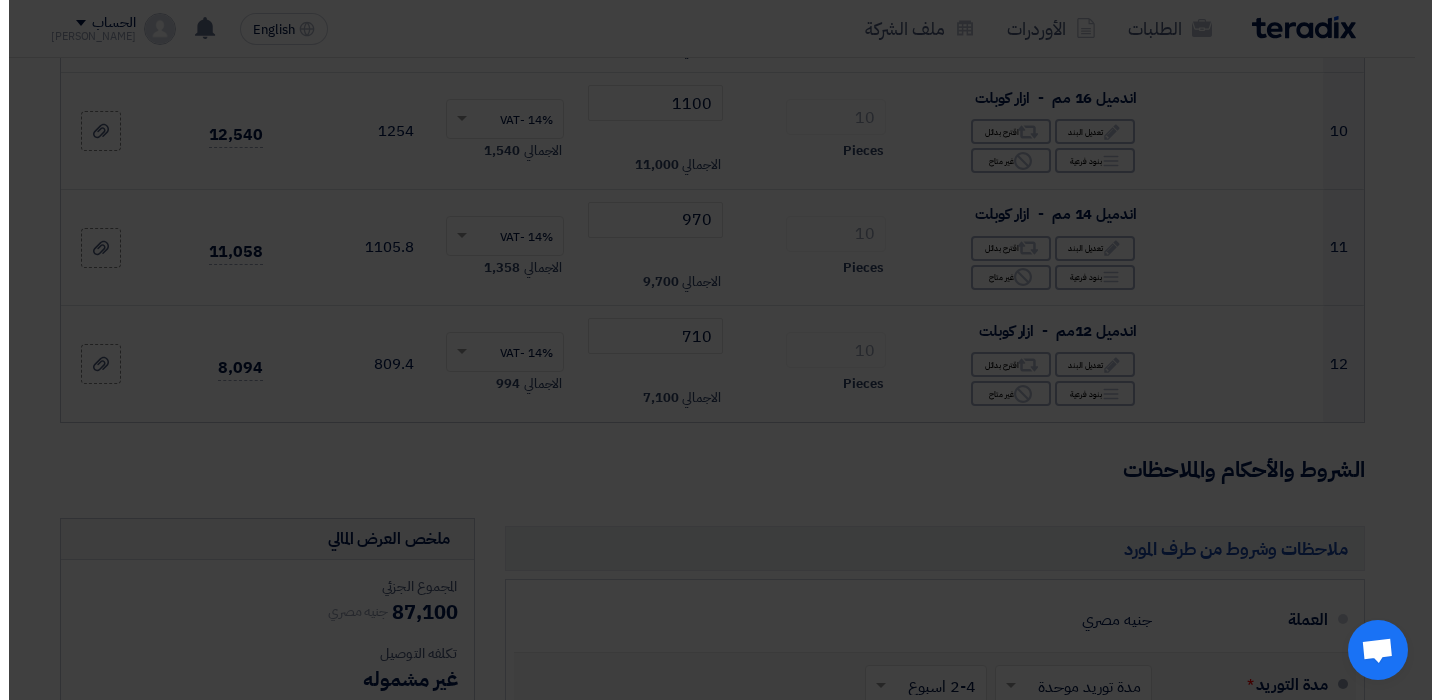 scroll, scrollTop: 400, scrollLeft: 0, axis: vertical 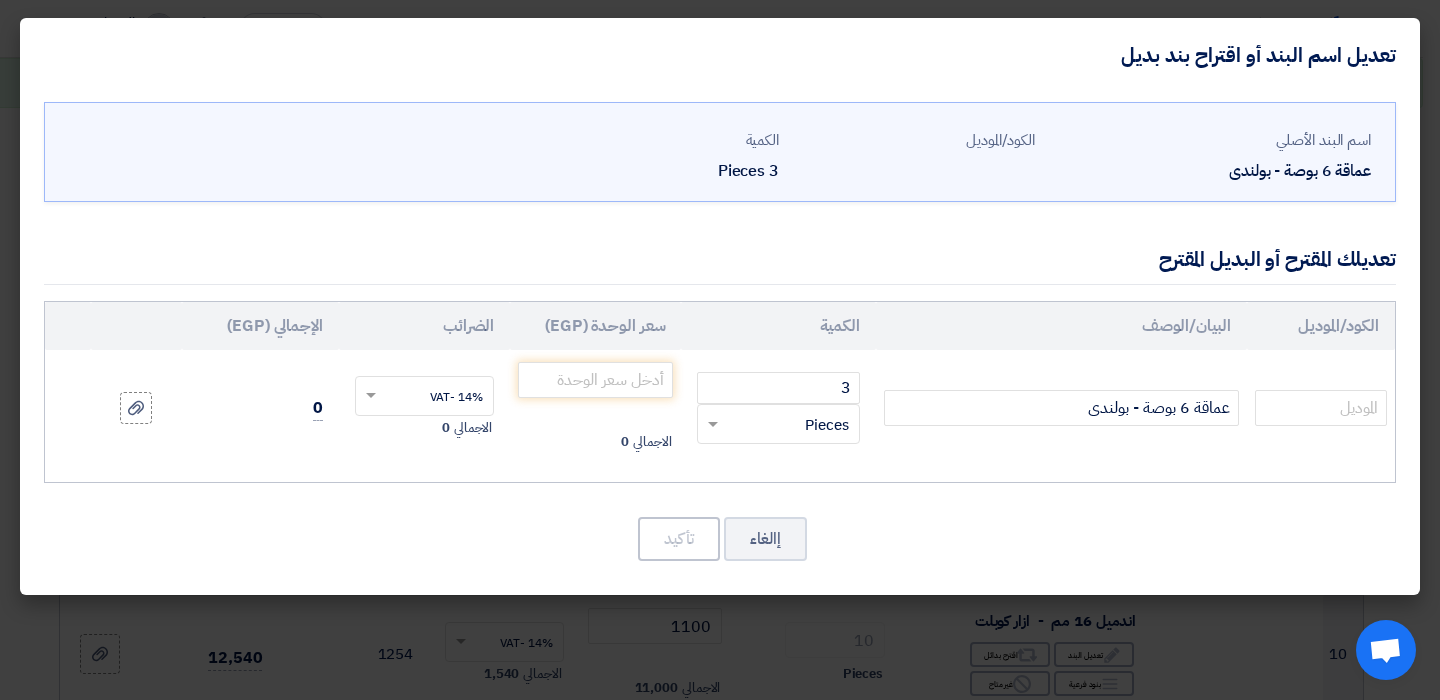 click on "اسم البند الأصلي
عماقة 6 بوصة - بولندى
الكود/الموديل
الكمية
3
Pieces" 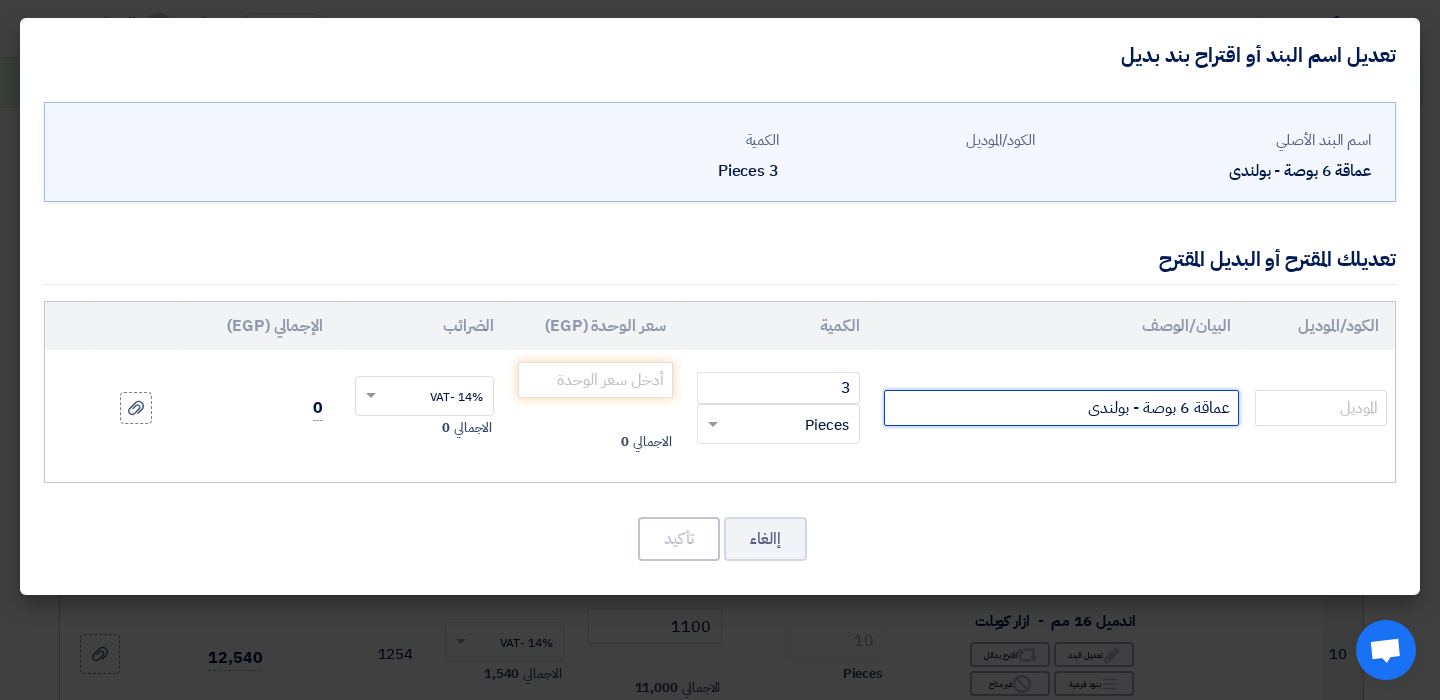 click on "عماقة 6 بوصة - بولندى" 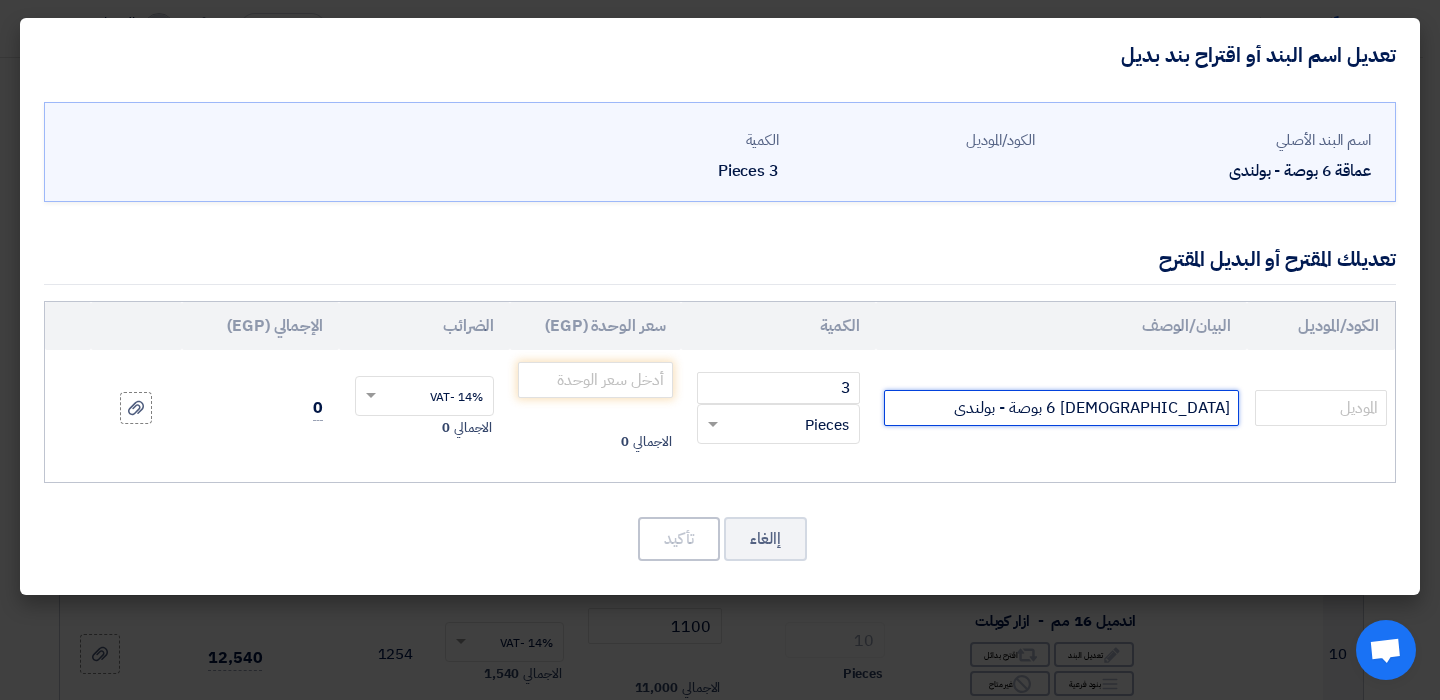 click on "باكوليس 6 بوصة - بولندى" 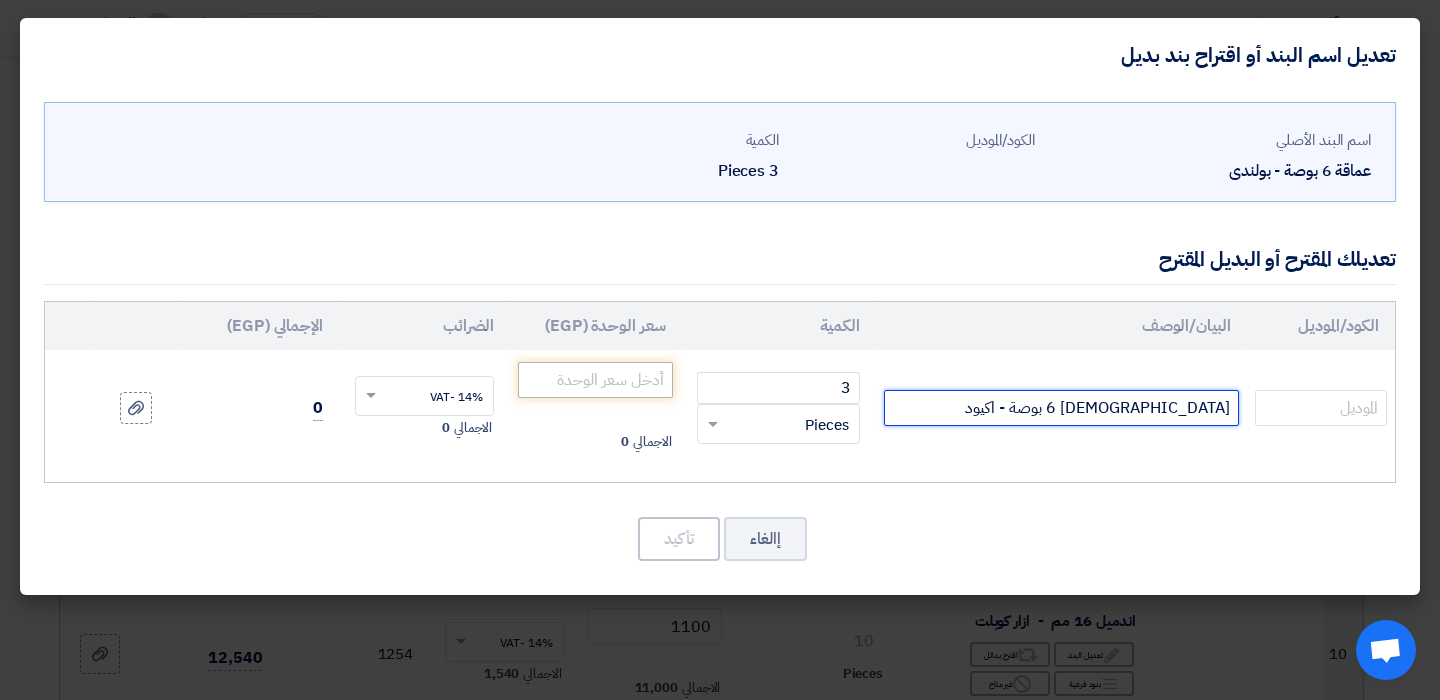 type on "باكوليس 6 بوصة - اكيود" 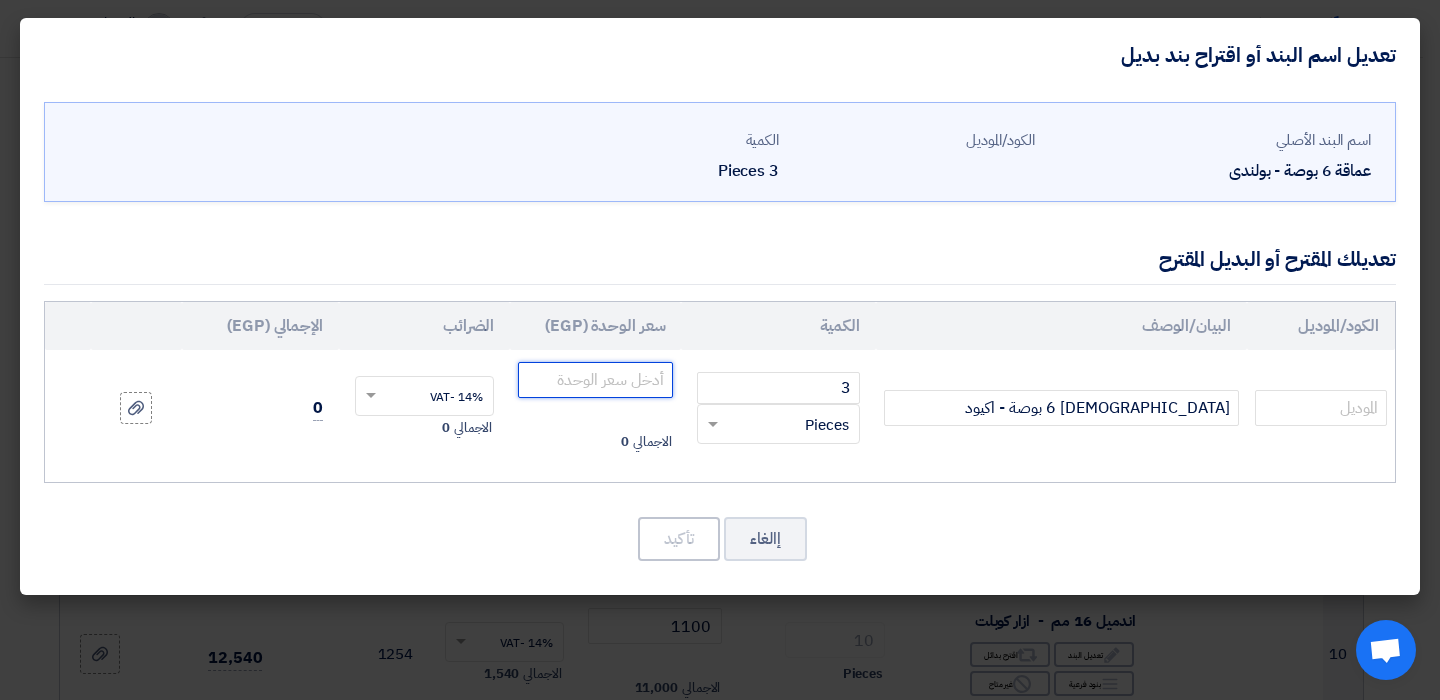 click 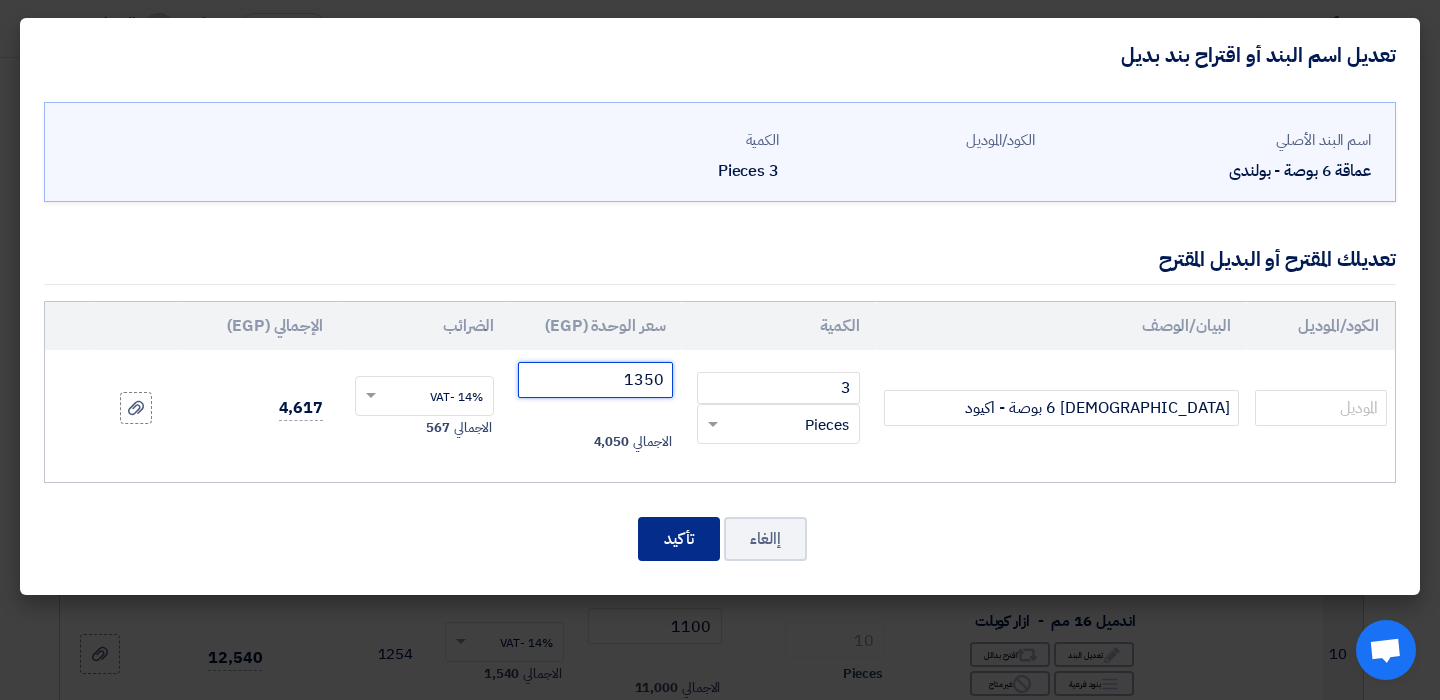 type on "1350" 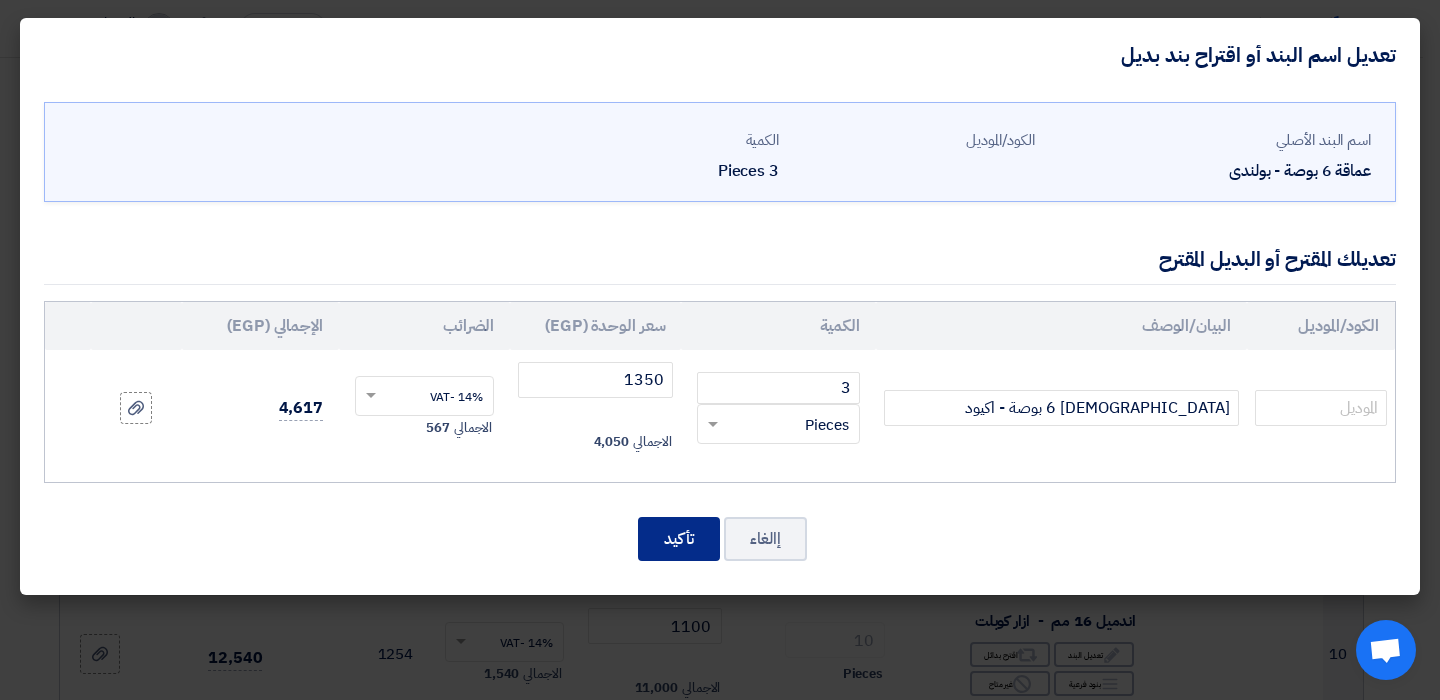 click on "تأكيد" 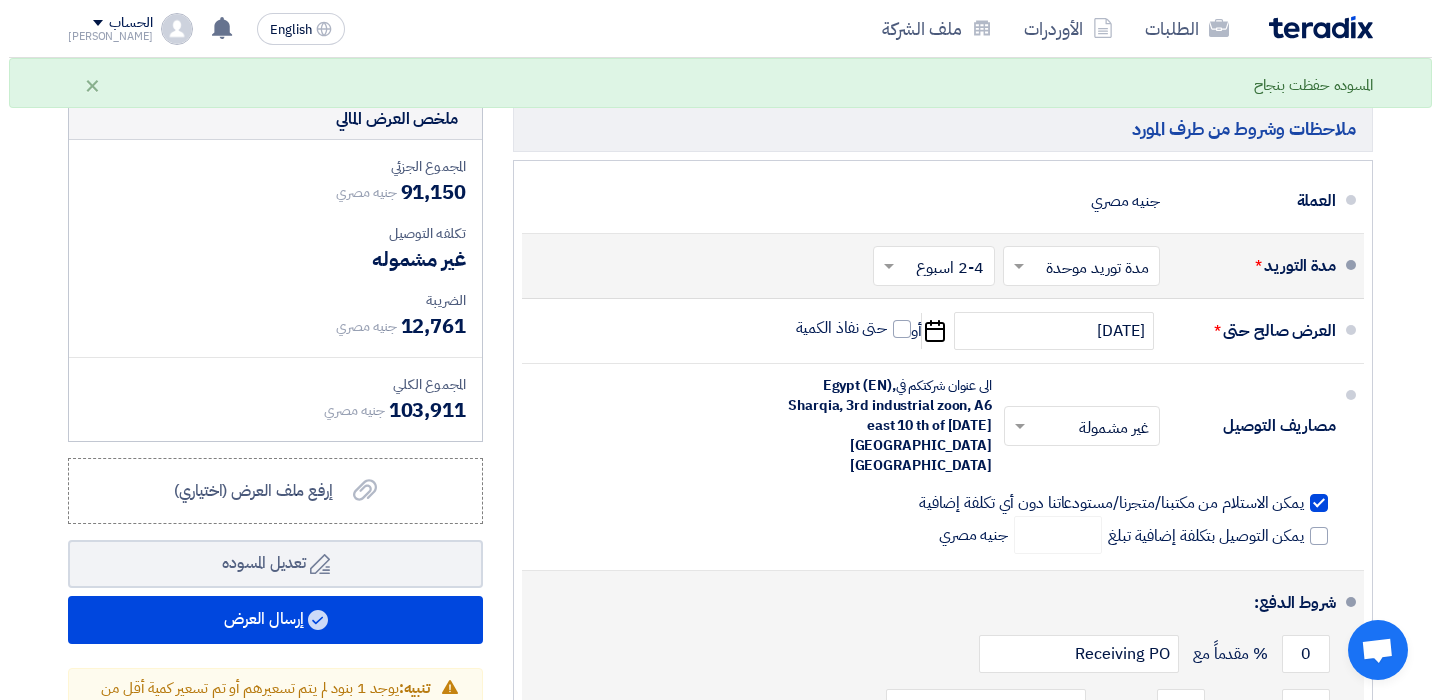 scroll, scrollTop: 2197, scrollLeft: 0, axis: vertical 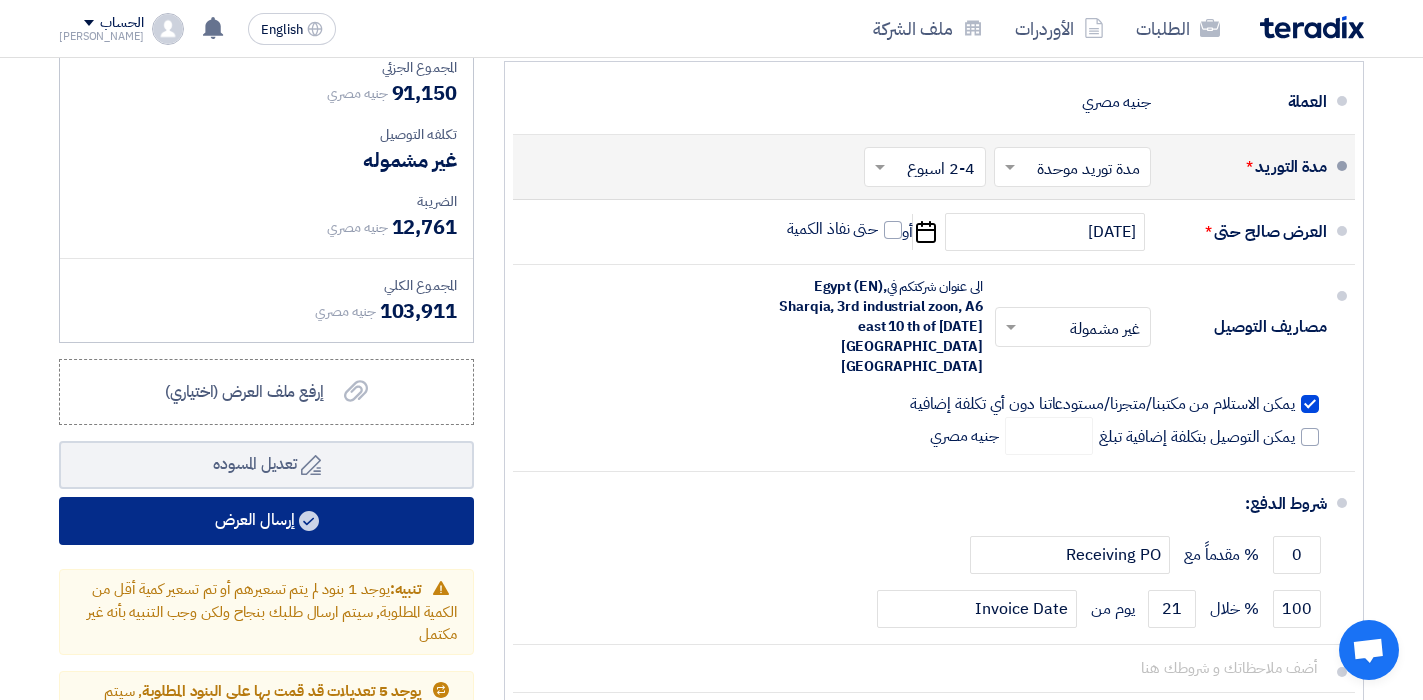 click on "إرسال العرض" 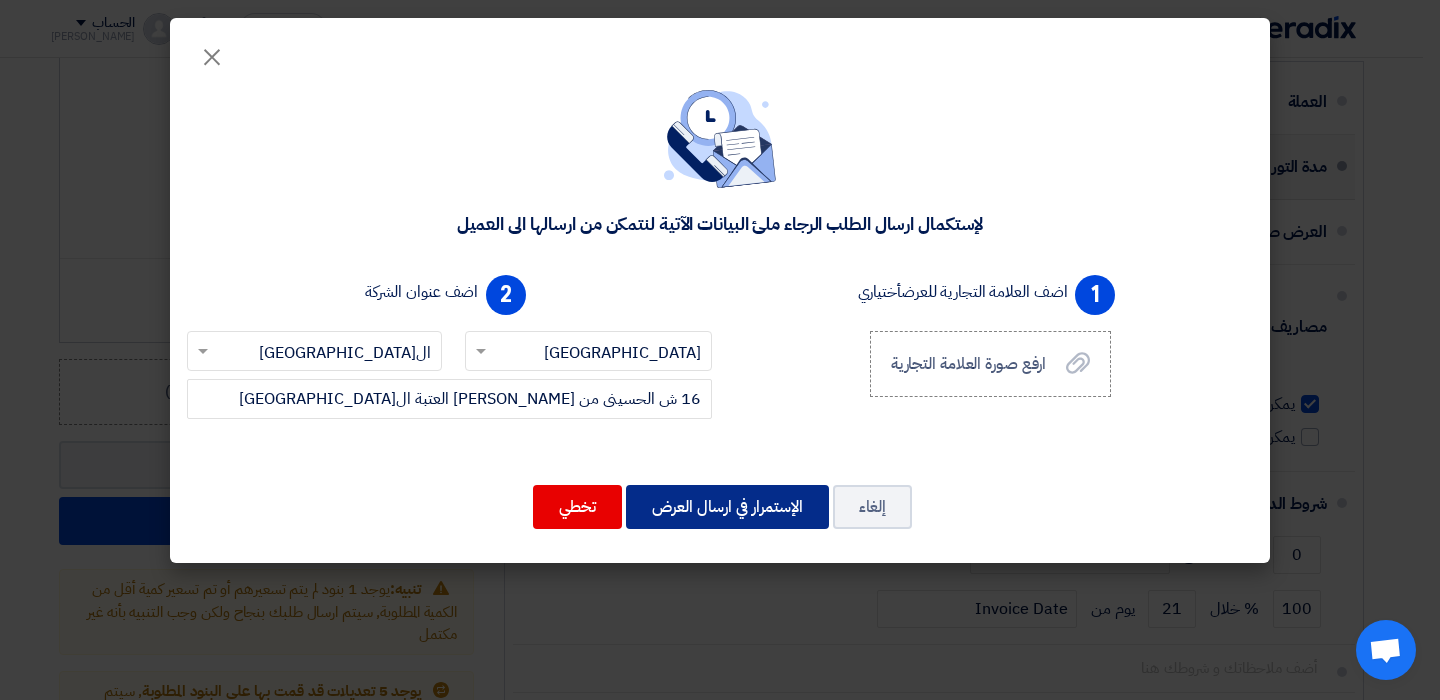 click on "الإستمرار في ارسال العرض" 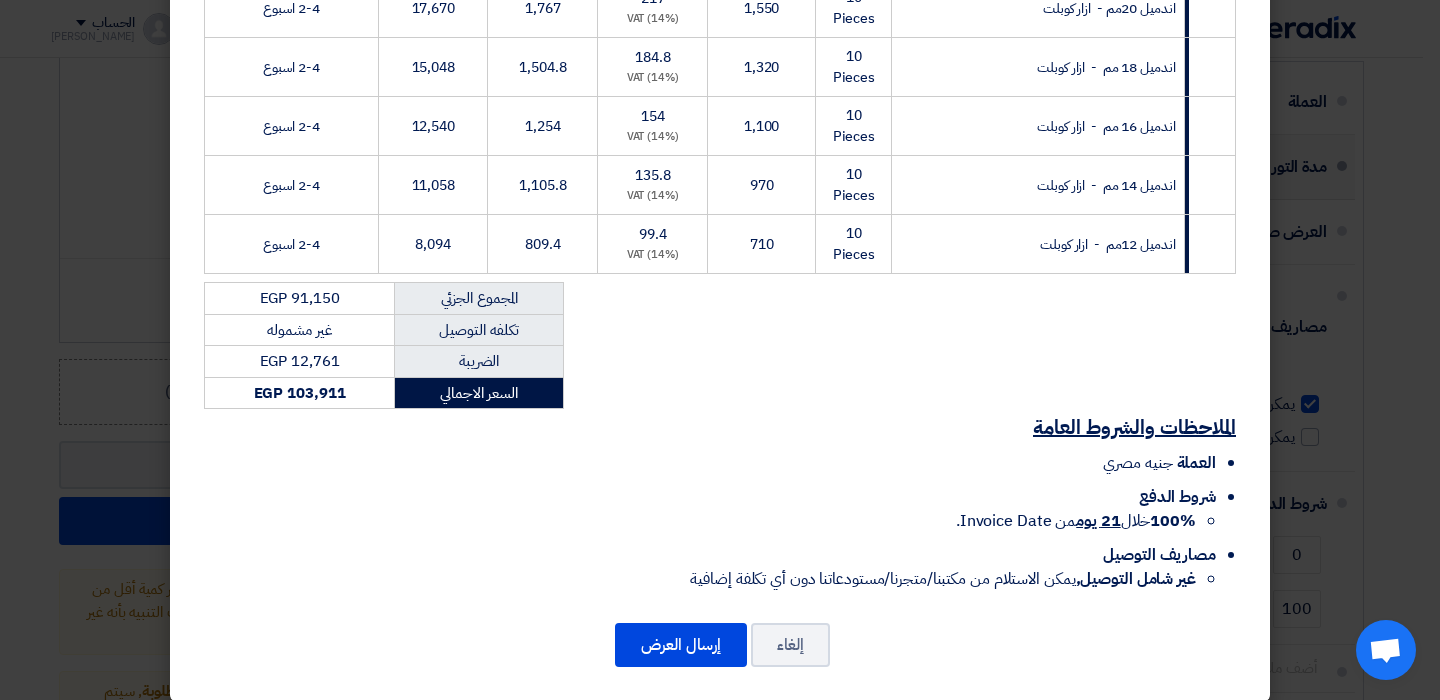 scroll, scrollTop: 828, scrollLeft: 0, axis: vertical 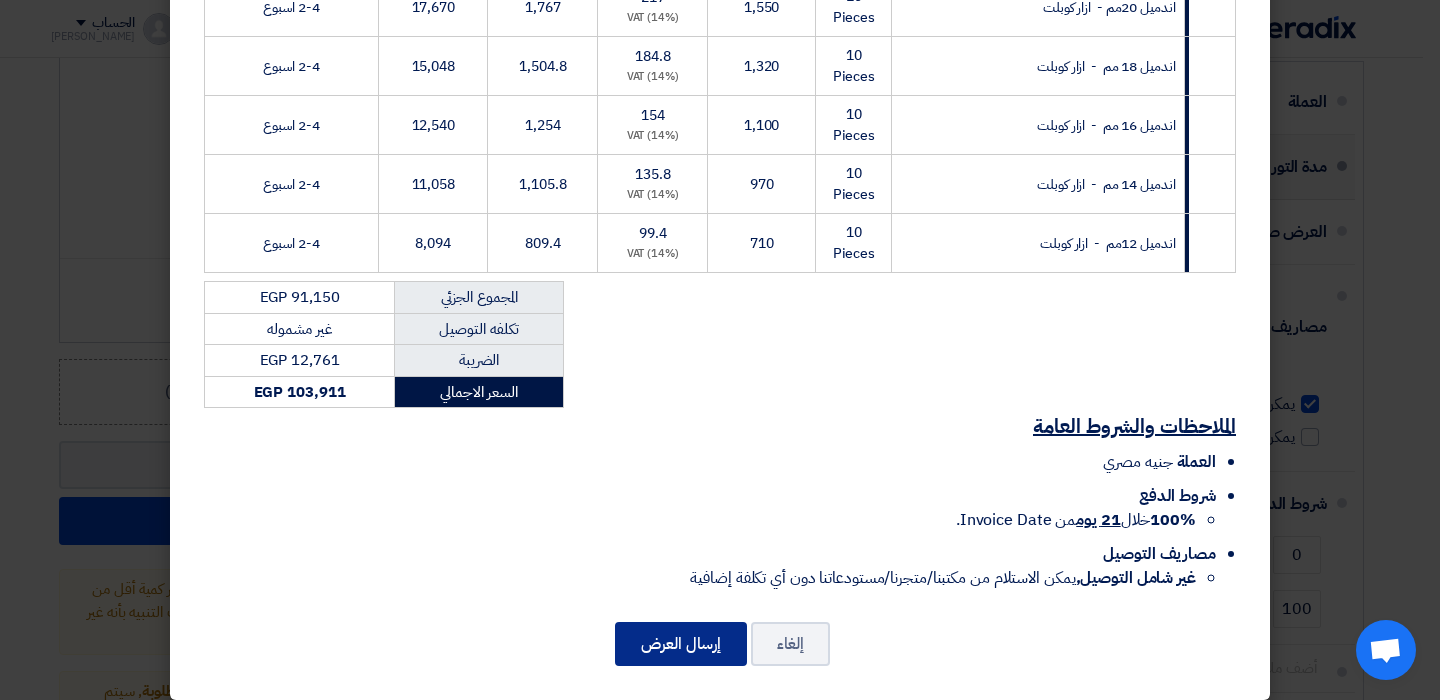 click on "إرسال العرض" 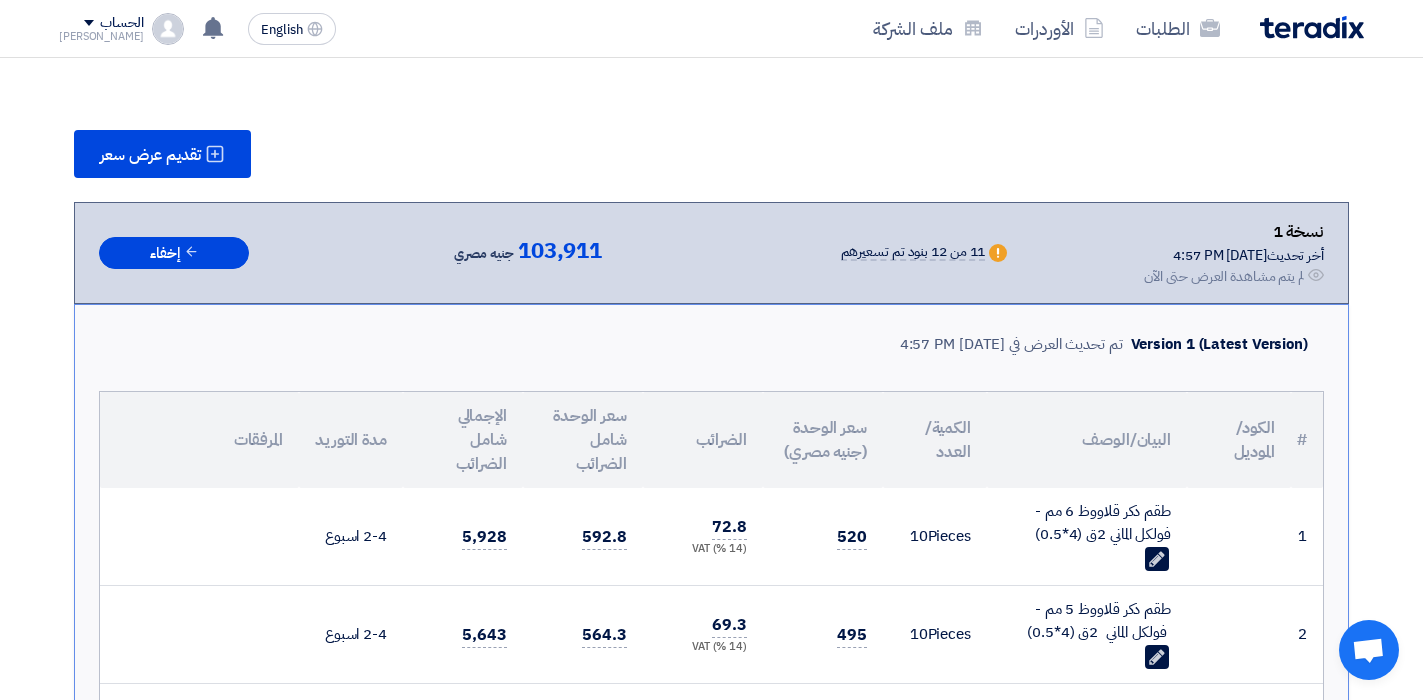 scroll, scrollTop: 2045, scrollLeft: 0, axis: vertical 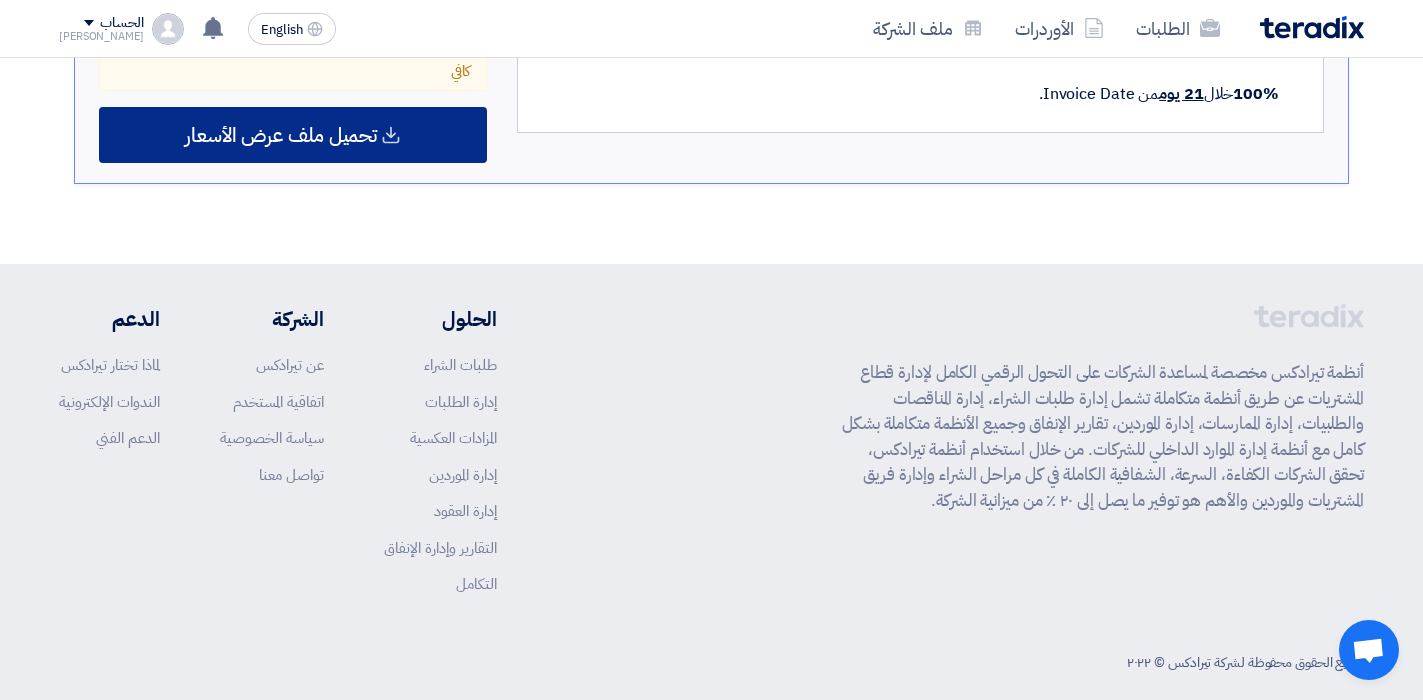 click on "تحميل ملف عرض الأسعار" at bounding box center (281, 135) 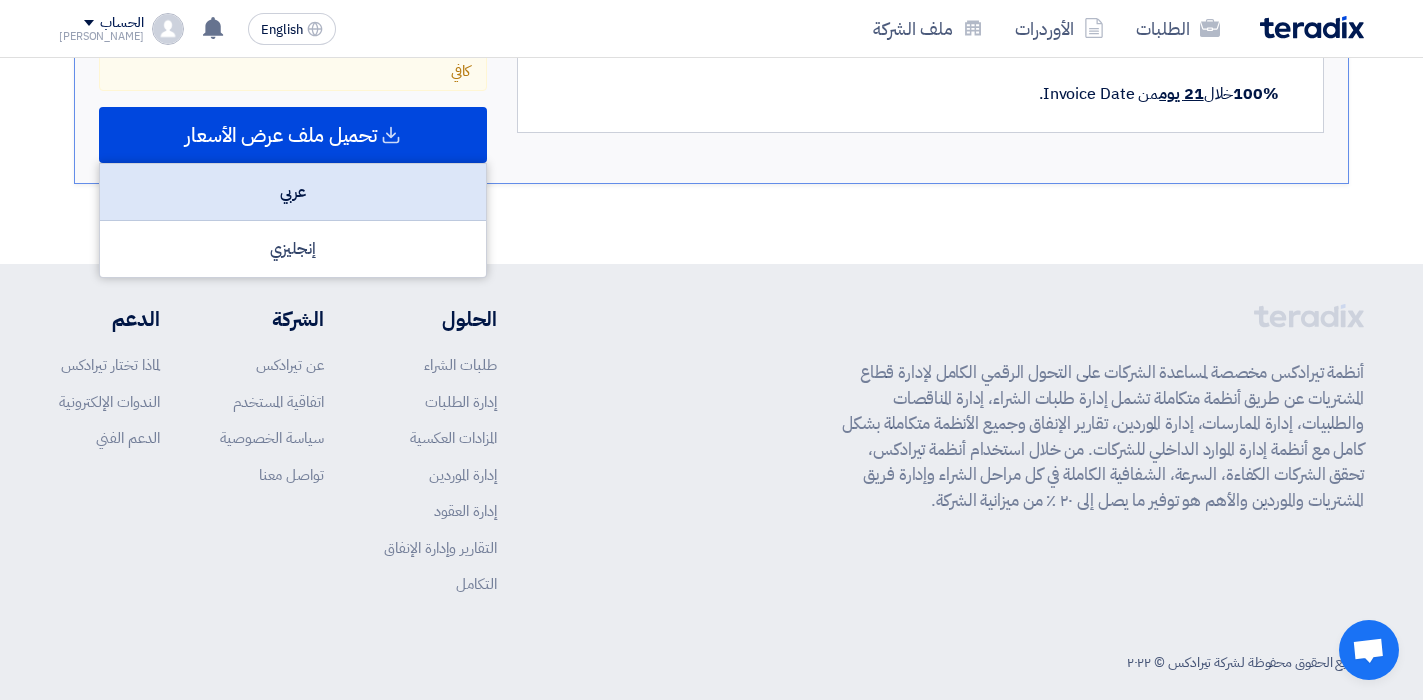 click on "عربي" at bounding box center [293, 192] 